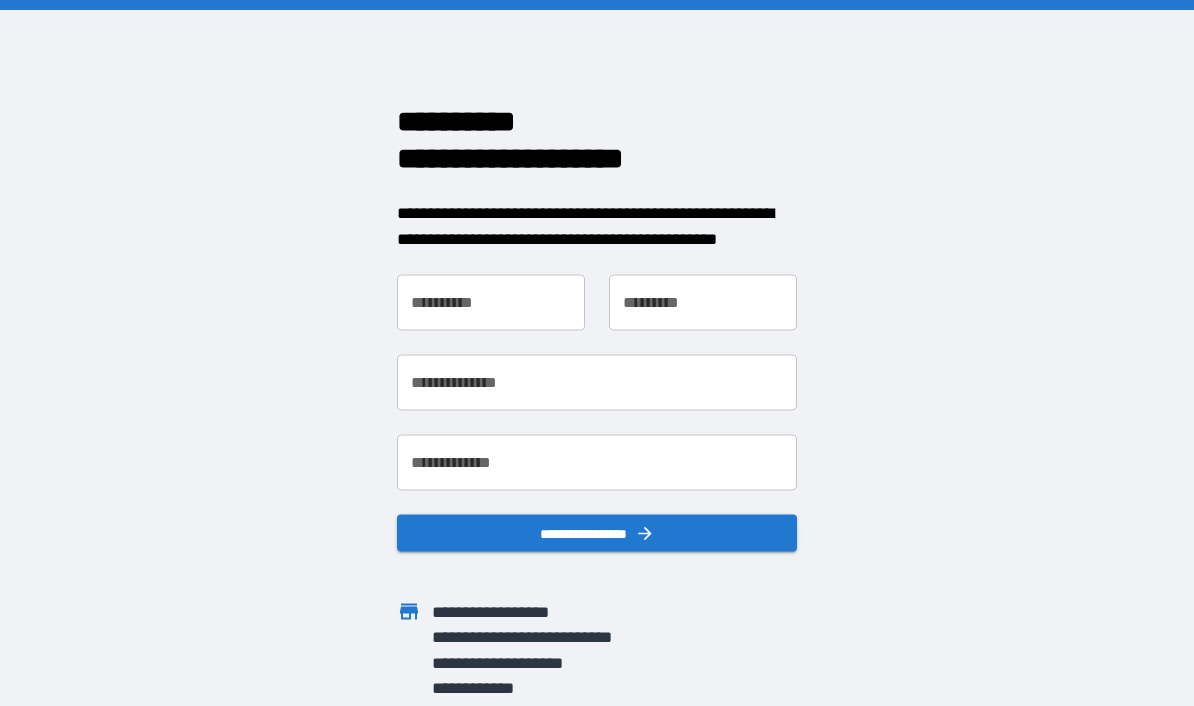 scroll, scrollTop: 0, scrollLeft: 0, axis: both 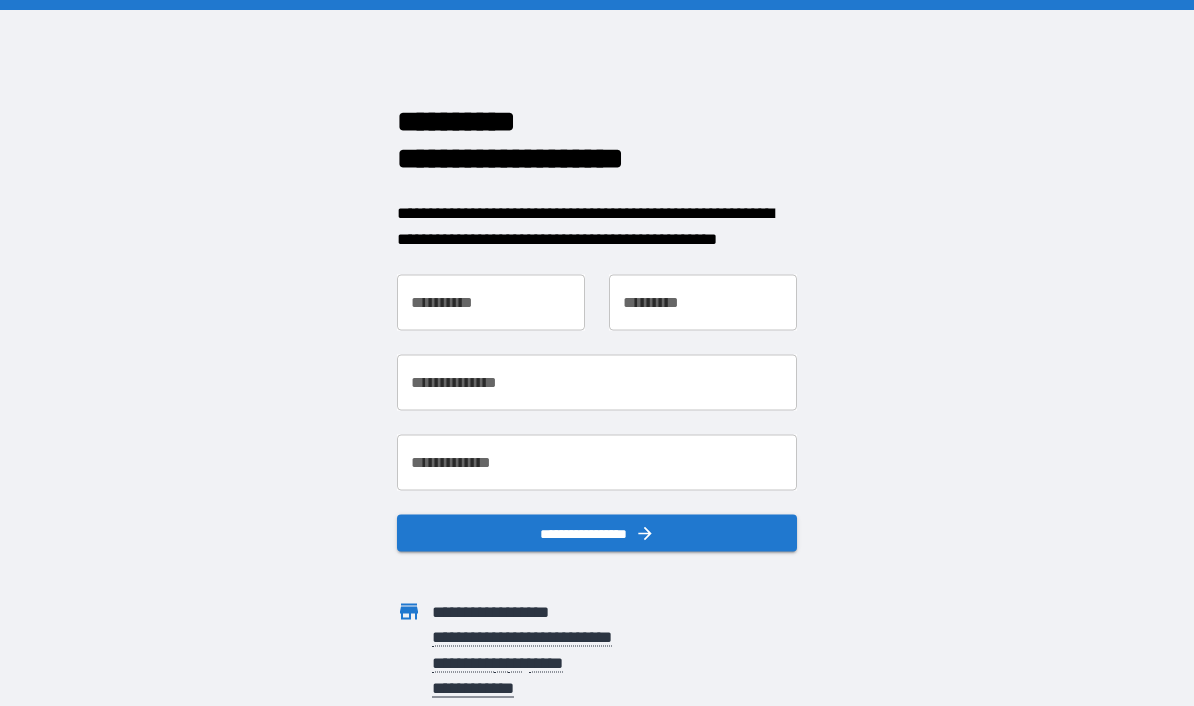 click on "**********" at bounding box center [491, 303] 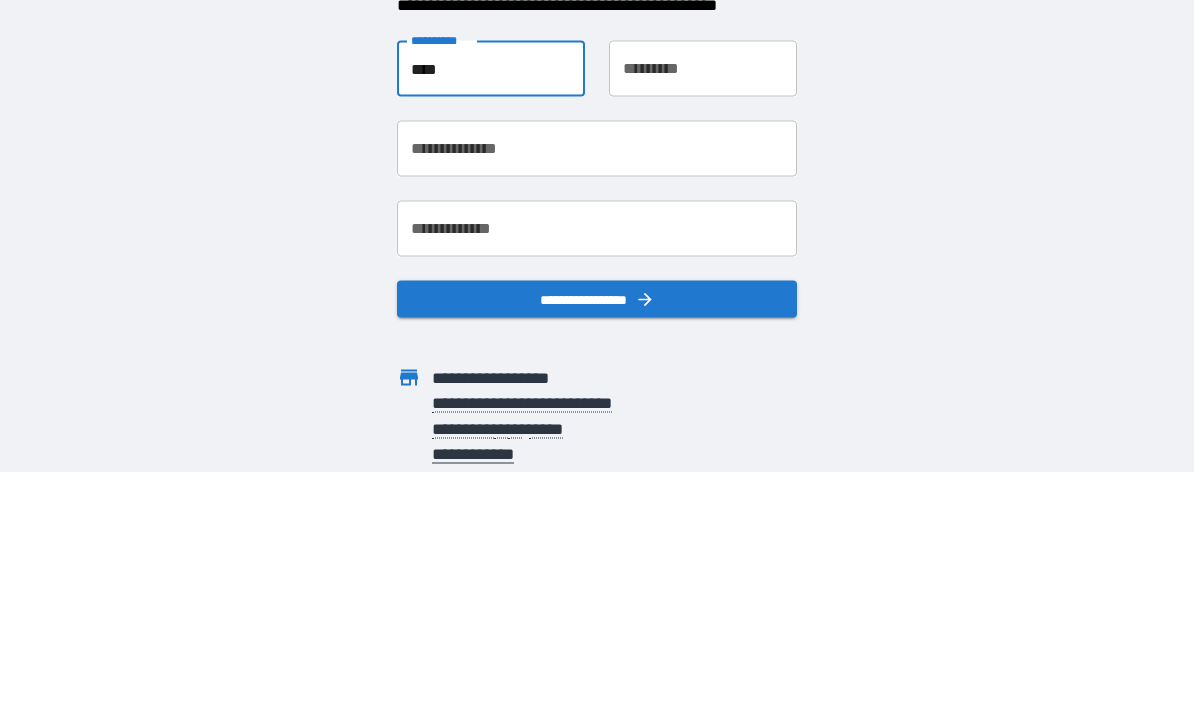 type on "****" 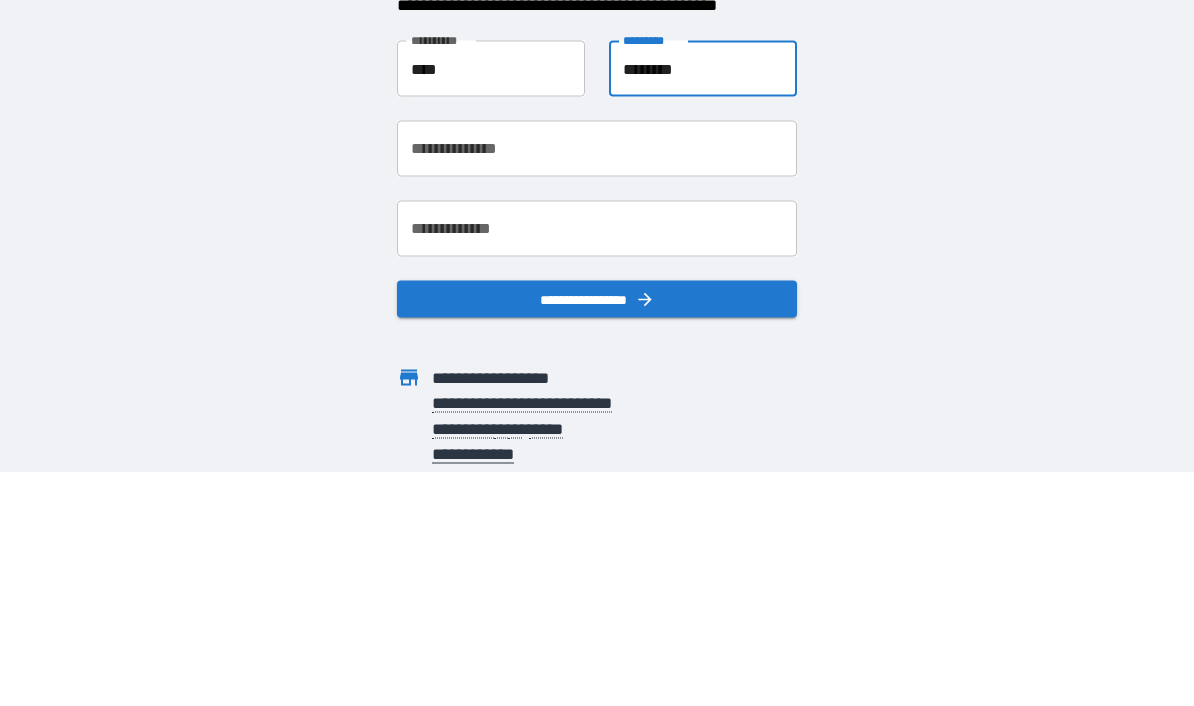 type on "********" 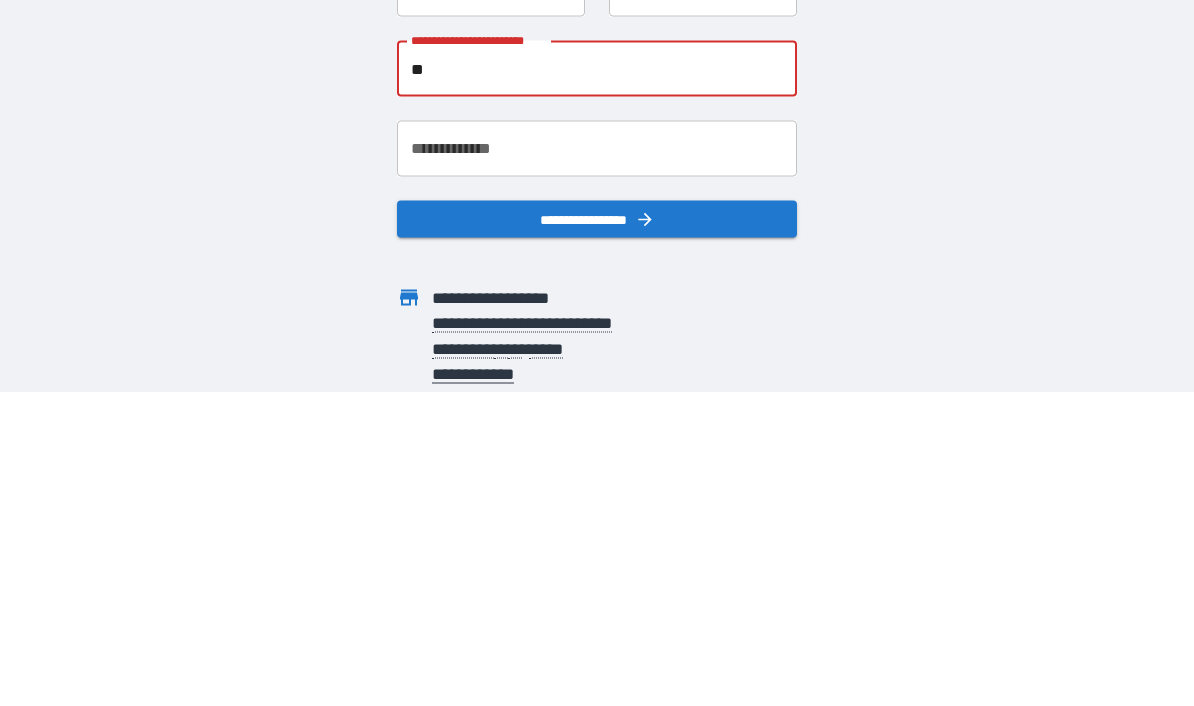 type on "*" 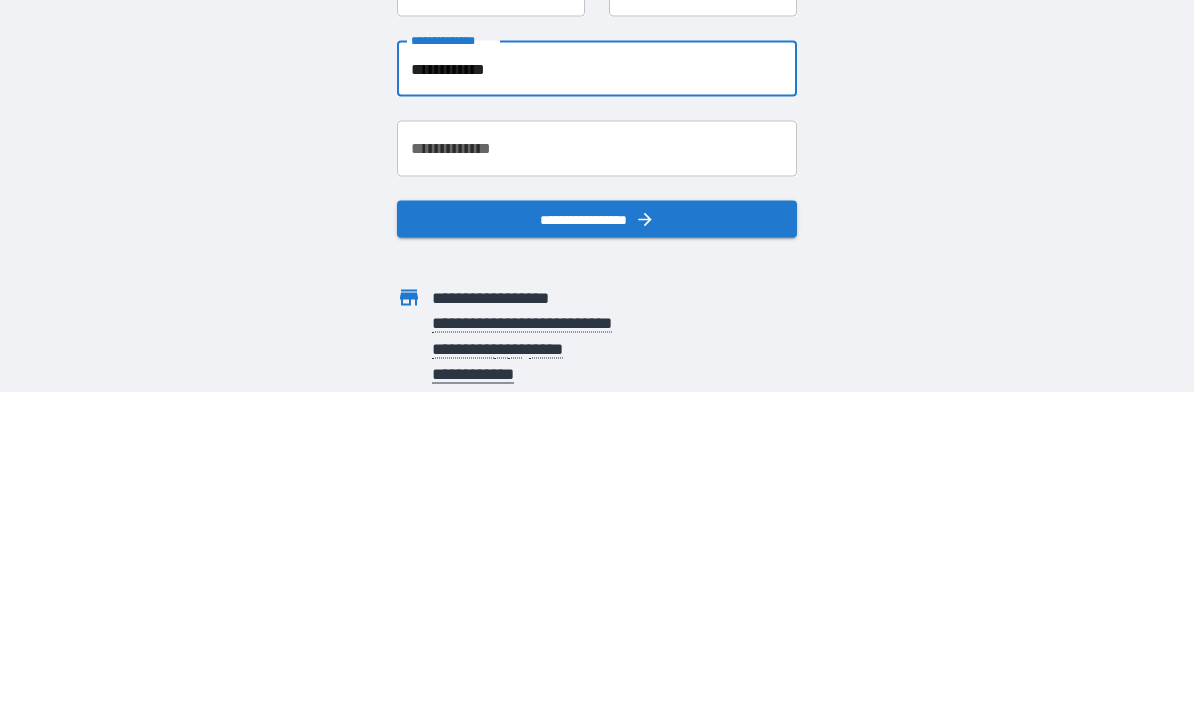 type on "**********" 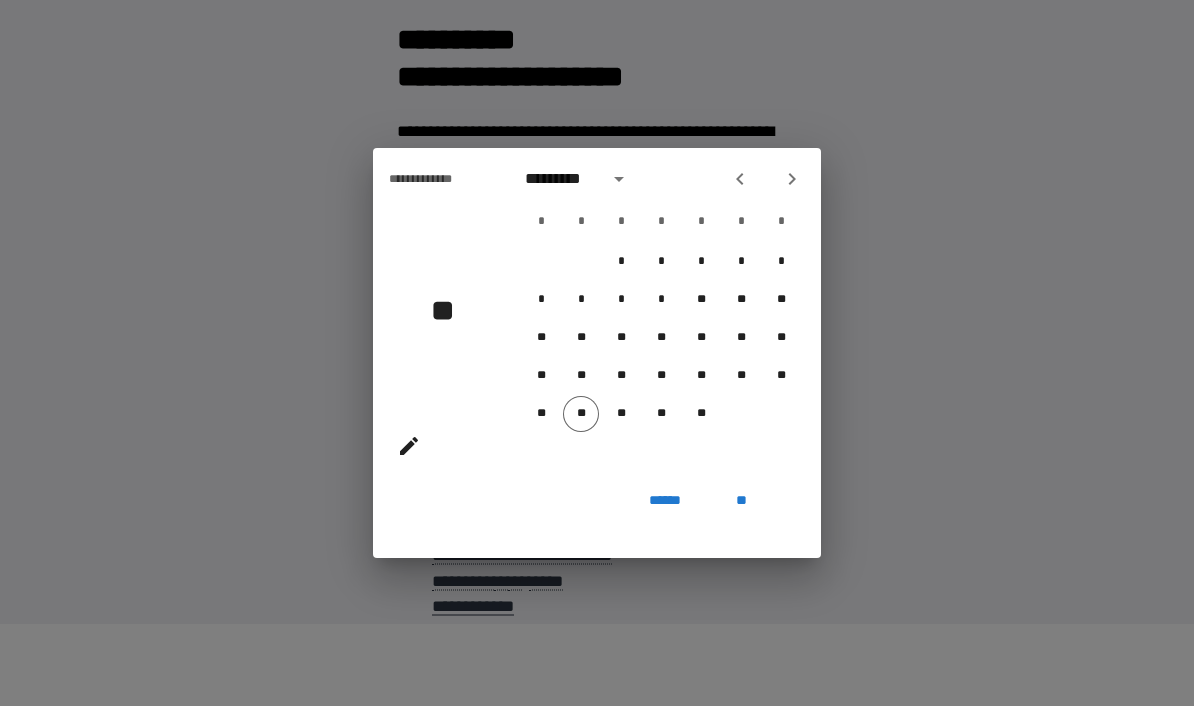 click 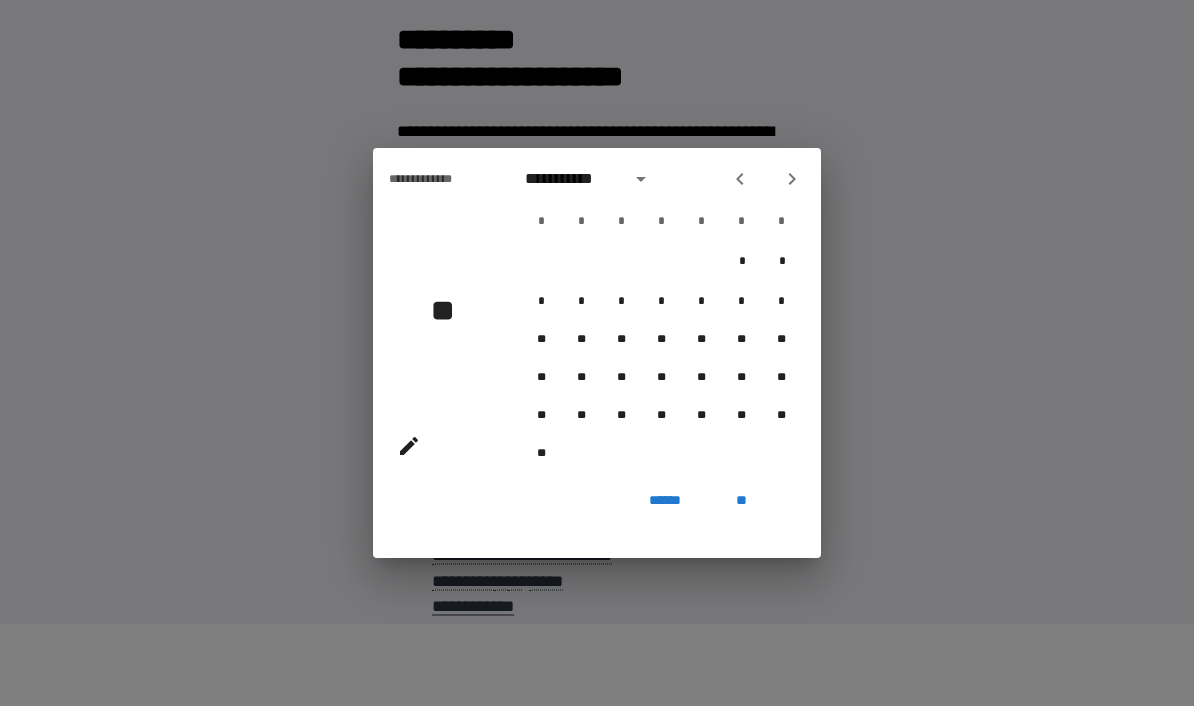click 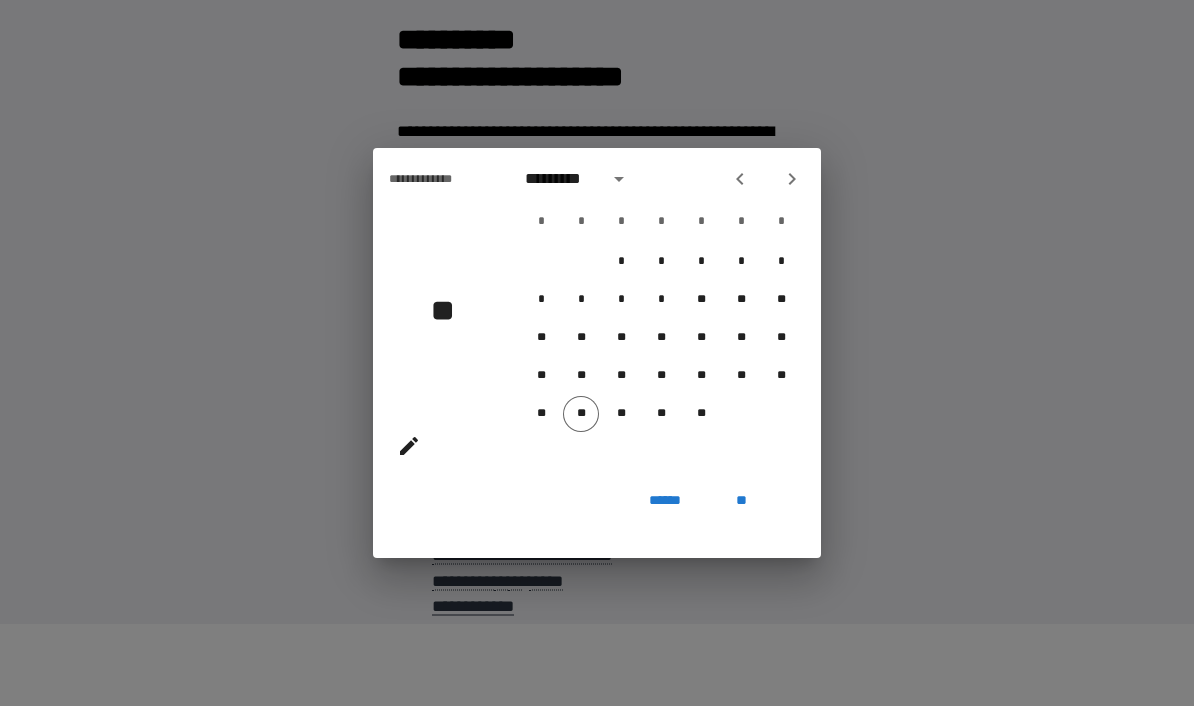 click 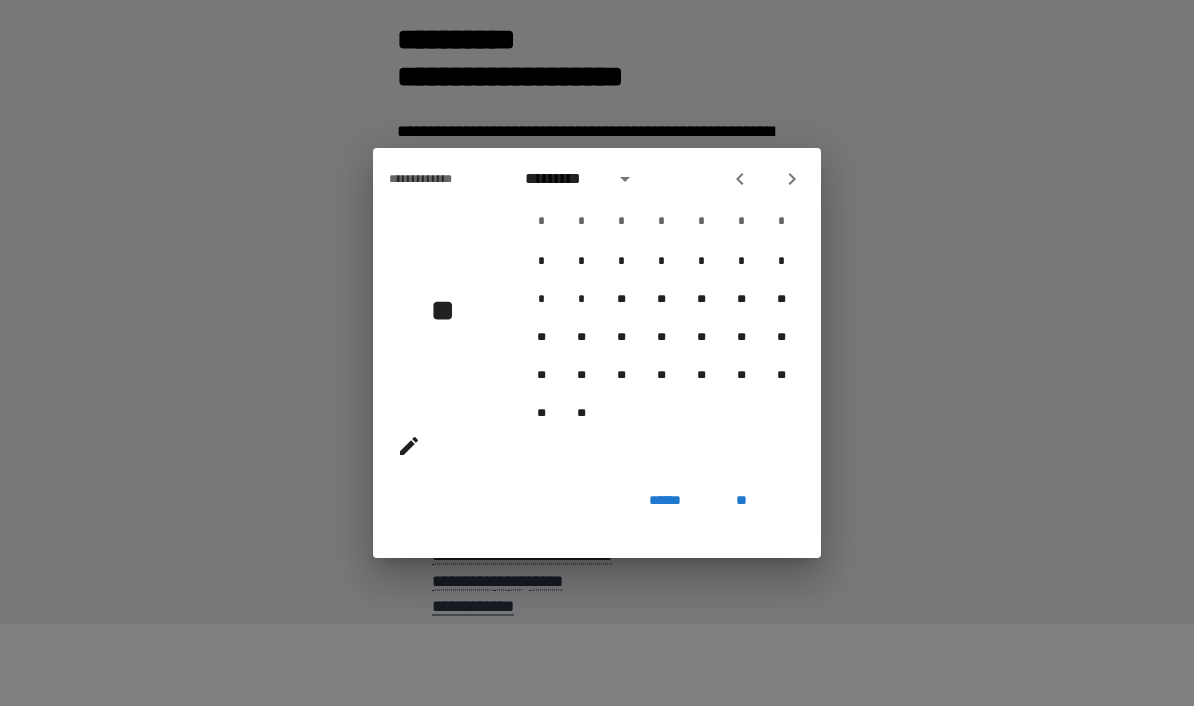 click 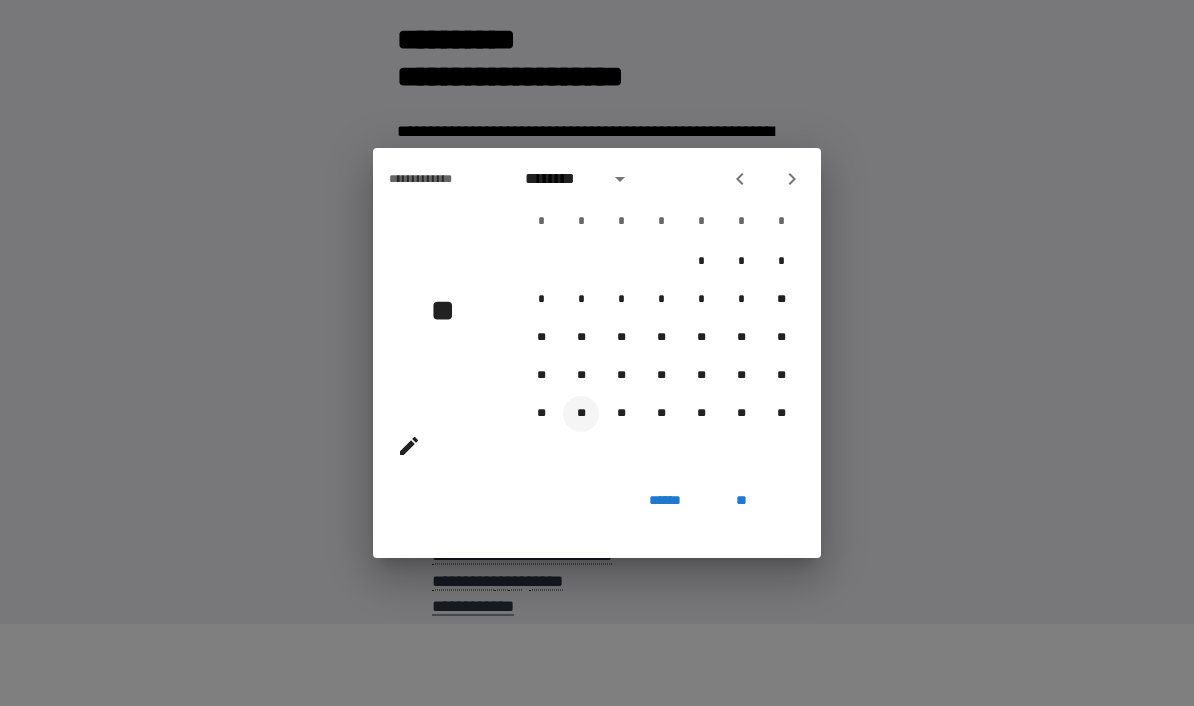 click on "**" at bounding box center (581, 414) 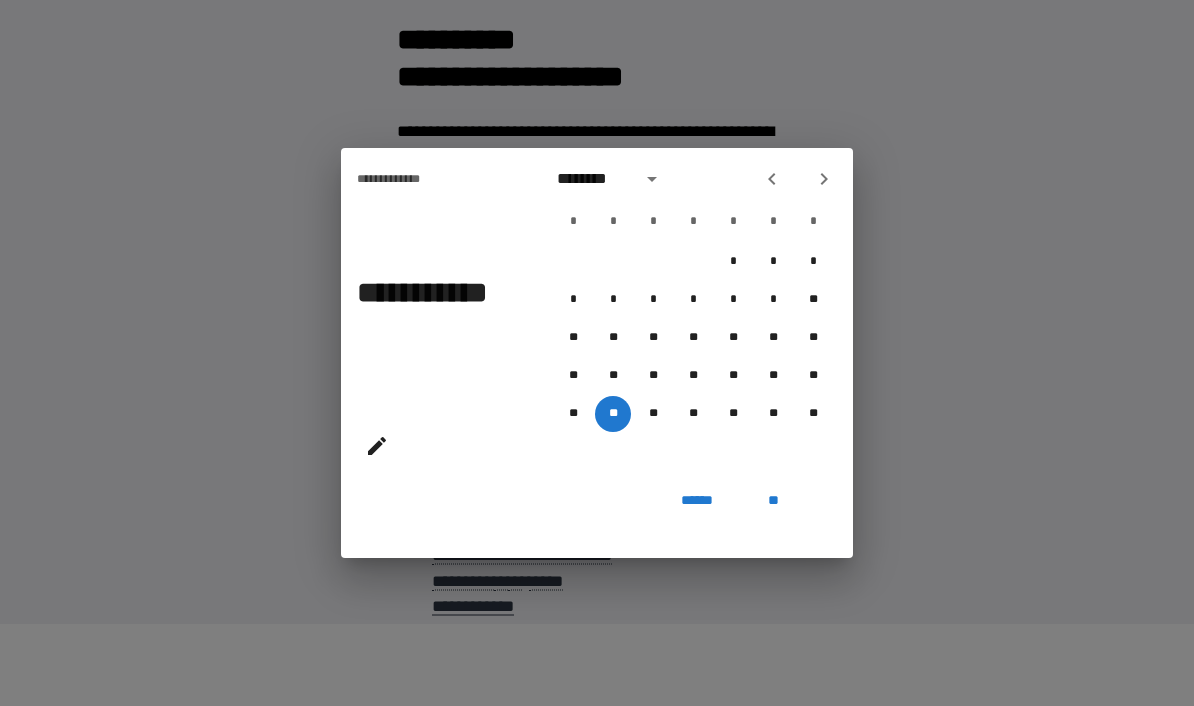 click on "**********" at bounding box center [597, 353] 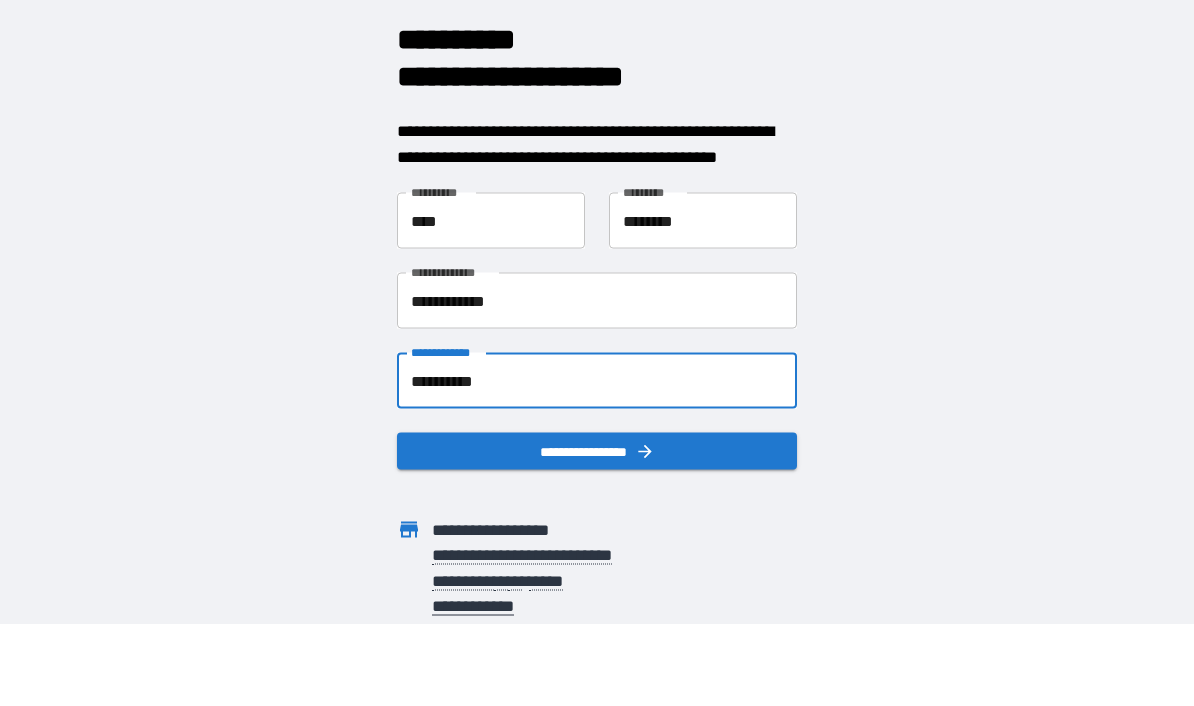 click on "**********" at bounding box center (597, 381) 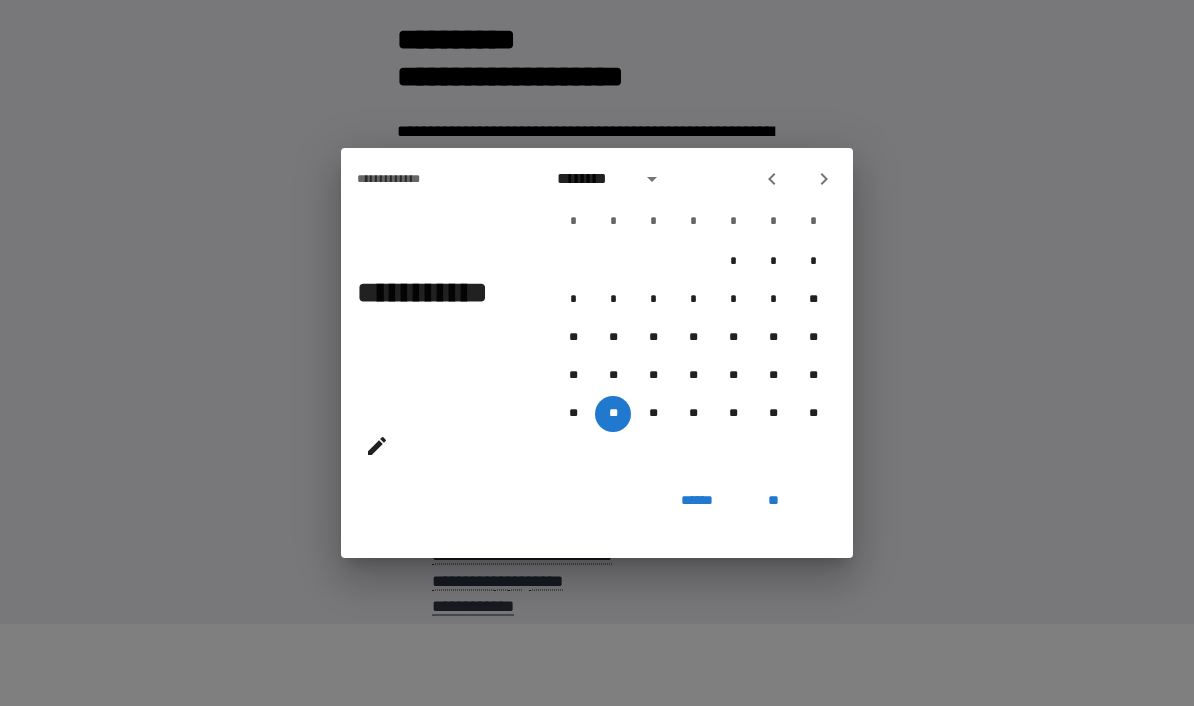 click 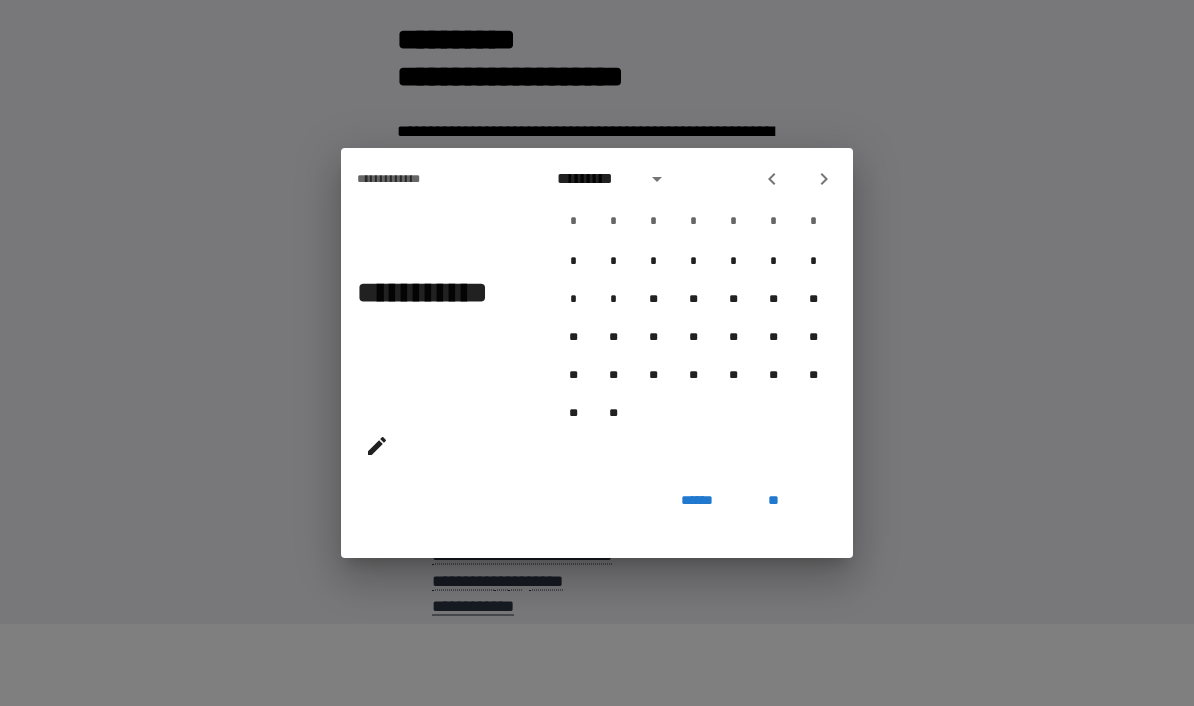 click on "******" at bounding box center (697, 500) 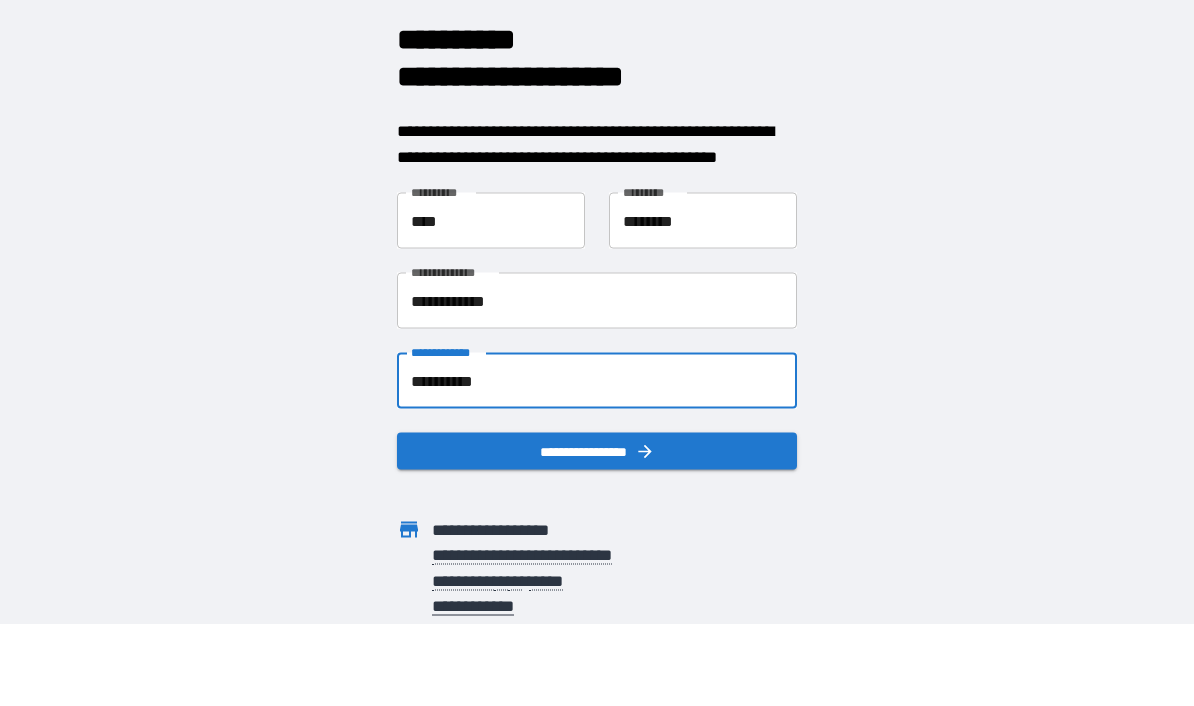 click on "**********" at bounding box center [597, 381] 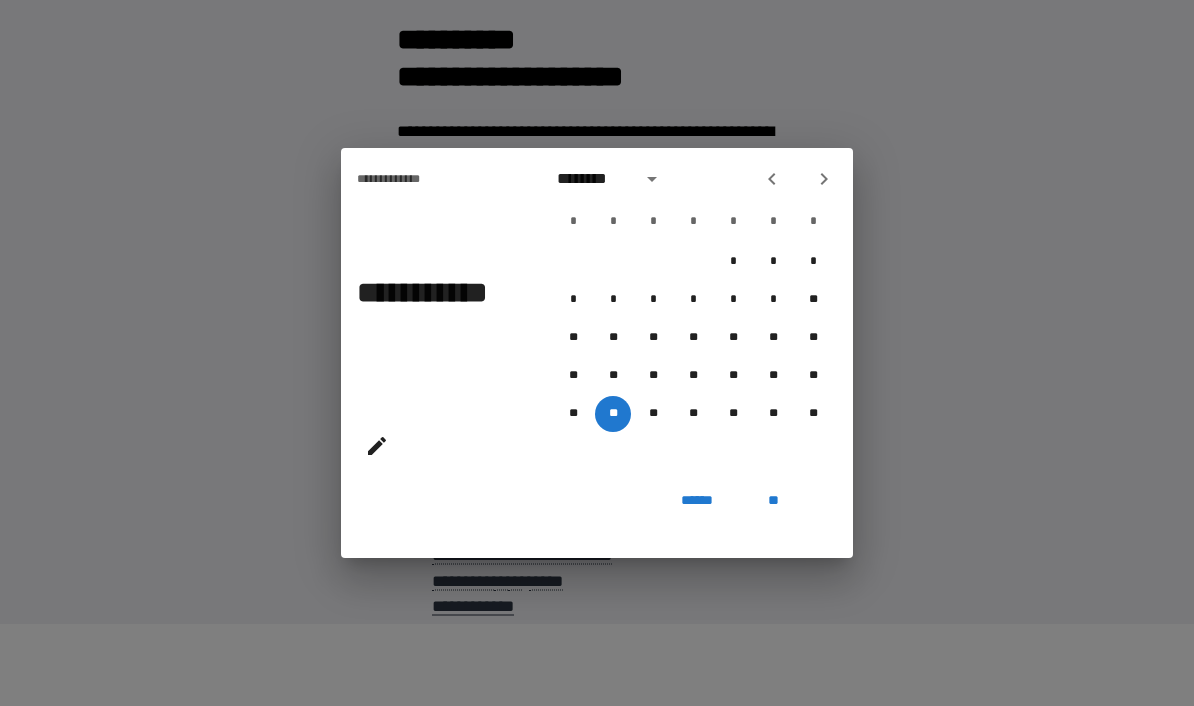 click 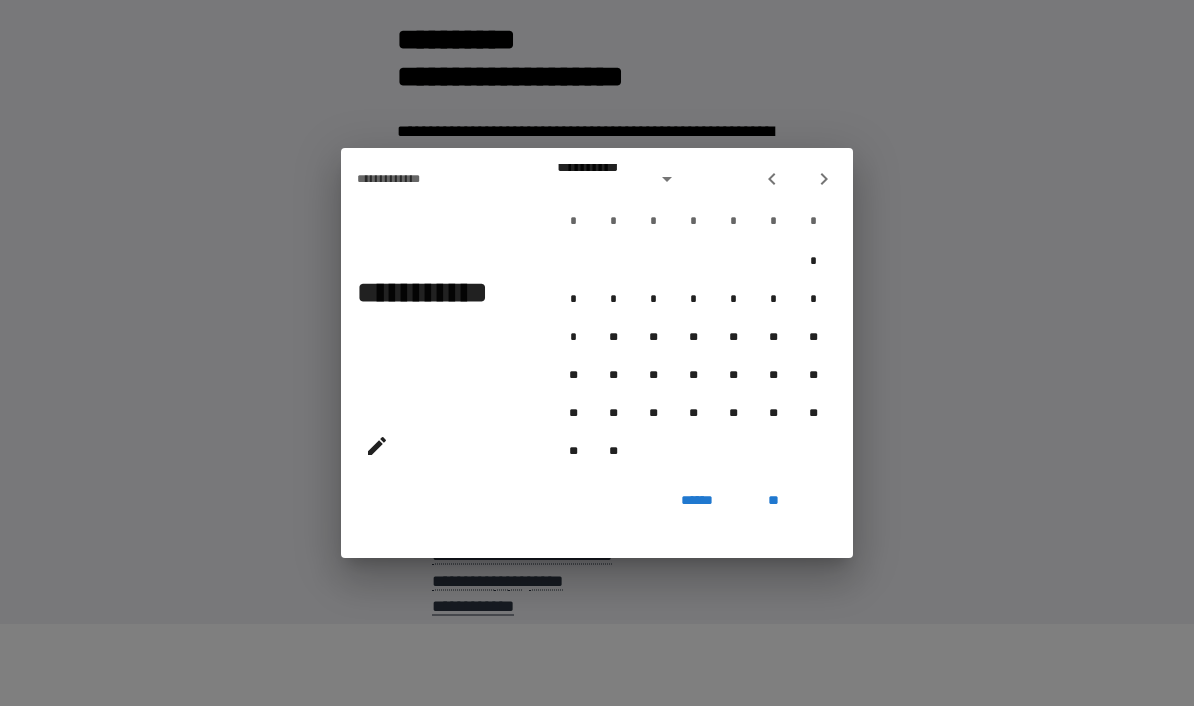 click 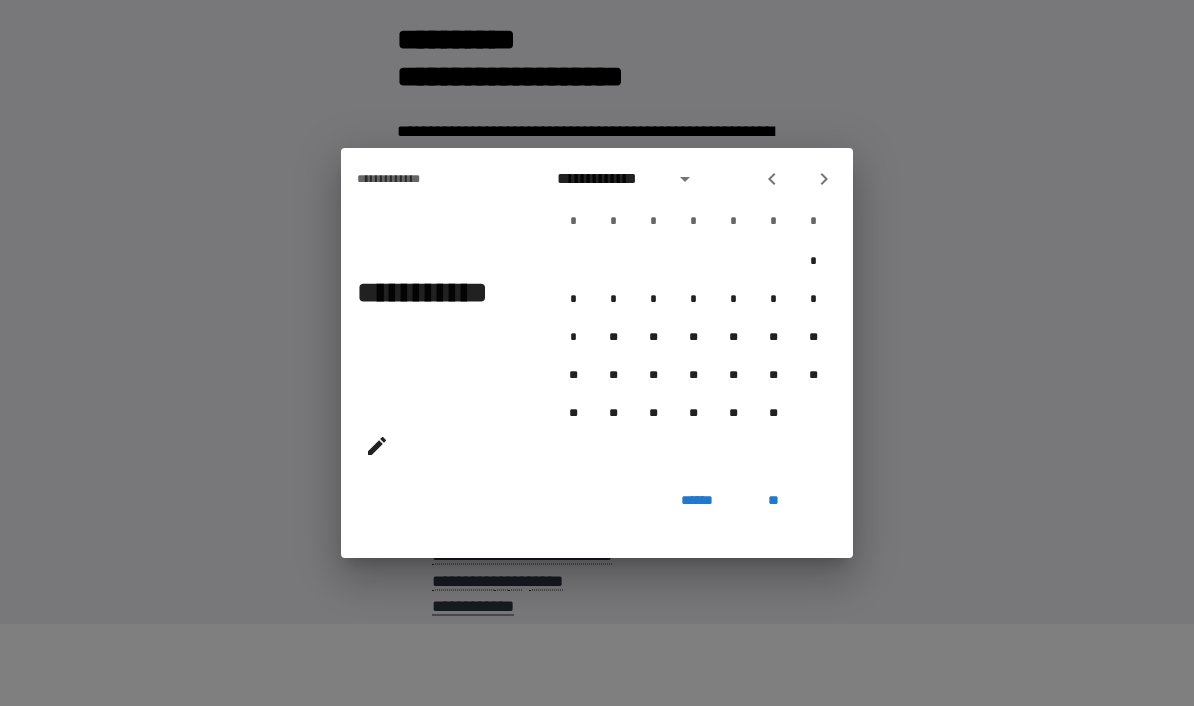 click 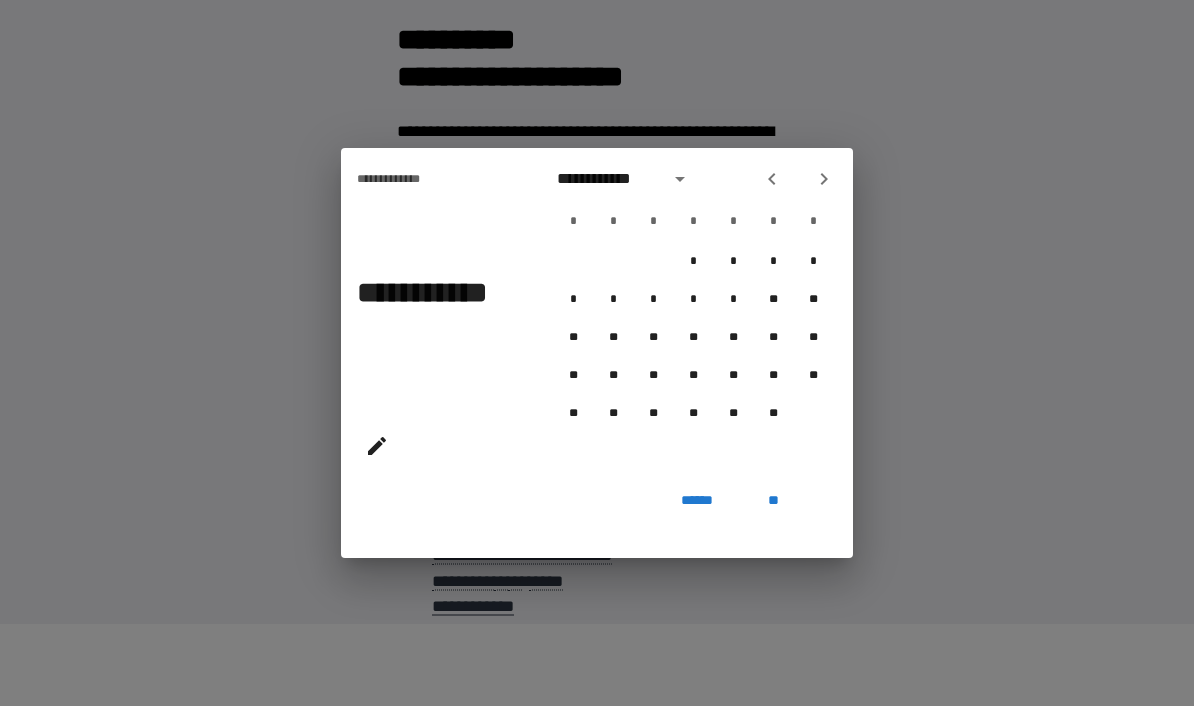 click 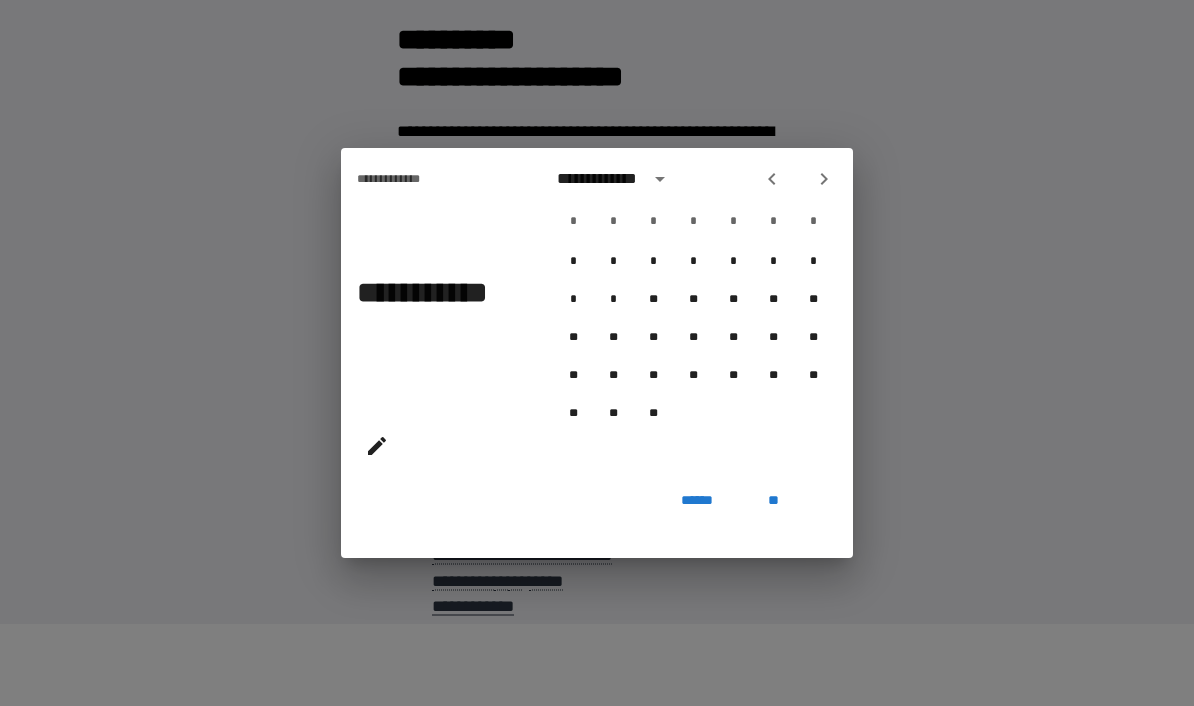 click 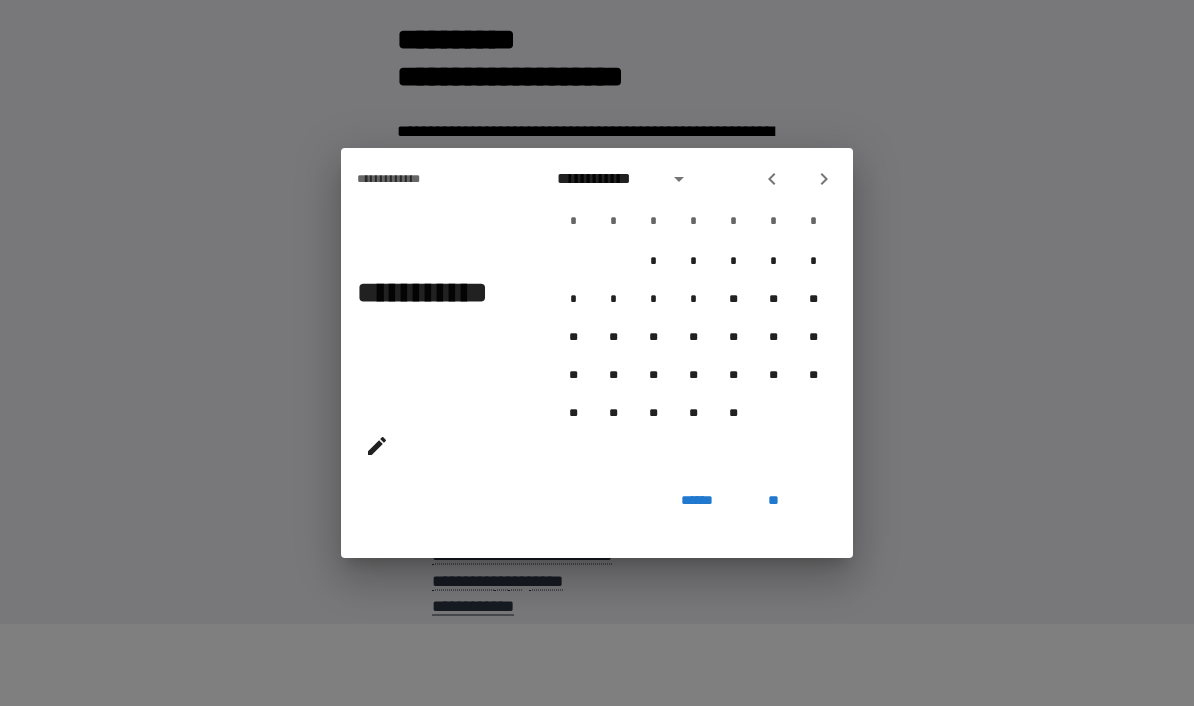 click 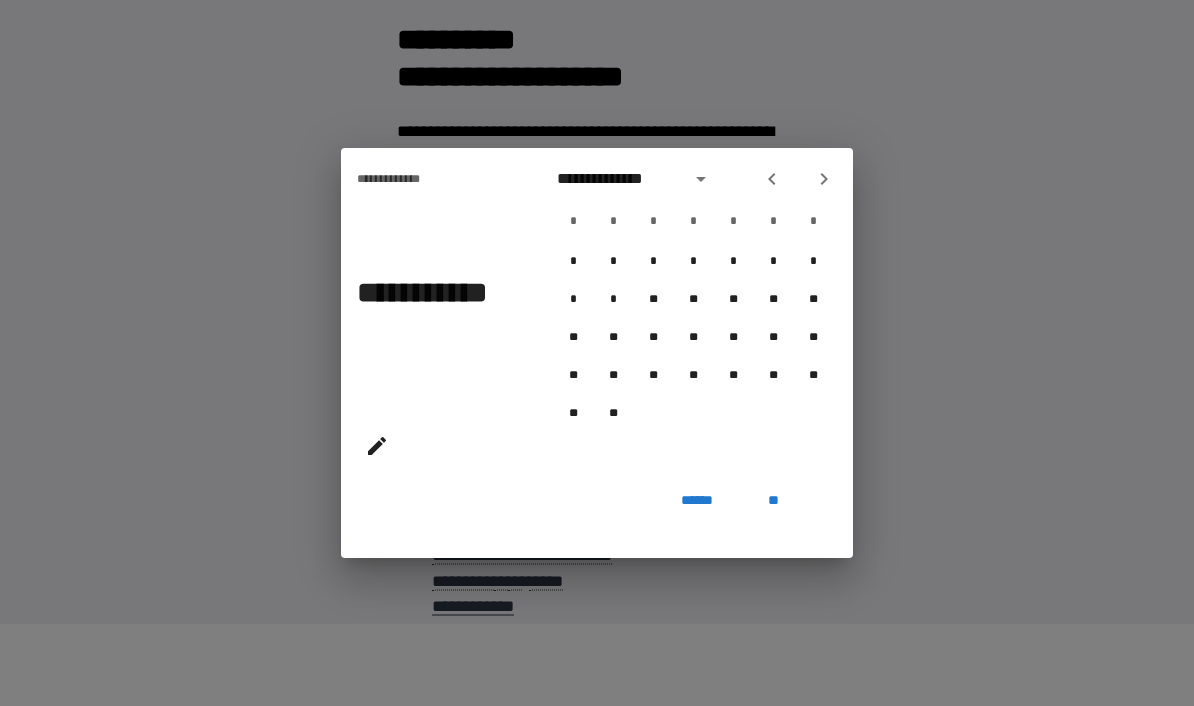 click 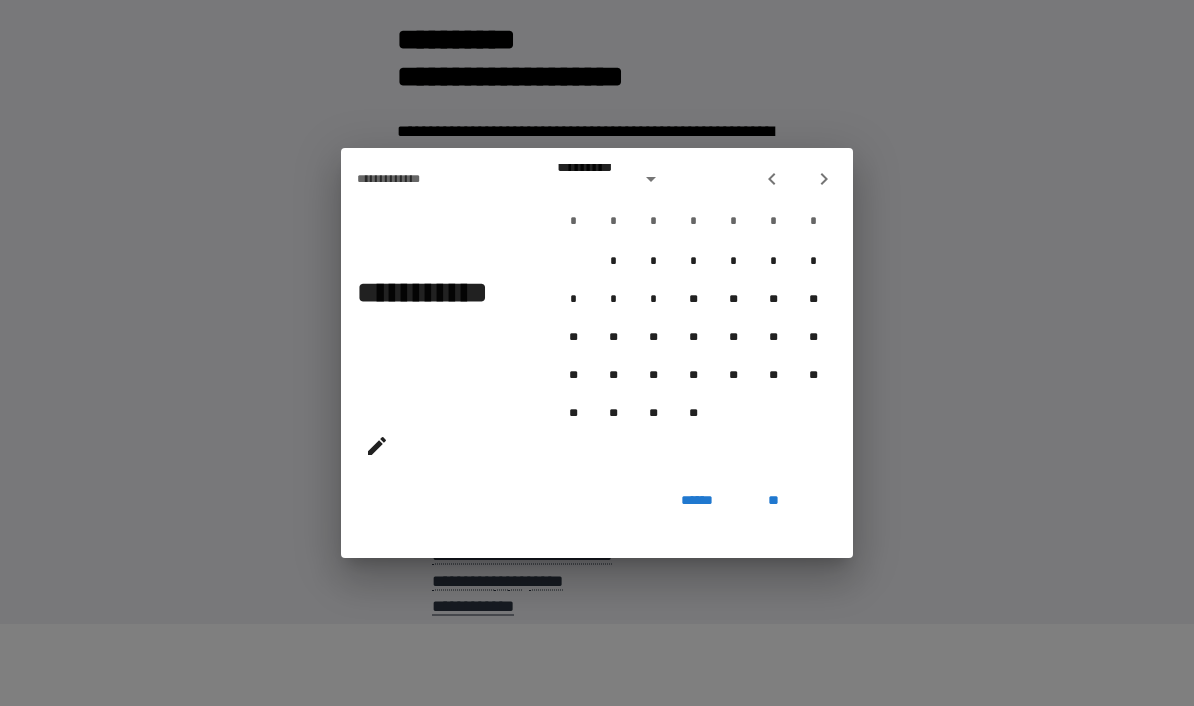 click 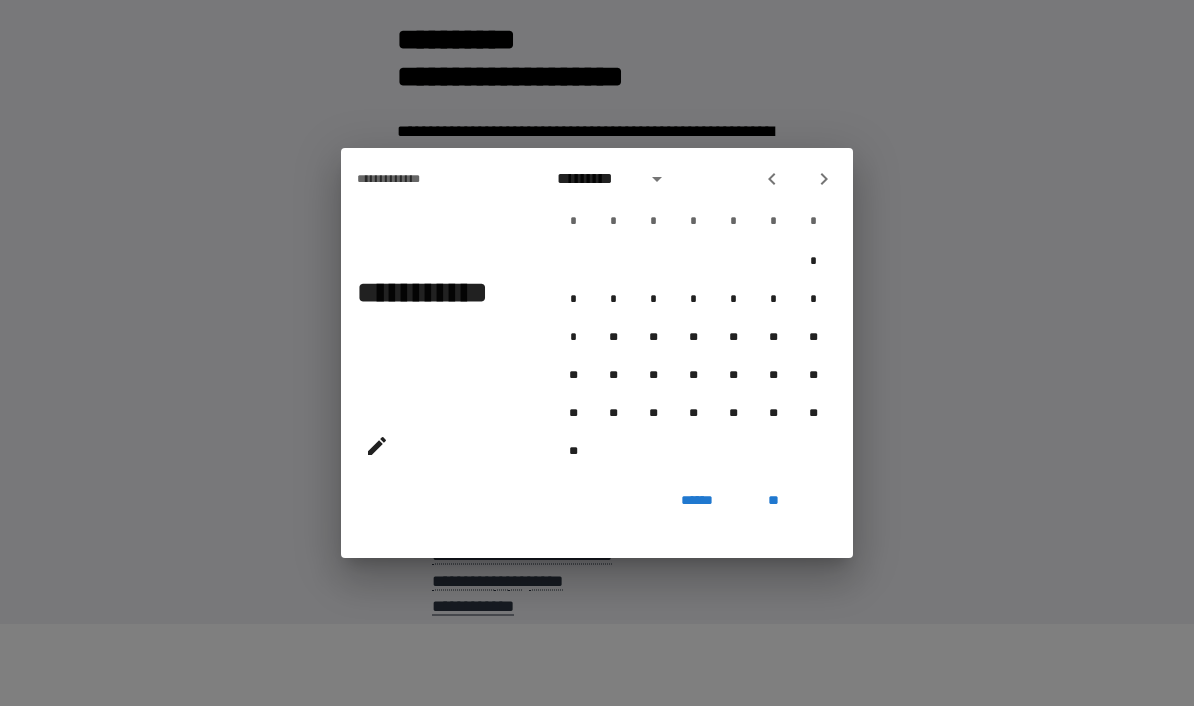 click 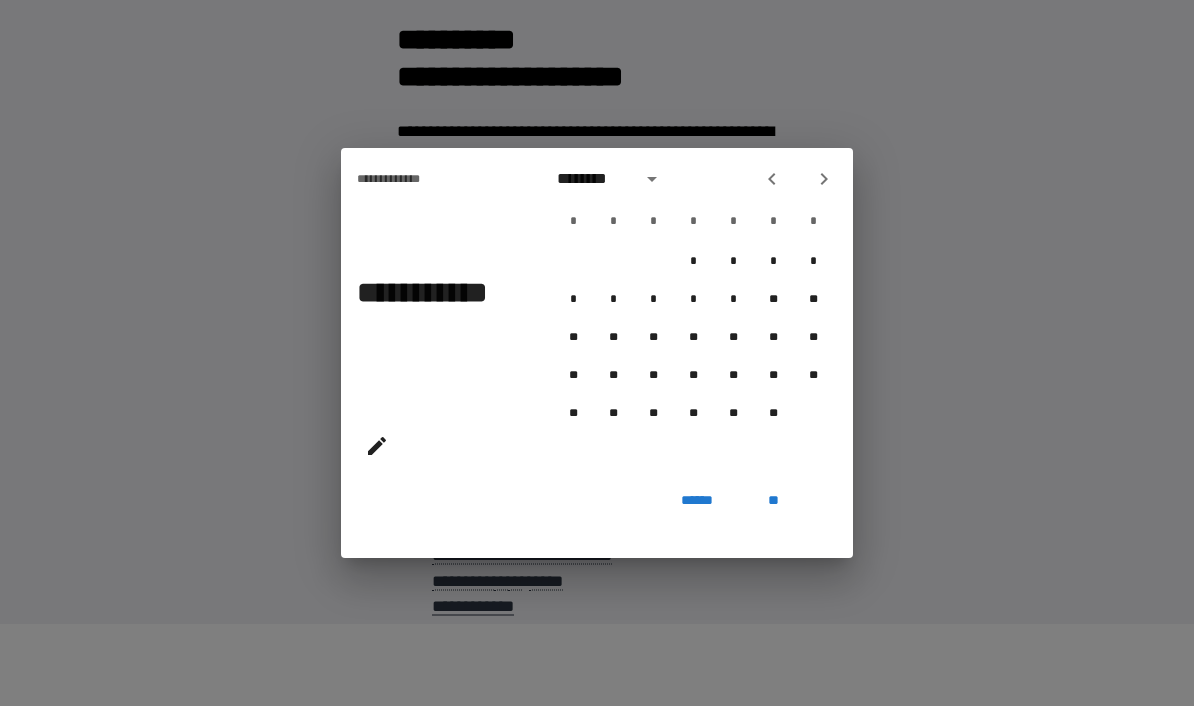 click 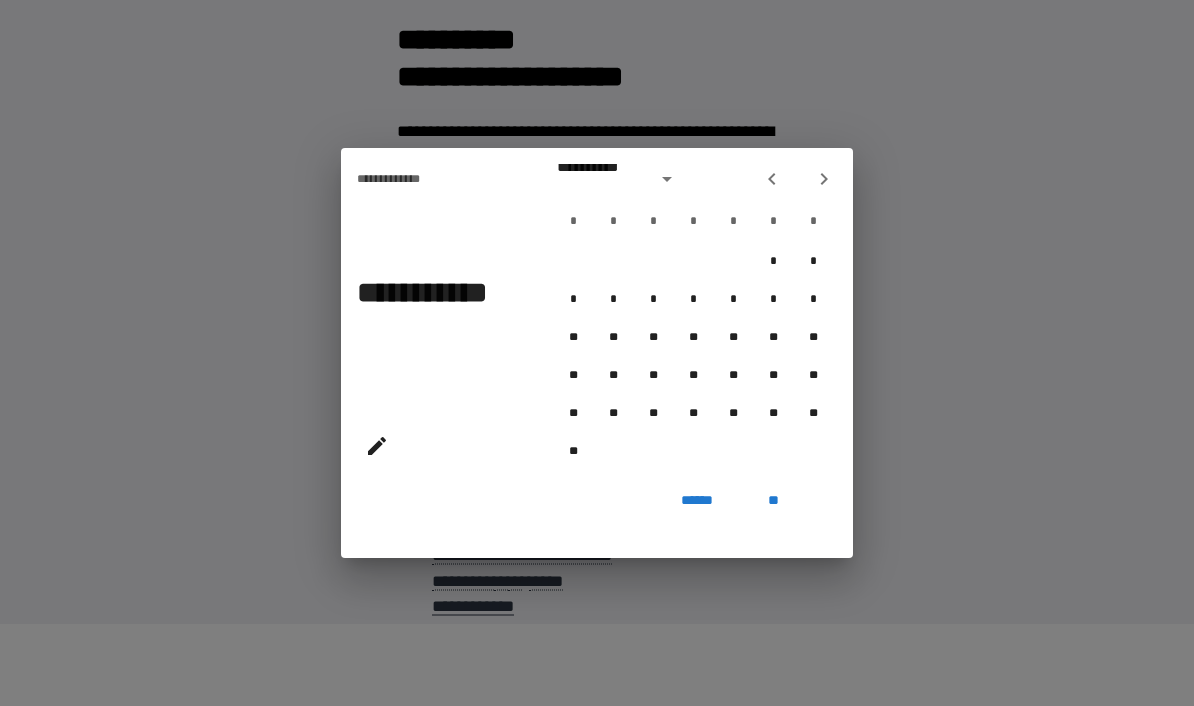 click 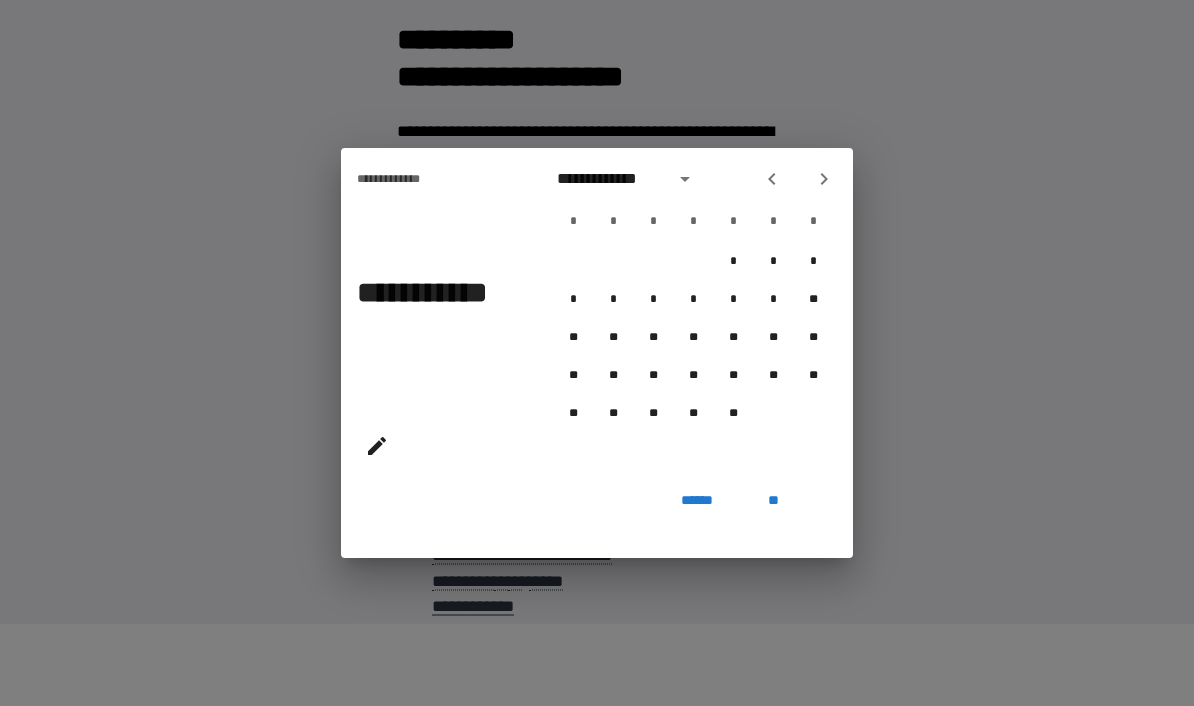 click 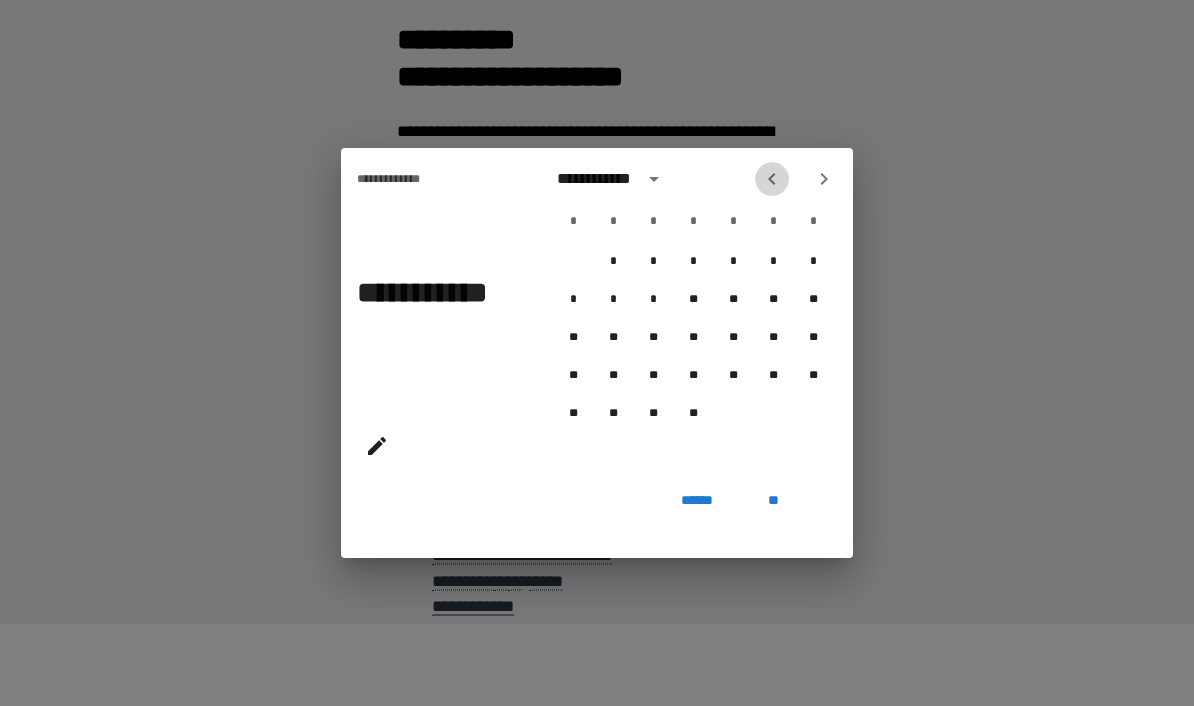 click 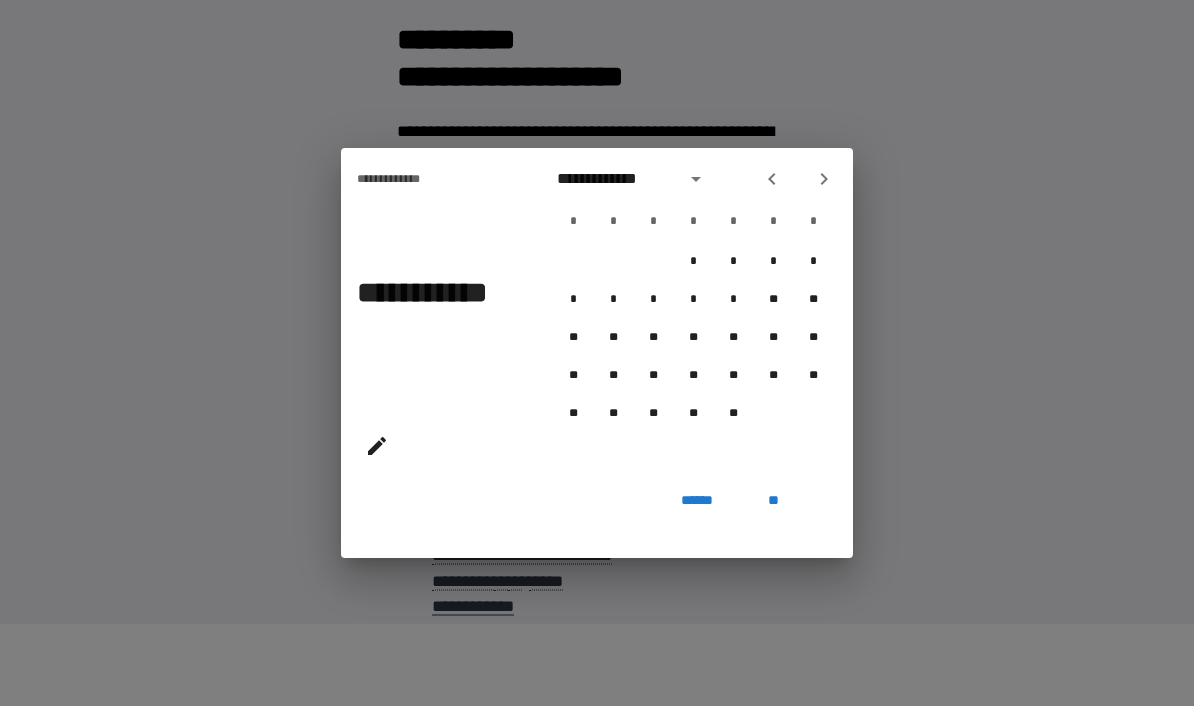 click 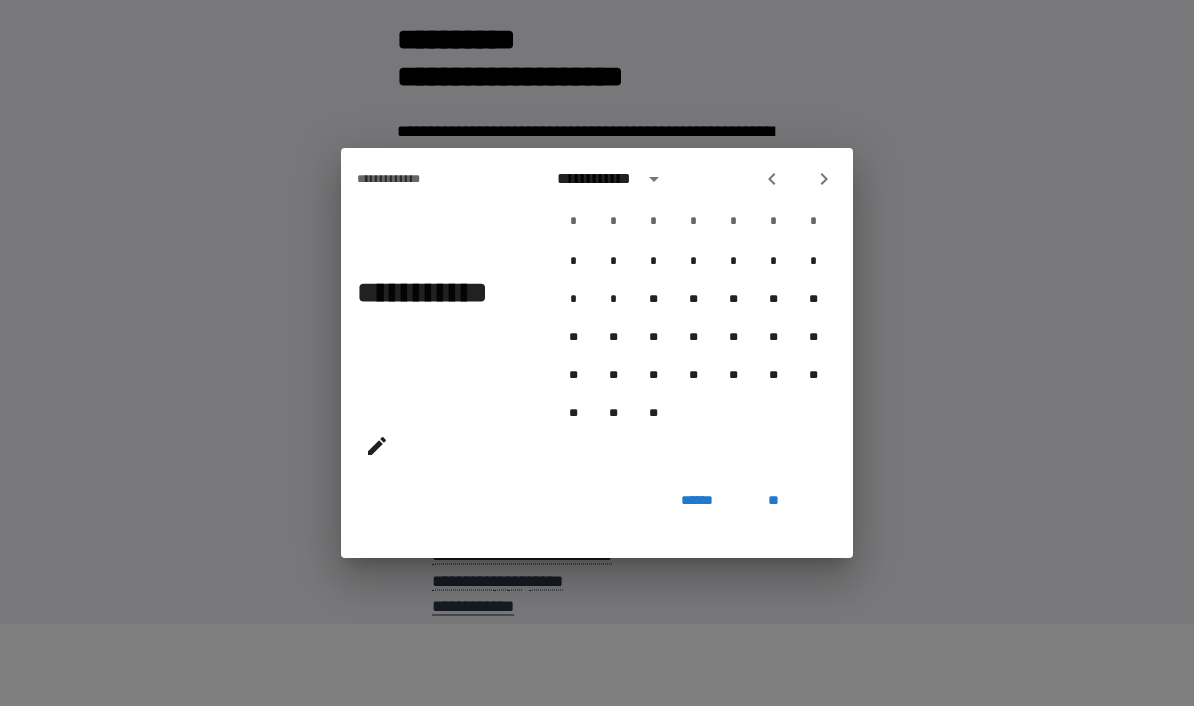click 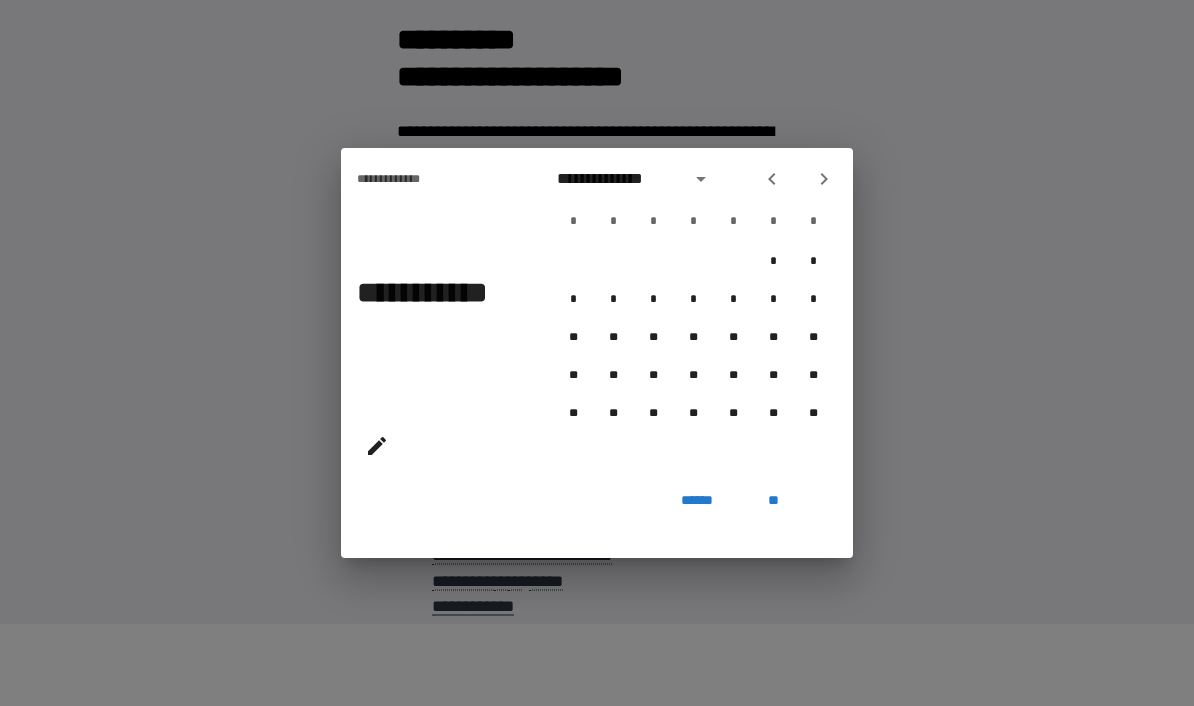 click 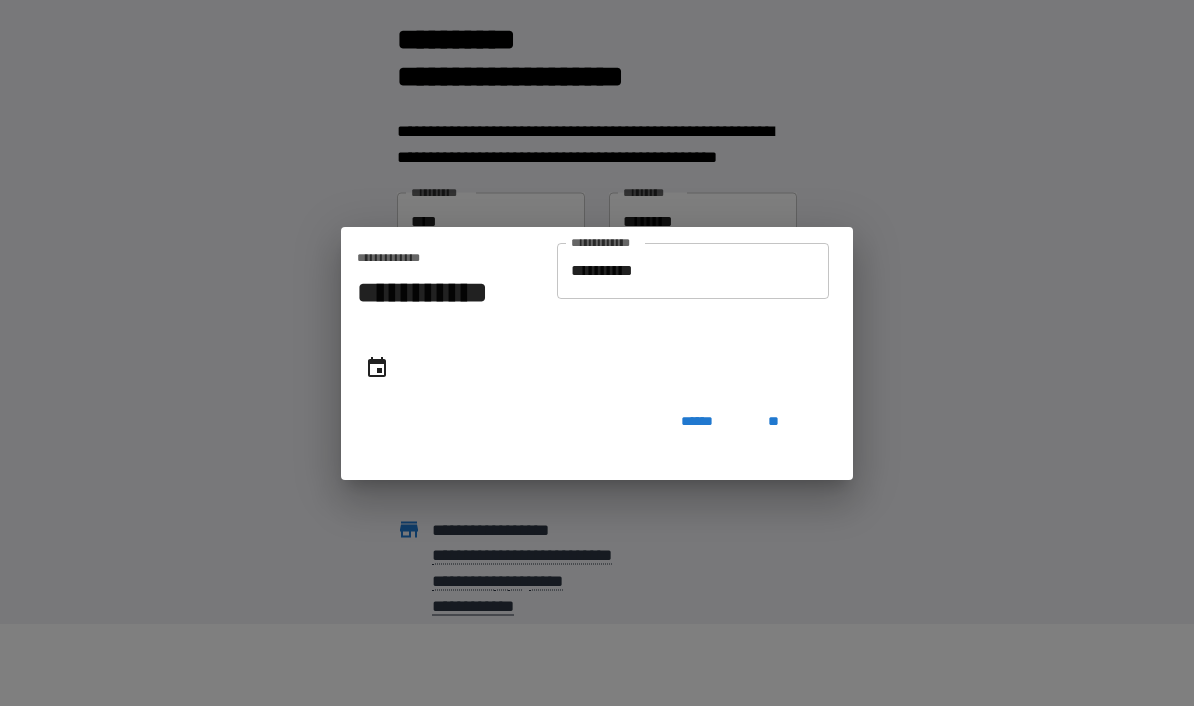 click on "**********" at bounding box center [693, 271] 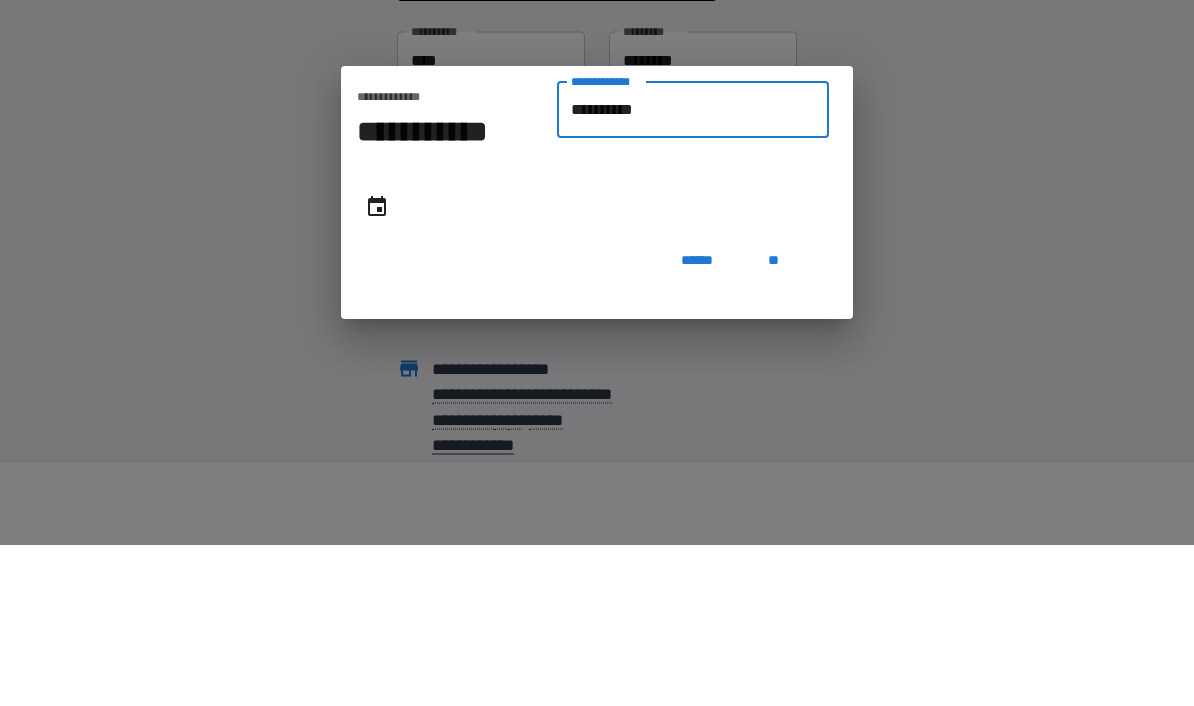 type on "*********" 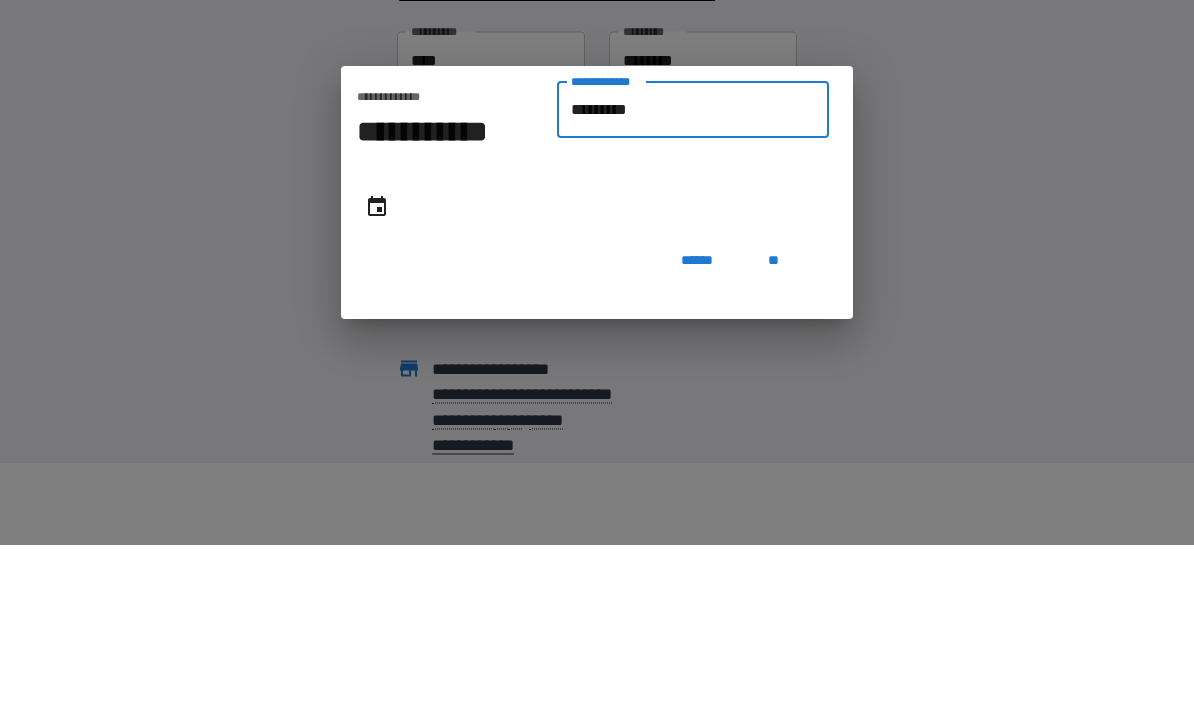 type on "**********" 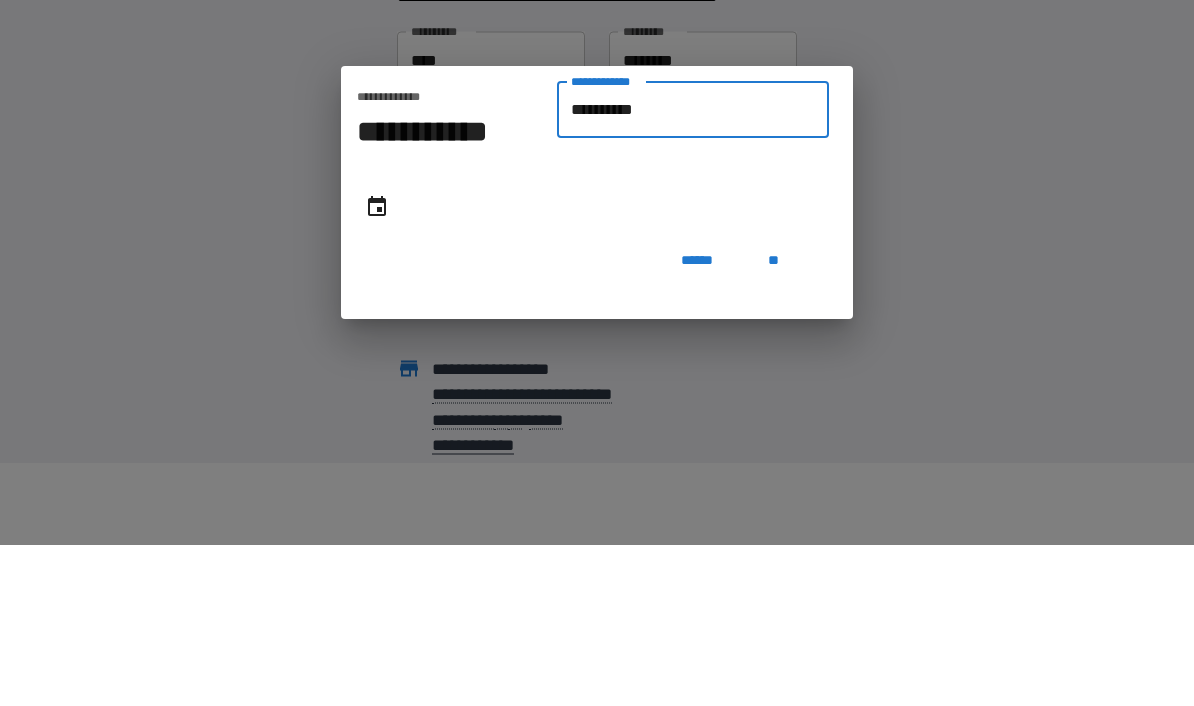 type on "**********" 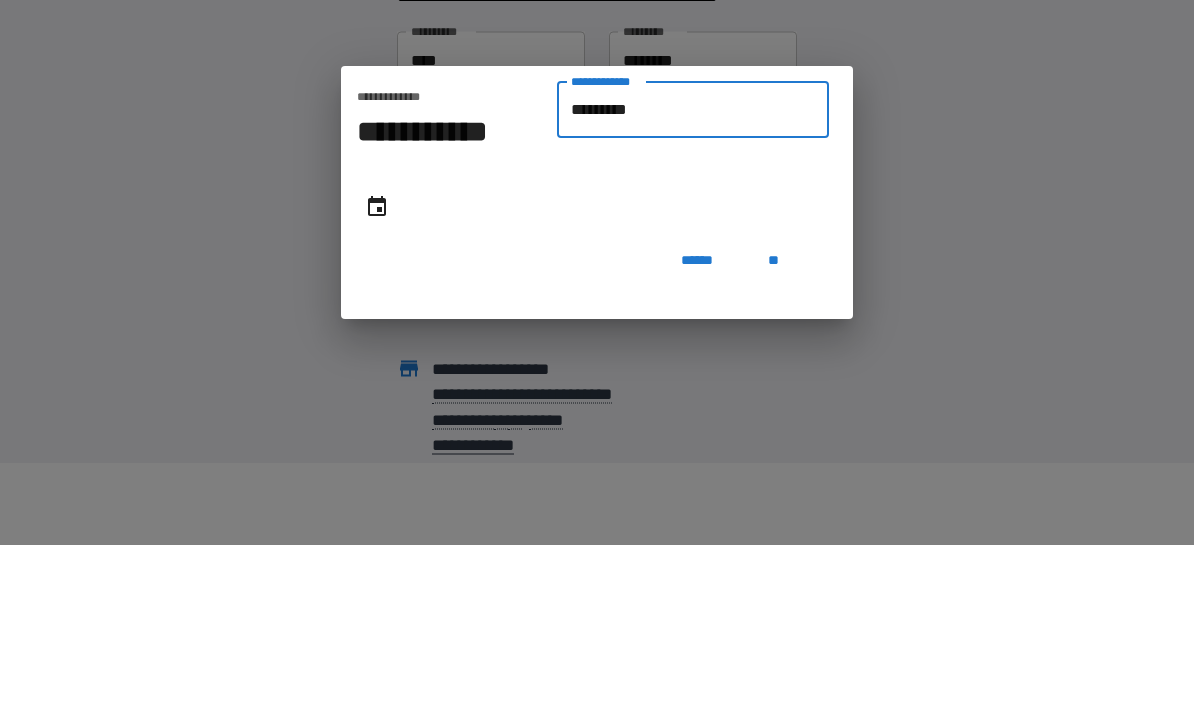 type on "**********" 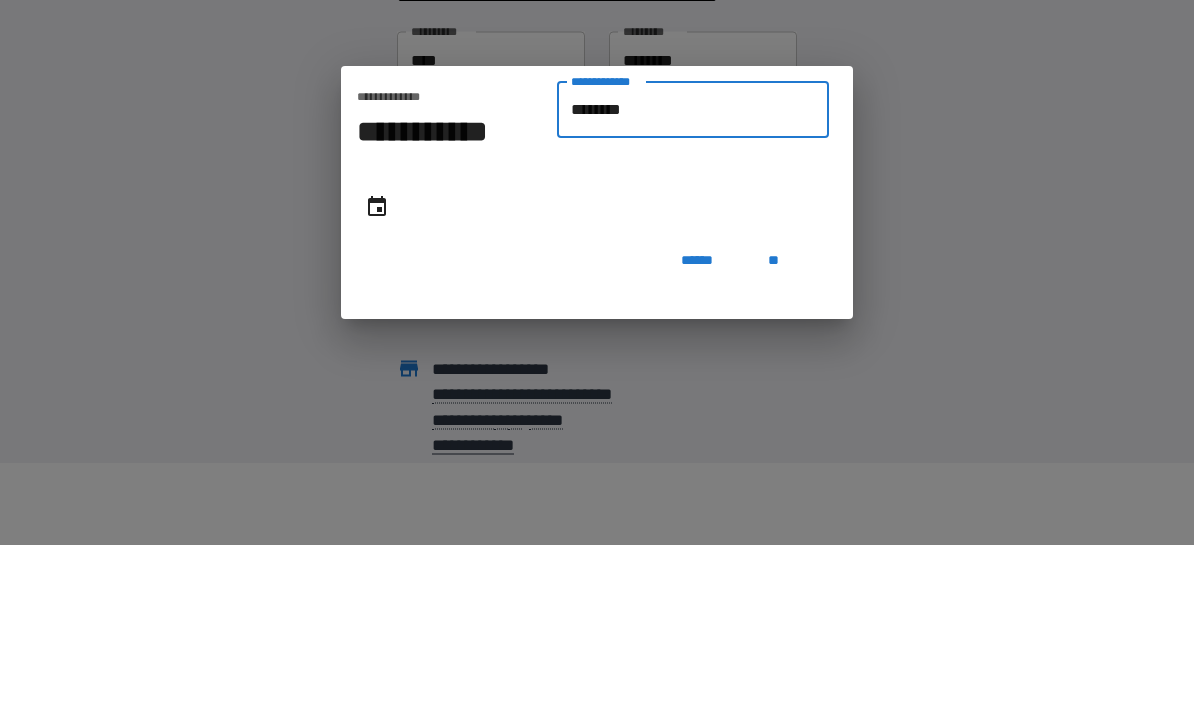 type on "**********" 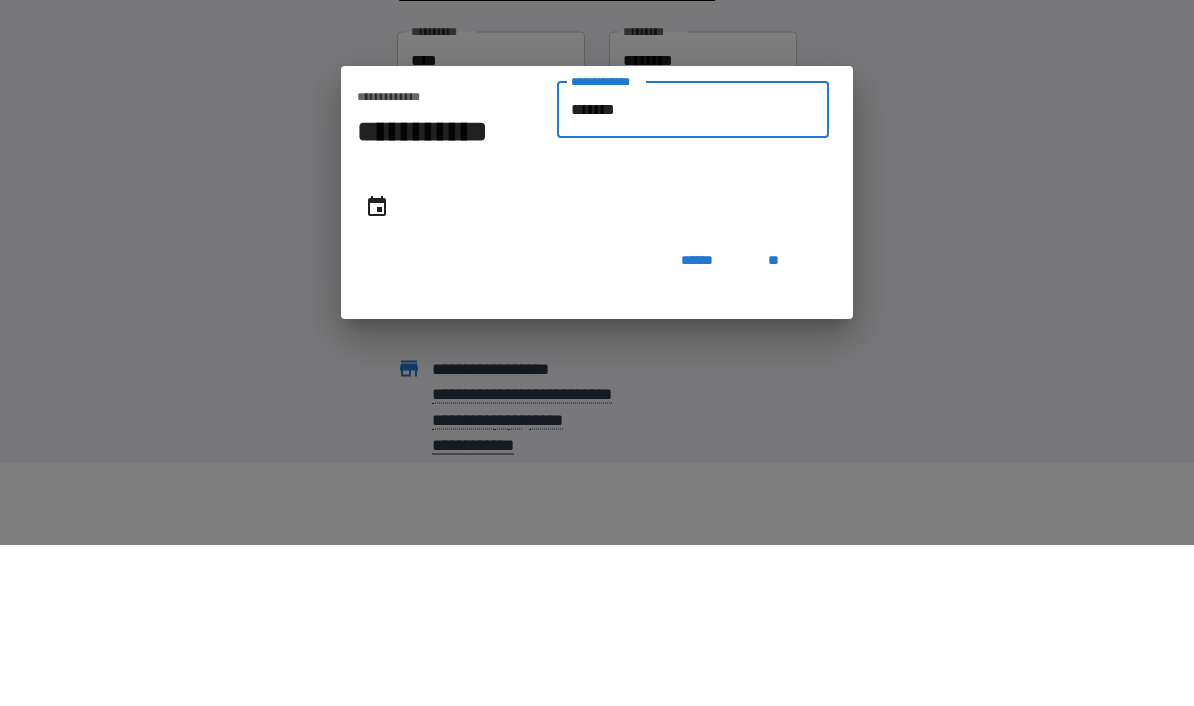 type on "**********" 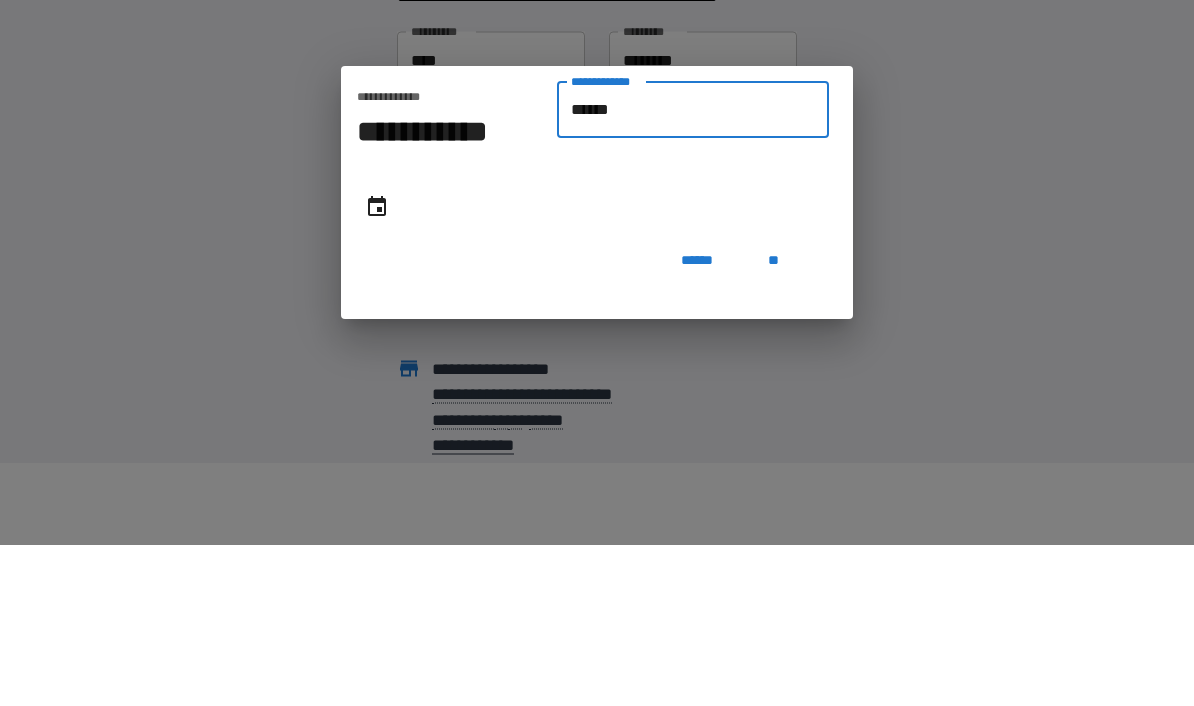 type on "*******" 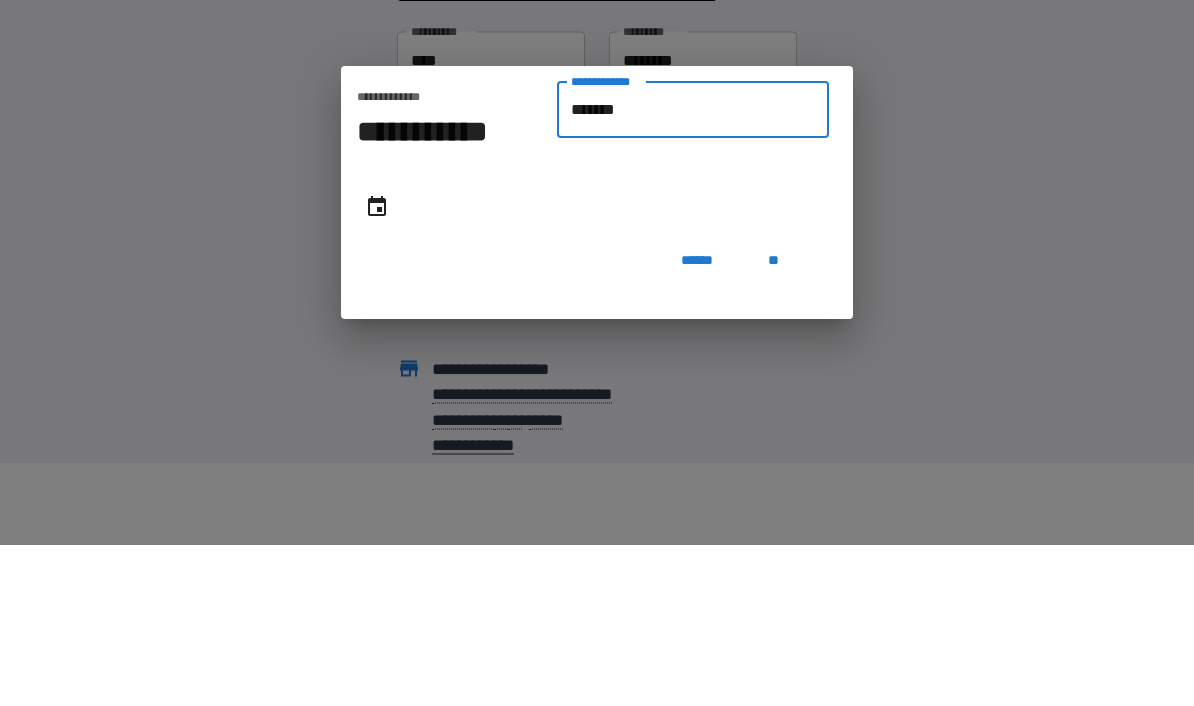 type on "**********" 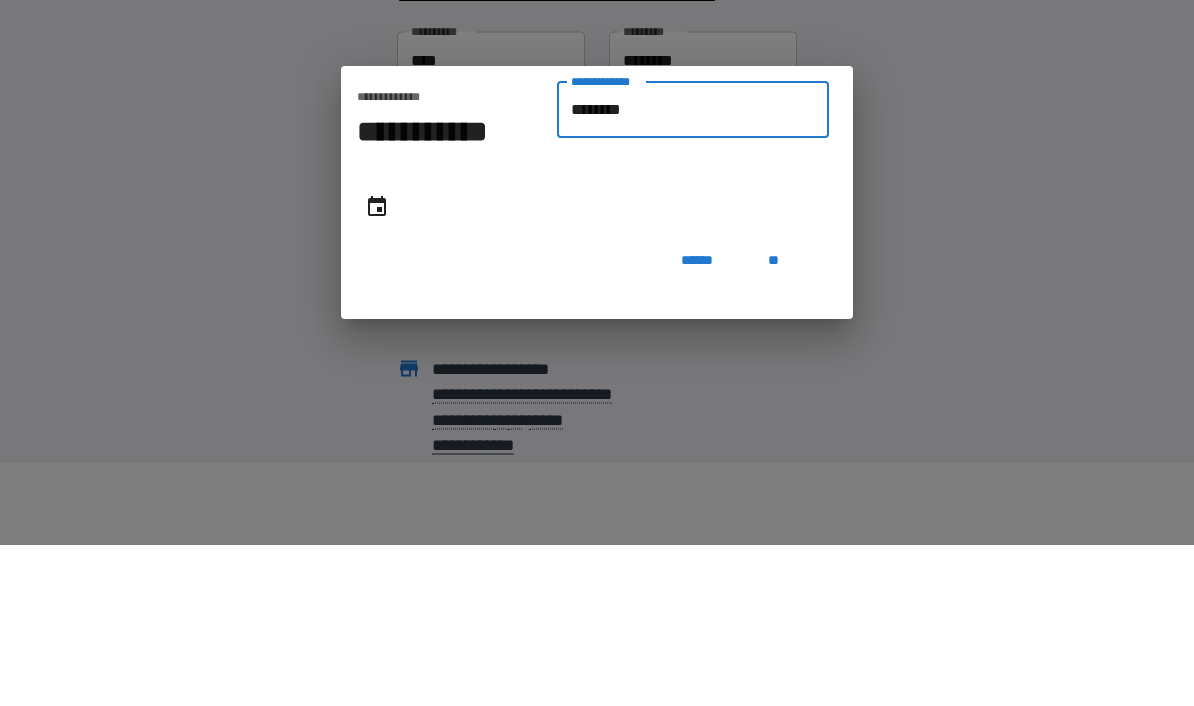 type on "**********" 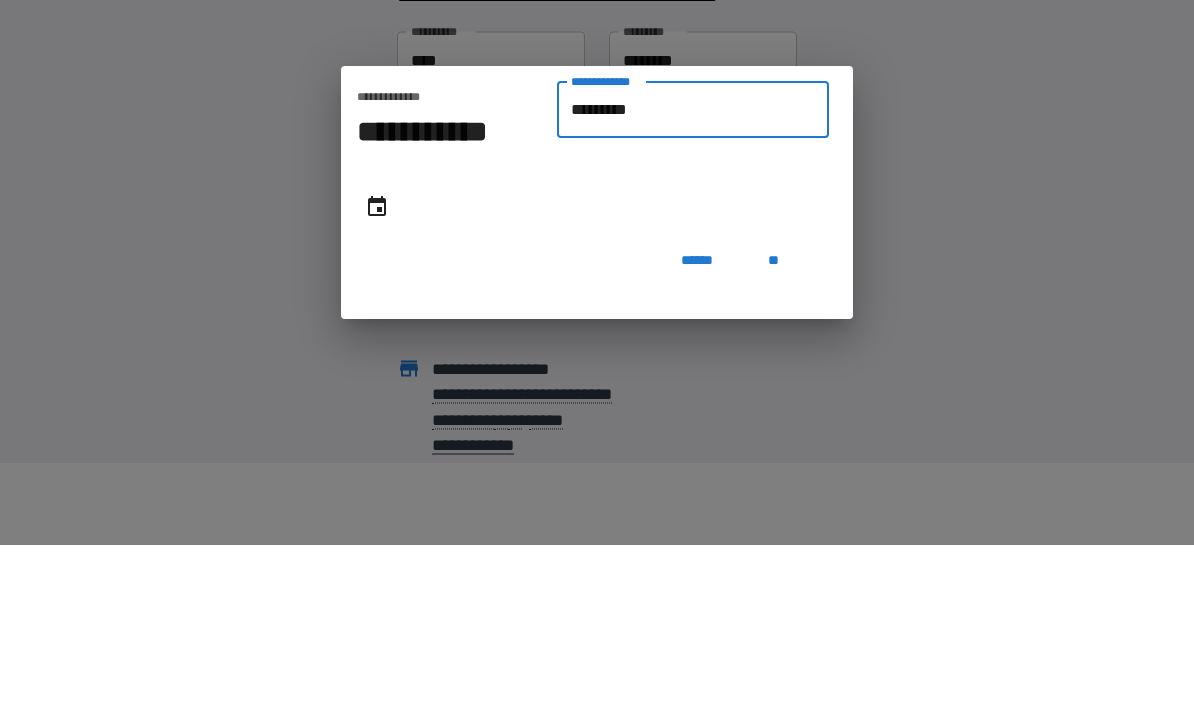 type on "**********" 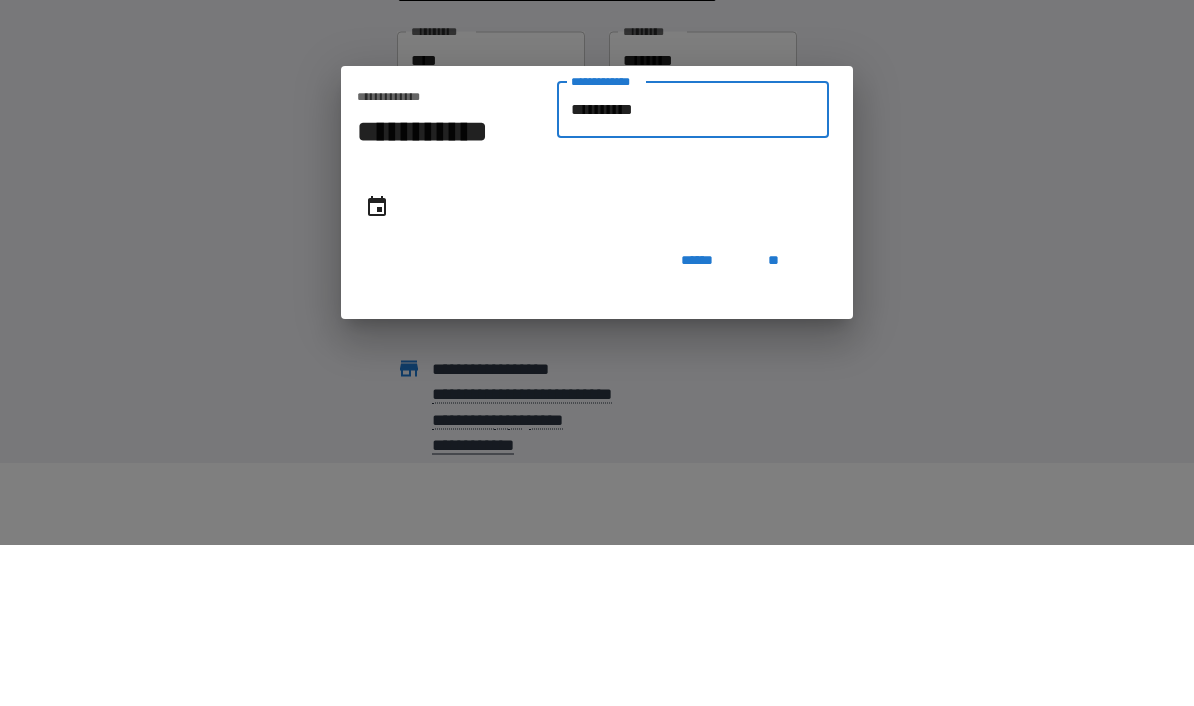 type on "**********" 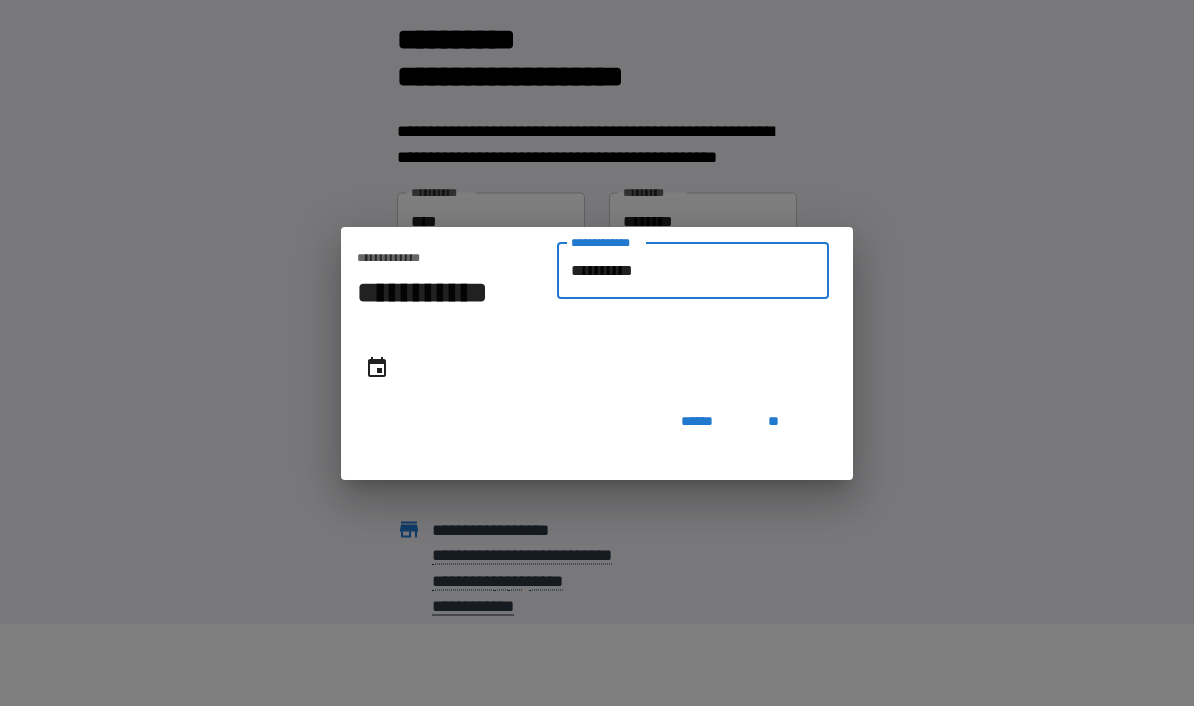 type on "**********" 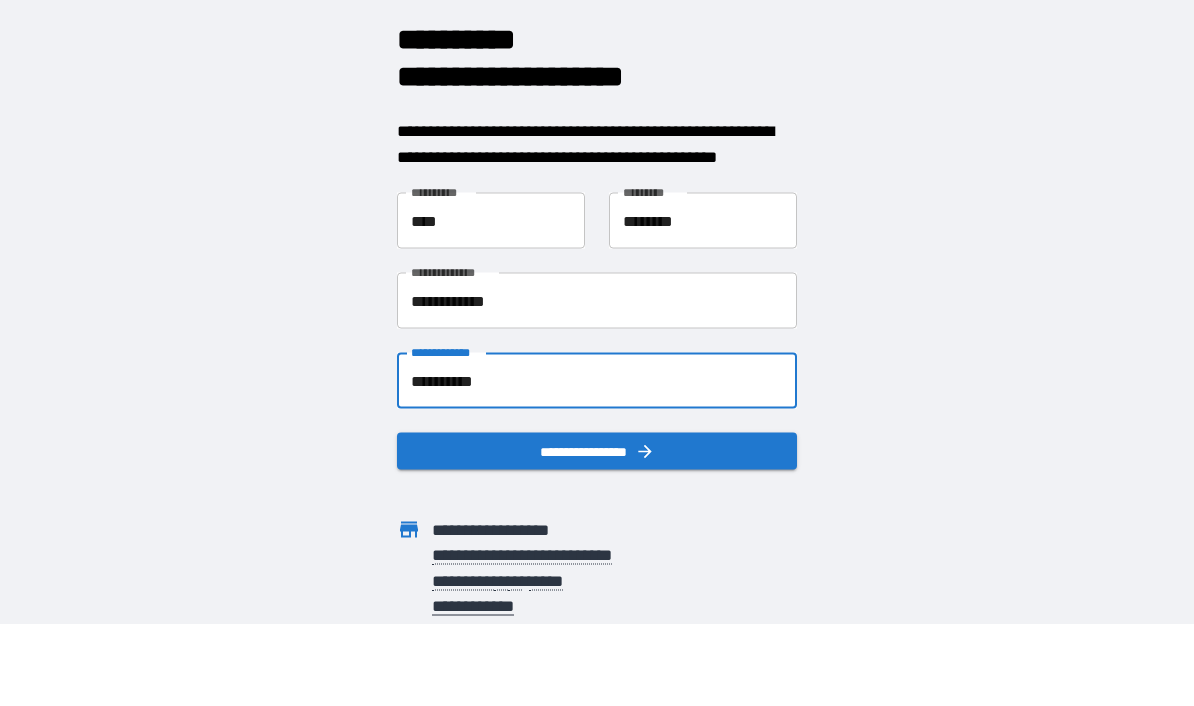 click on "**********" at bounding box center (597, 451) 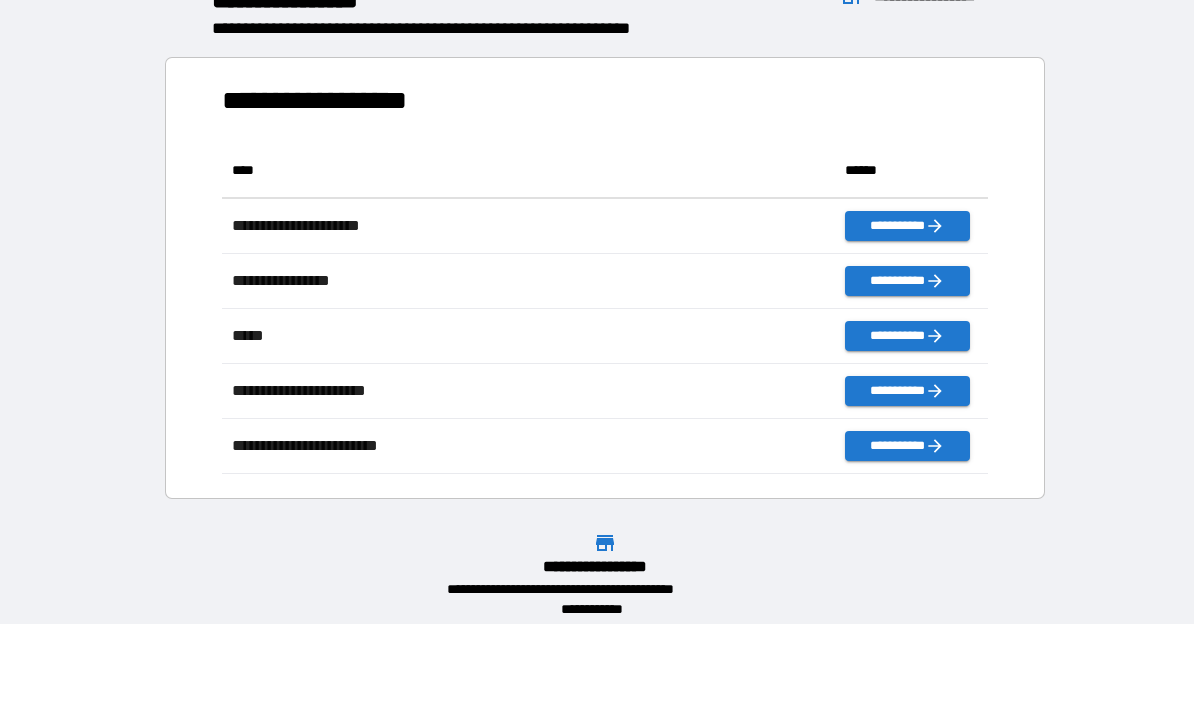 scroll, scrollTop: 1, scrollLeft: 1, axis: both 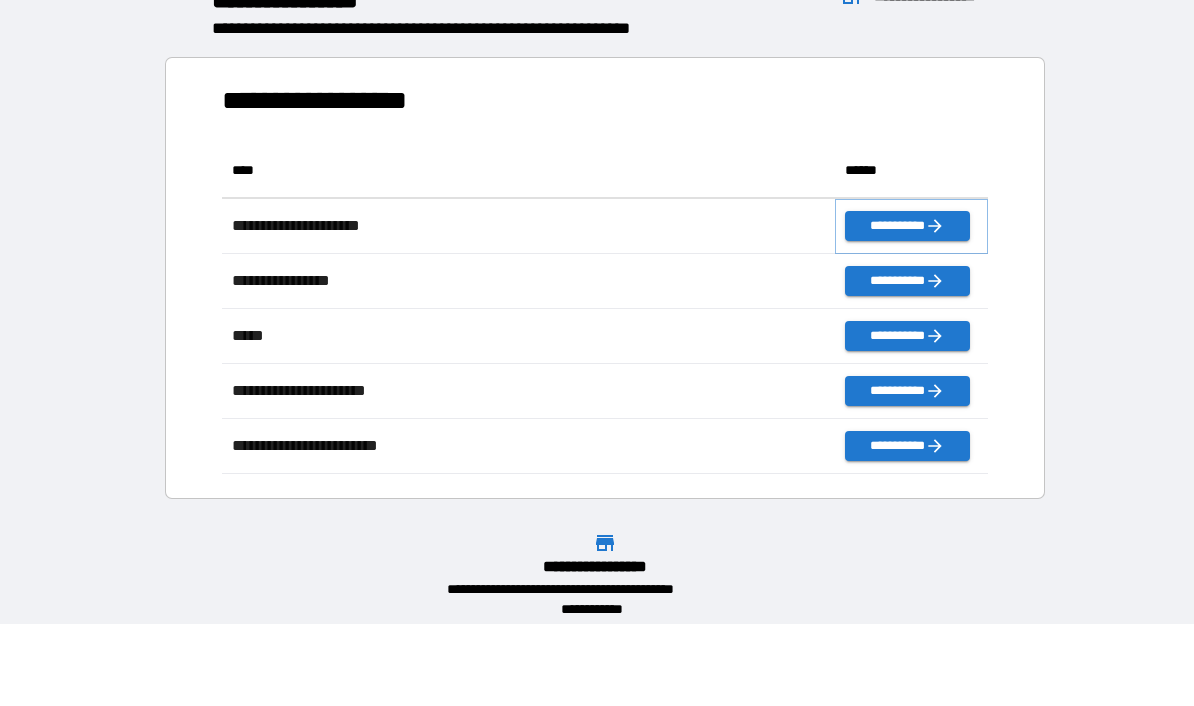 click on "**********" at bounding box center [907, 226] 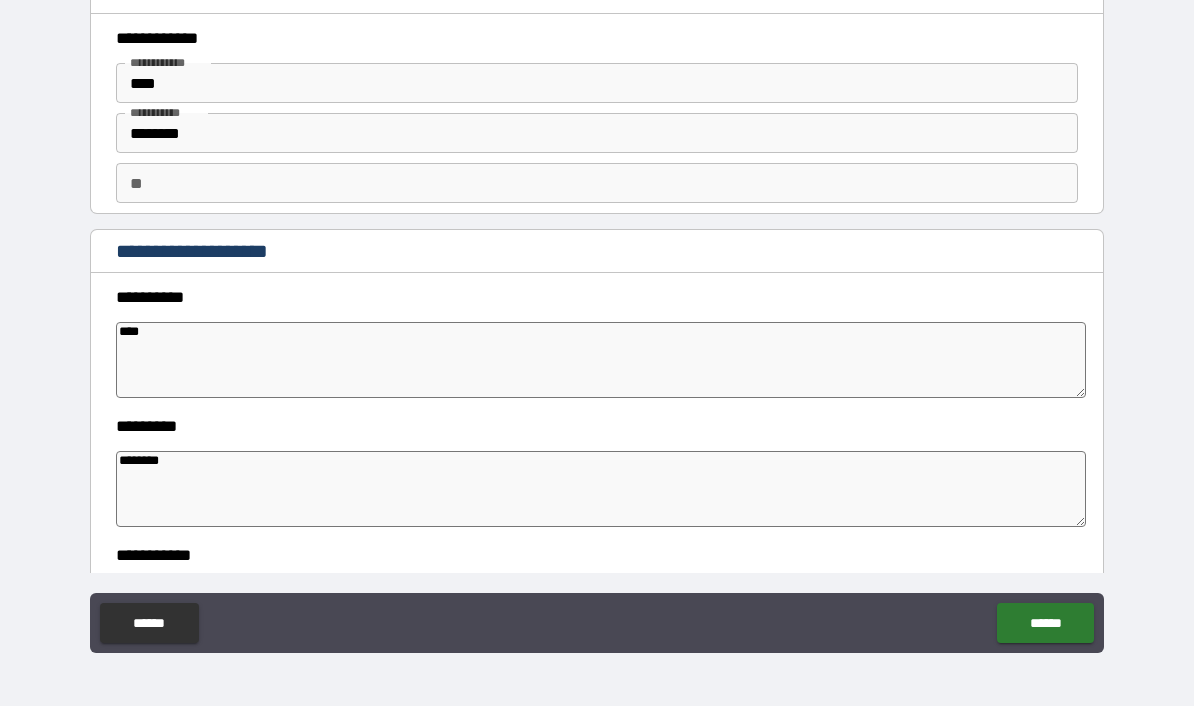 type on "*" 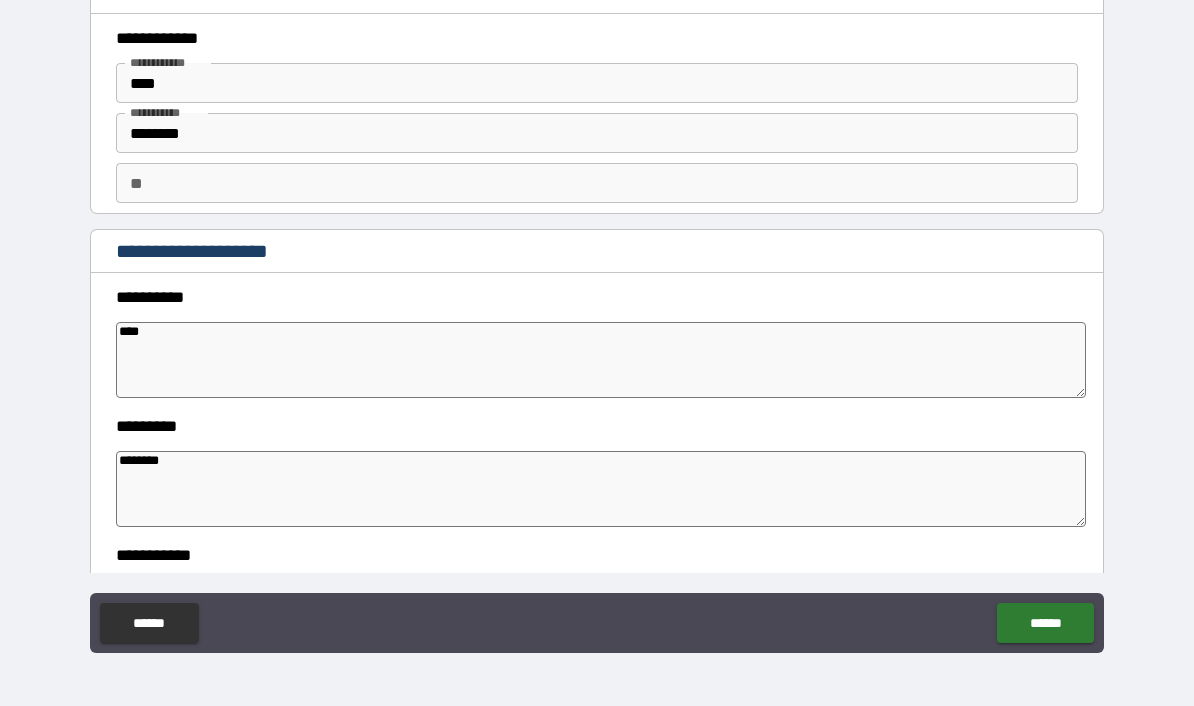 type on "*" 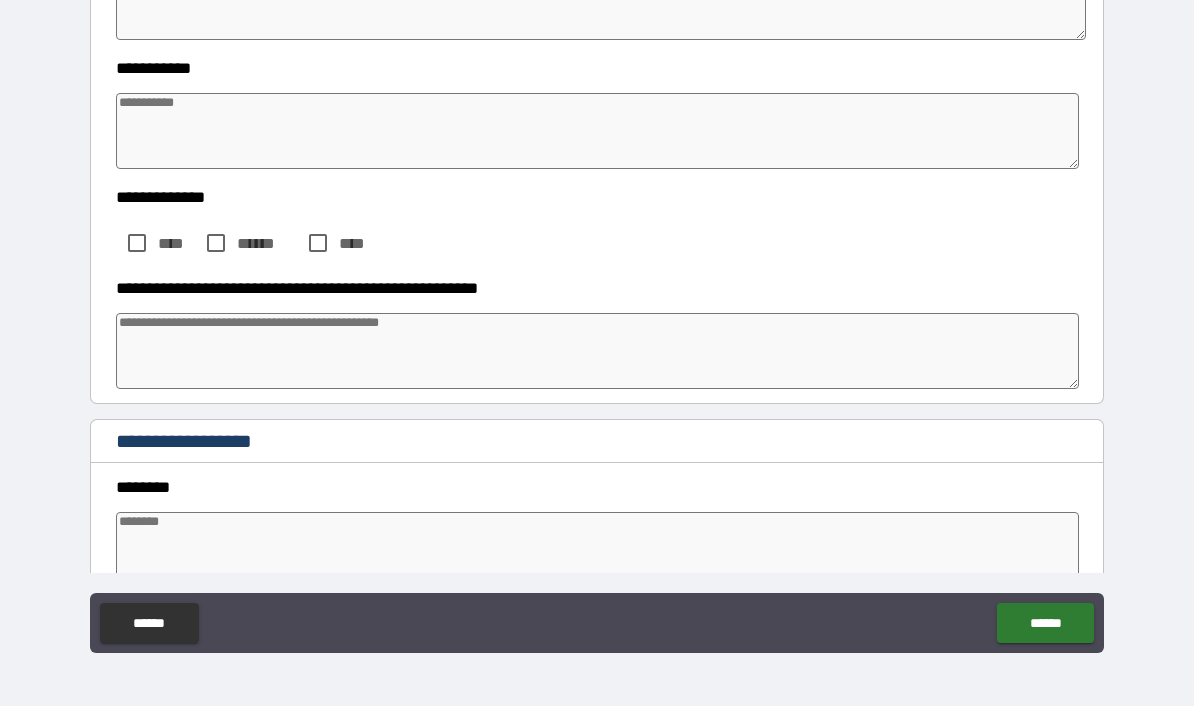 scroll, scrollTop: 488, scrollLeft: 0, axis: vertical 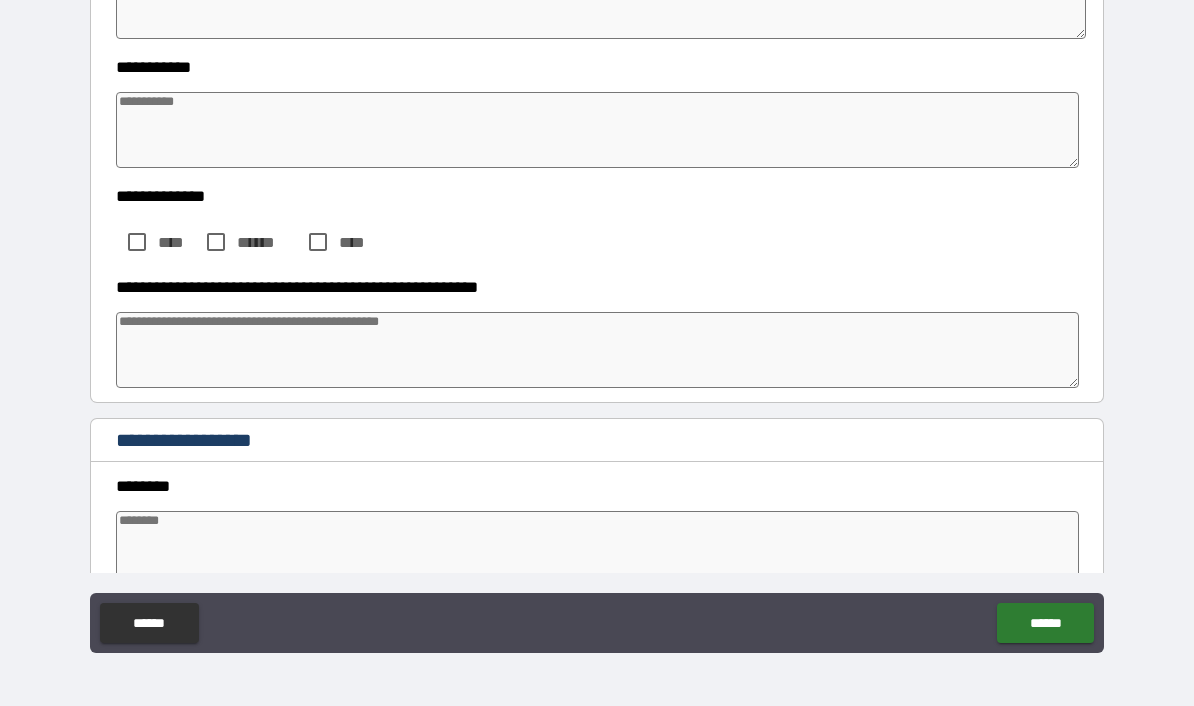 type on "*" 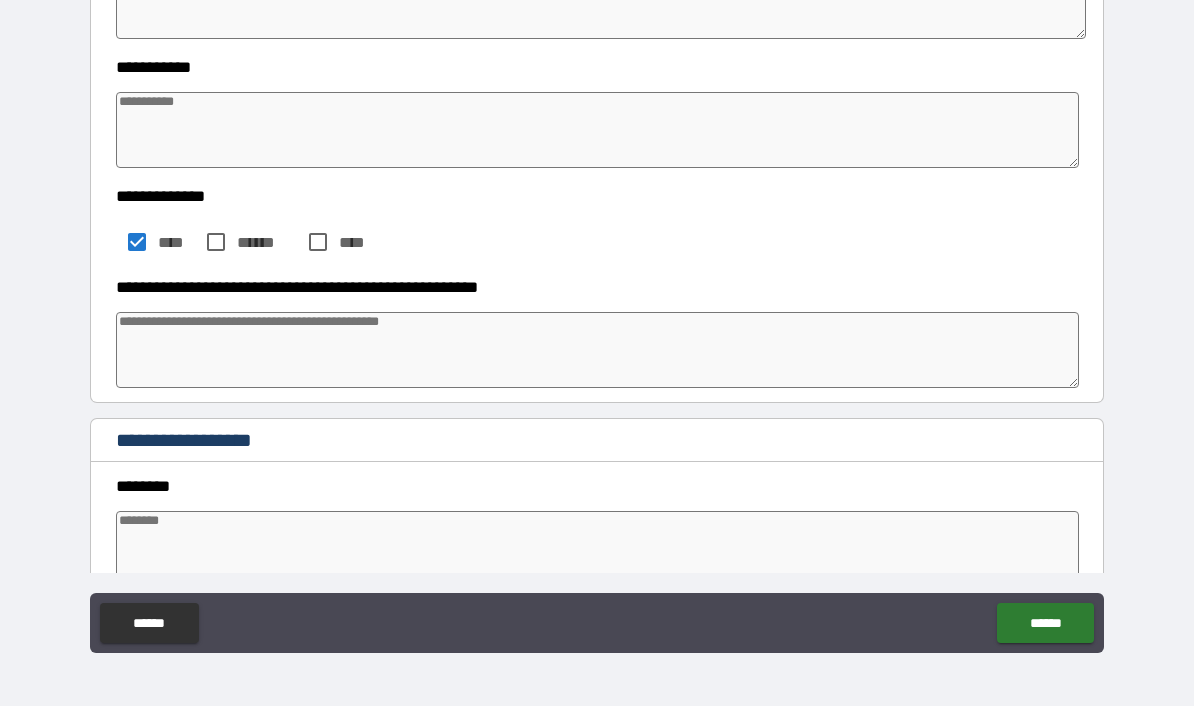 type on "*" 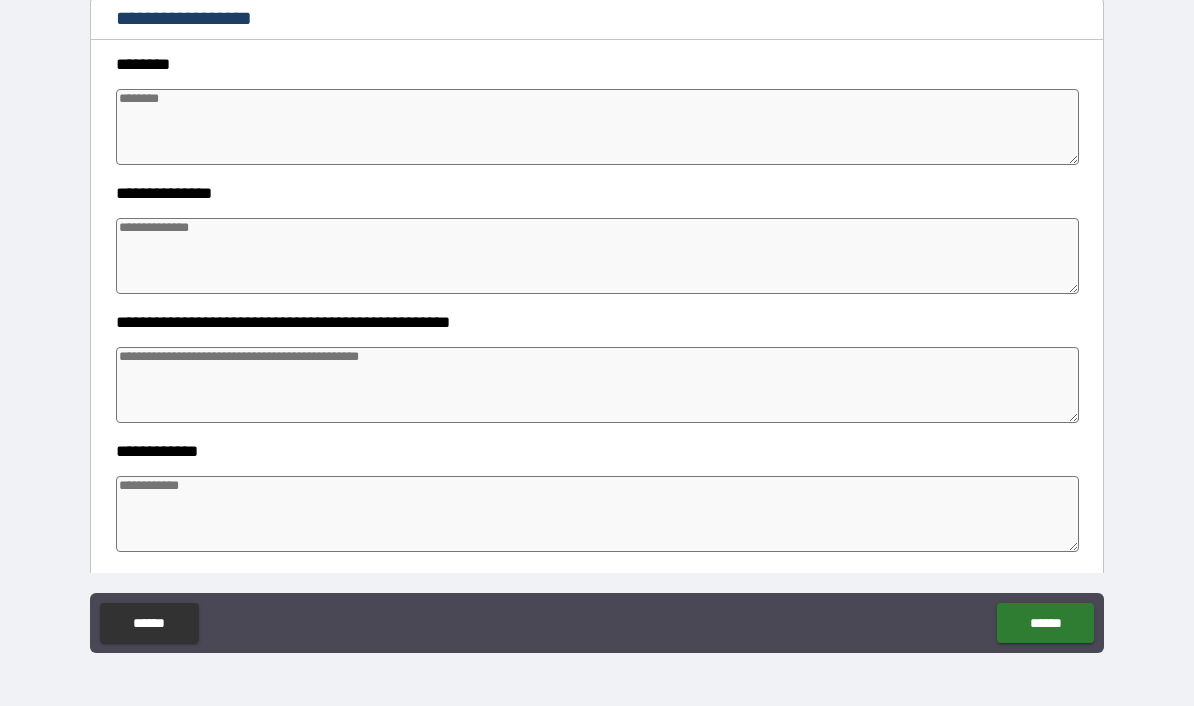 scroll, scrollTop: 909, scrollLeft: 0, axis: vertical 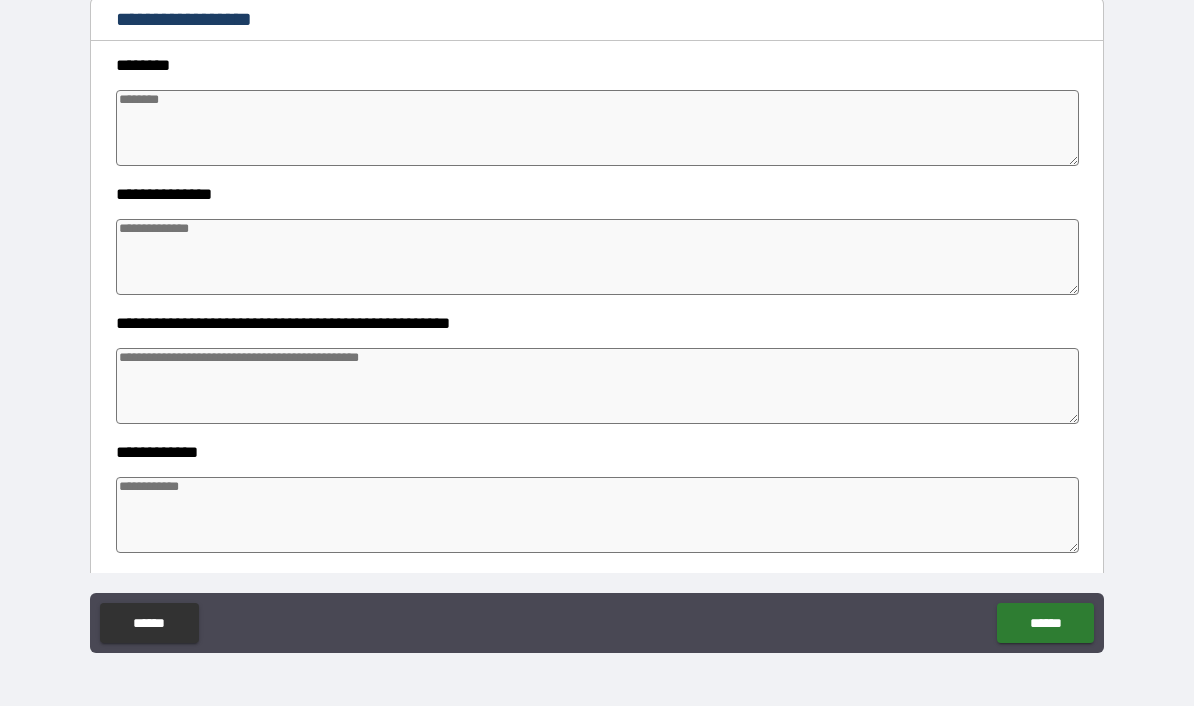 click at bounding box center [597, 386] 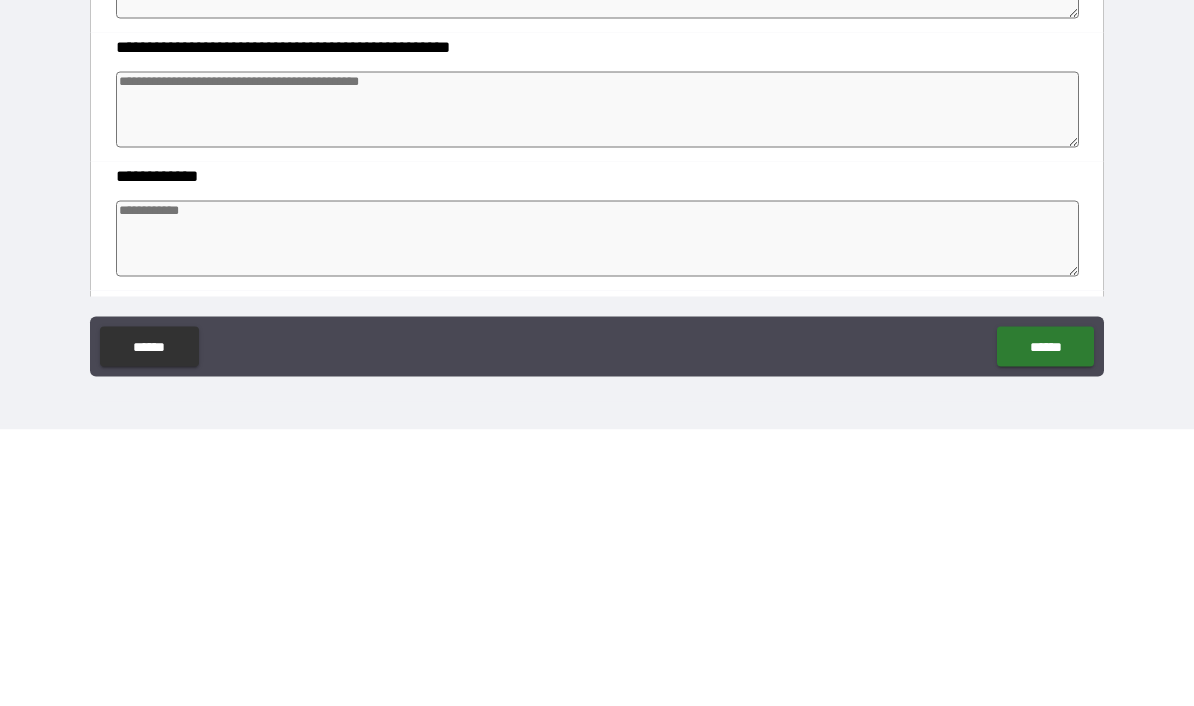 type on "*" 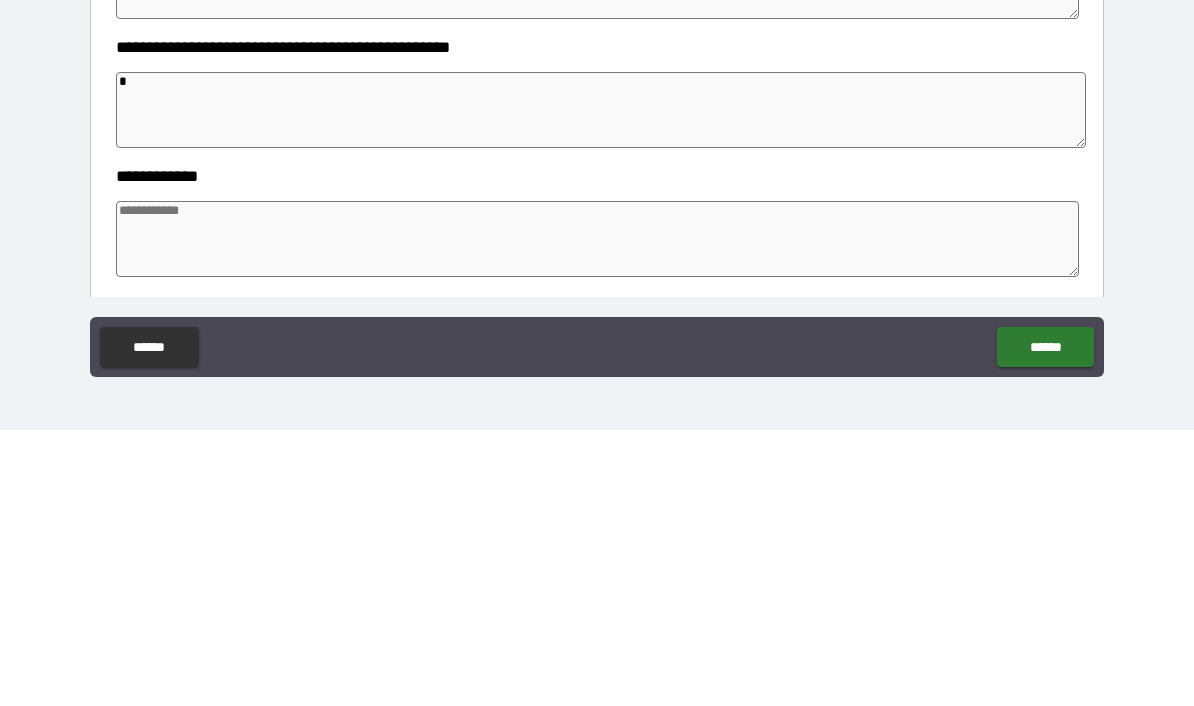 type on "*" 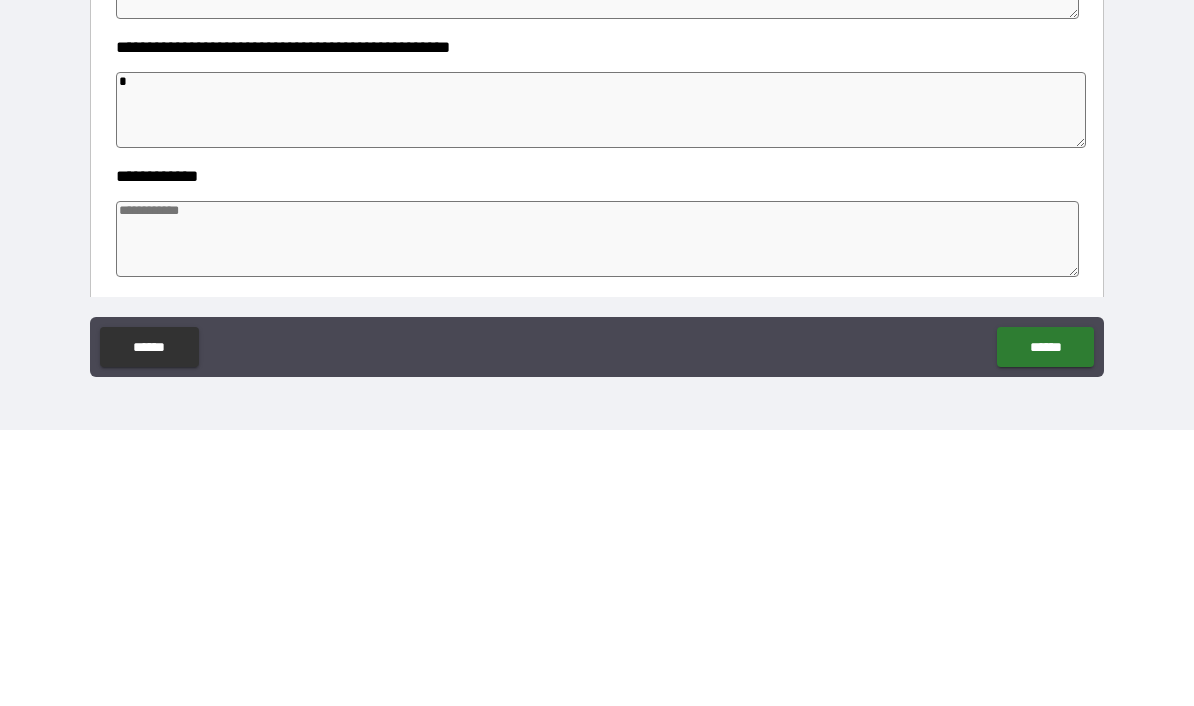 type on "*" 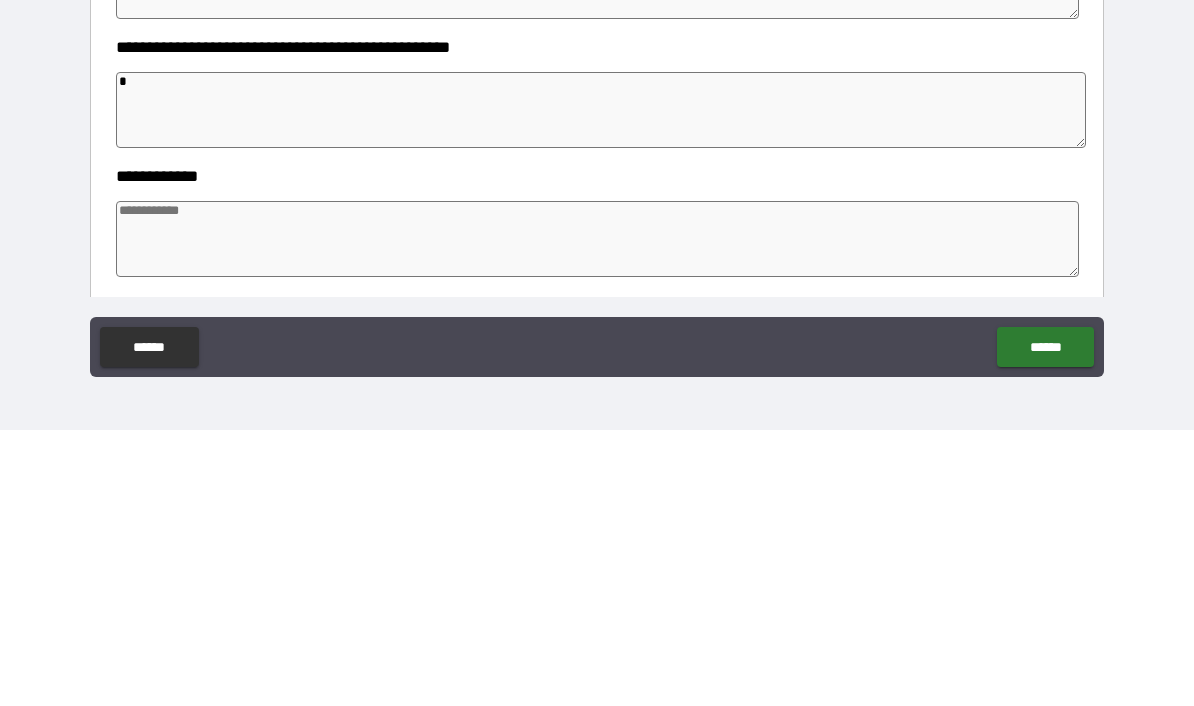 type on "**" 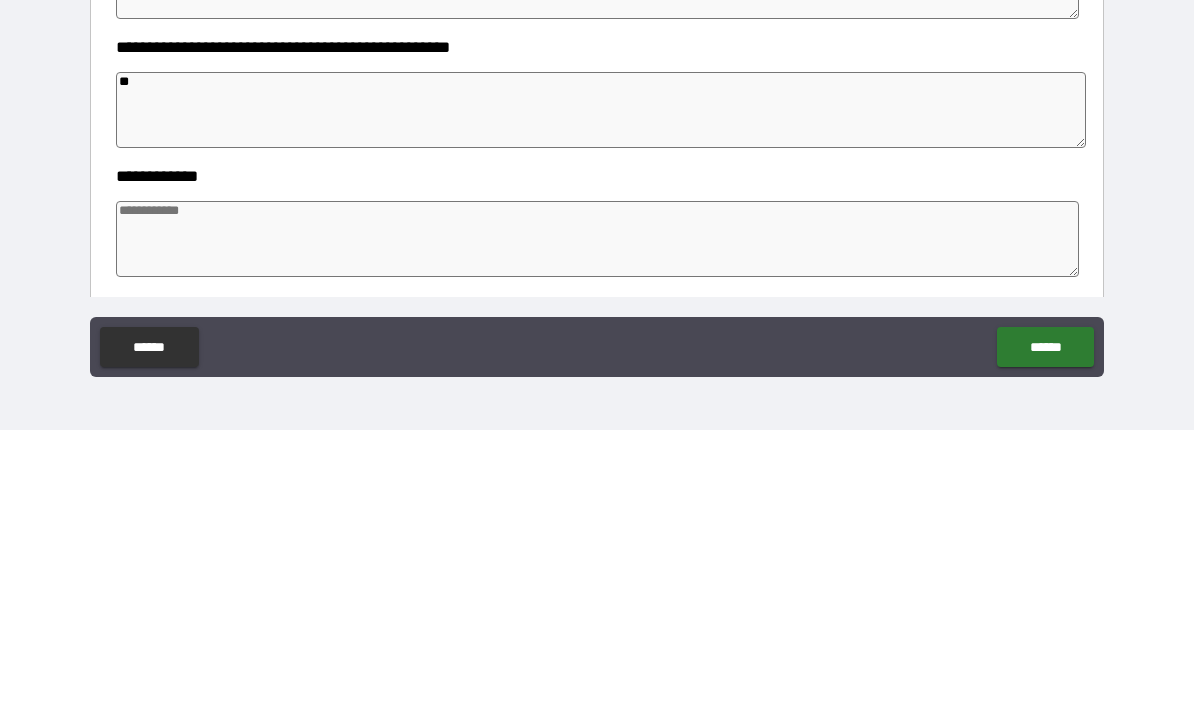 type on "*" 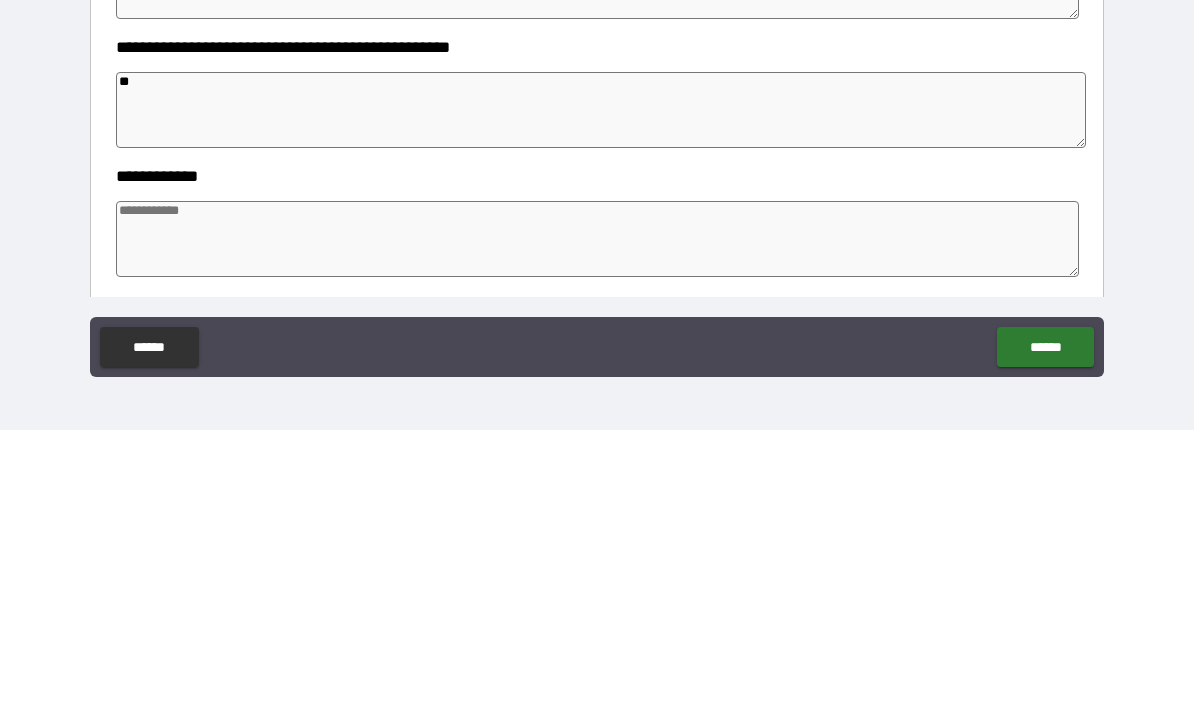 type on "*" 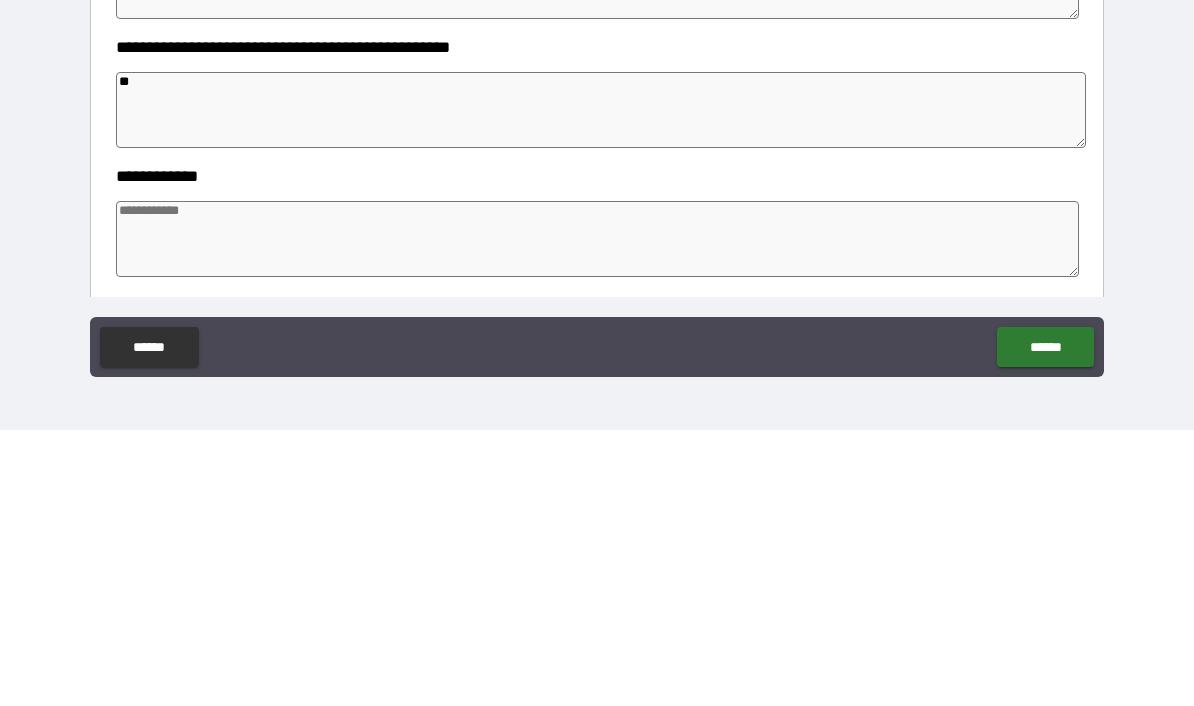 type on "*" 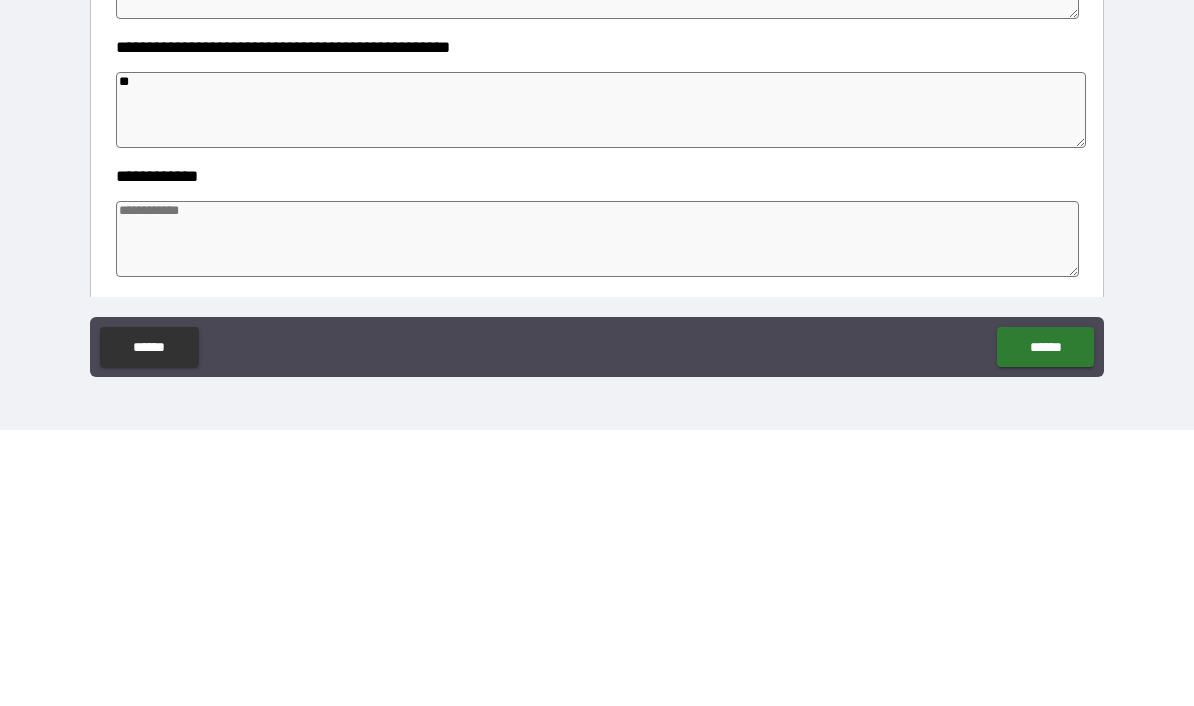 type on "*" 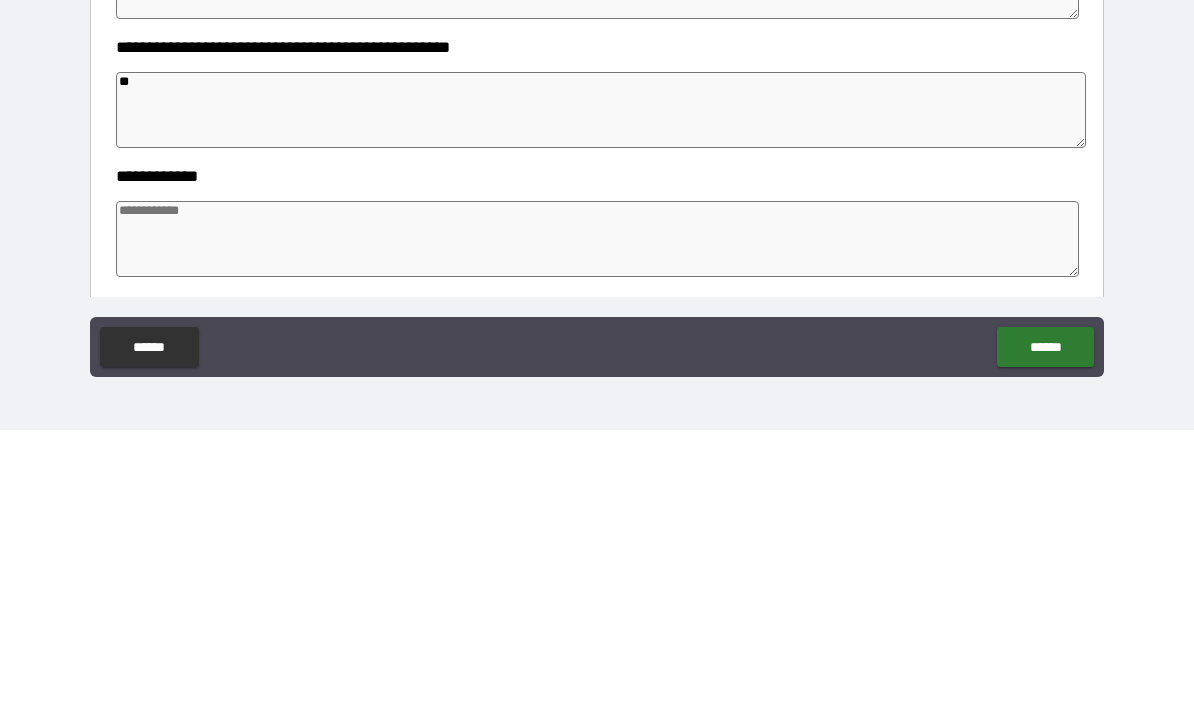 type on "***" 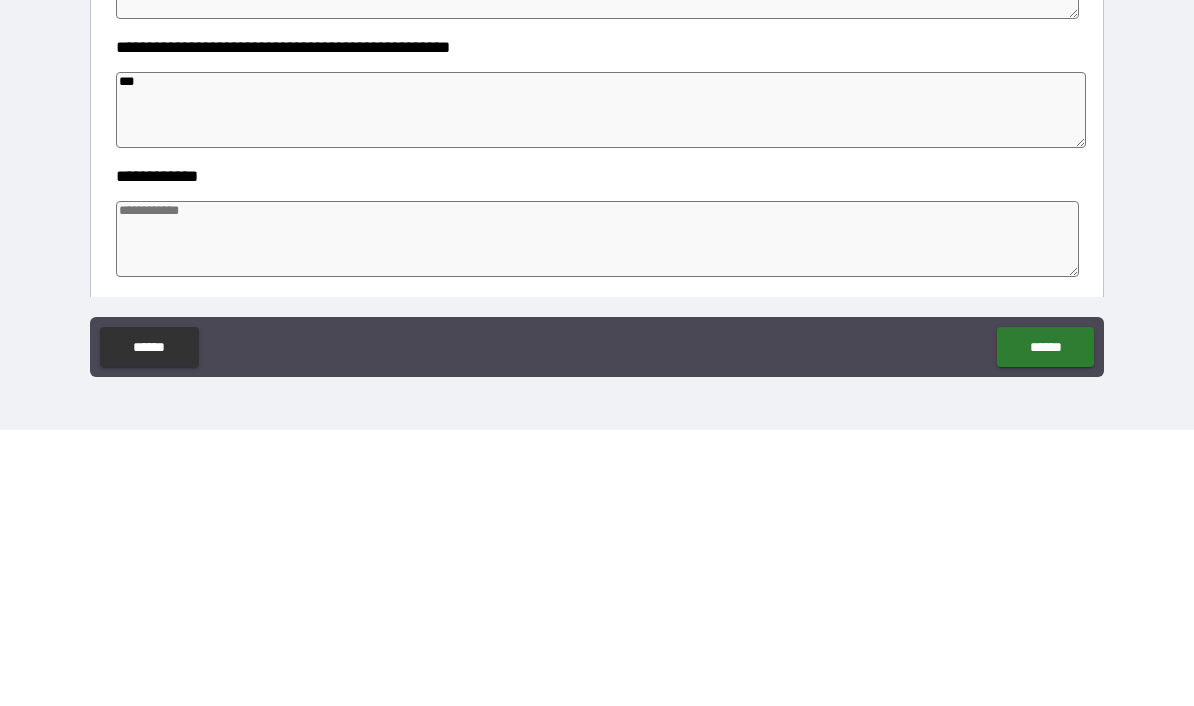 type on "*" 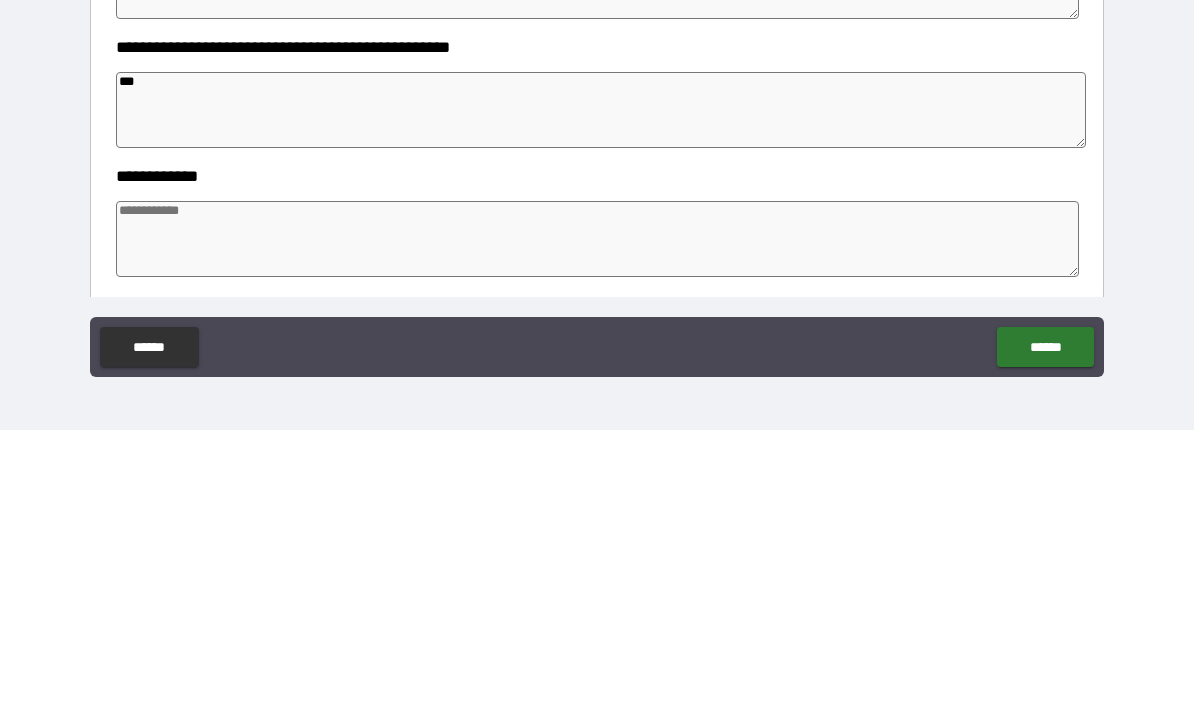 type on "*" 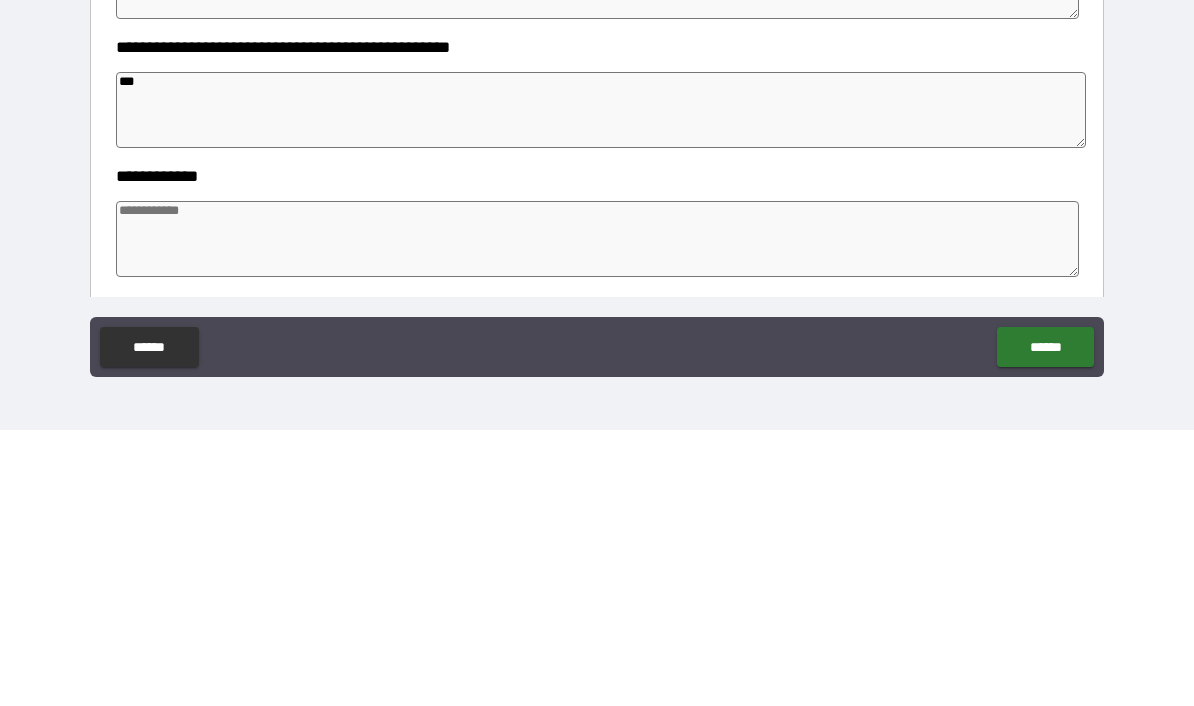 type on "*" 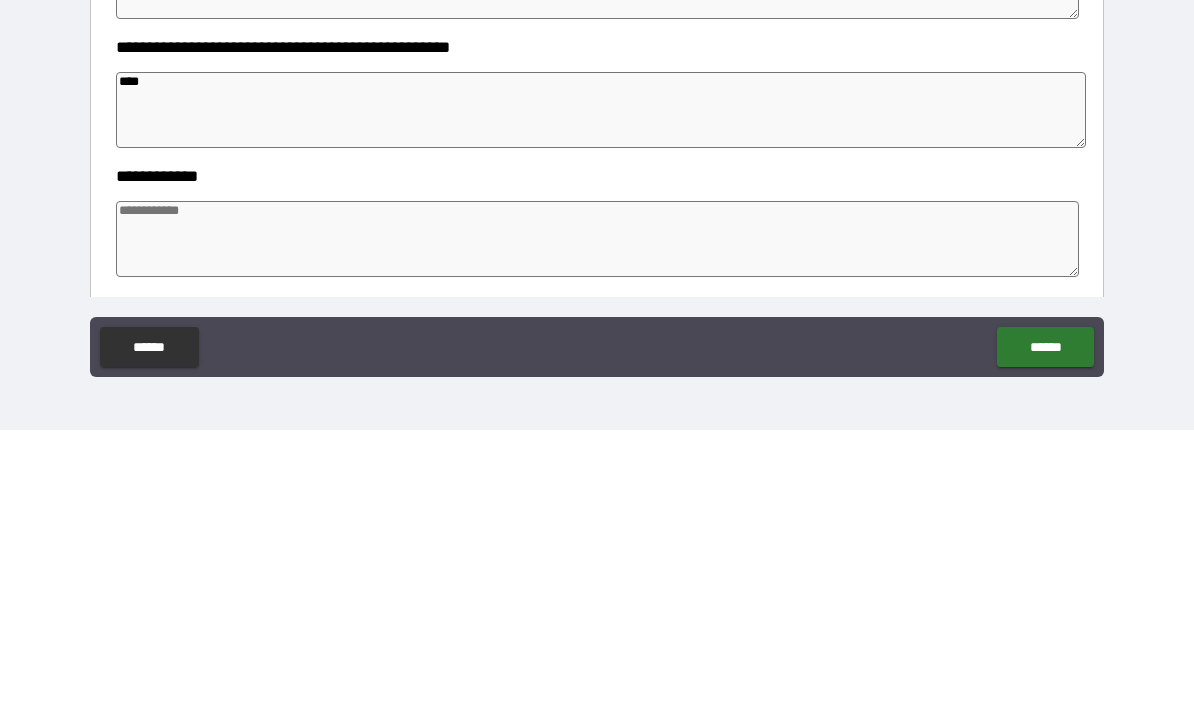 type on "*" 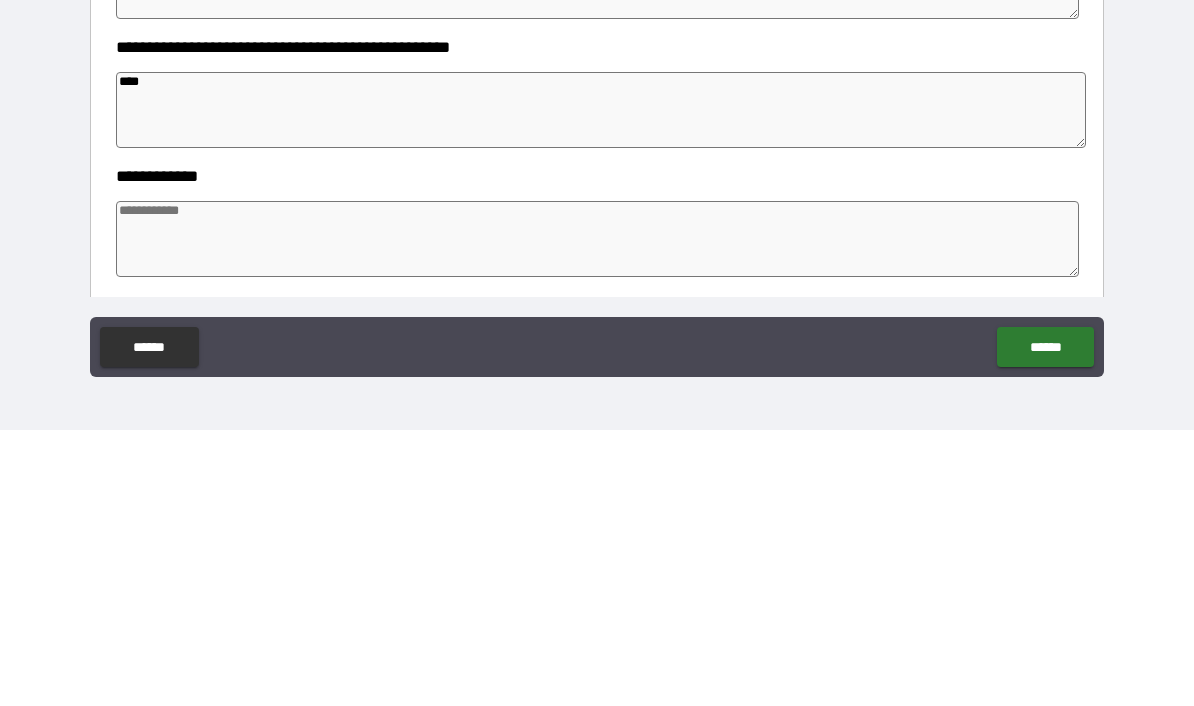type on "*" 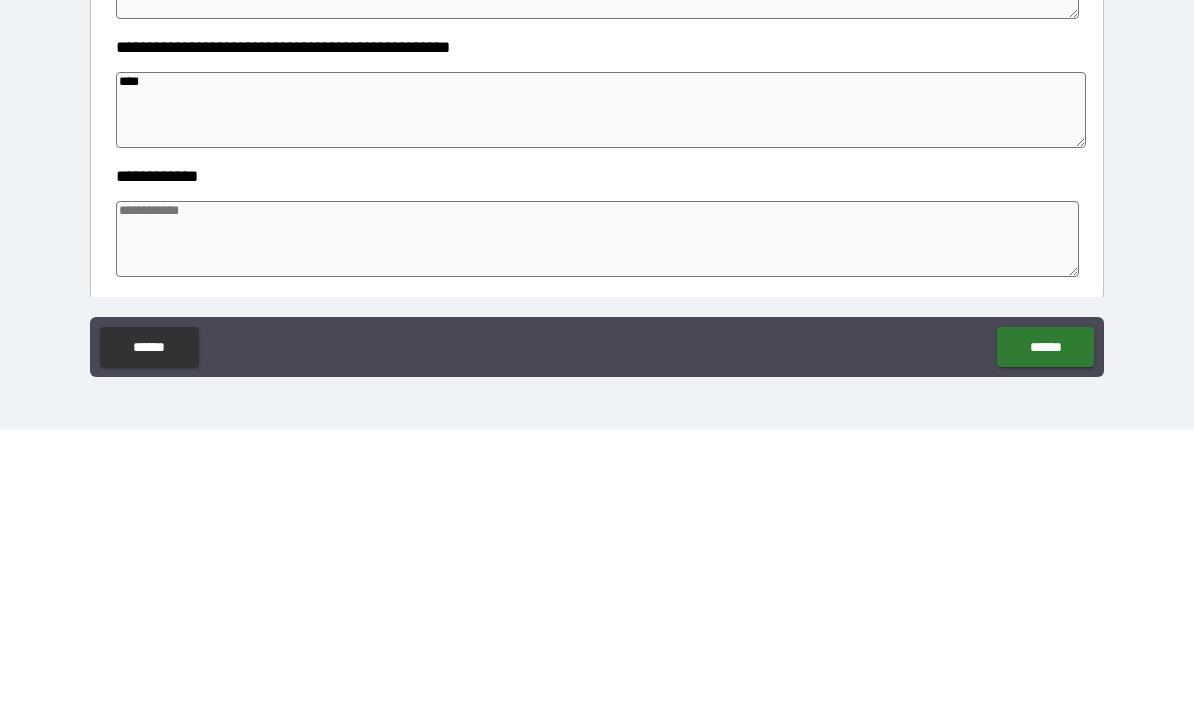 type on "*" 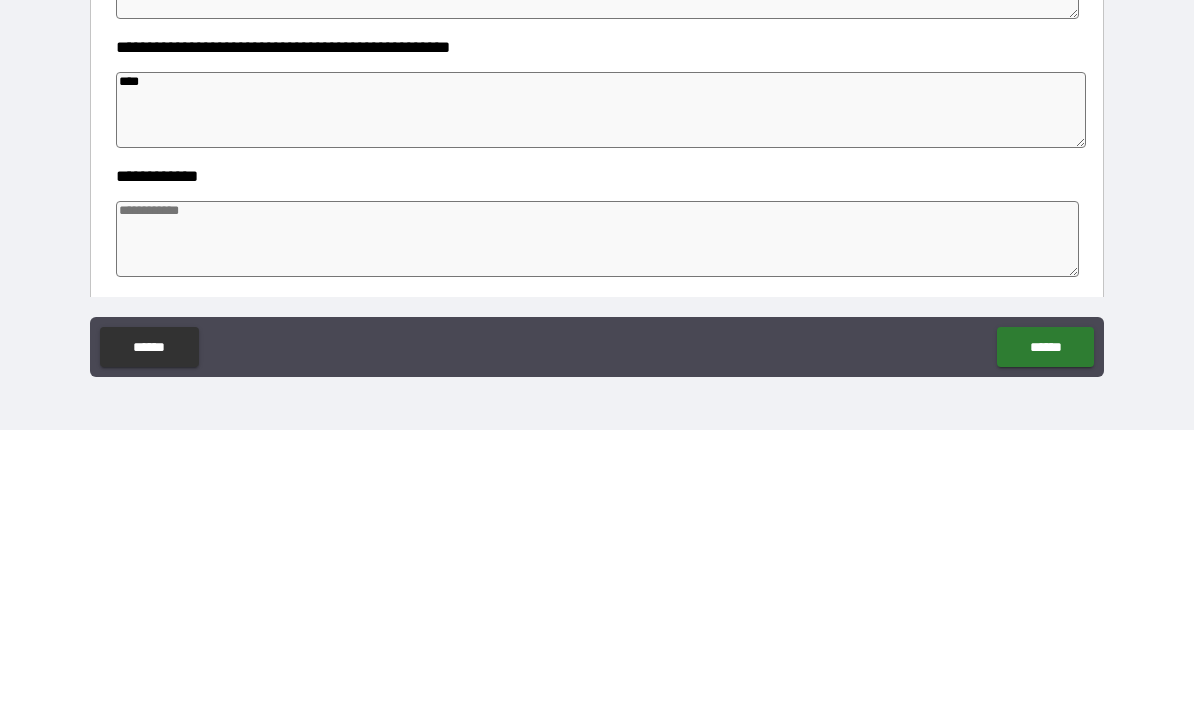 type on "*****" 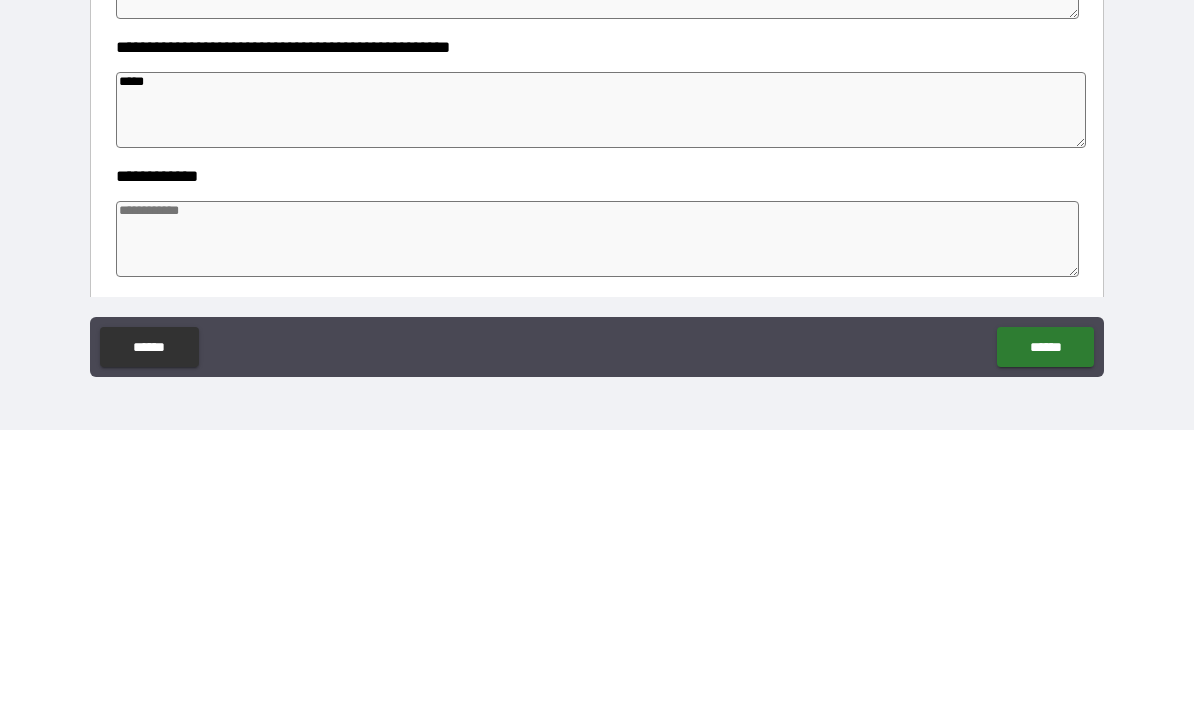 type on "*" 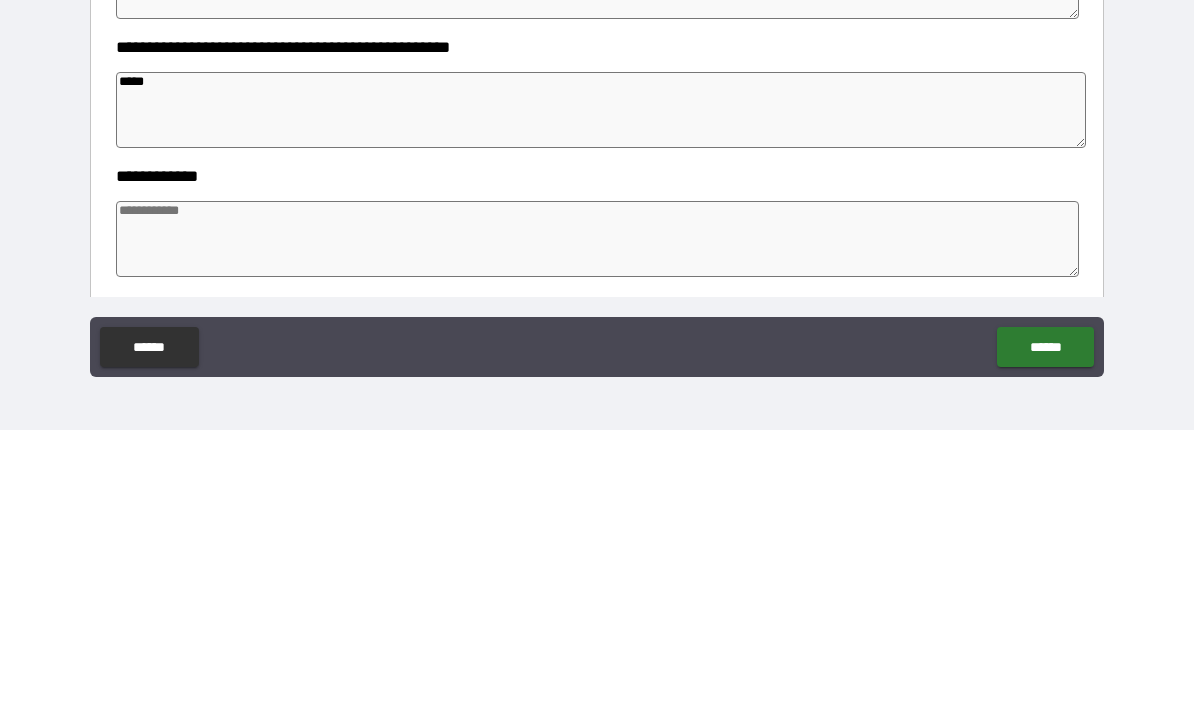 type on "*" 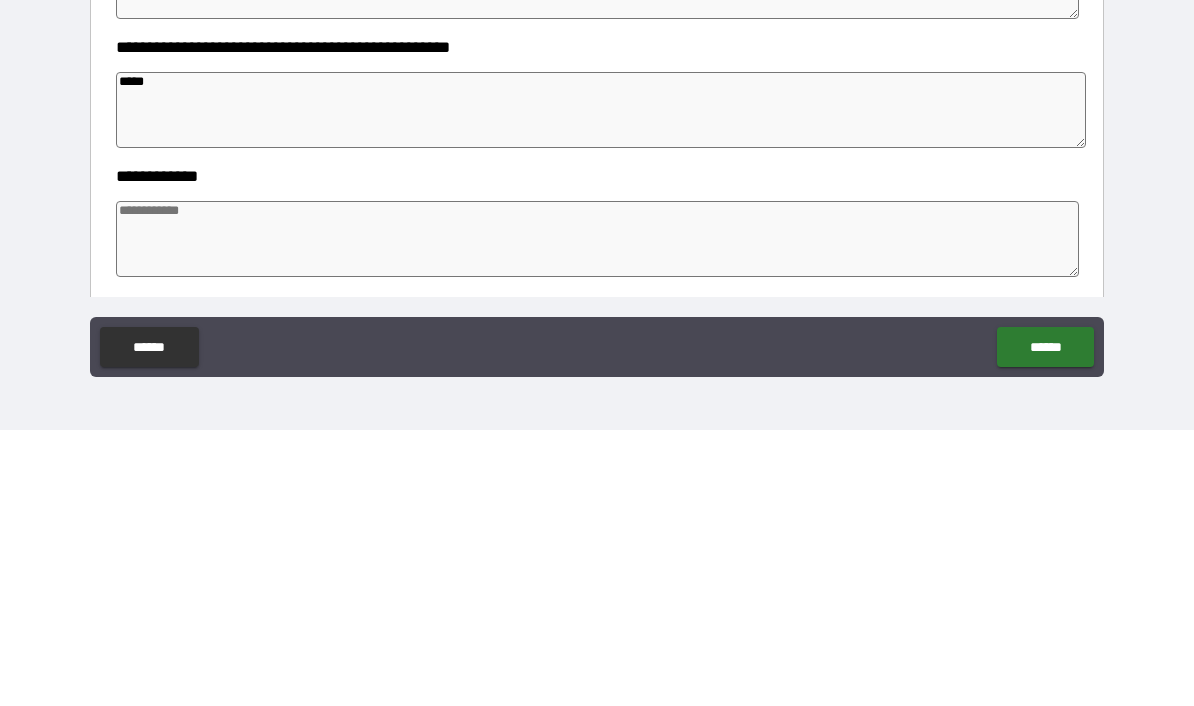type on "*" 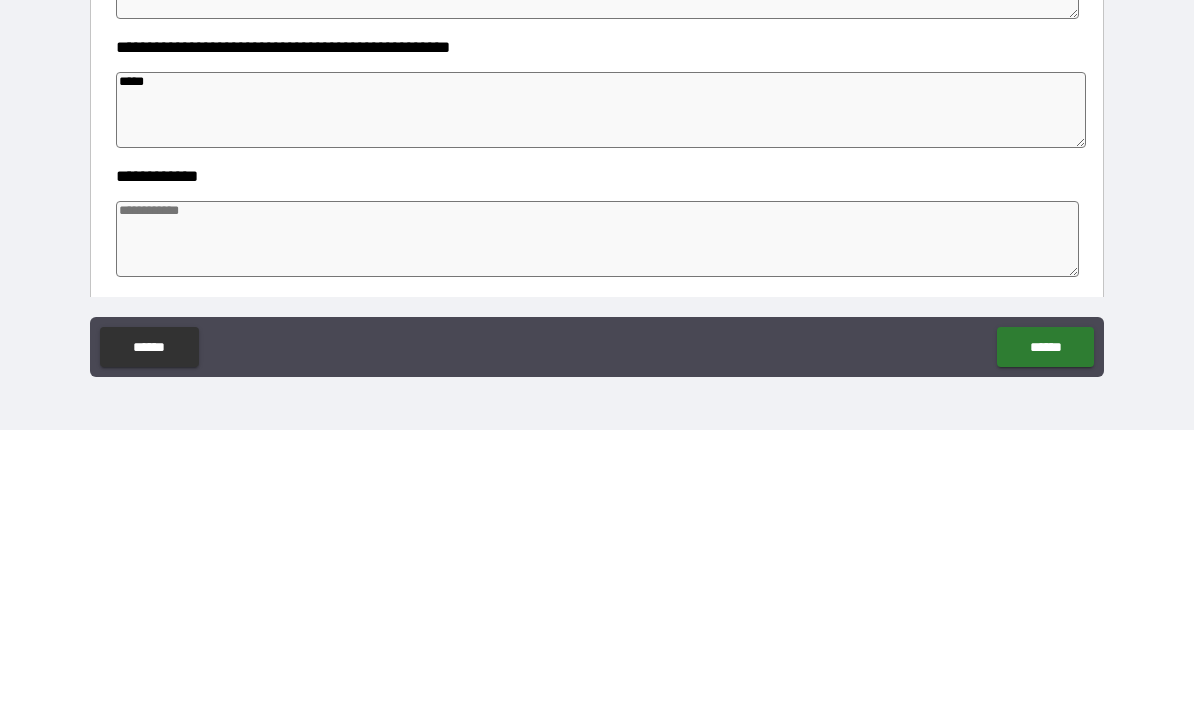 type on "******" 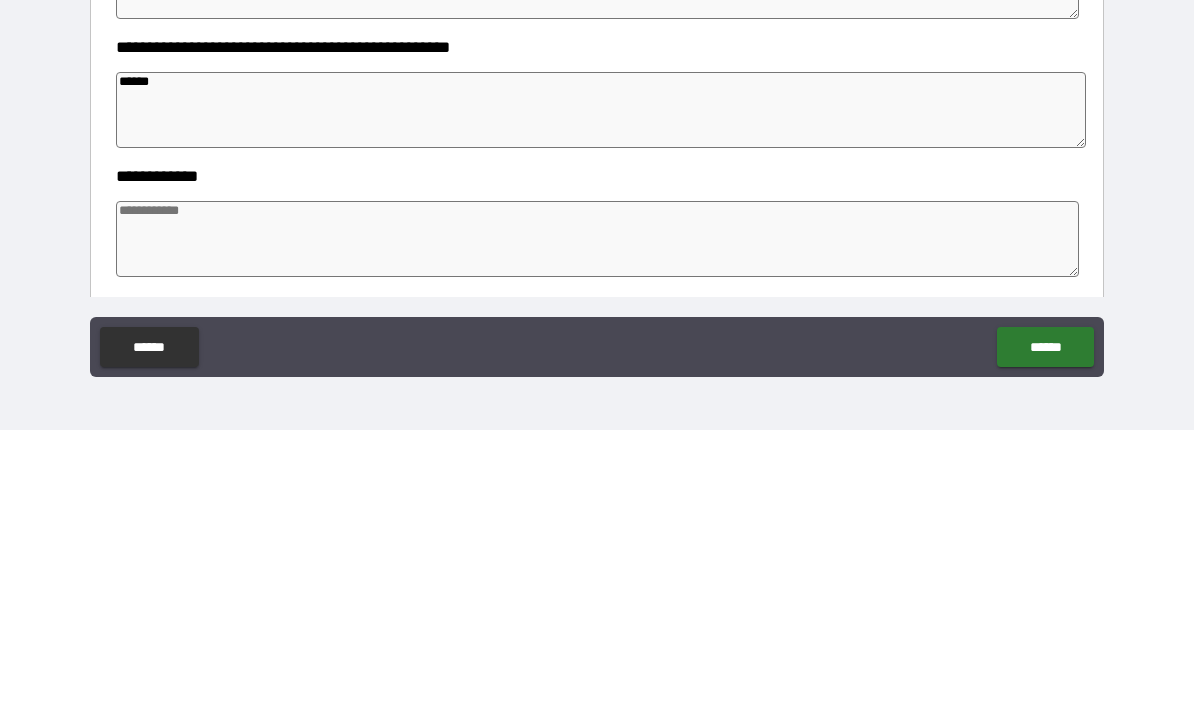 type on "*" 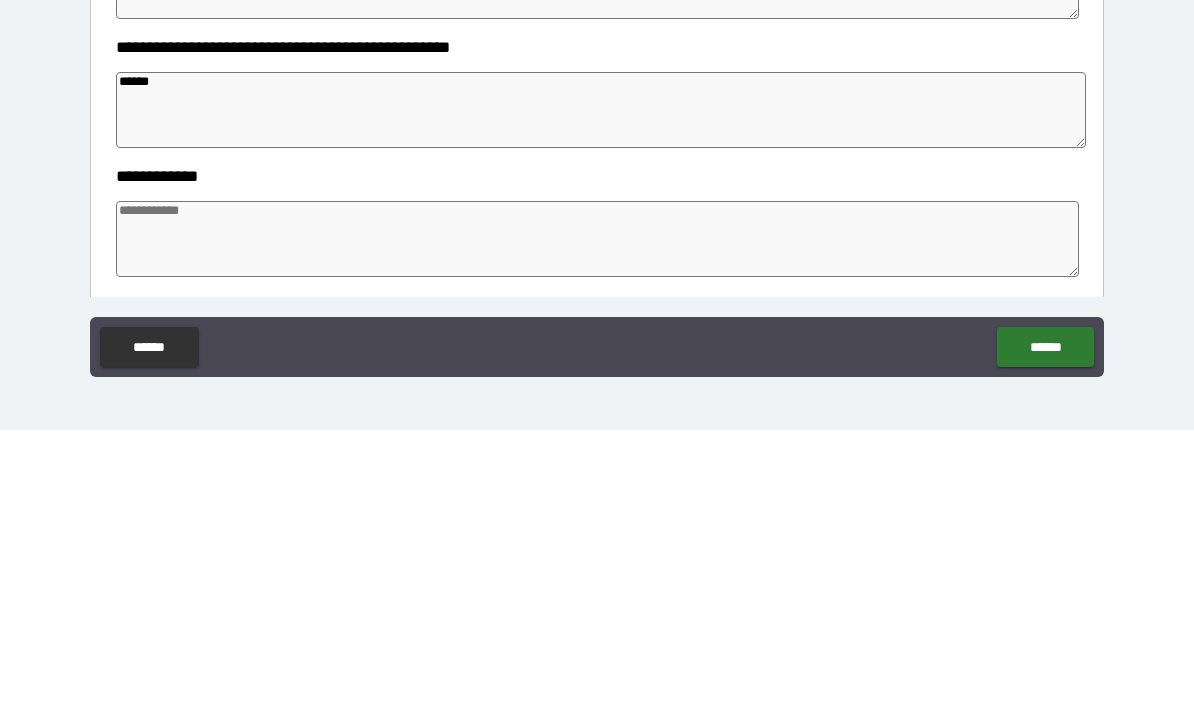 type on "*" 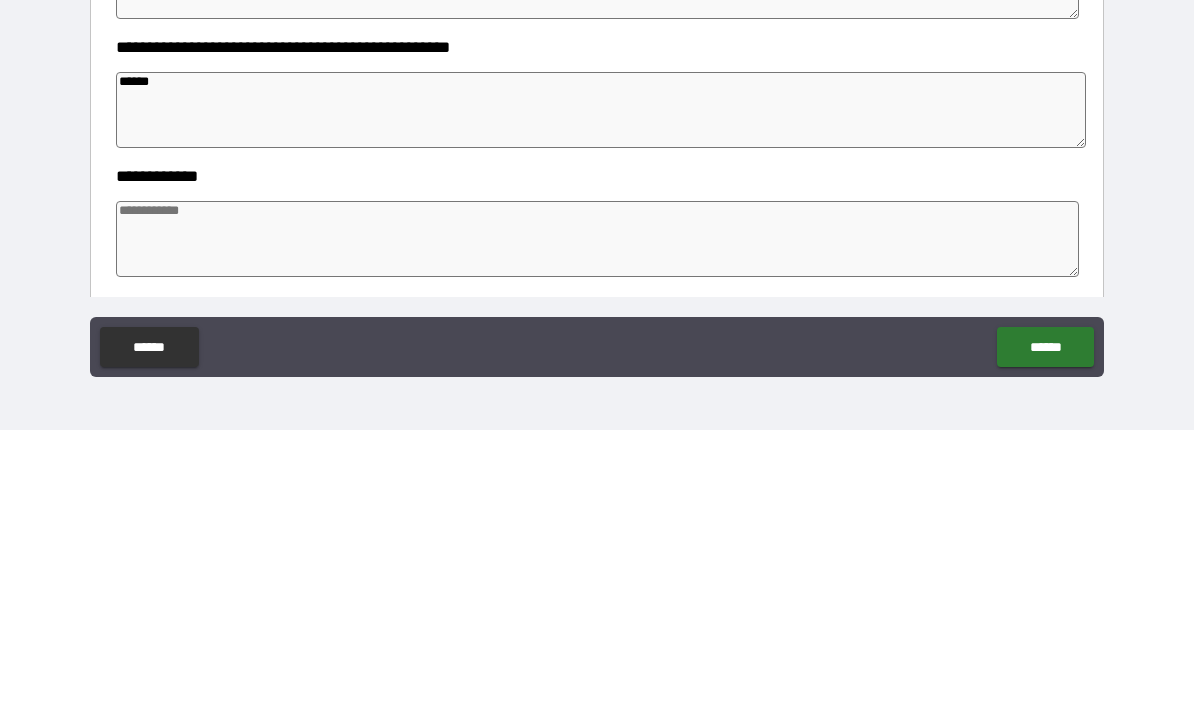 type on "*" 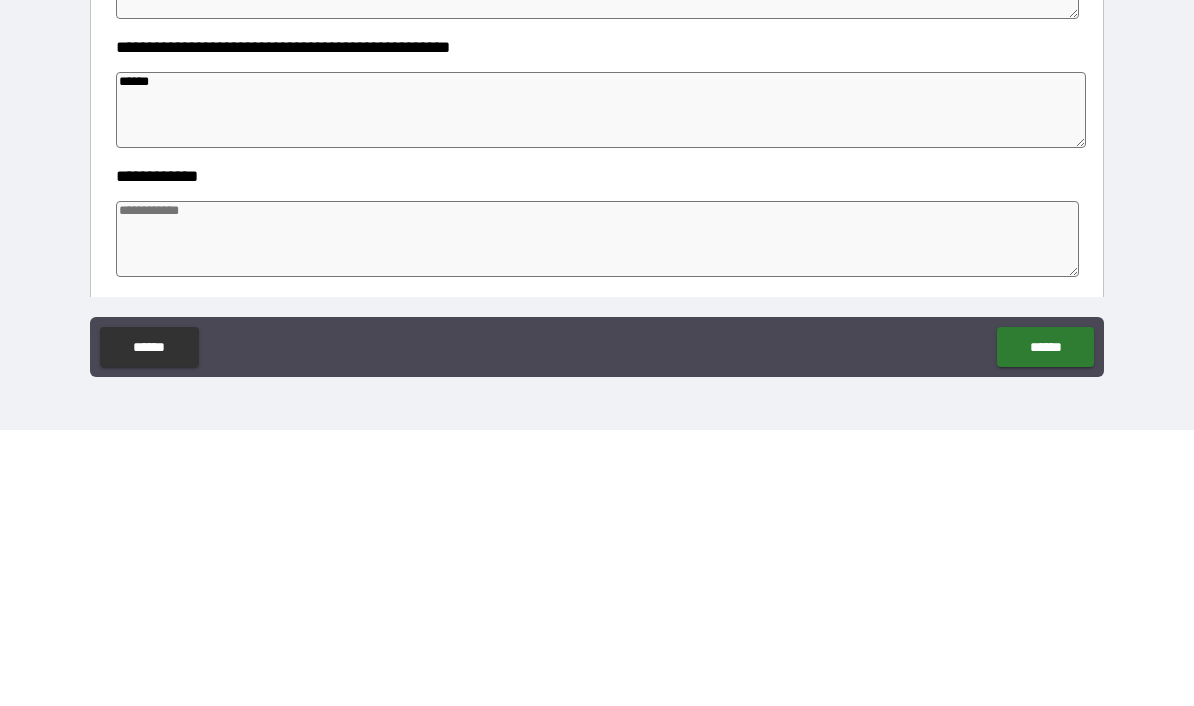 type on "*****" 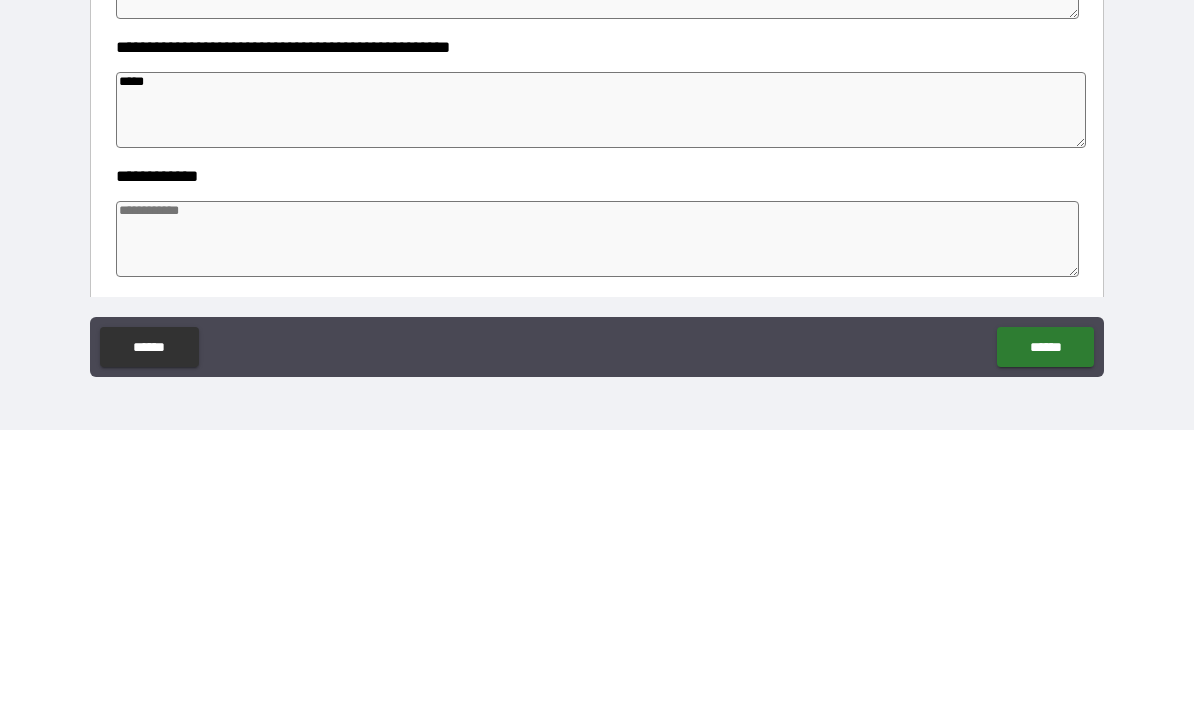 type on "*" 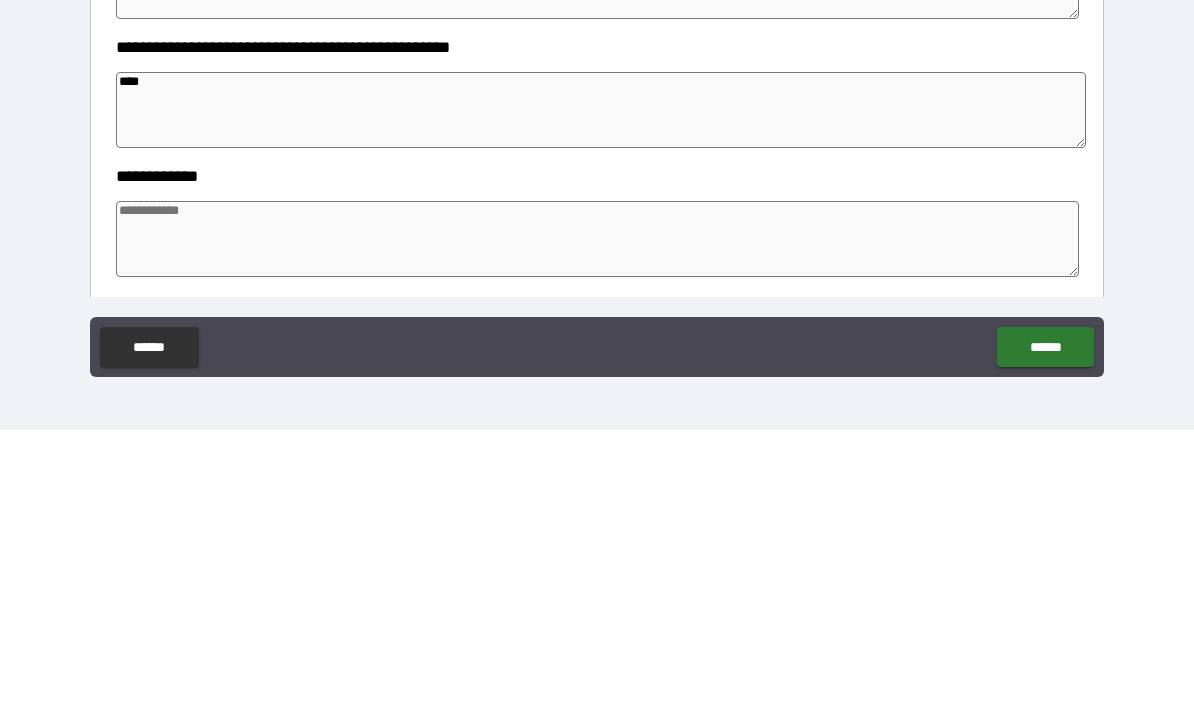 type on "***" 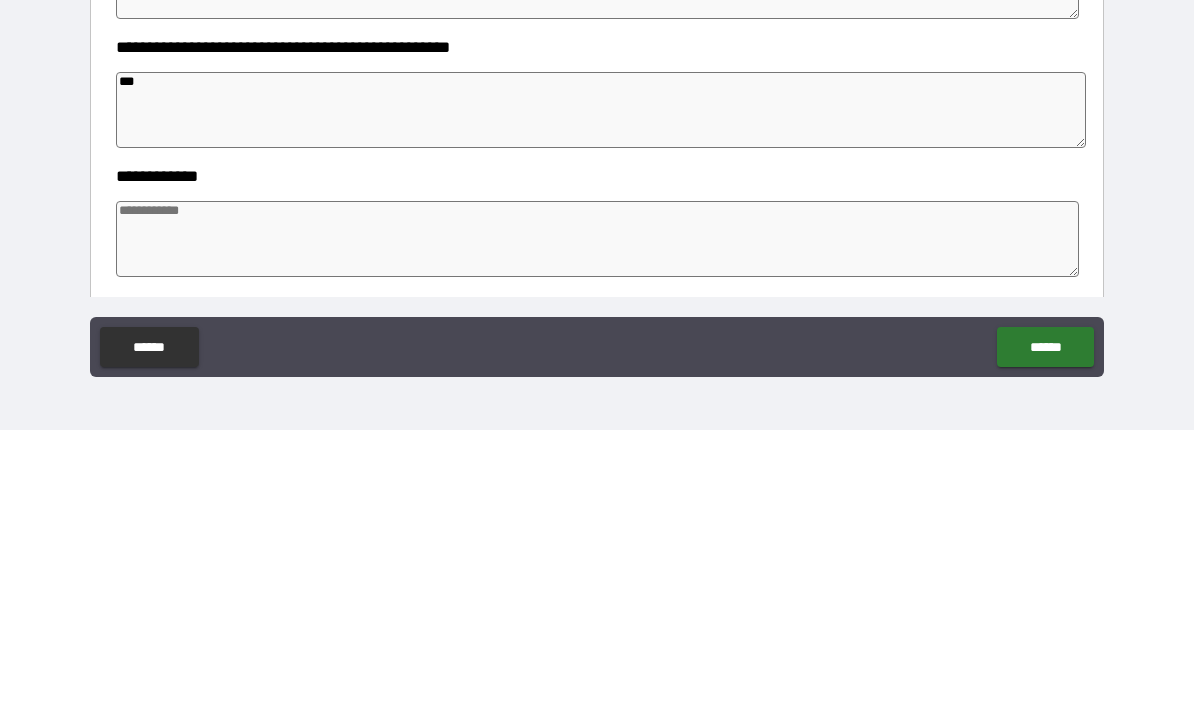 type on "*" 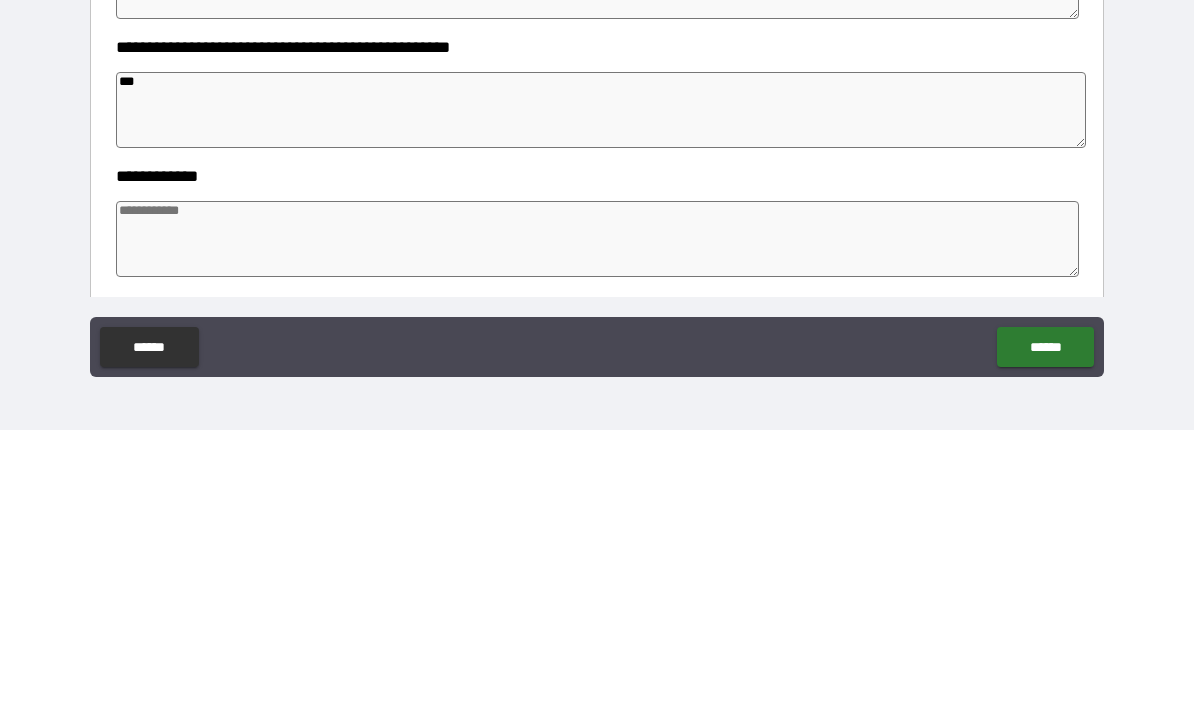 type on "*" 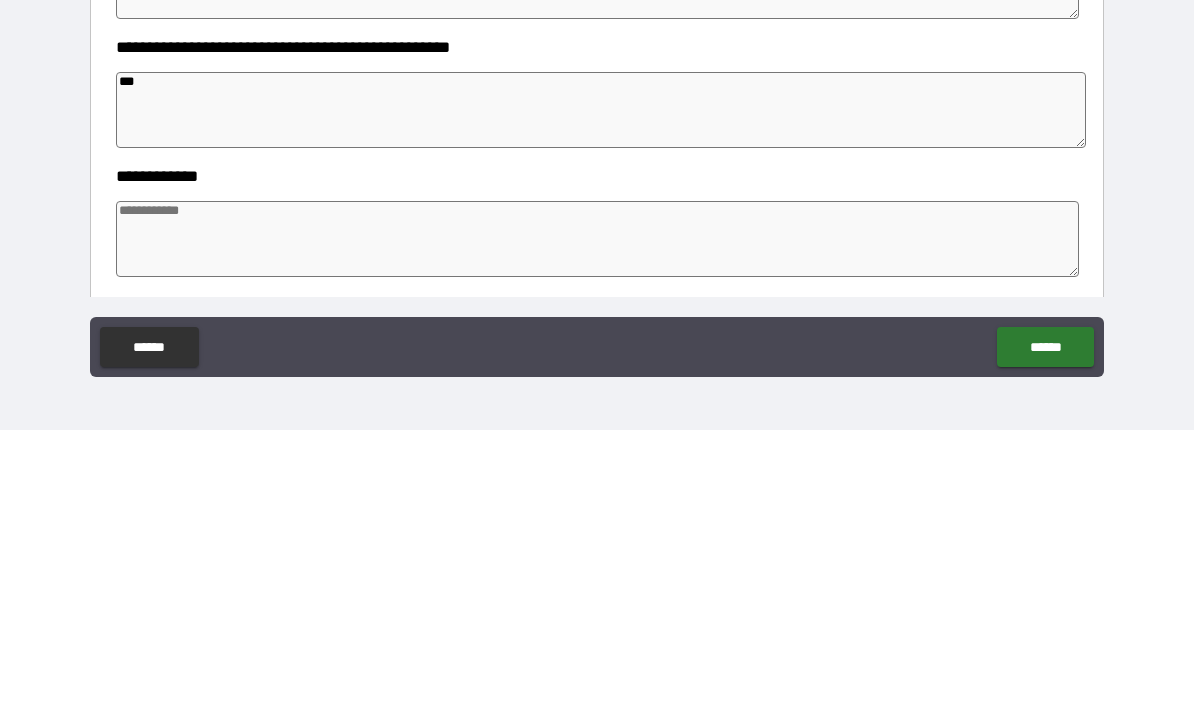 type on "*" 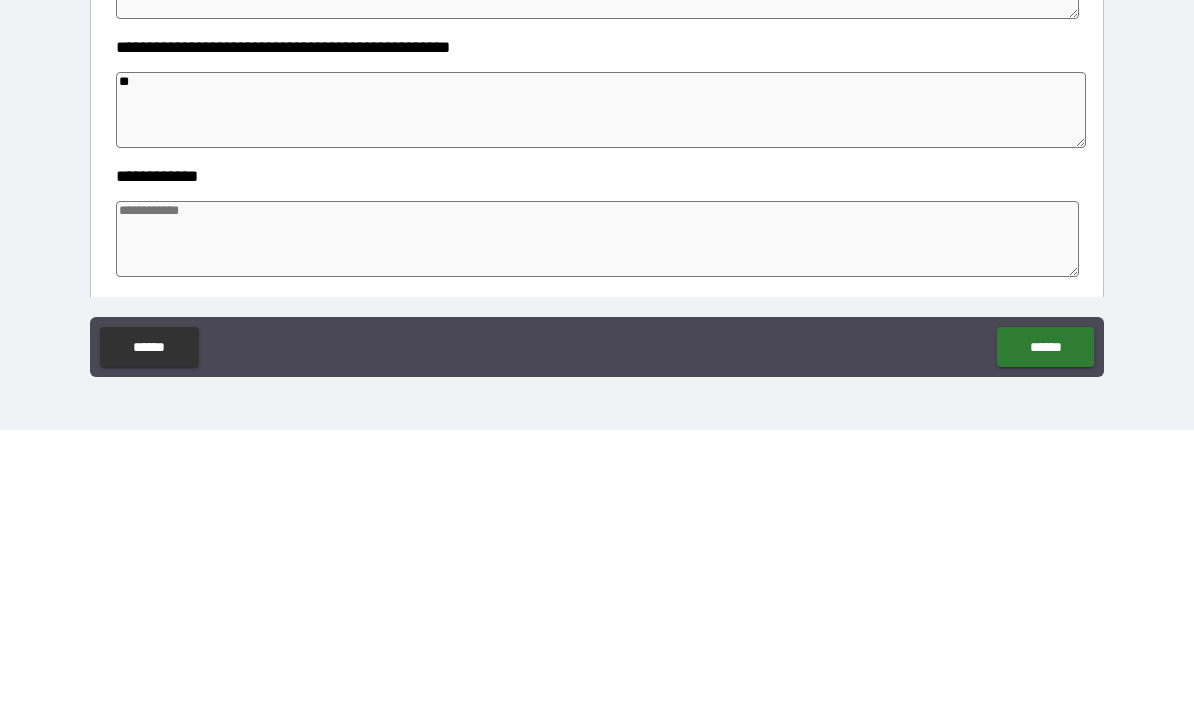 type on "*" 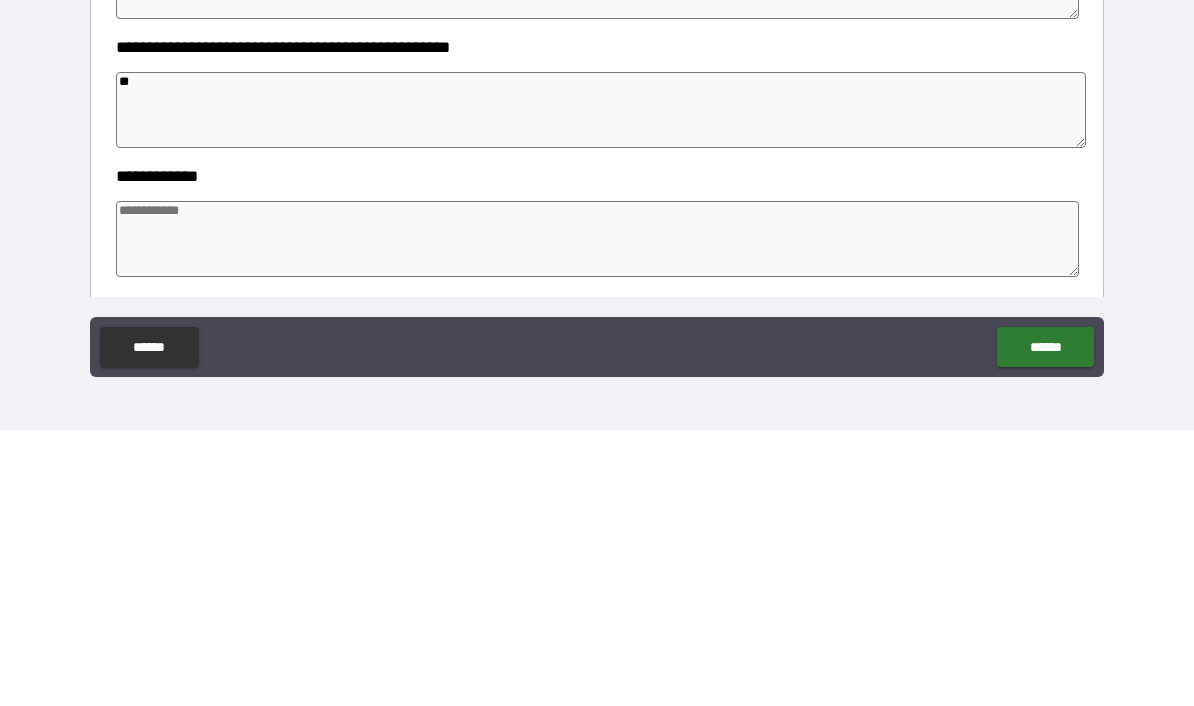 type on "*" 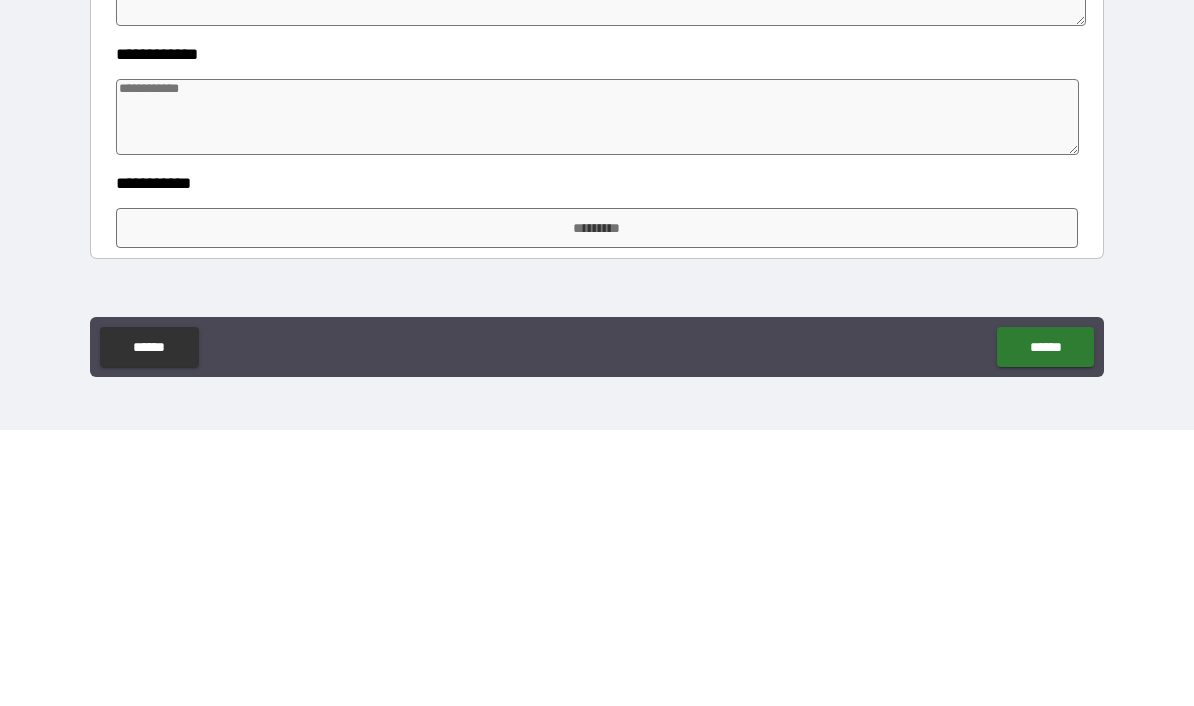scroll, scrollTop: 1030, scrollLeft: 0, axis: vertical 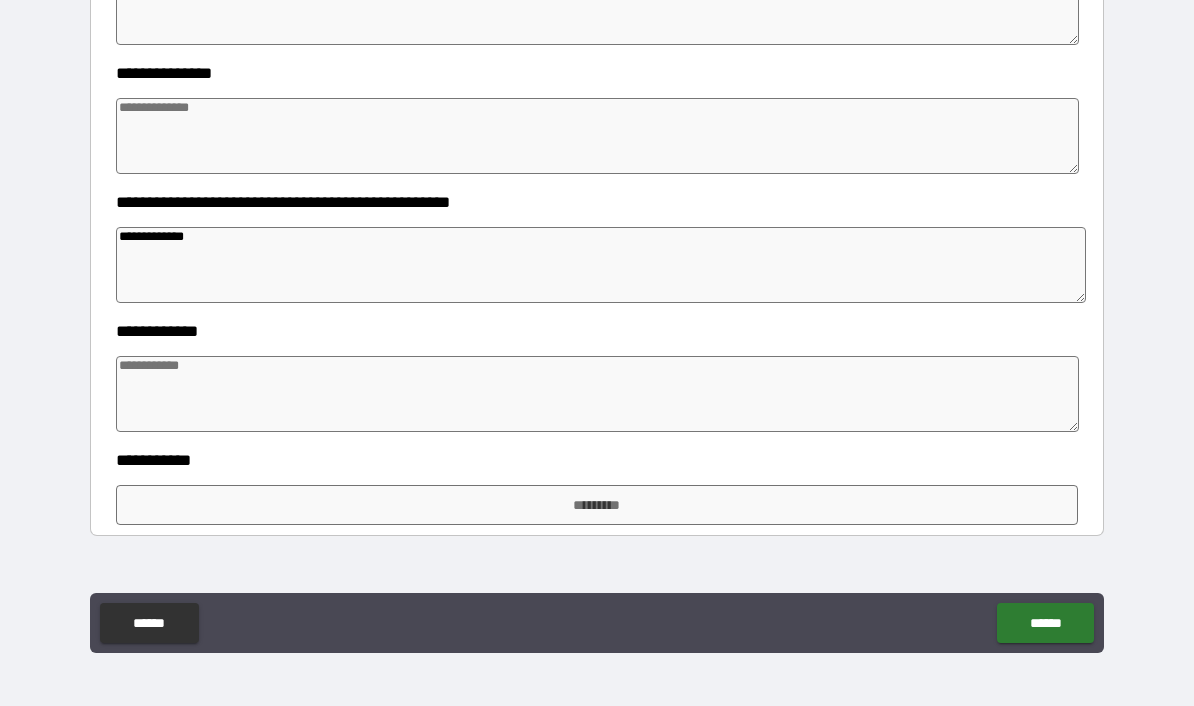 click on "**********" at bounding box center [597, 271] 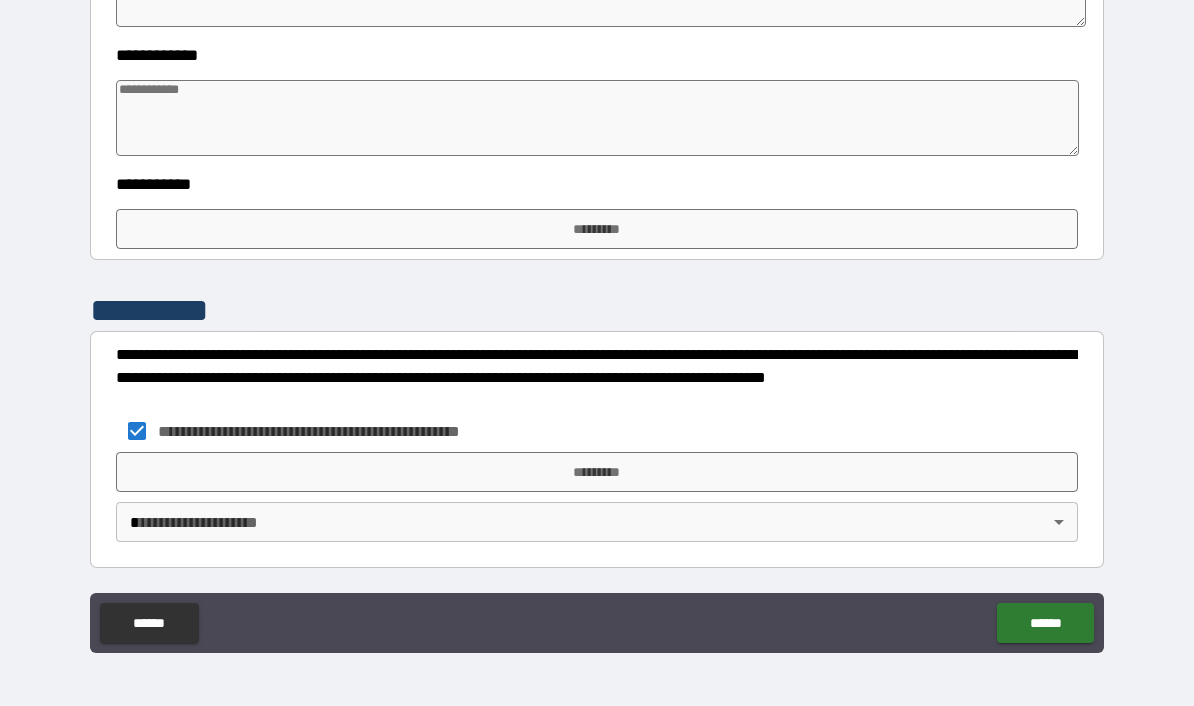 scroll, scrollTop: 1306, scrollLeft: 0, axis: vertical 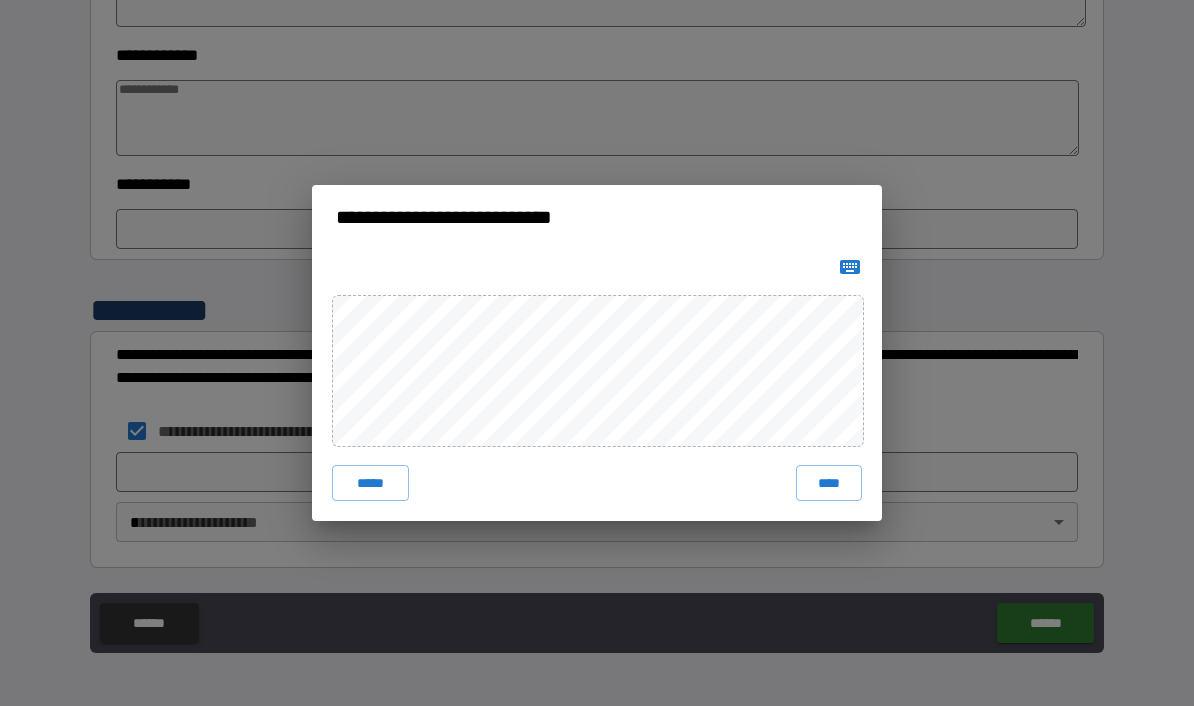 click on "**********" at bounding box center [597, 353] 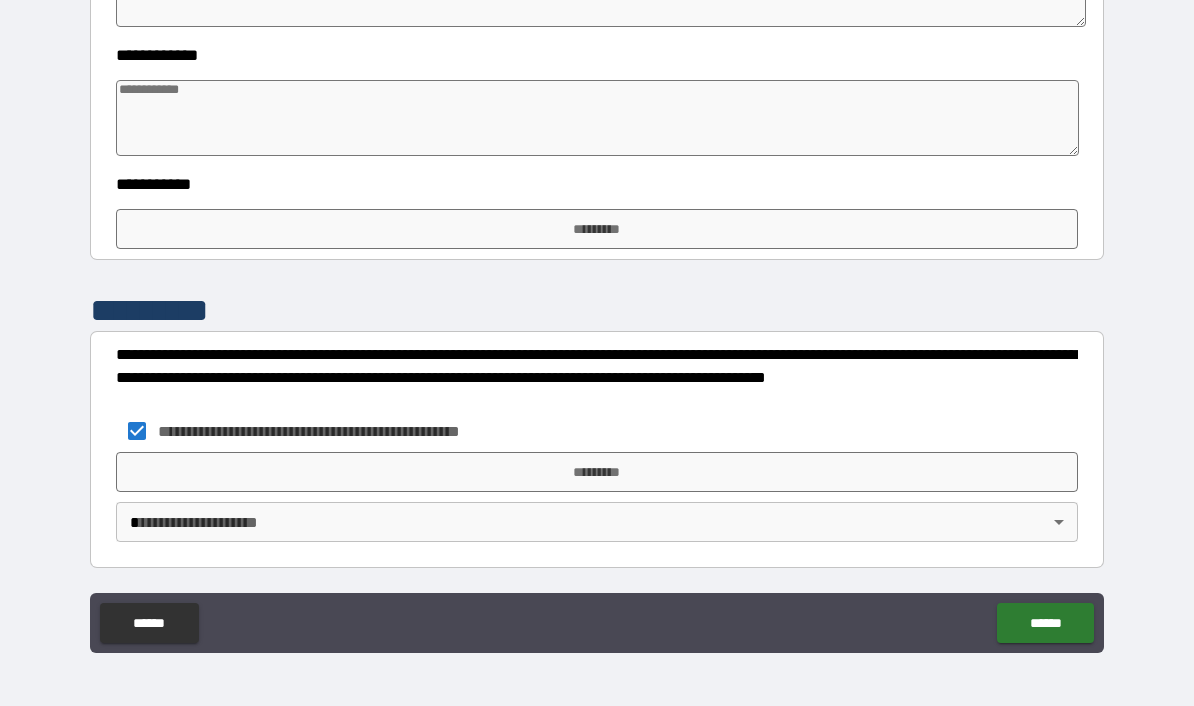 click on "*********" at bounding box center (597, 229) 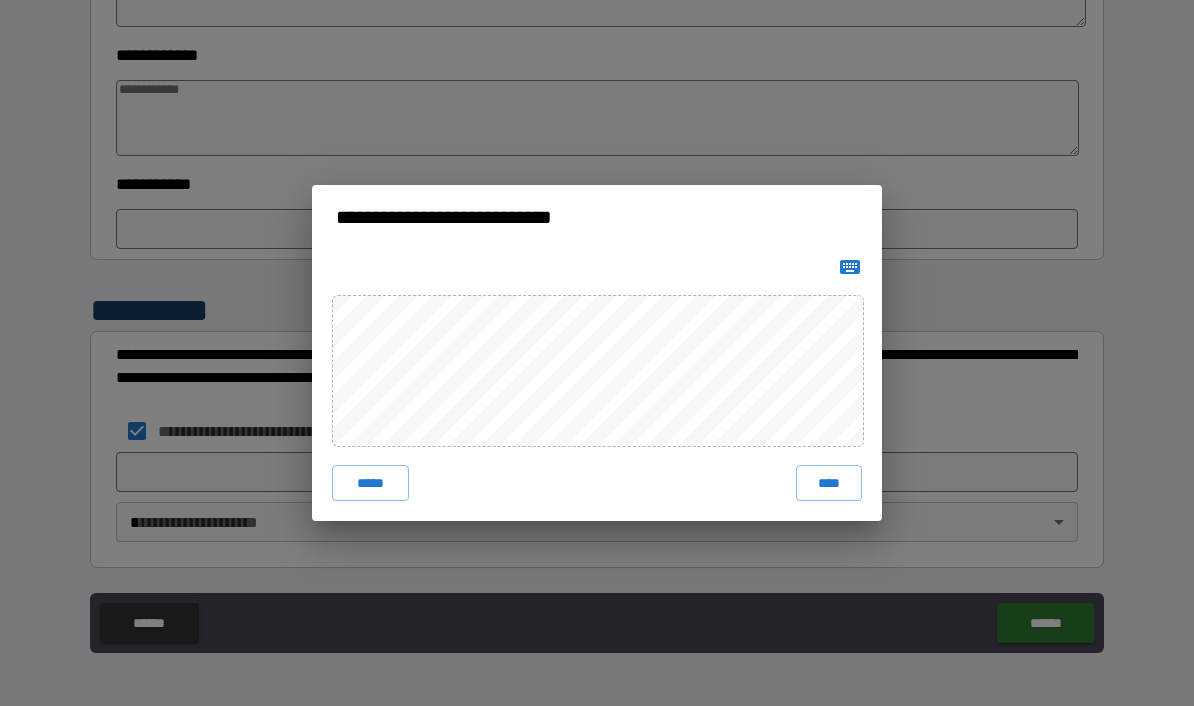 click on "****" at bounding box center [829, 483] 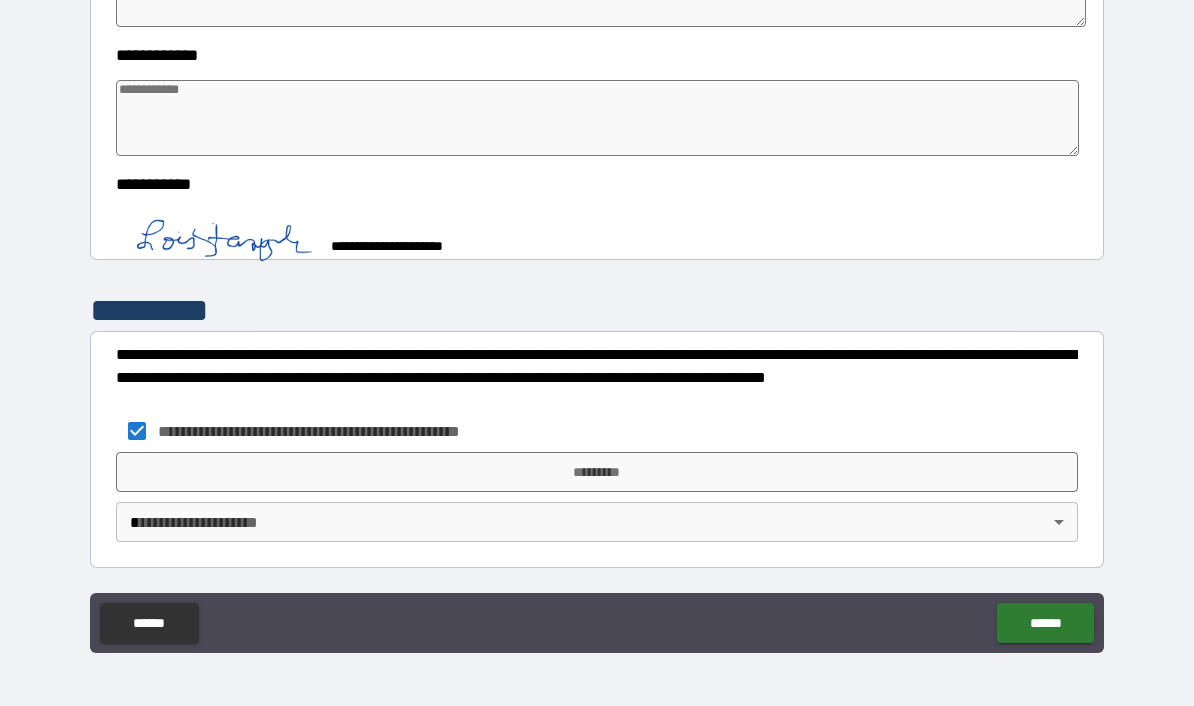 scroll, scrollTop: 1296, scrollLeft: 0, axis: vertical 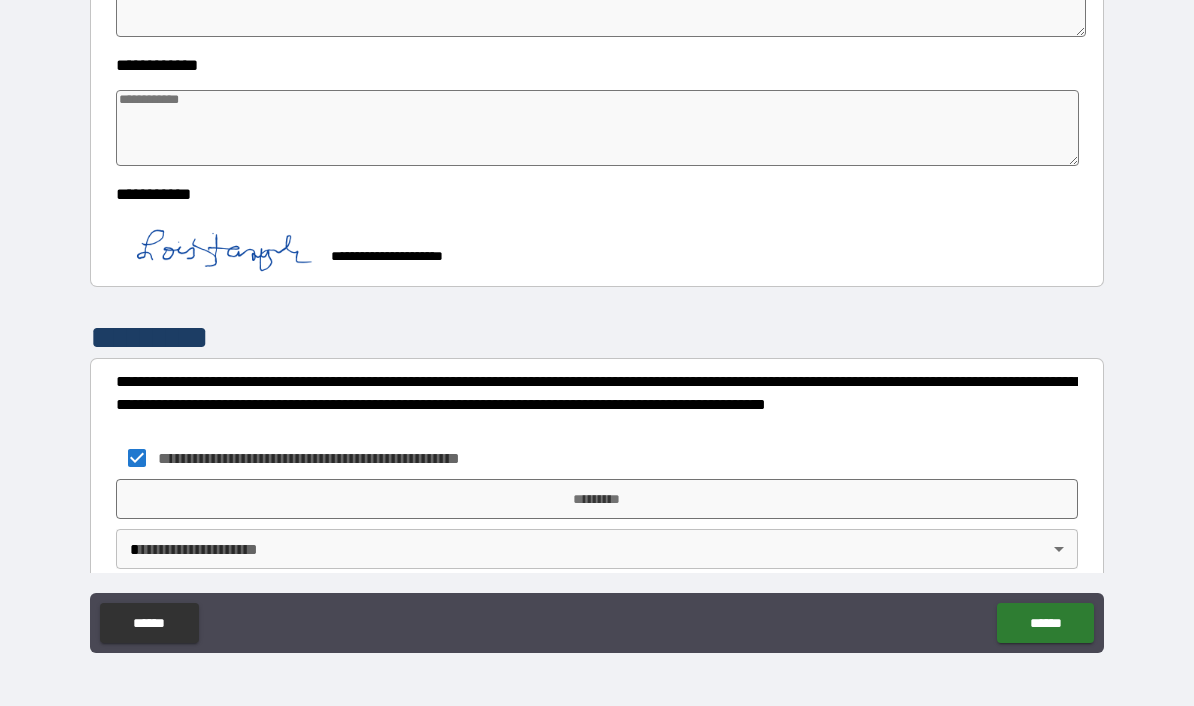 click on "*********" at bounding box center (597, 499) 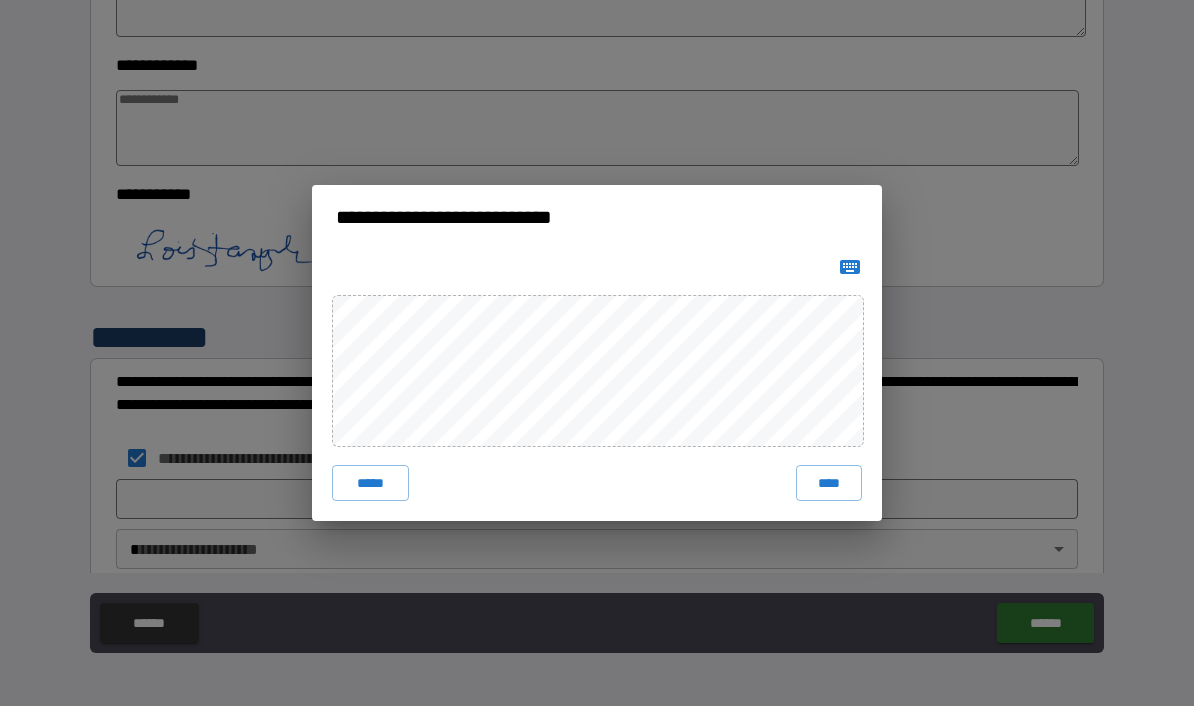 click on "****" at bounding box center (829, 483) 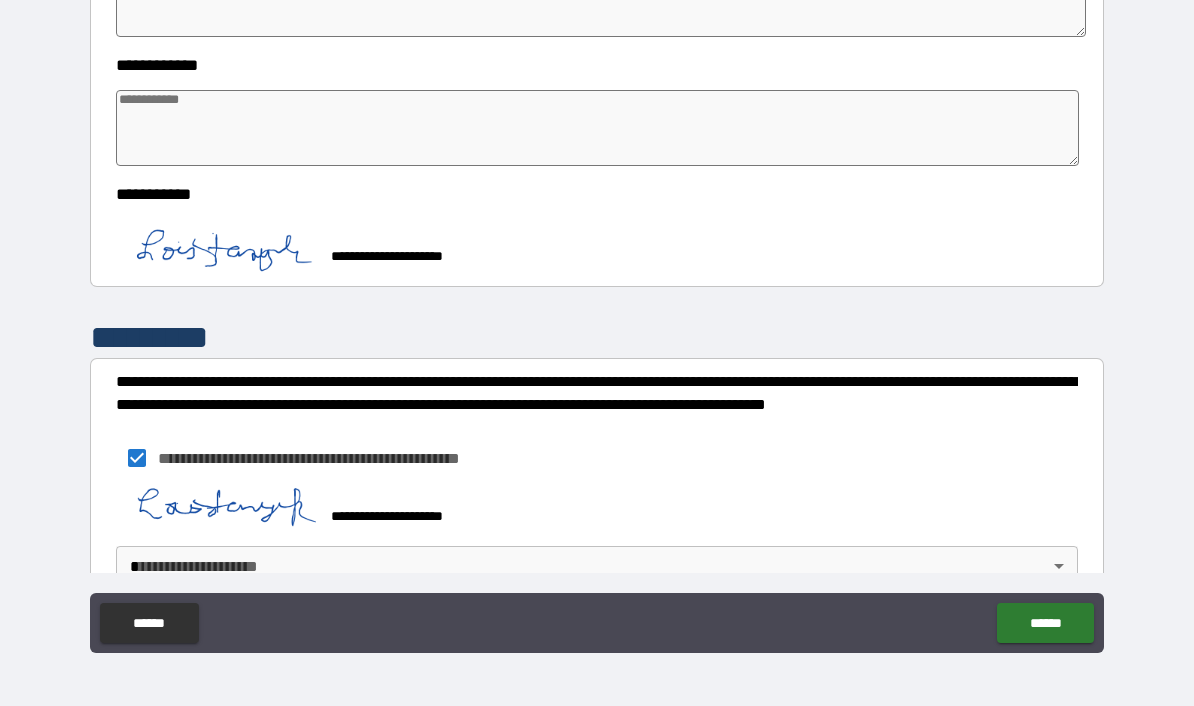 click on "******" at bounding box center [1045, 623] 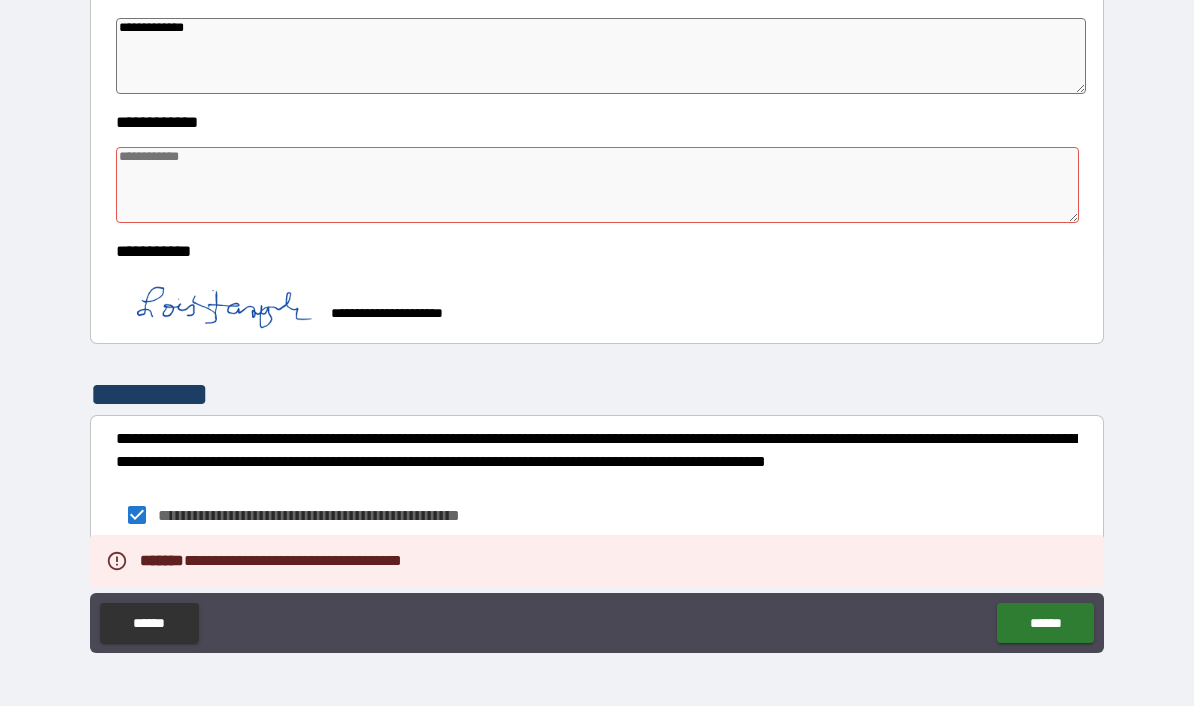 scroll, scrollTop: 1172, scrollLeft: 0, axis: vertical 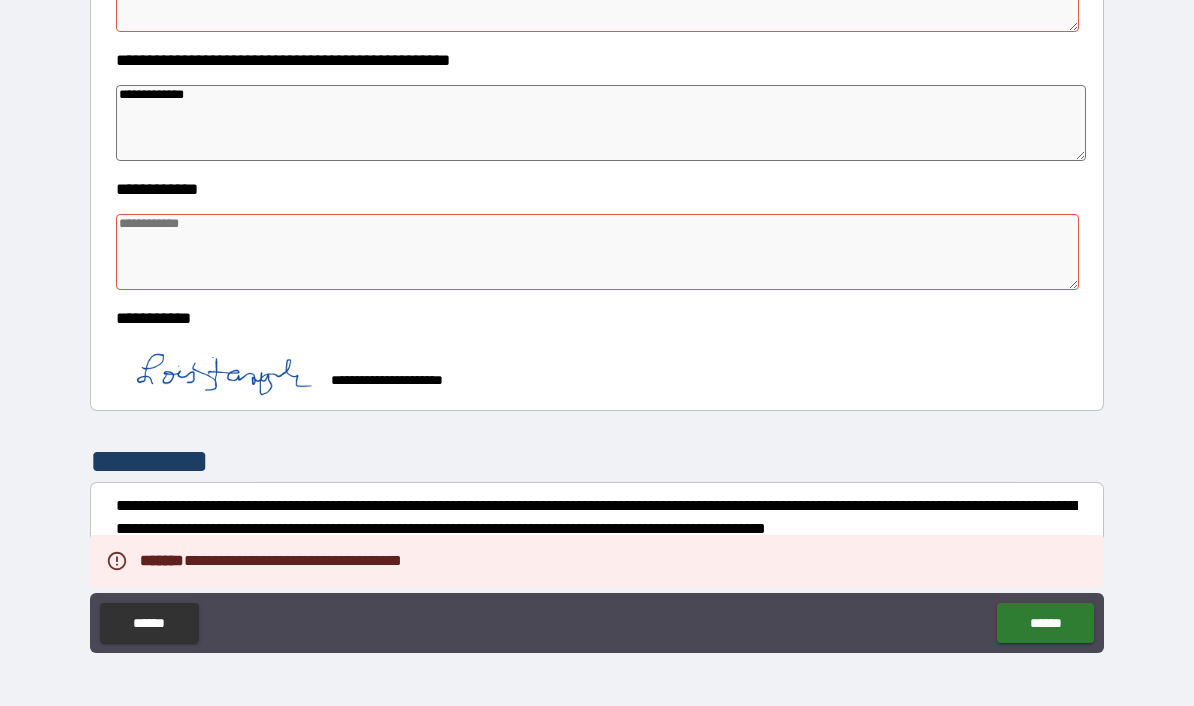 click at bounding box center (597, 252) 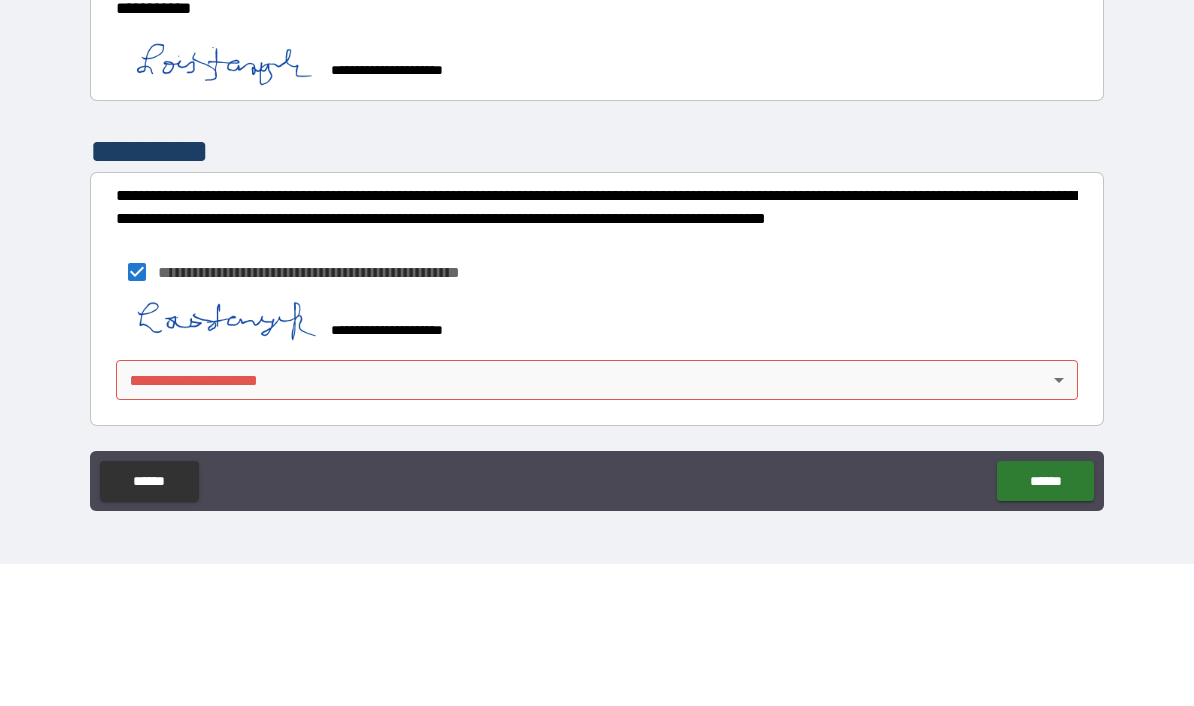 scroll, scrollTop: 1340, scrollLeft: 0, axis: vertical 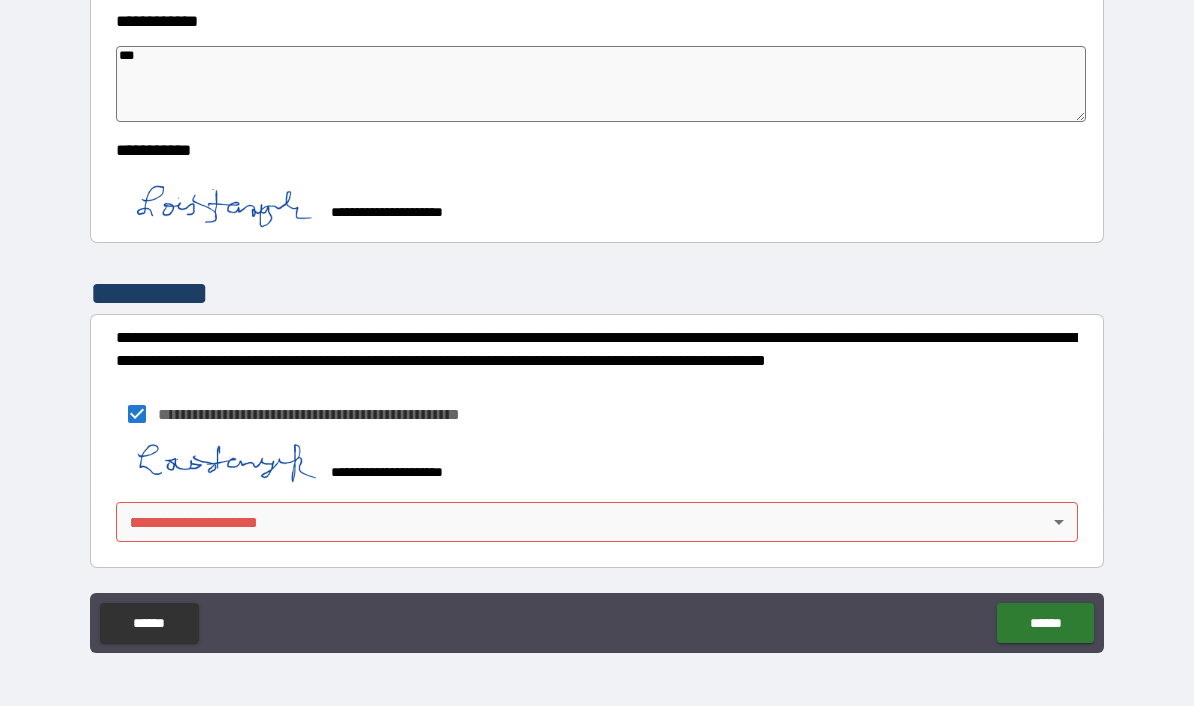 click on "**********" at bounding box center (597, 312) 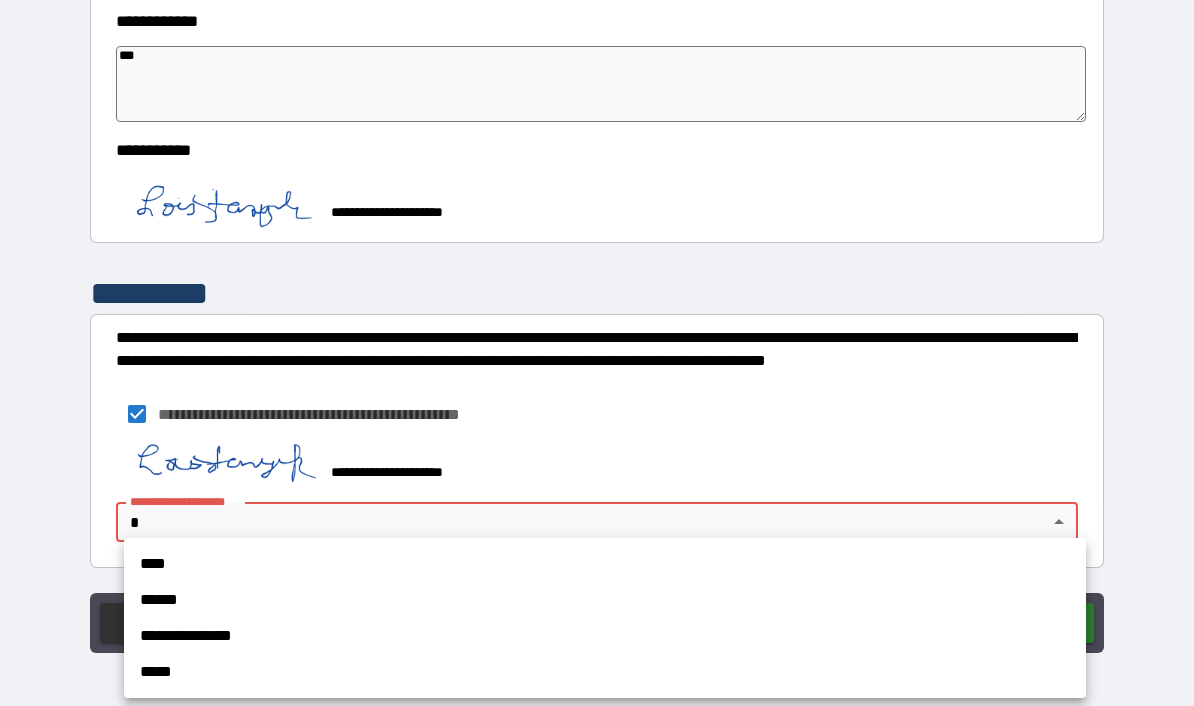 click on "****" at bounding box center [605, 564] 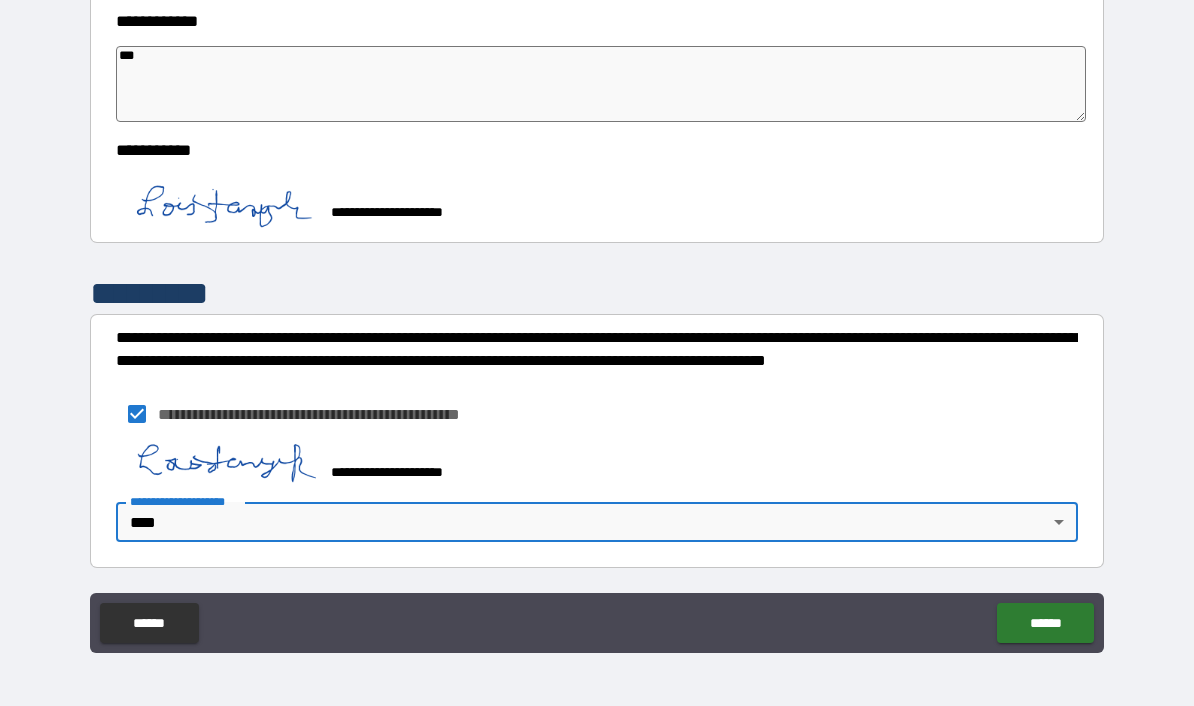 click on "******" at bounding box center [1045, 623] 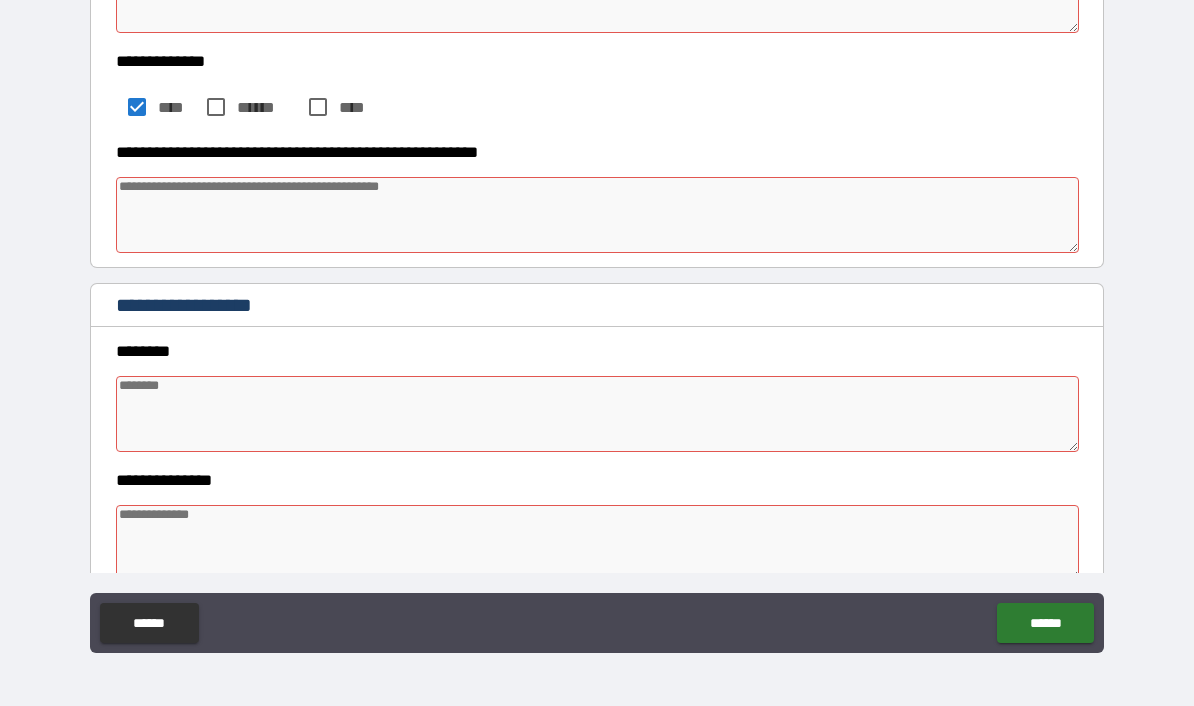 scroll, scrollTop: 630, scrollLeft: 0, axis: vertical 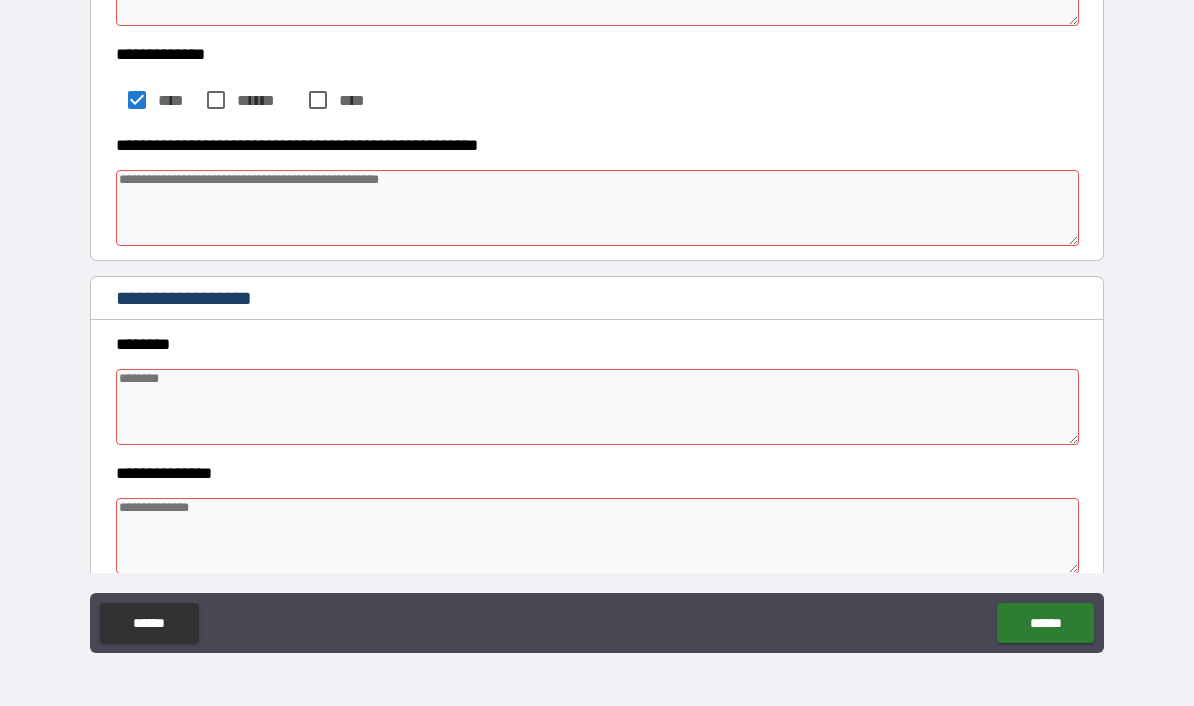 click at bounding box center (597, 208) 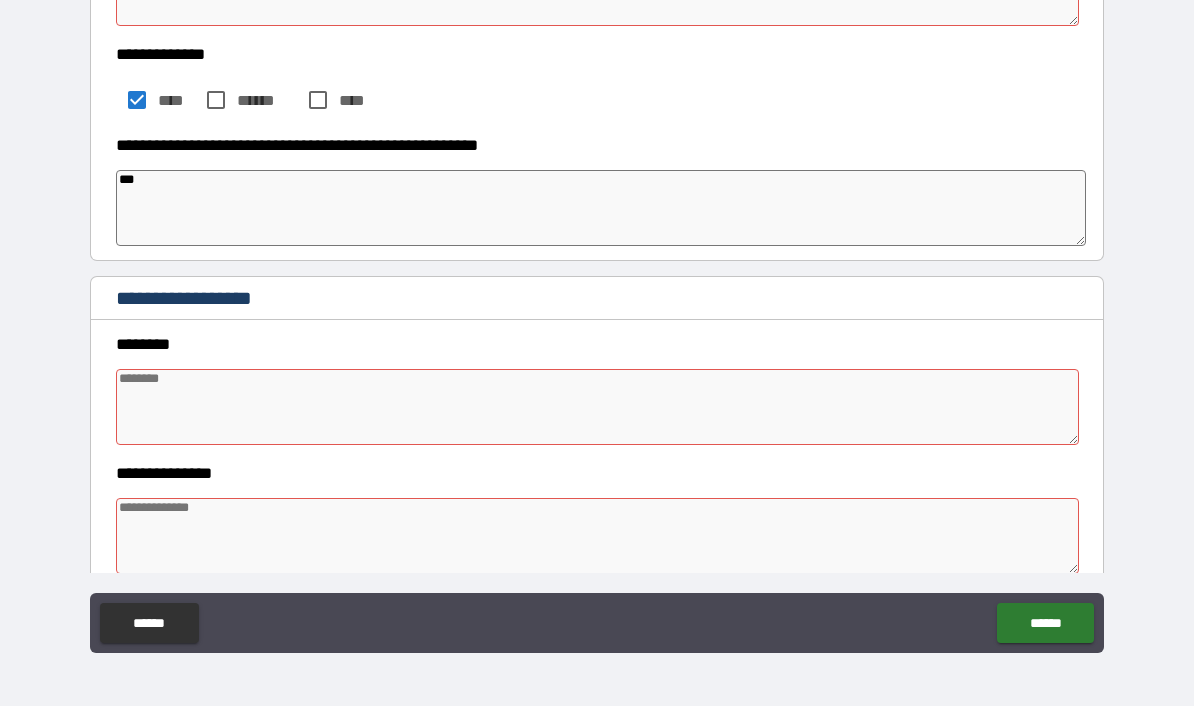 click at bounding box center [597, 407] 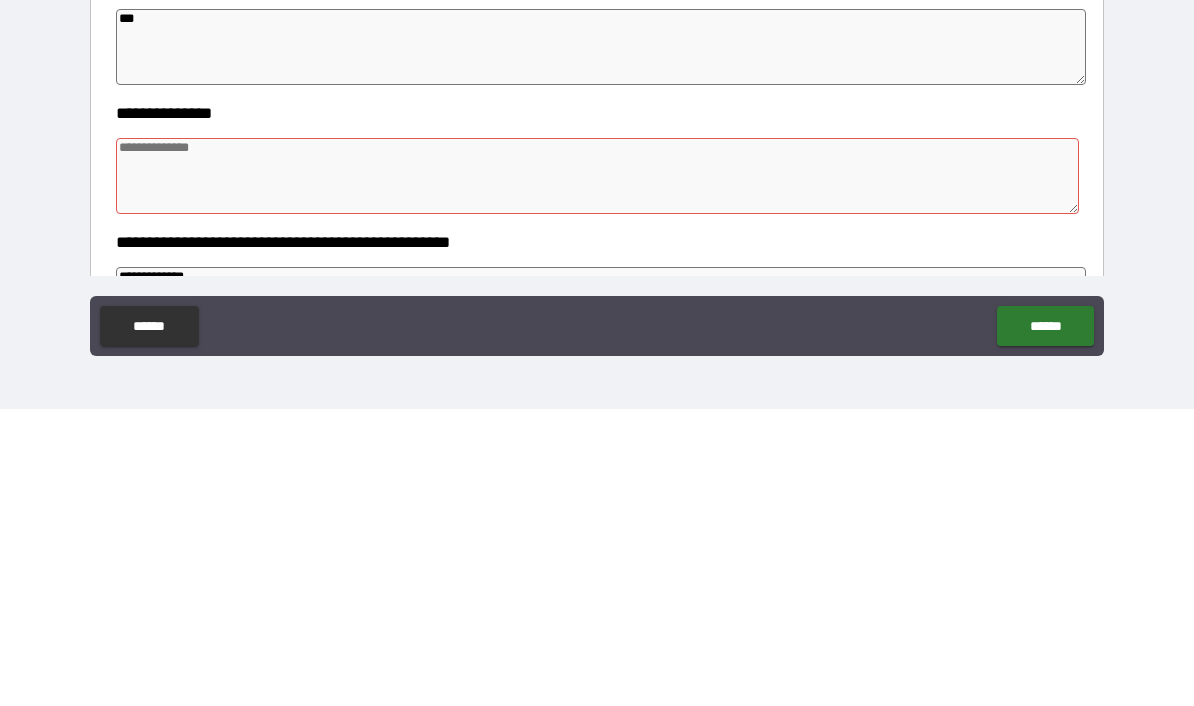 scroll, scrollTop: 707, scrollLeft: 0, axis: vertical 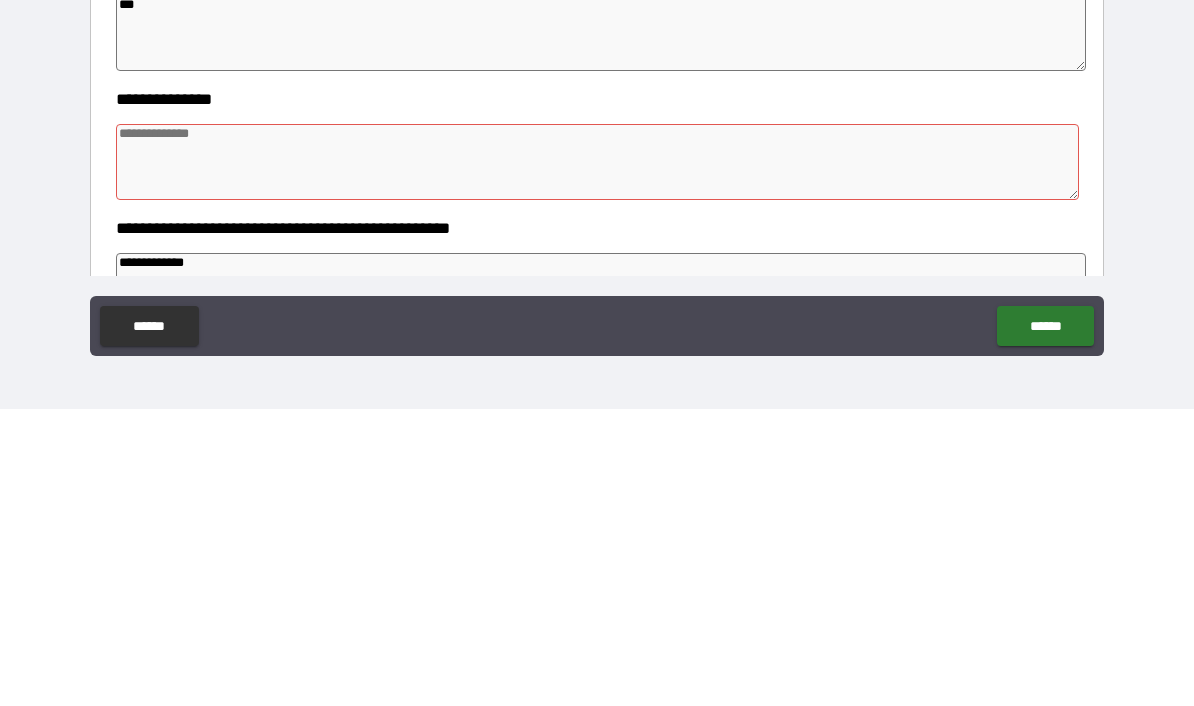 click at bounding box center (597, 459) 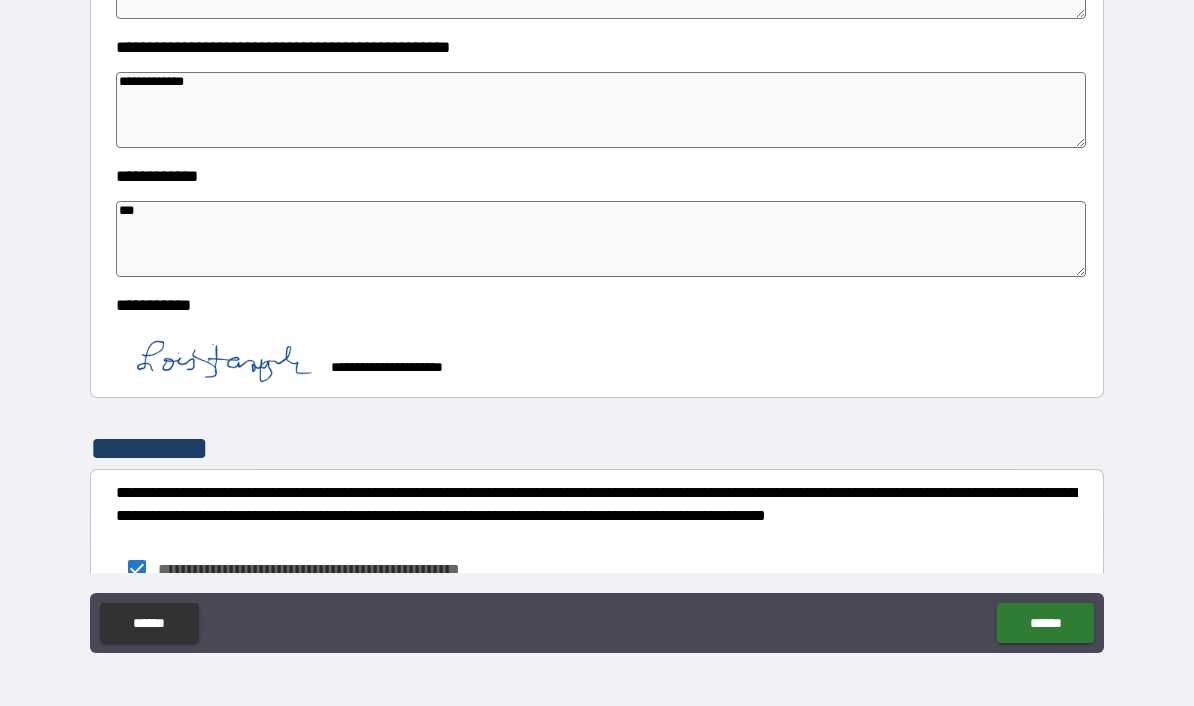 click on "******" at bounding box center [1045, 623] 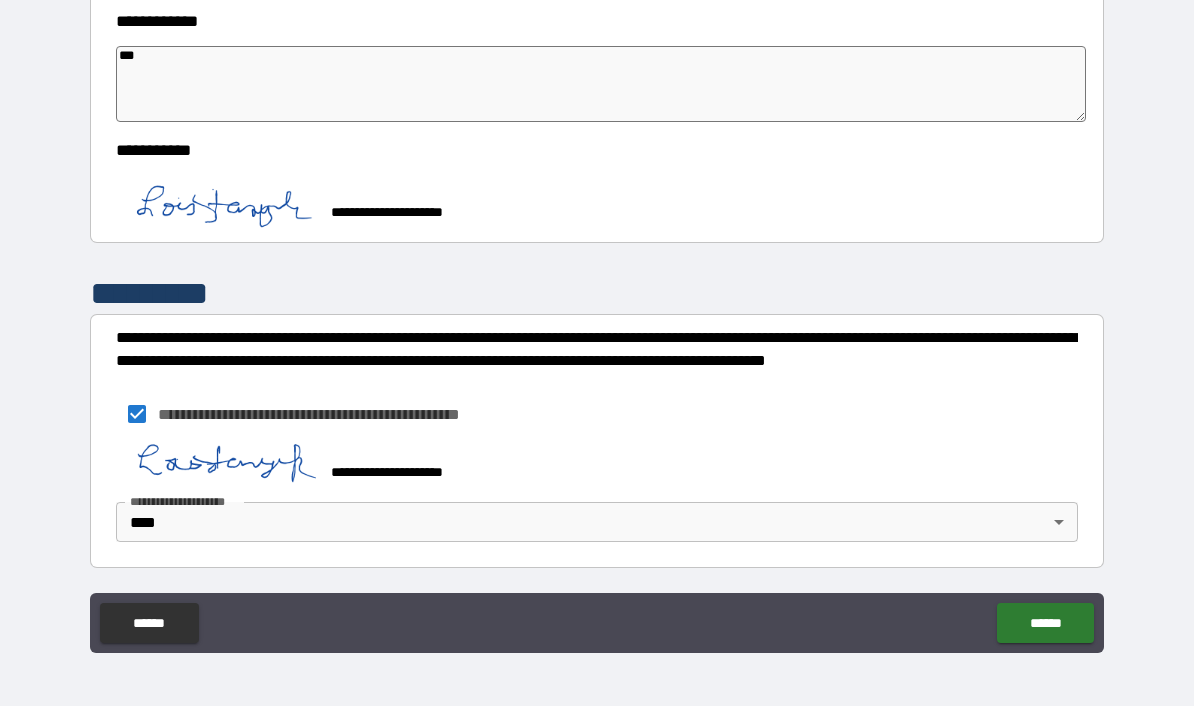 scroll, scrollTop: 1340, scrollLeft: 0, axis: vertical 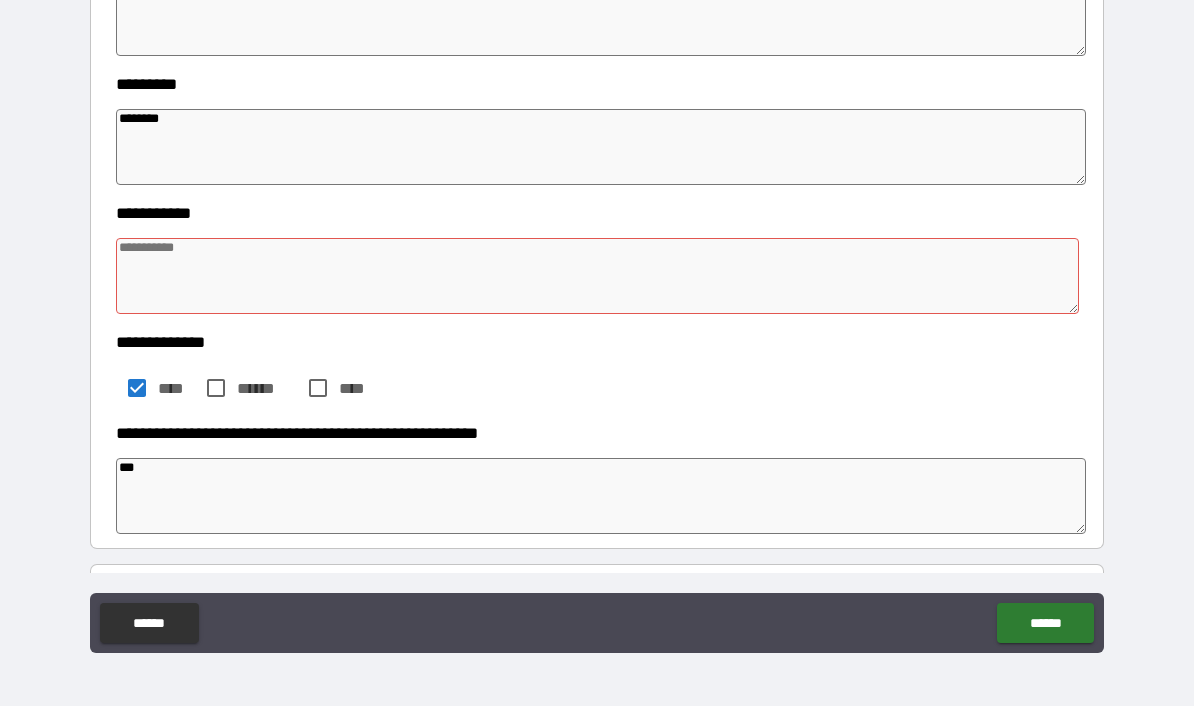 click at bounding box center (597, 276) 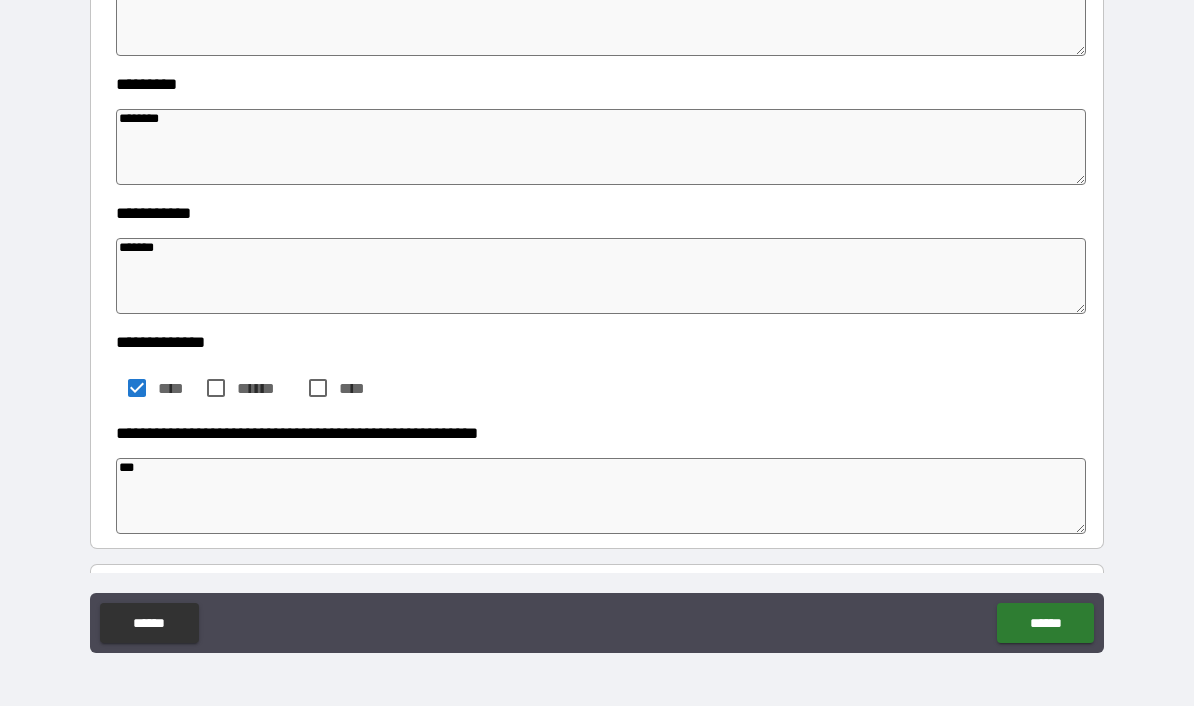 click on "******" at bounding box center [1045, 623] 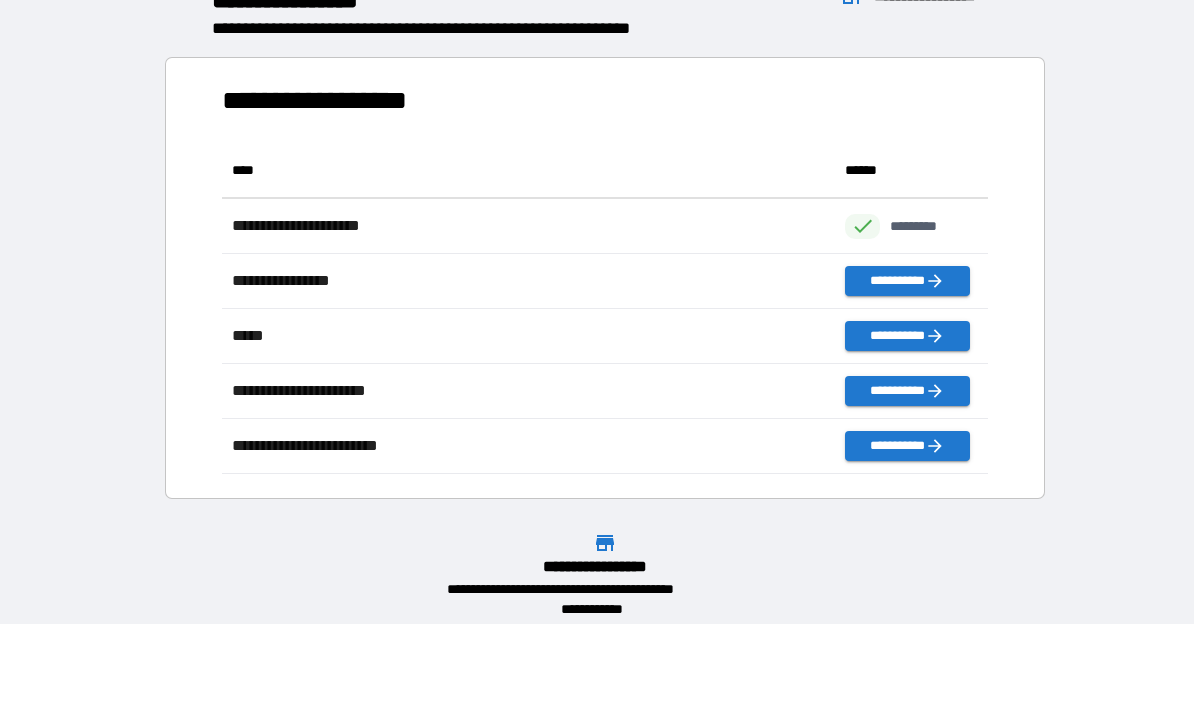scroll, scrollTop: 1, scrollLeft: 1, axis: both 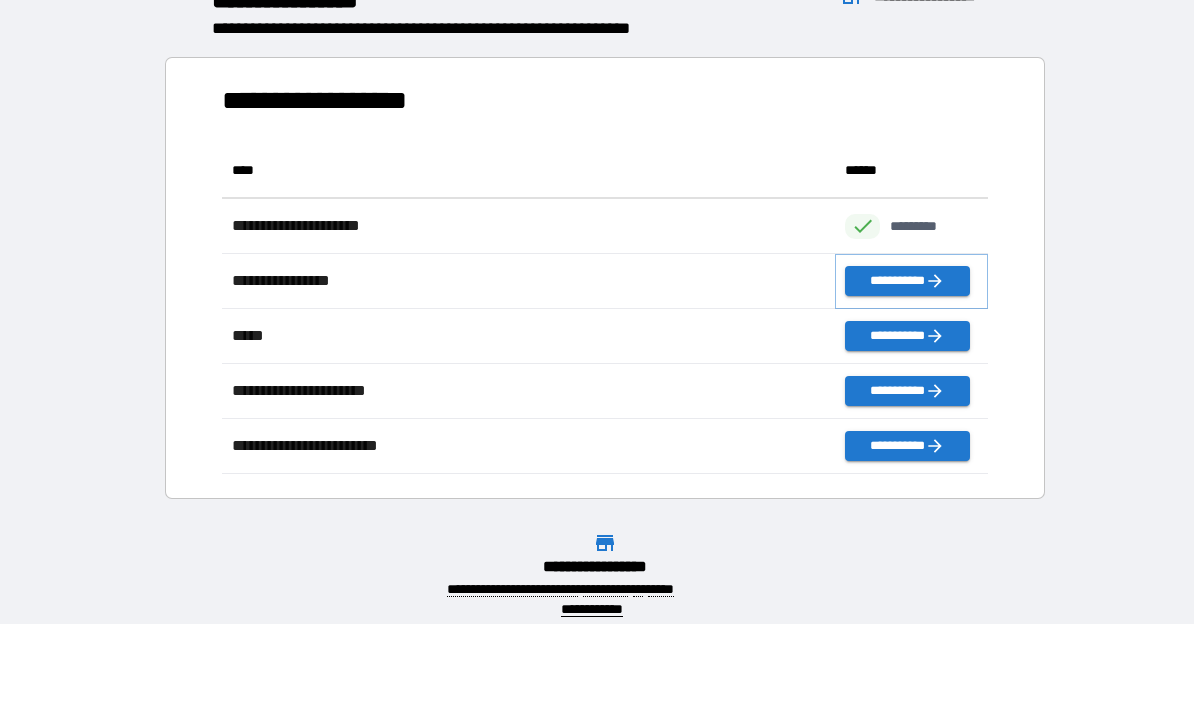 click on "**********" at bounding box center [907, 281] 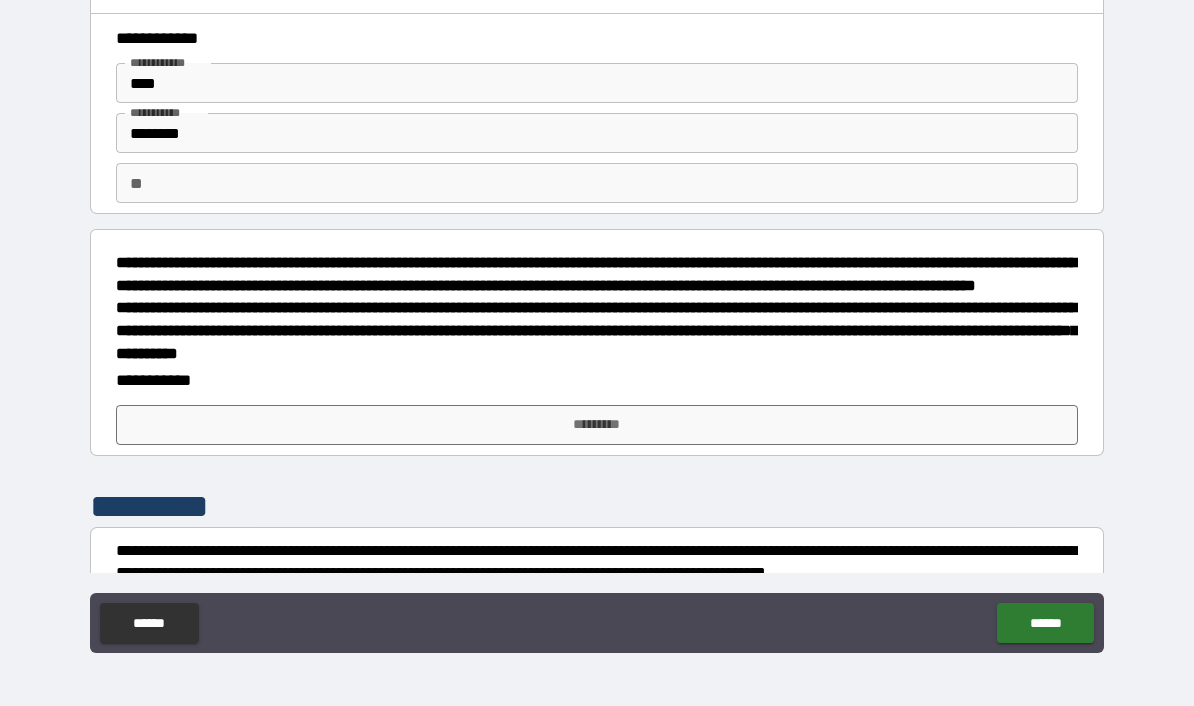 scroll, scrollTop: 0, scrollLeft: 0, axis: both 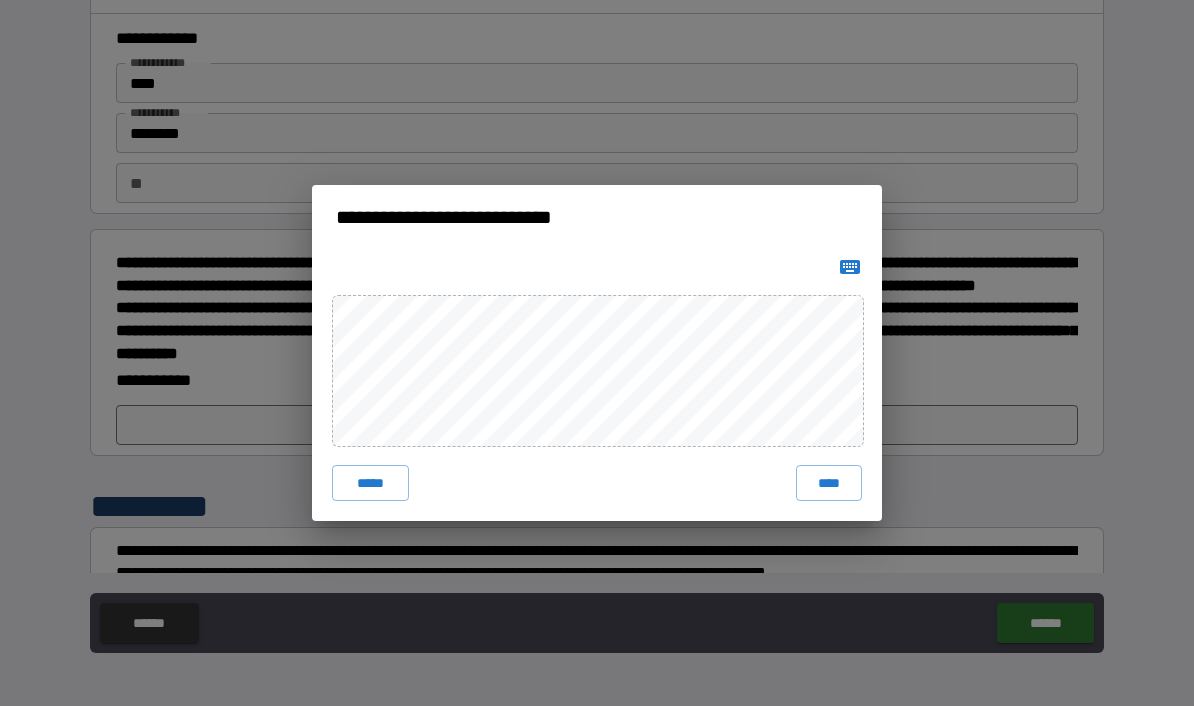 click on "****" at bounding box center [829, 483] 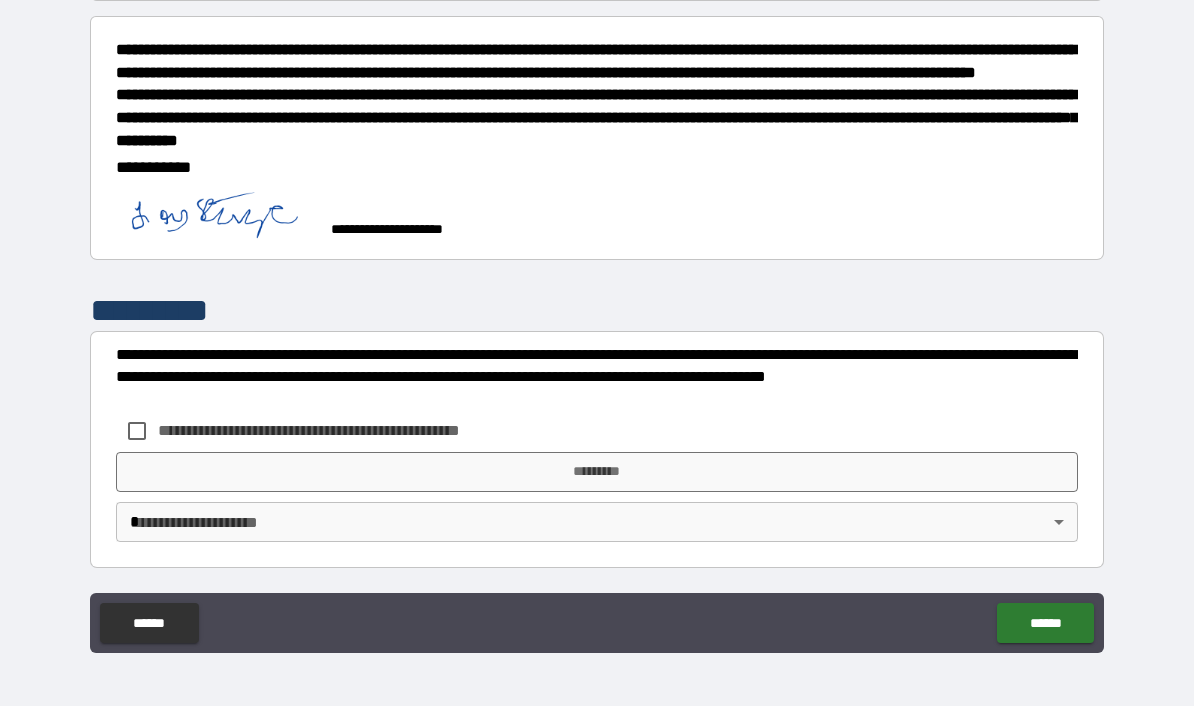 scroll, scrollTop: 231, scrollLeft: 0, axis: vertical 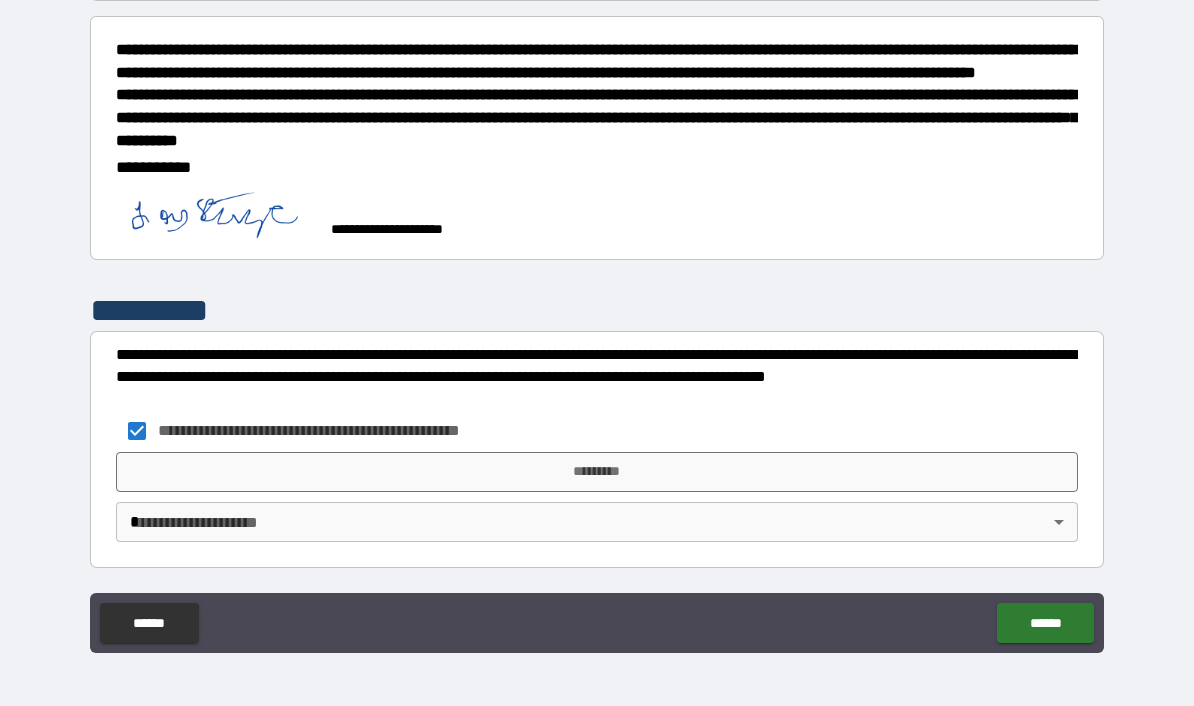 click on "*********" at bounding box center [597, 472] 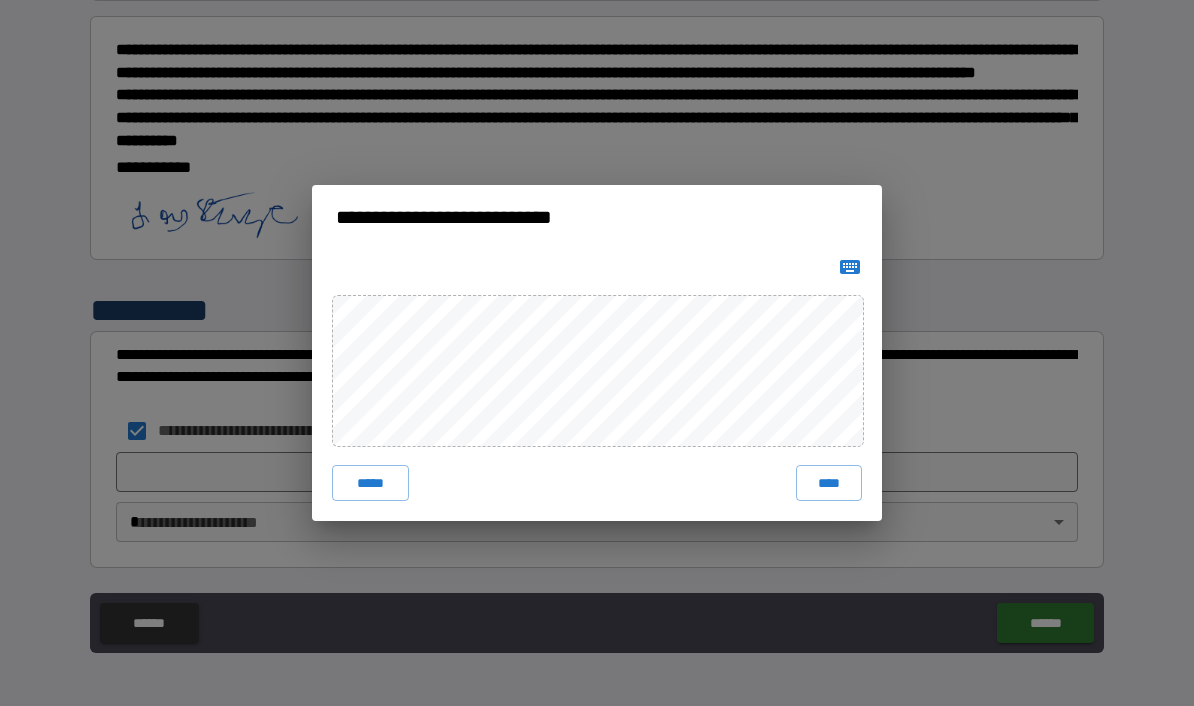 click on "****" at bounding box center (829, 483) 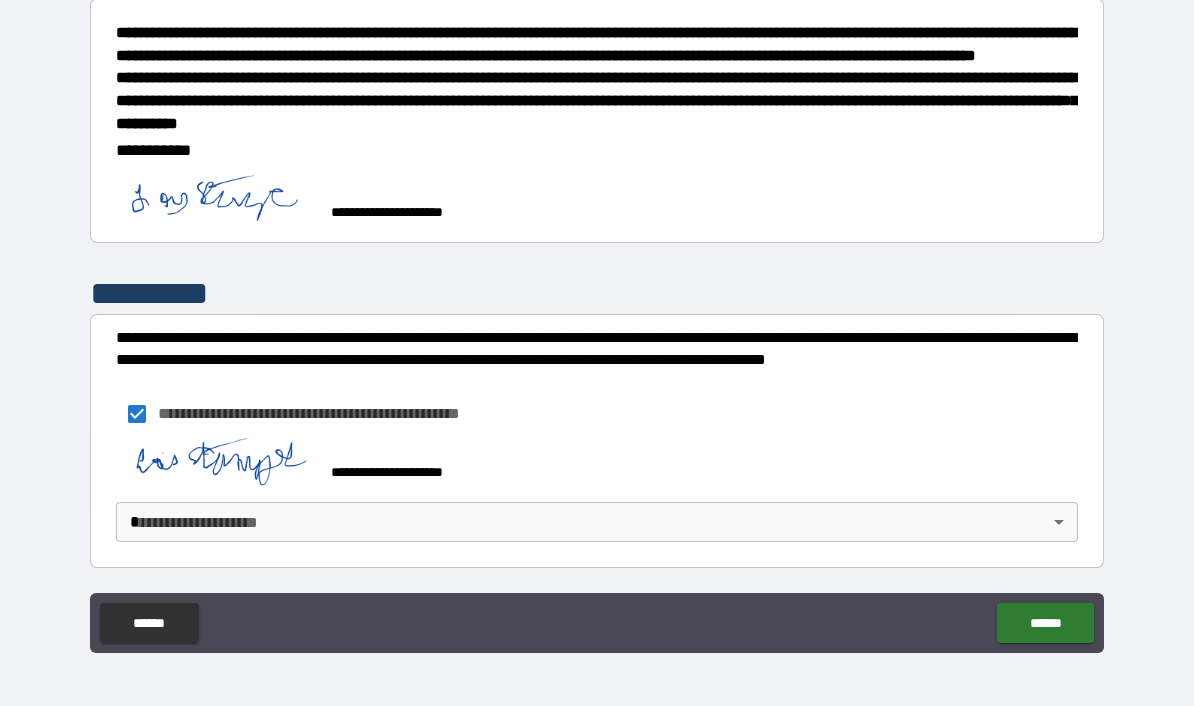 scroll, scrollTop: 248, scrollLeft: 0, axis: vertical 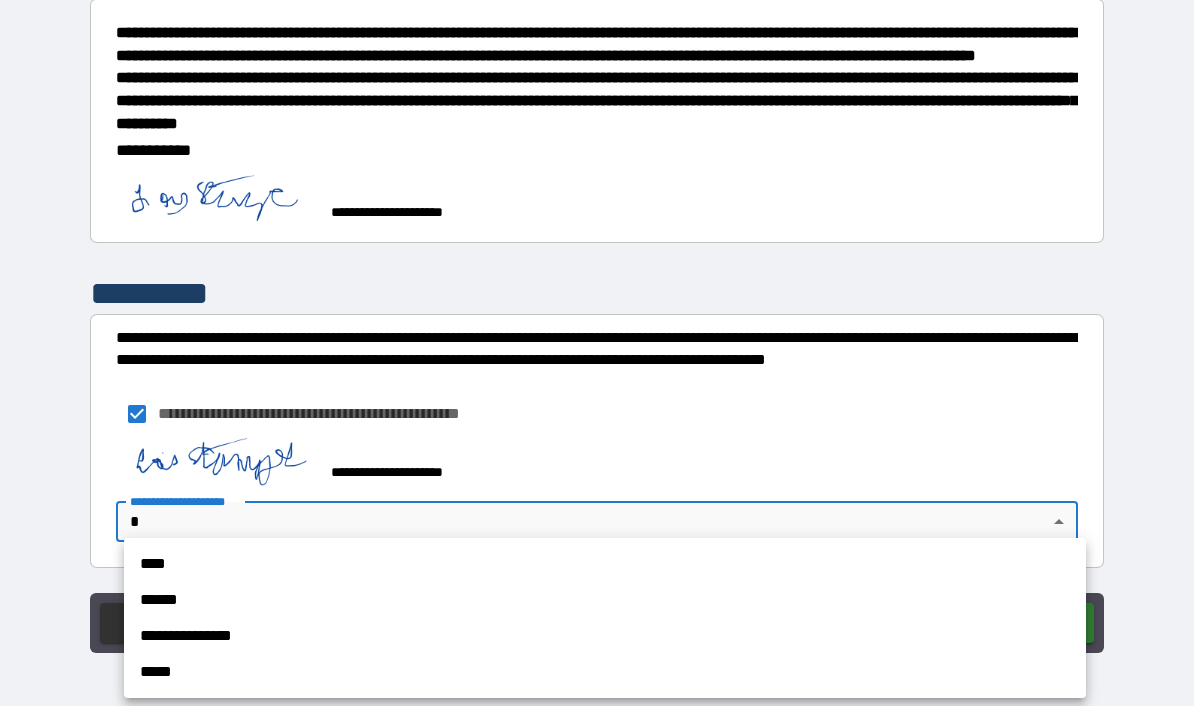 click on "****" at bounding box center [605, 564] 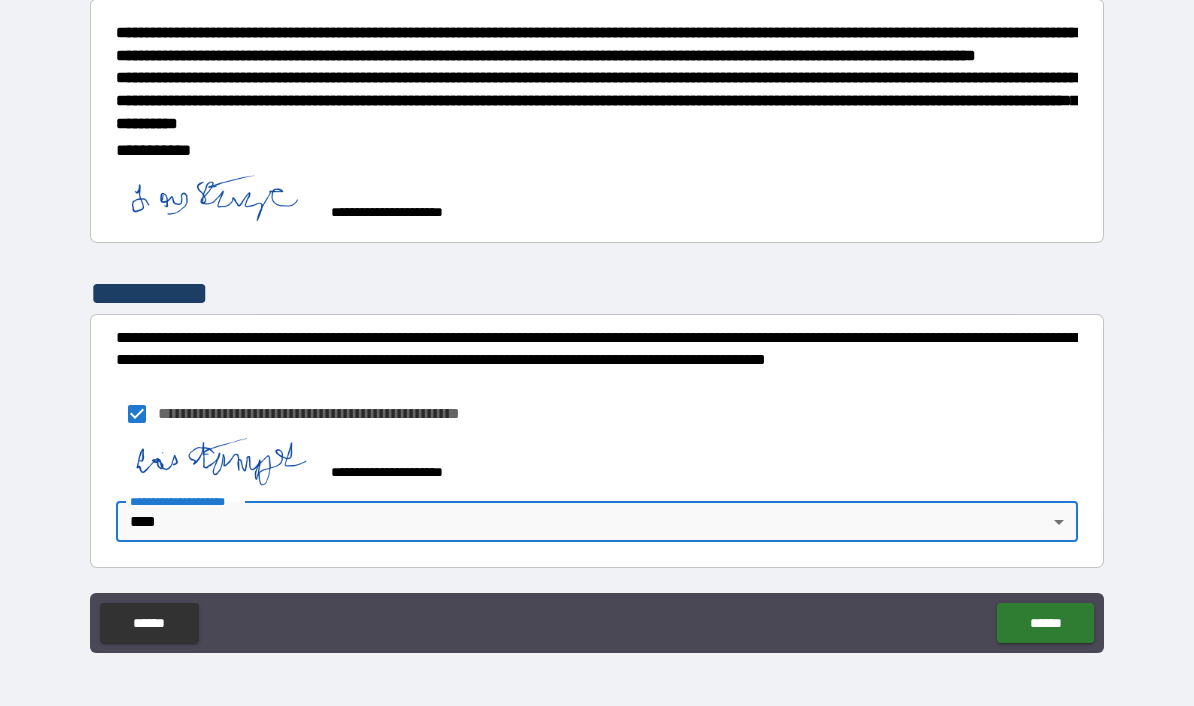 click on "******" at bounding box center (1045, 623) 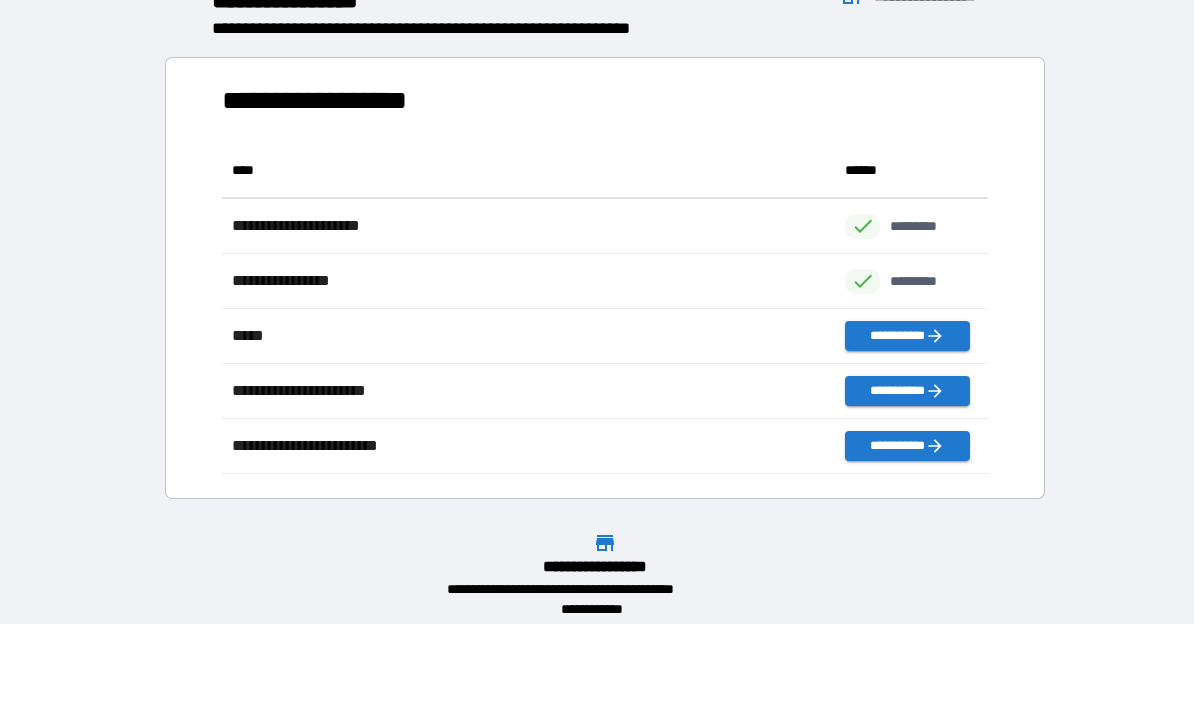 scroll, scrollTop: 1, scrollLeft: 1, axis: both 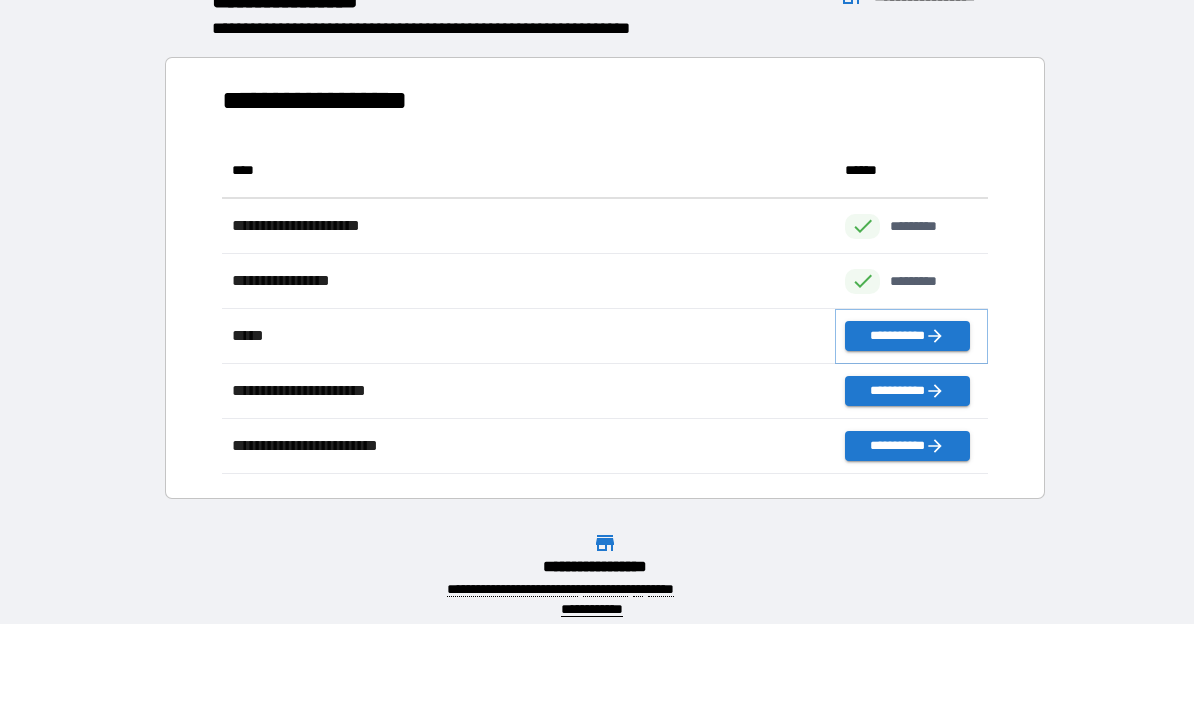 click on "**********" at bounding box center [907, 336] 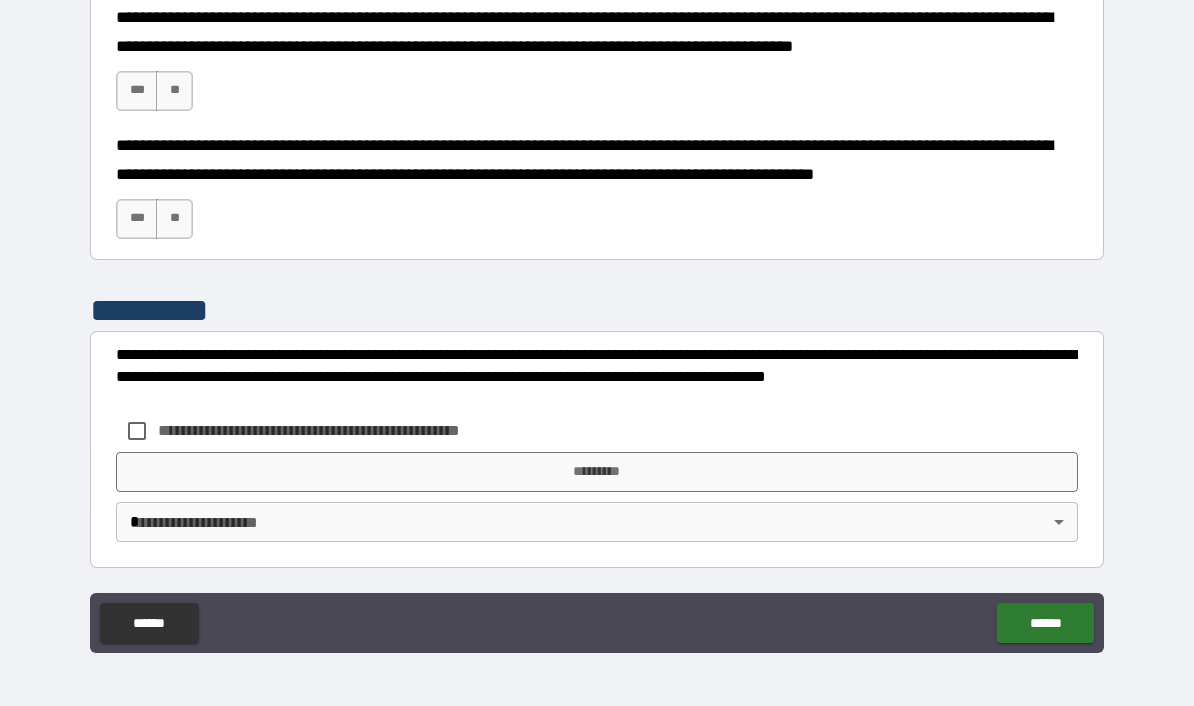 scroll, scrollTop: 3136, scrollLeft: 0, axis: vertical 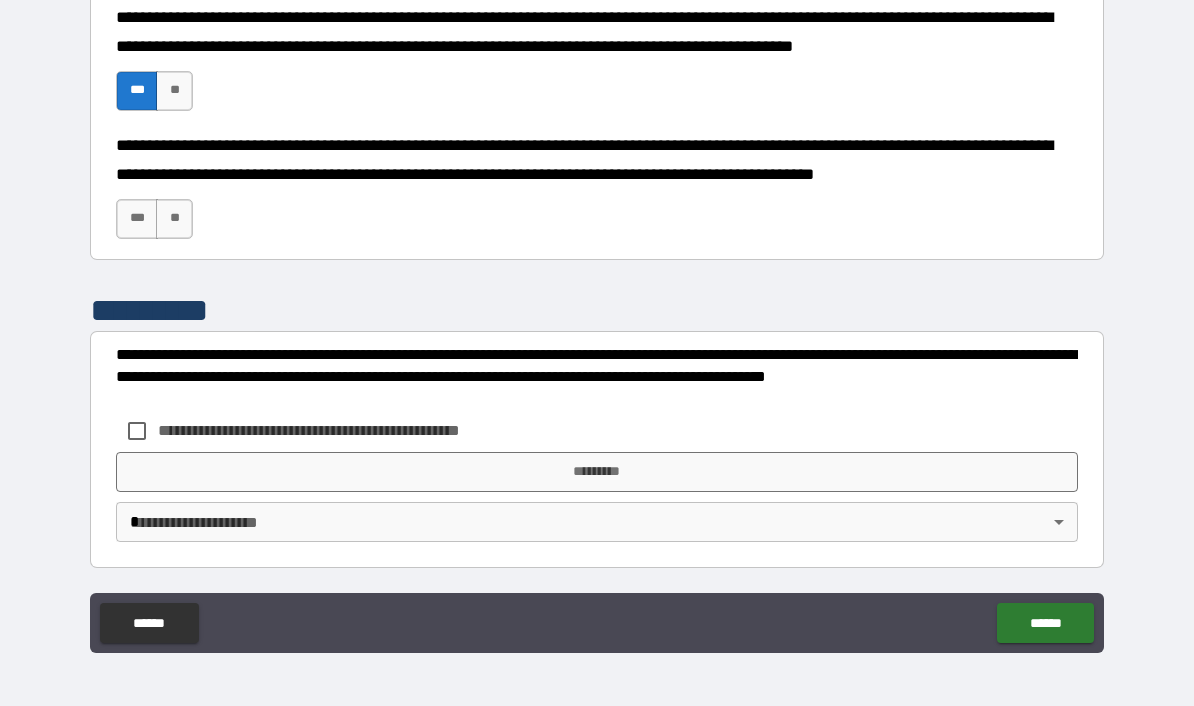 click on "***" at bounding box center (137, 219) 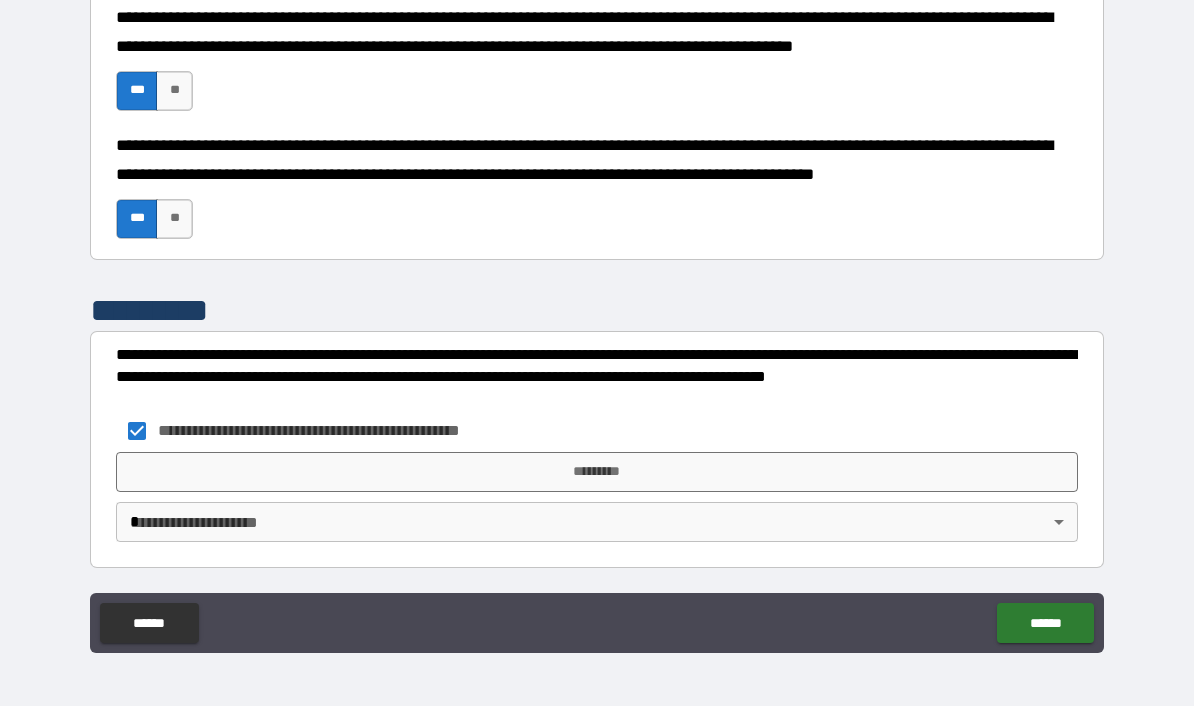click on "*********" at bounding box center [597, 472] 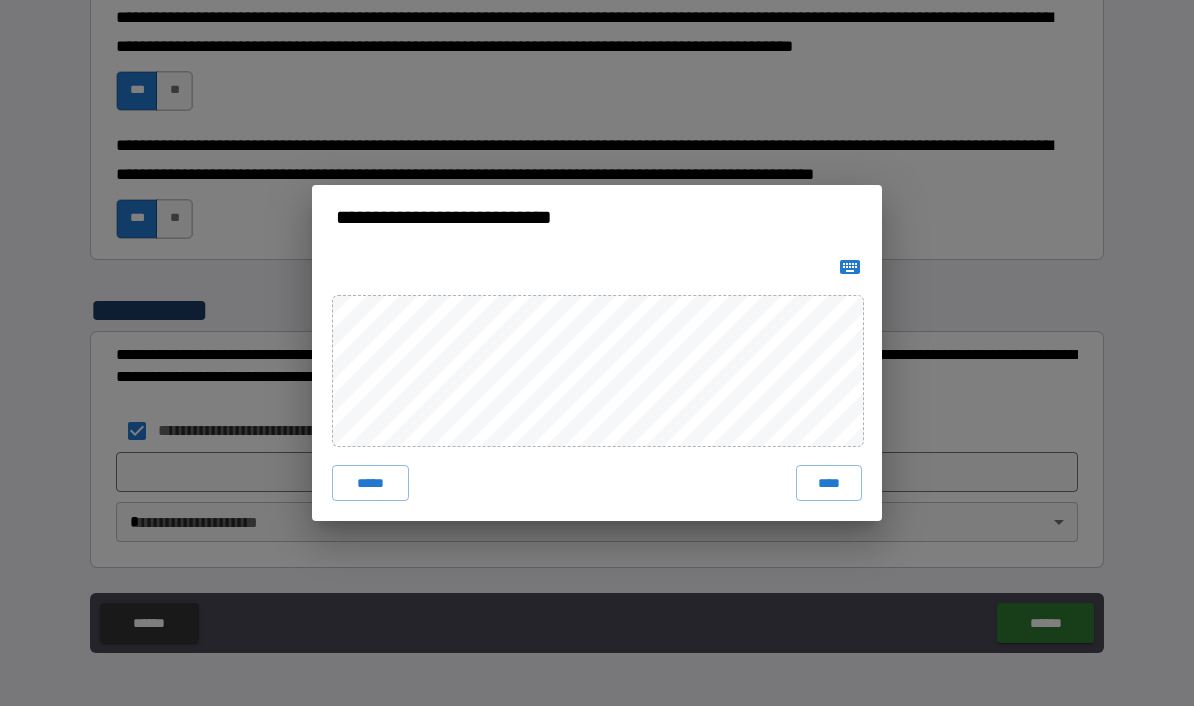 click on "****" at bounding box center [829, 483] 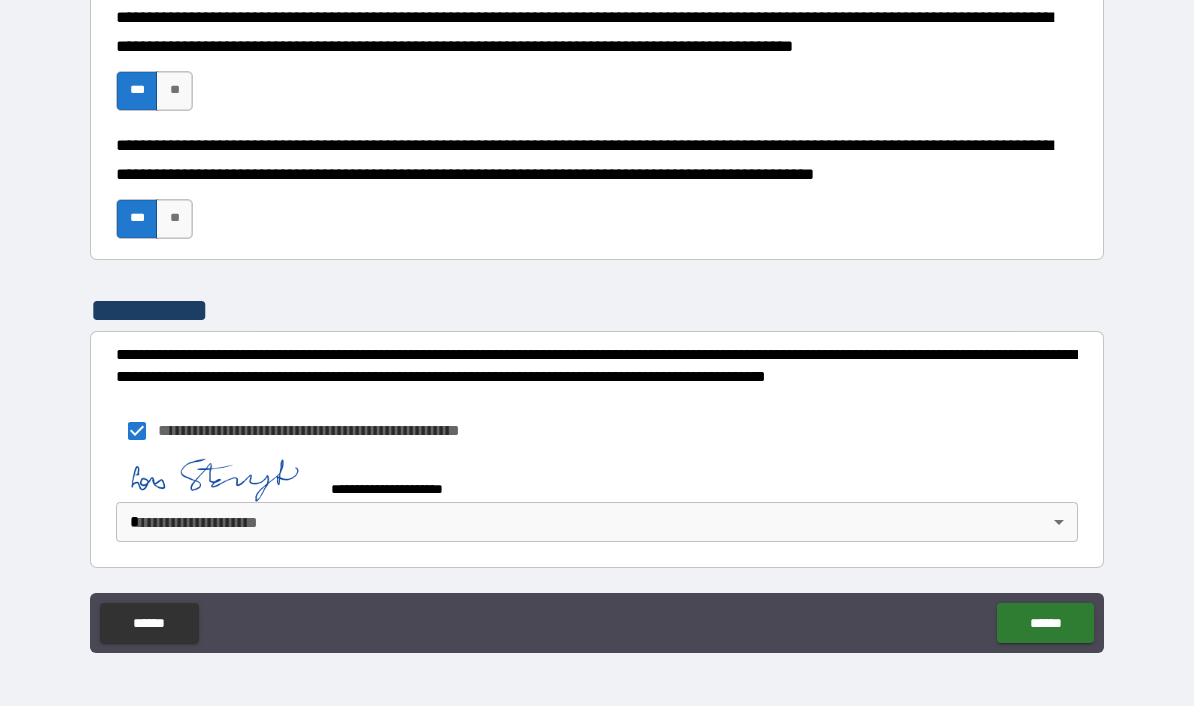 scroll, scrollTop: 3126, scrollLeft: 0, axis: vertical 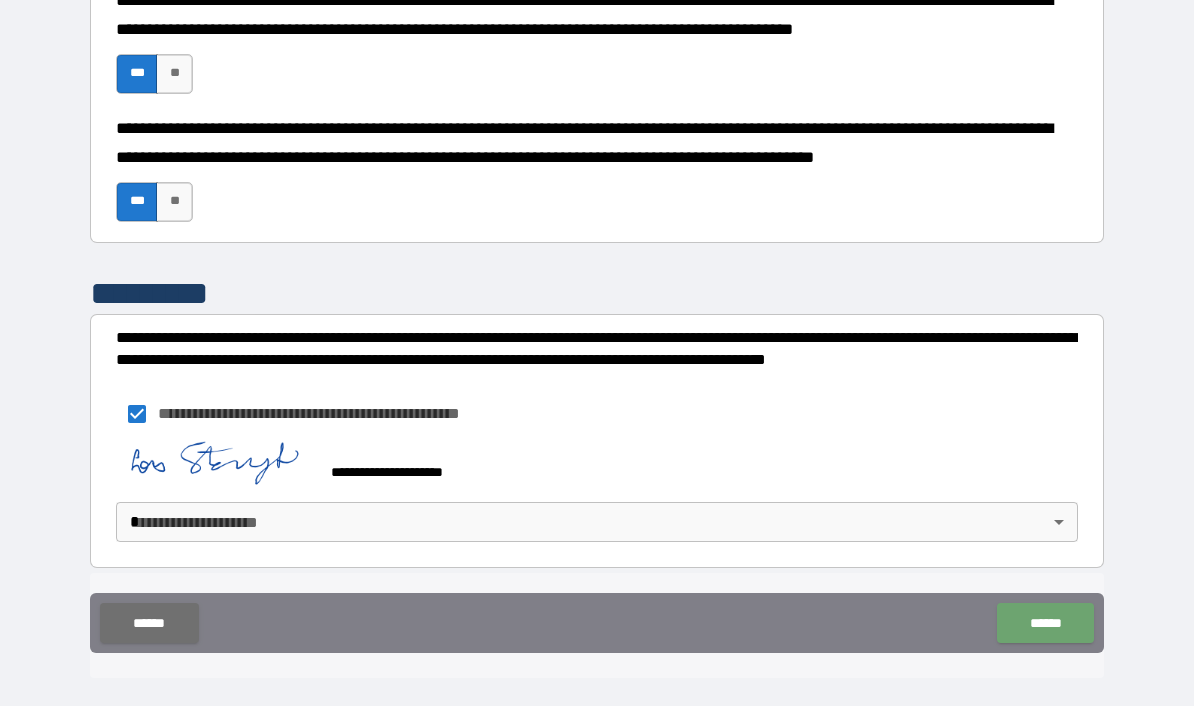 click on "******" at bounding box center [1045, 623] 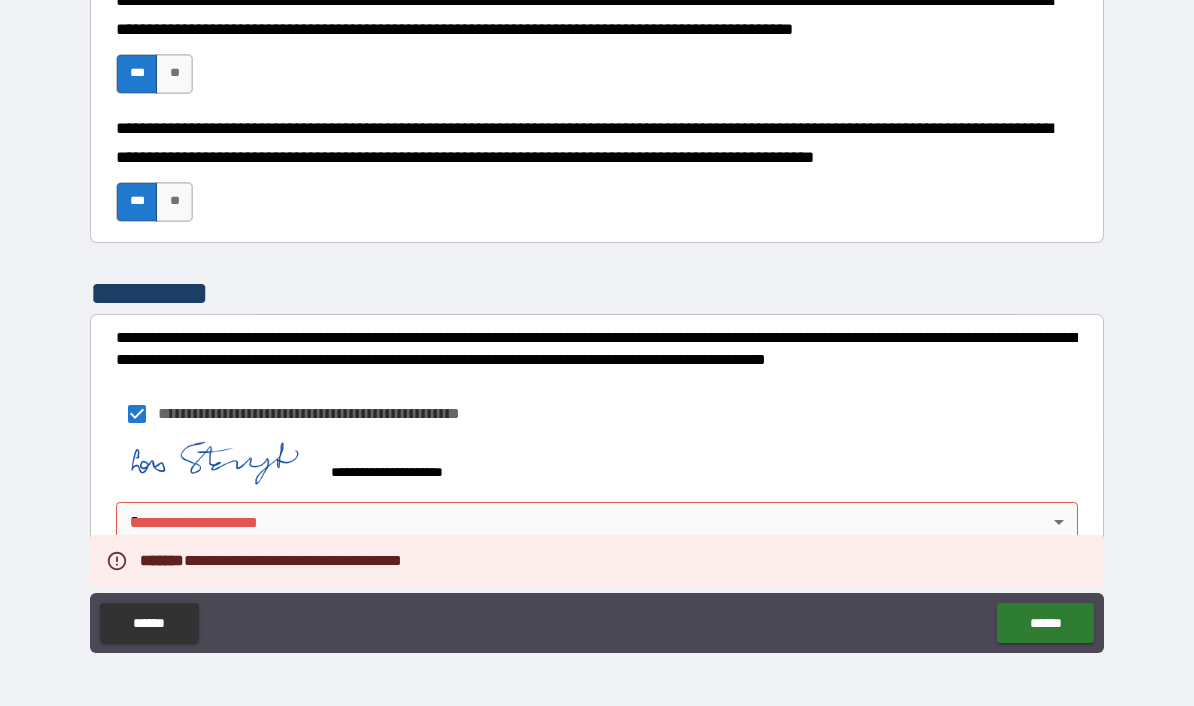 scroll, scrollTop: 3153, scrollLeft: 0, axis: vertical 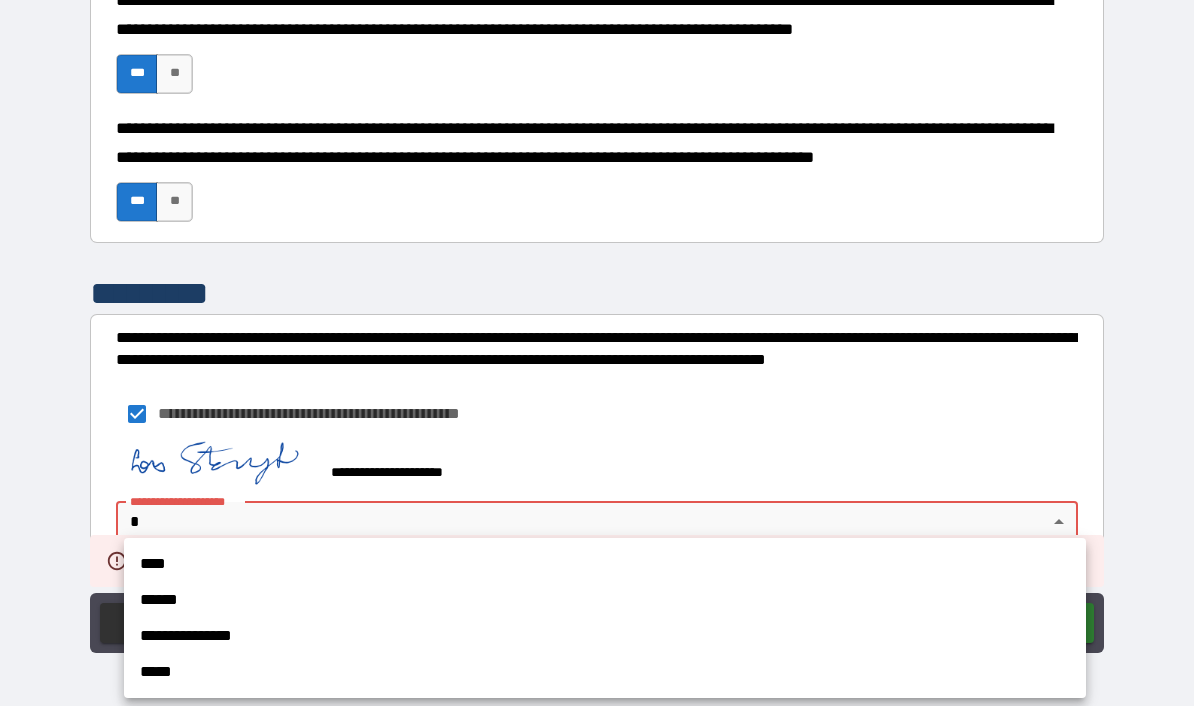 click on "****" at bounding box center (605, 564) 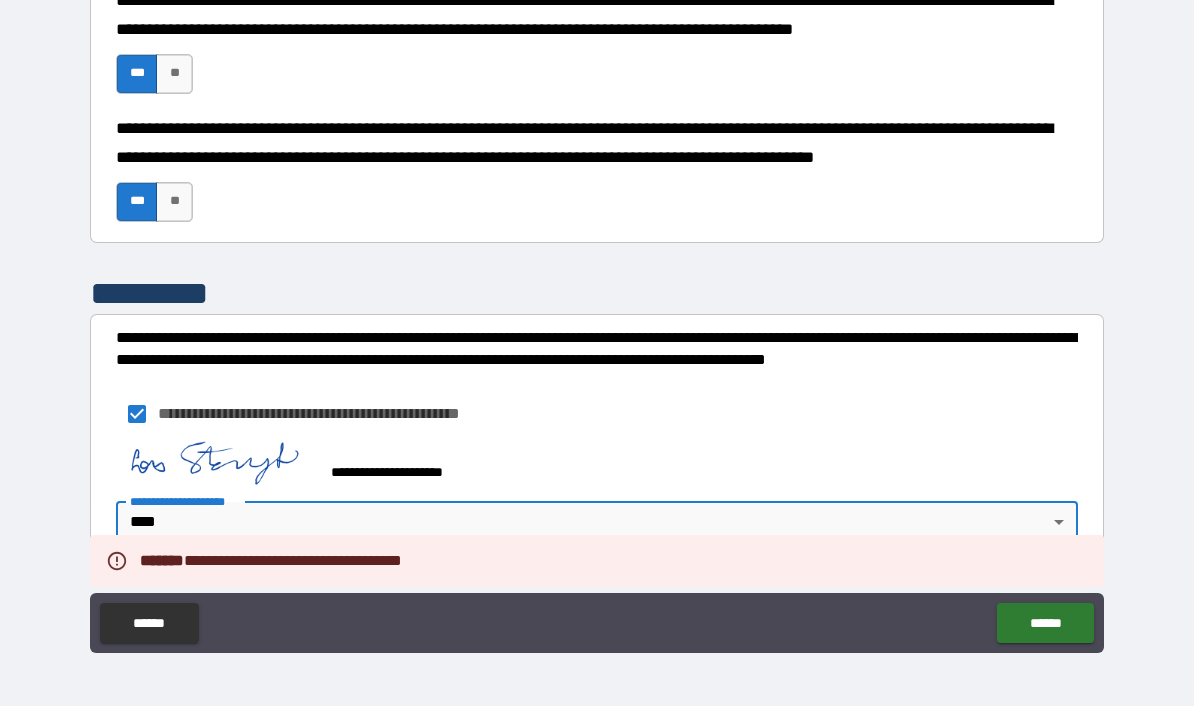 click on "******" at bounding box center [1045, 623] 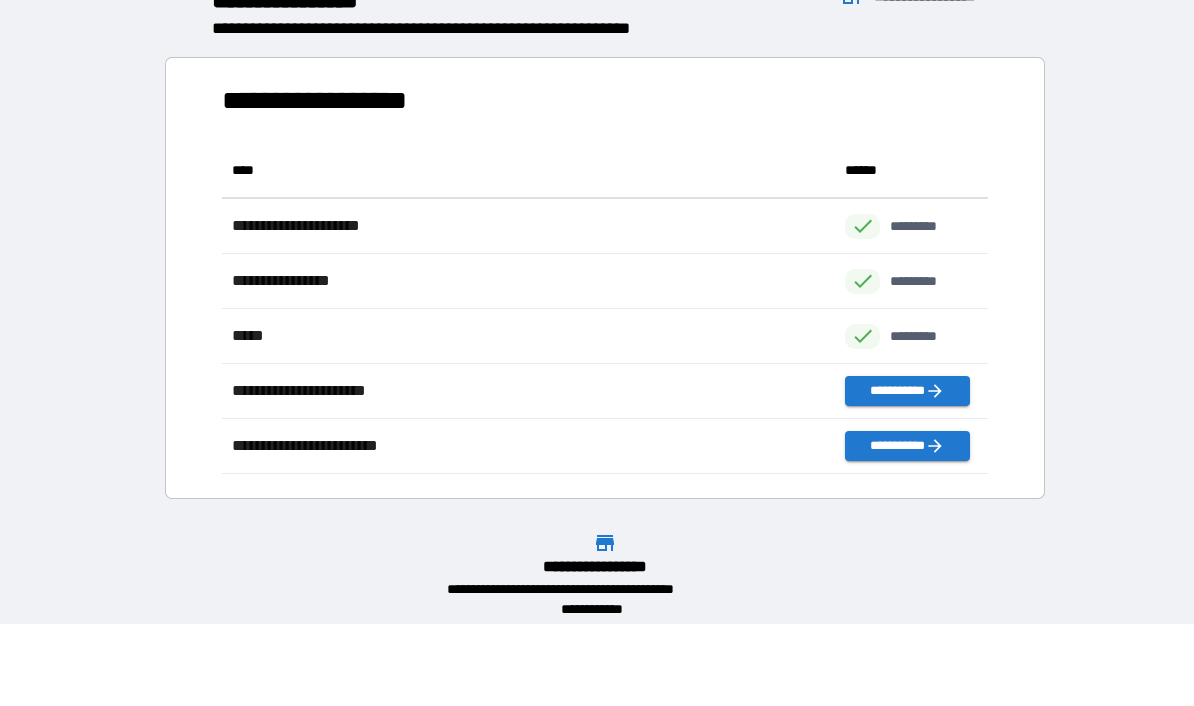 scroll, scrollTop: 331, scrollLeft: 765, axis: both 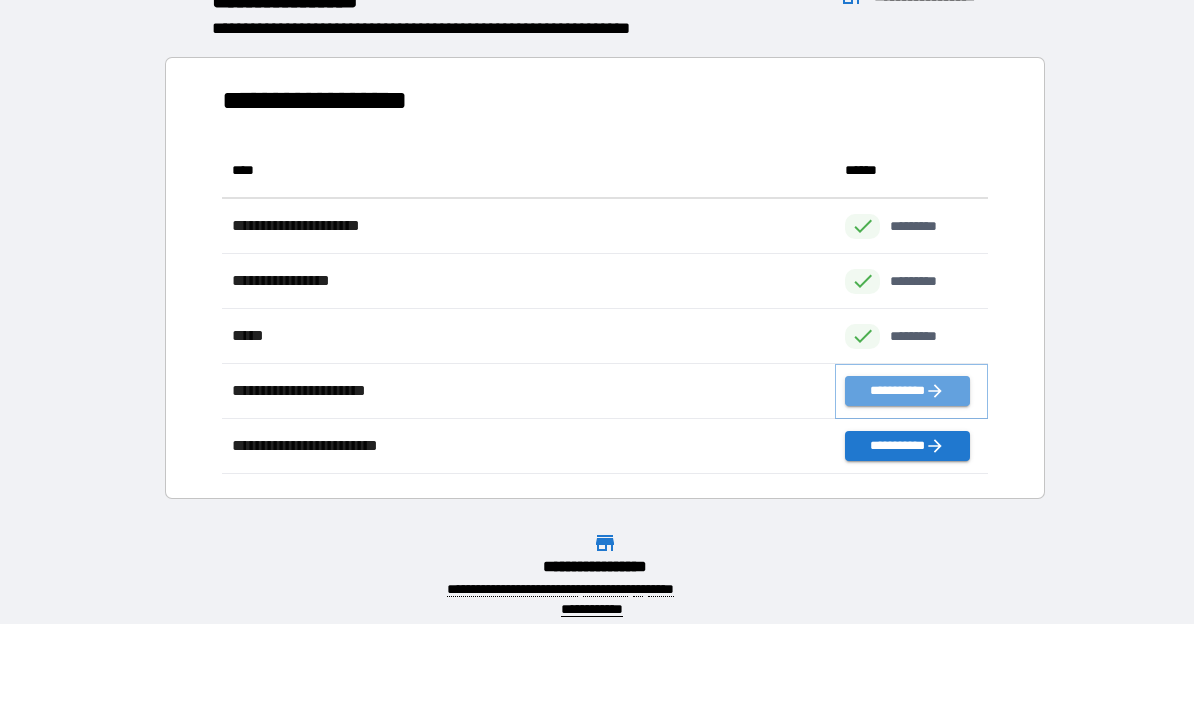 click on "**********" at bounding box center [907, 391] 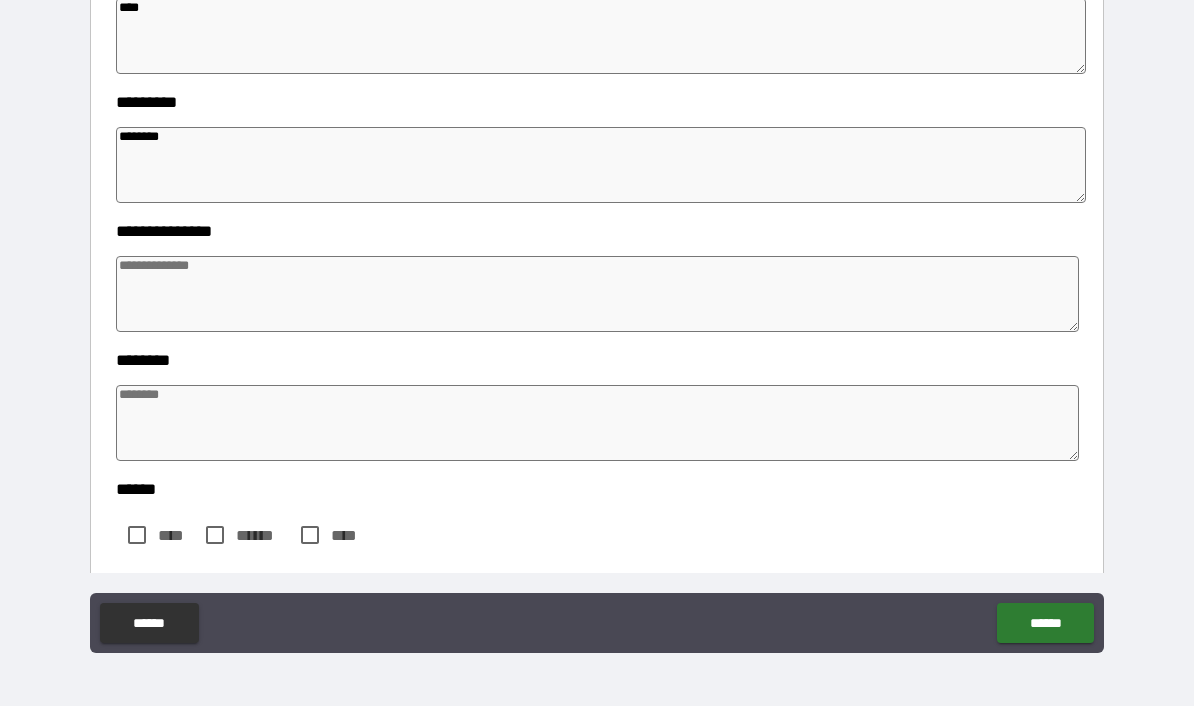 scroll, scrollTop: 378, scrollLeft: 0, axis: vertical 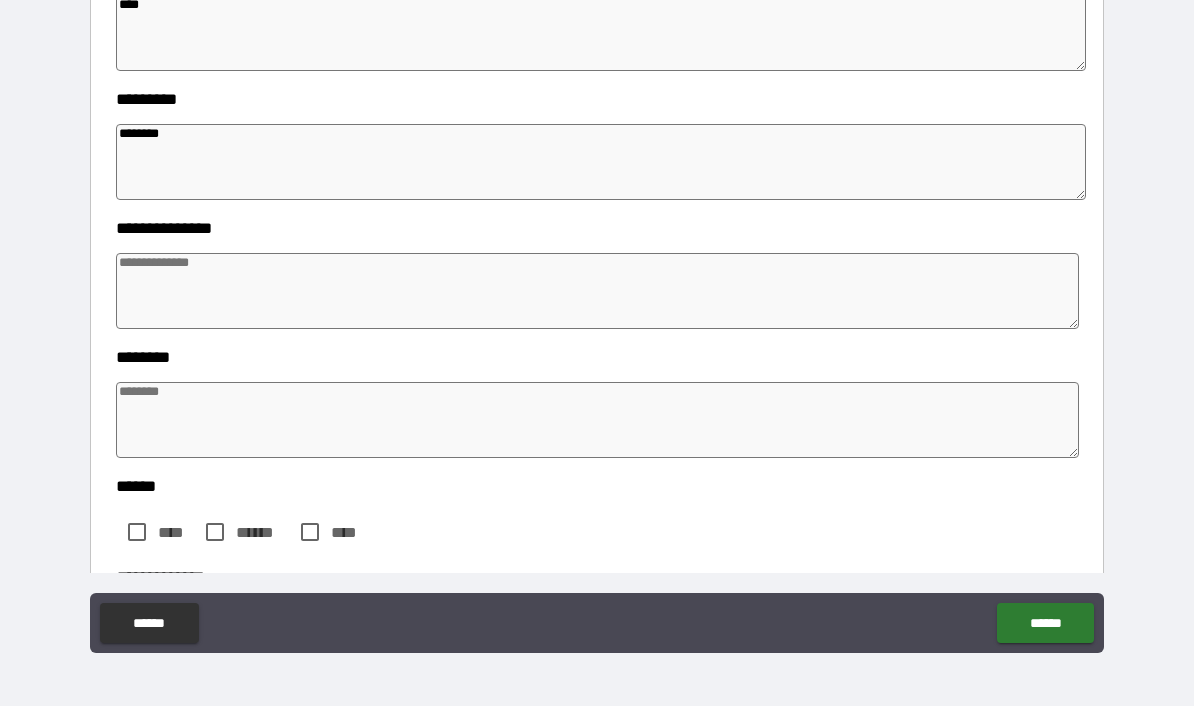click at bounding box center [597, 291] 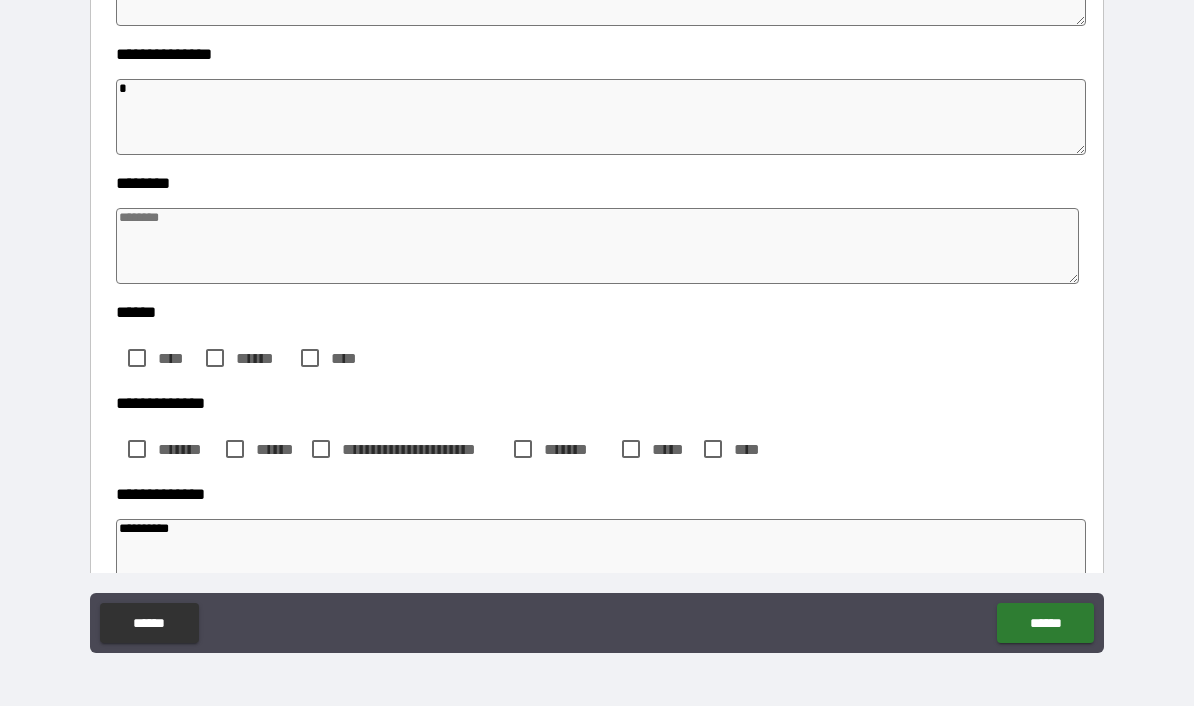 scroll, scrollTop: 565, scrollLeft: 0, axis: vertical 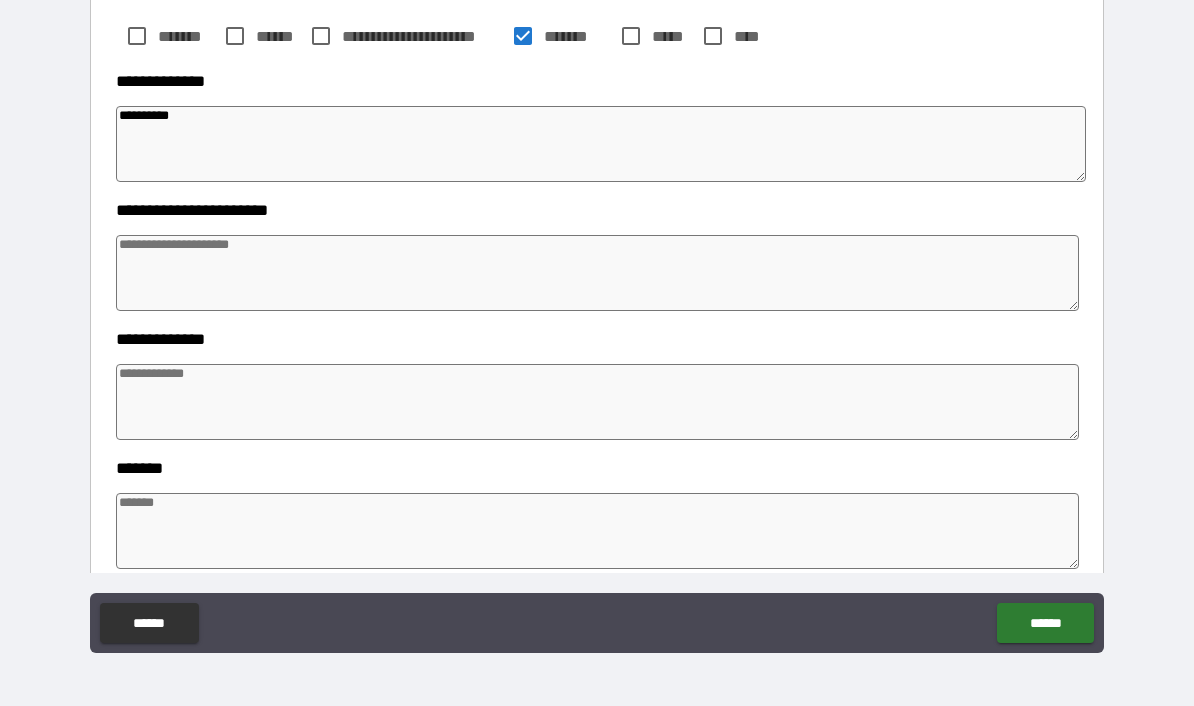 click at bounding box center [597, 531] 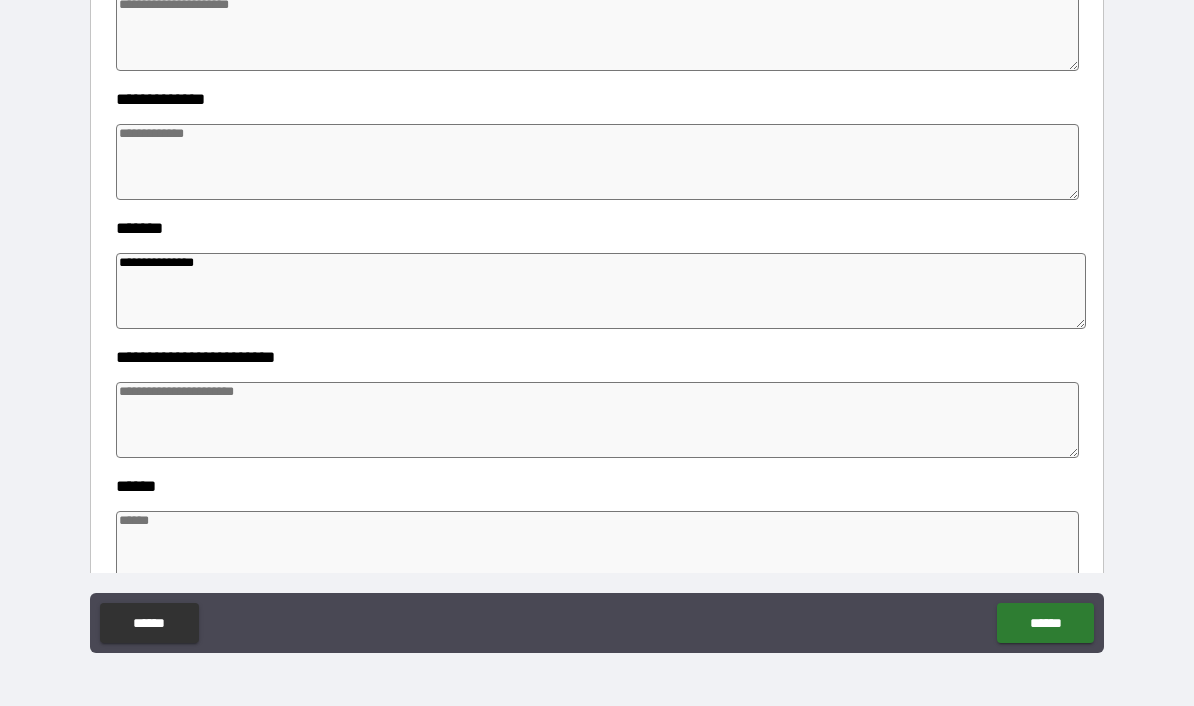 scroll, scrollTop: 1207, scrollLeft: 0, axis: vertical 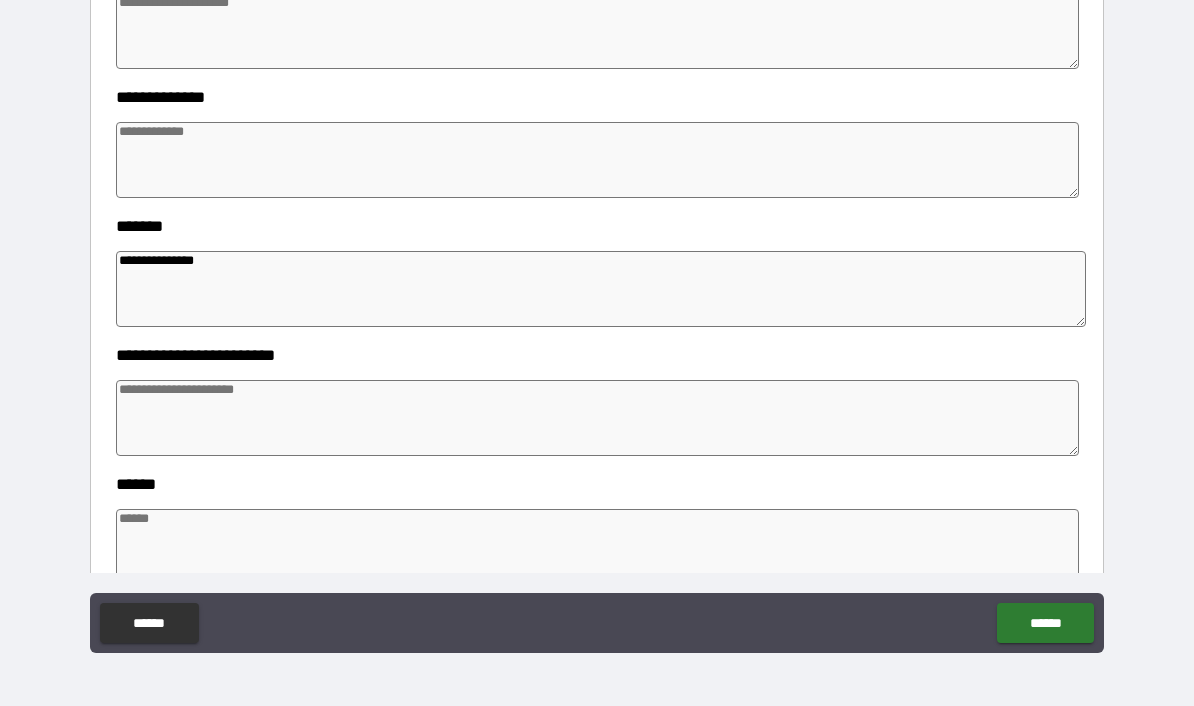 click at bounding box center [597, 418] 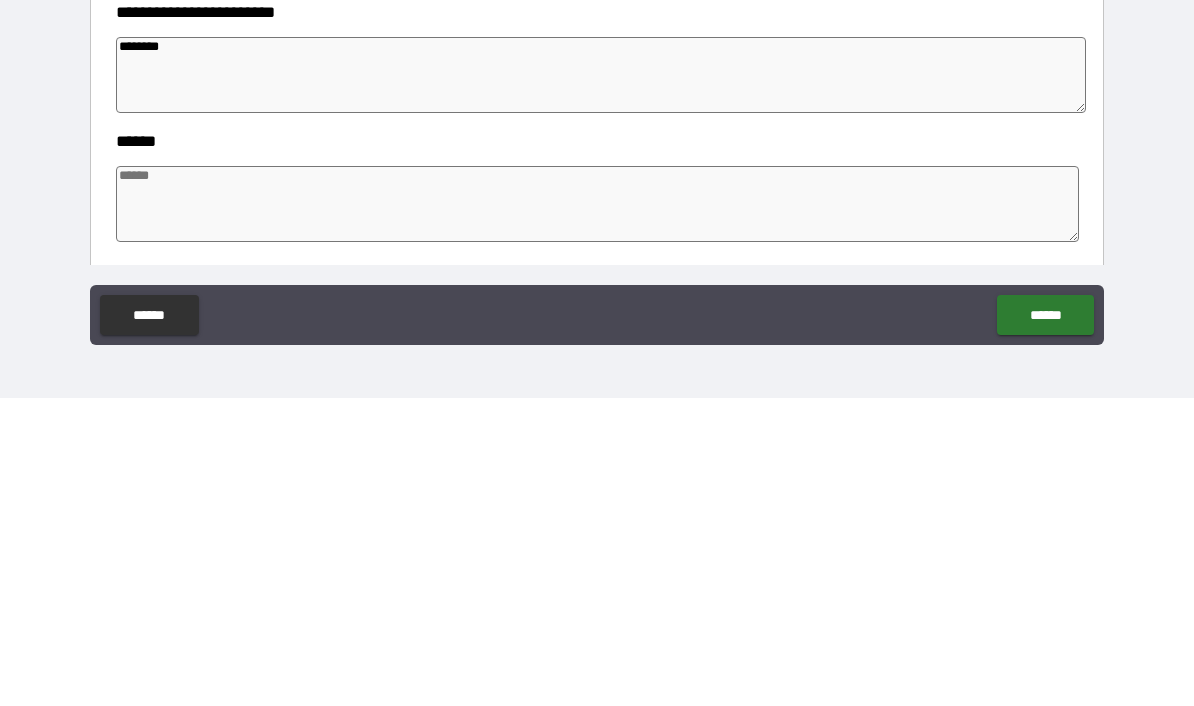 scroll, scrollTop: 1241, scrollLeft: 0, axis: vertical 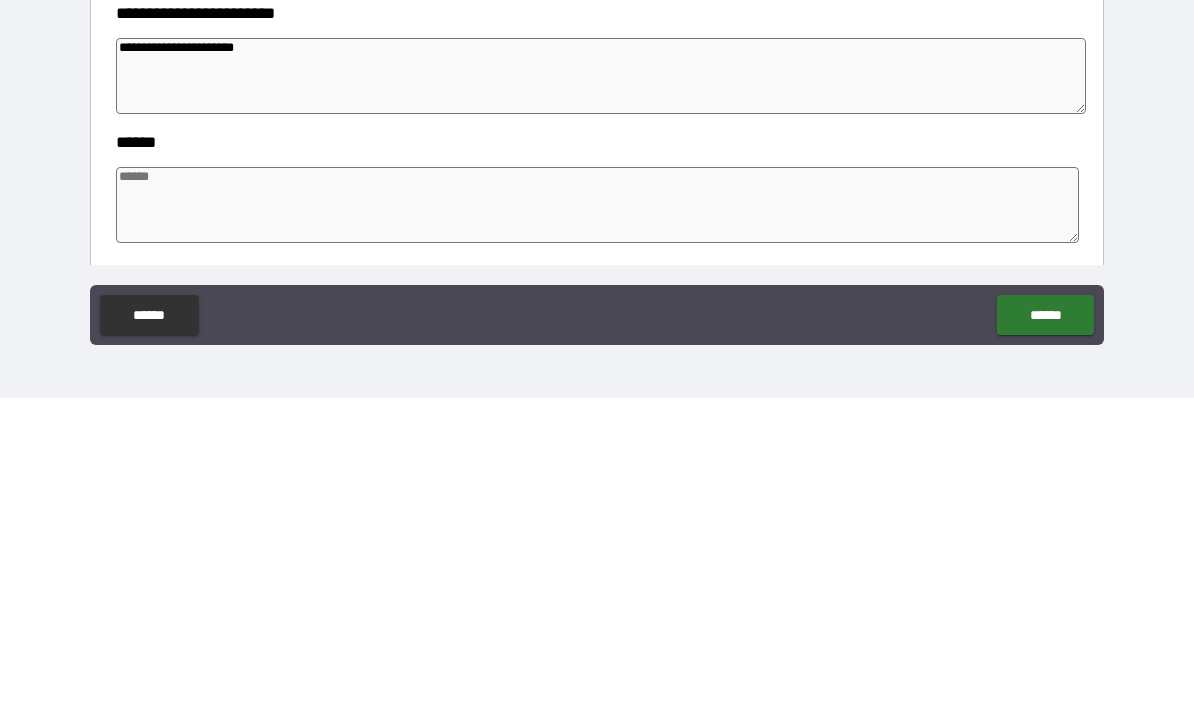 click at bounding box center [597, 513] 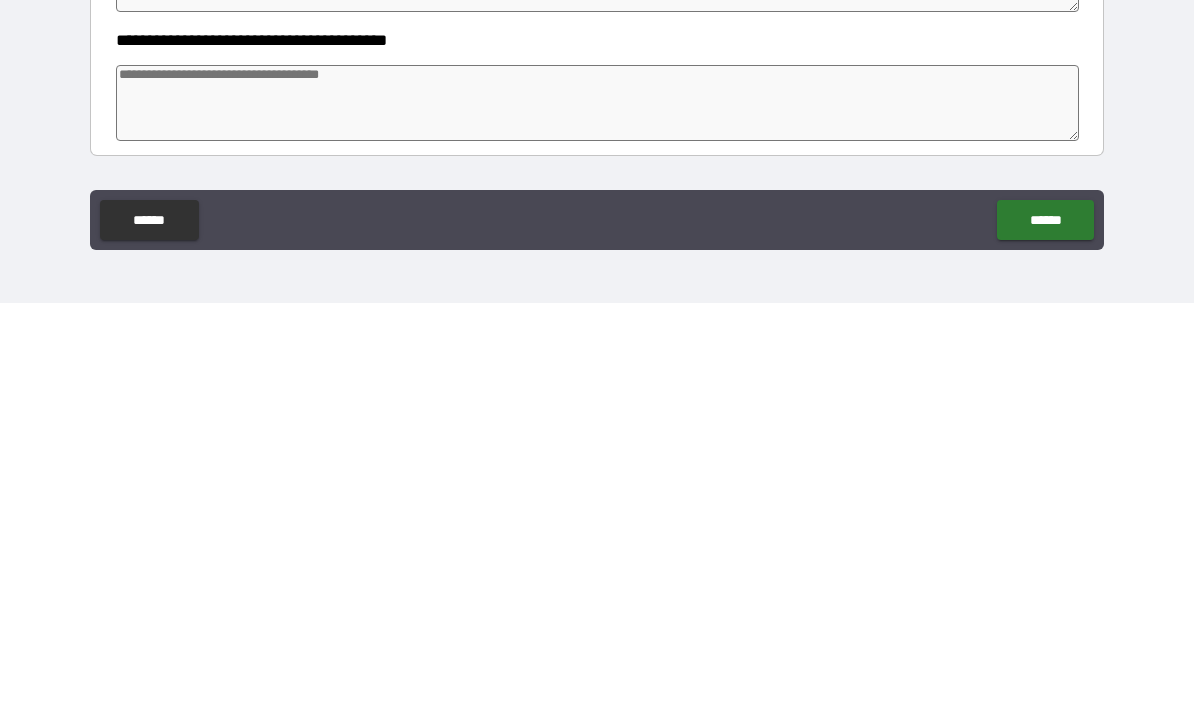 scroll, scrollTop: 1500, scrollLeft: 0, axis: vertical 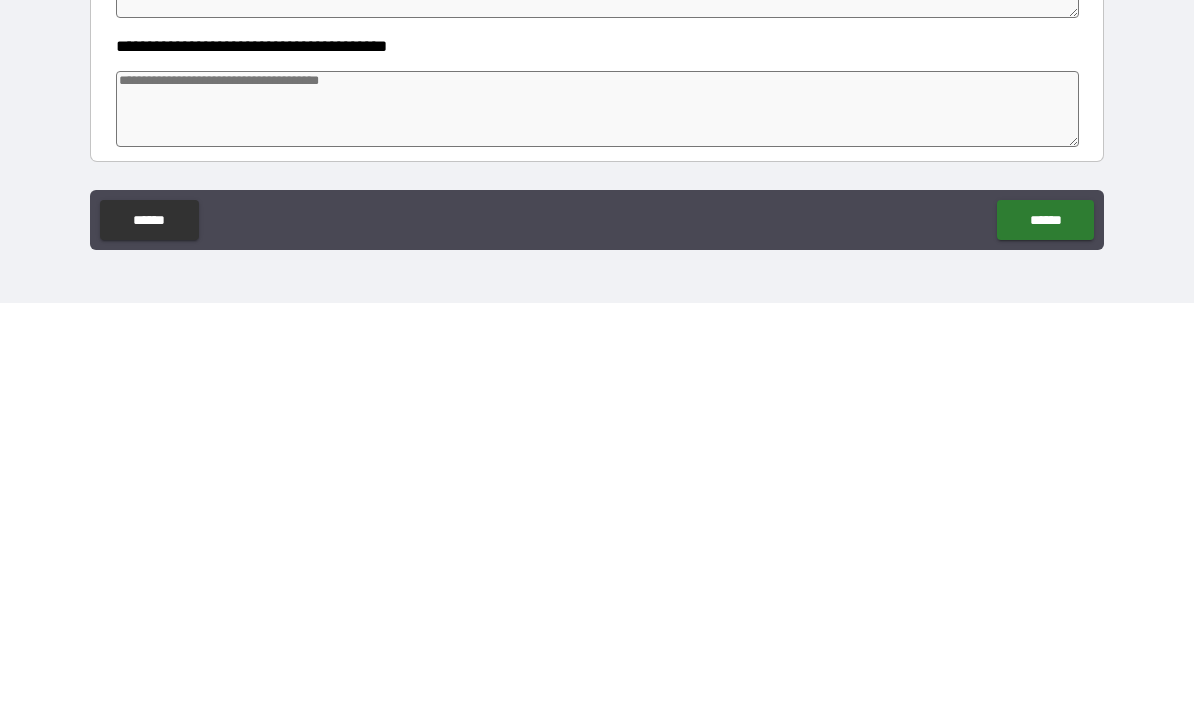 click at bounding box center (597, 512) 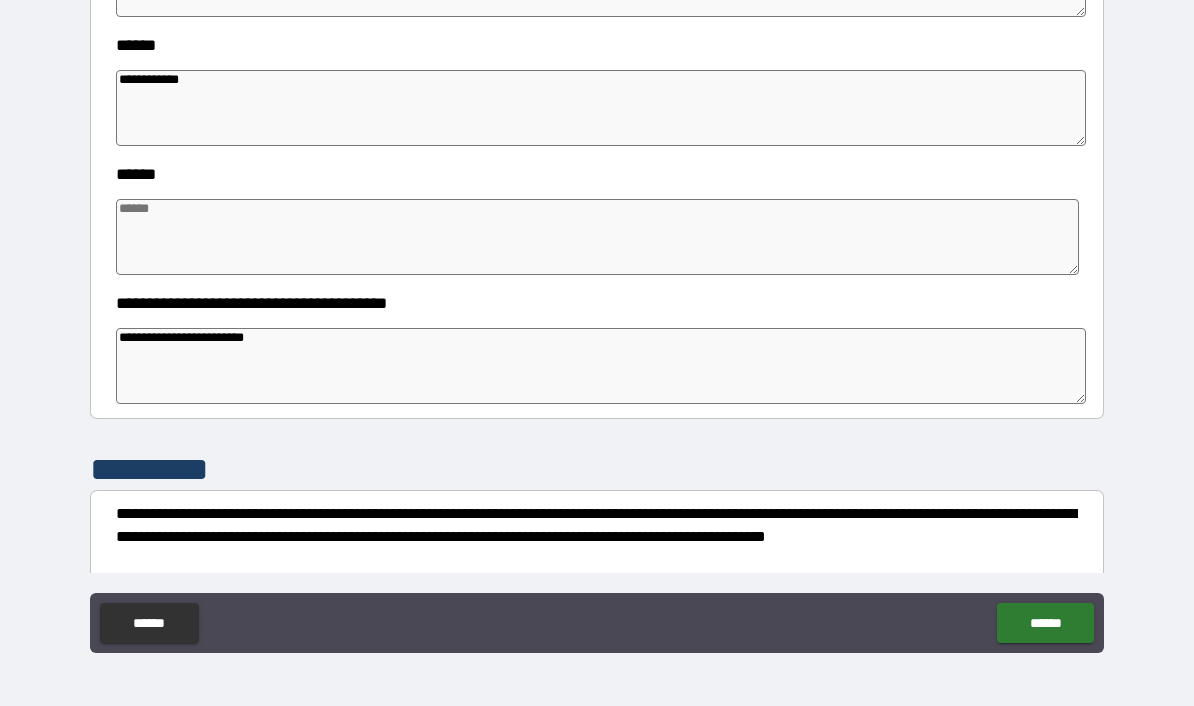 click on "******" at bounding box center [1045, 623] 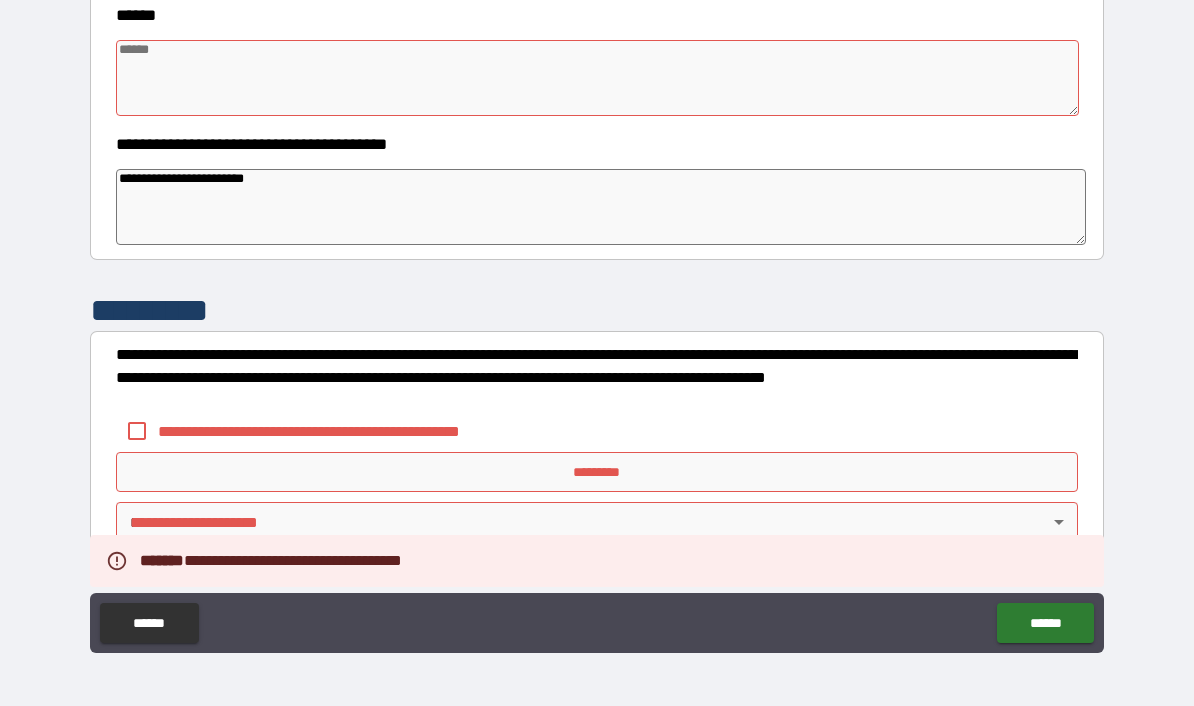 scroll, scrollTop: 1805, scrollLeft: 0, axis: vertical 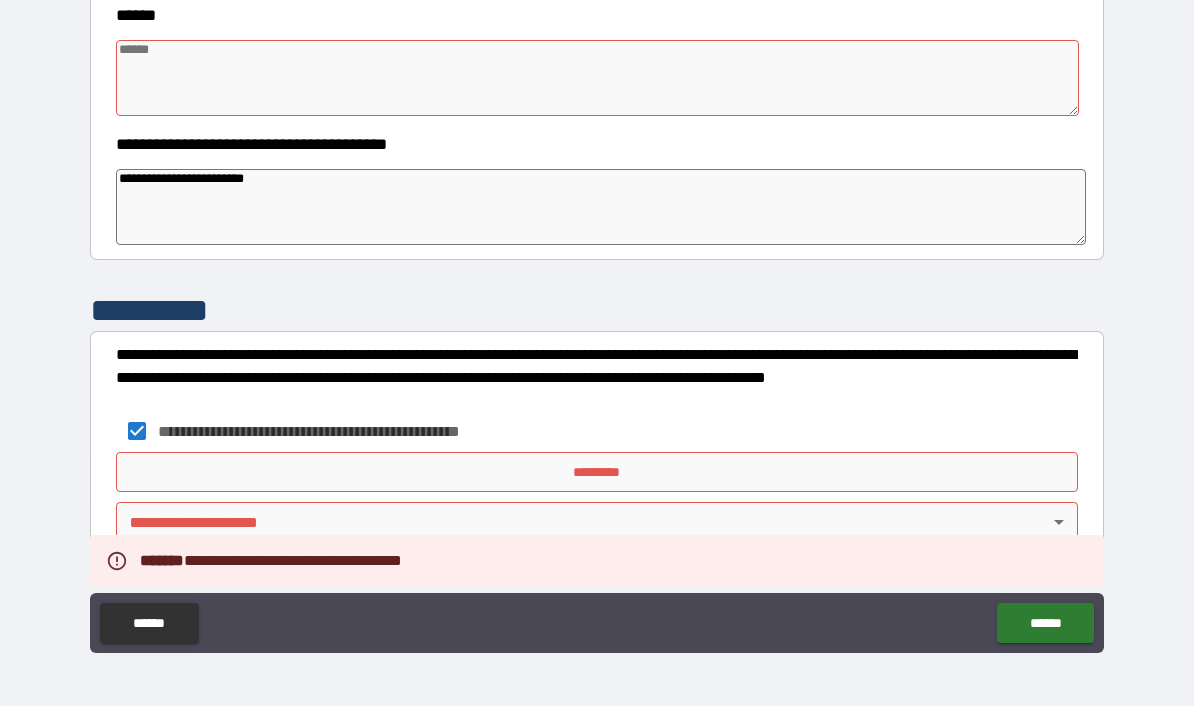 click on "*********" at bounding box center (597, 472) 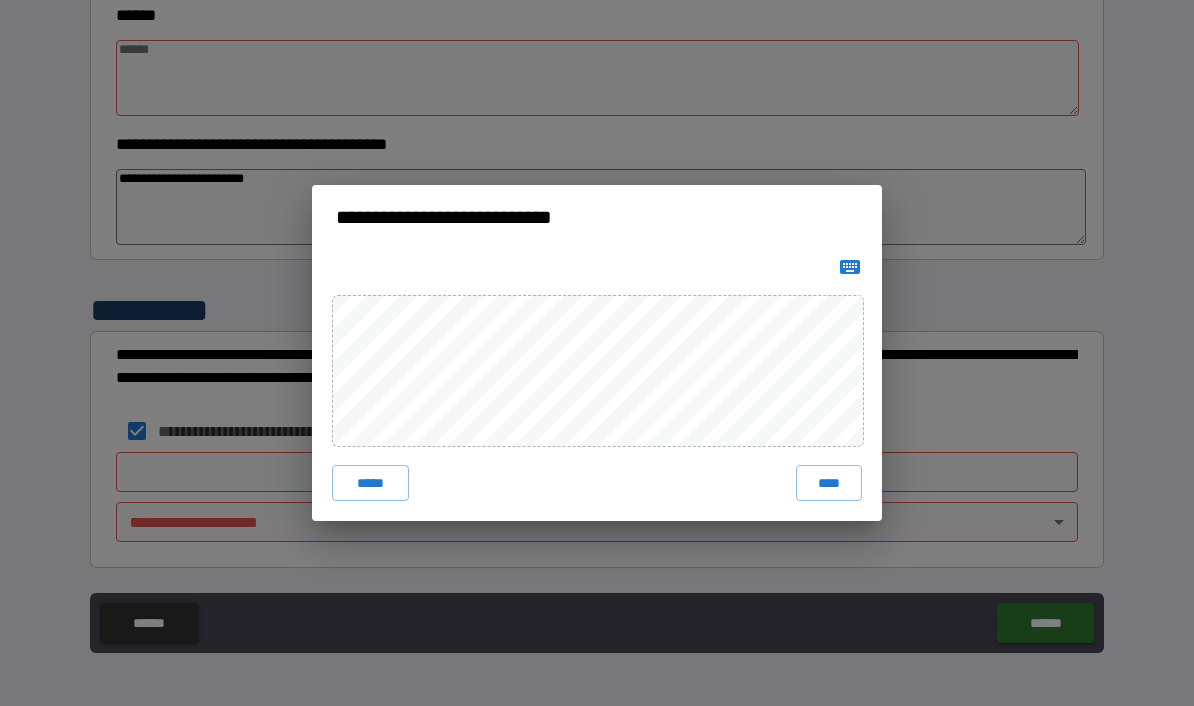 click on "****" at bounding box center [829, 483] 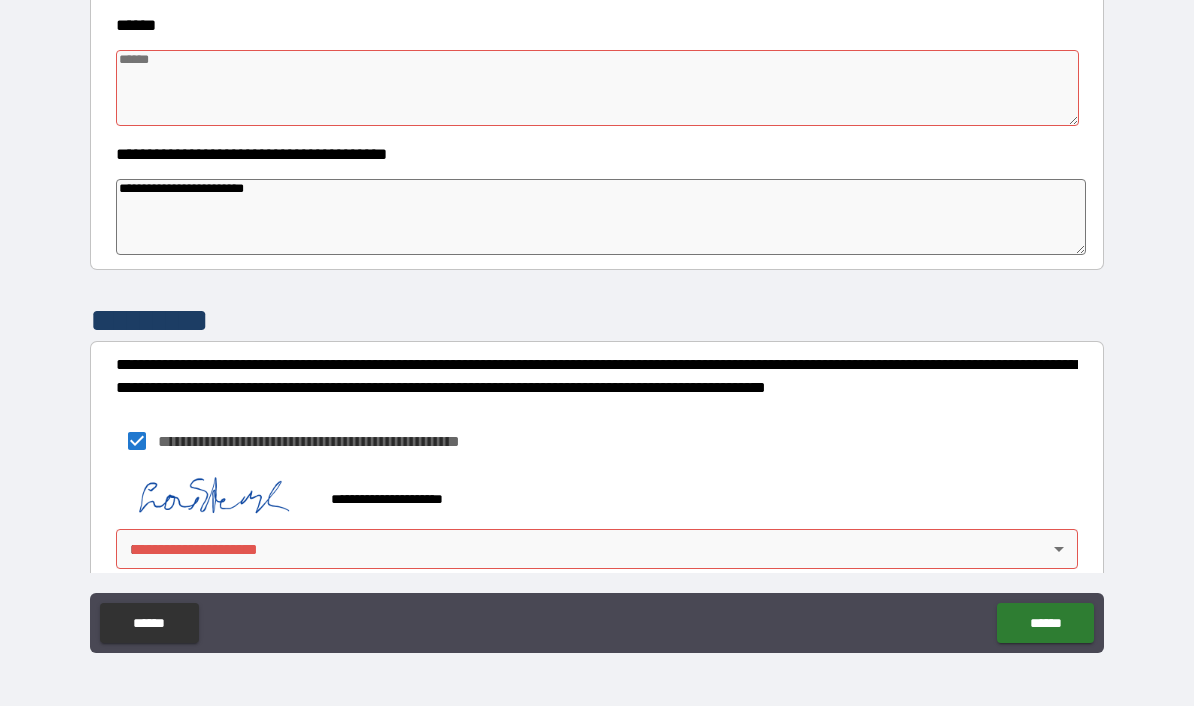click on "******" at bounding box center [1045, 623] 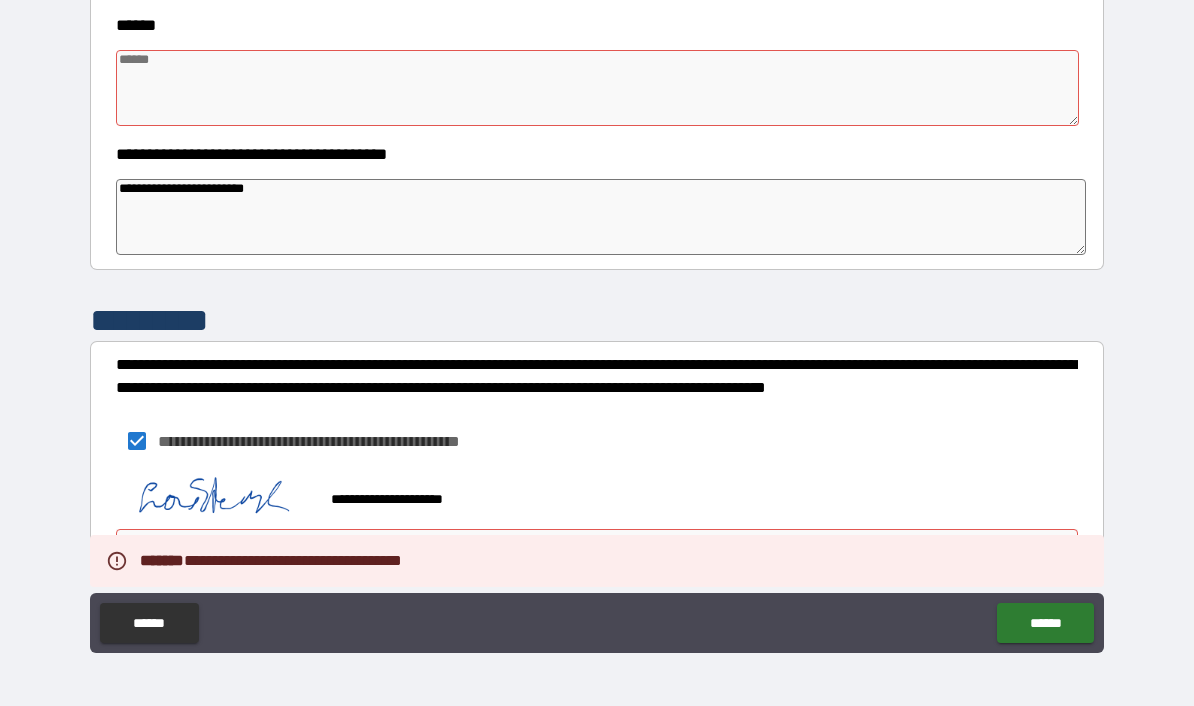 click at bounding box center [597, 88] 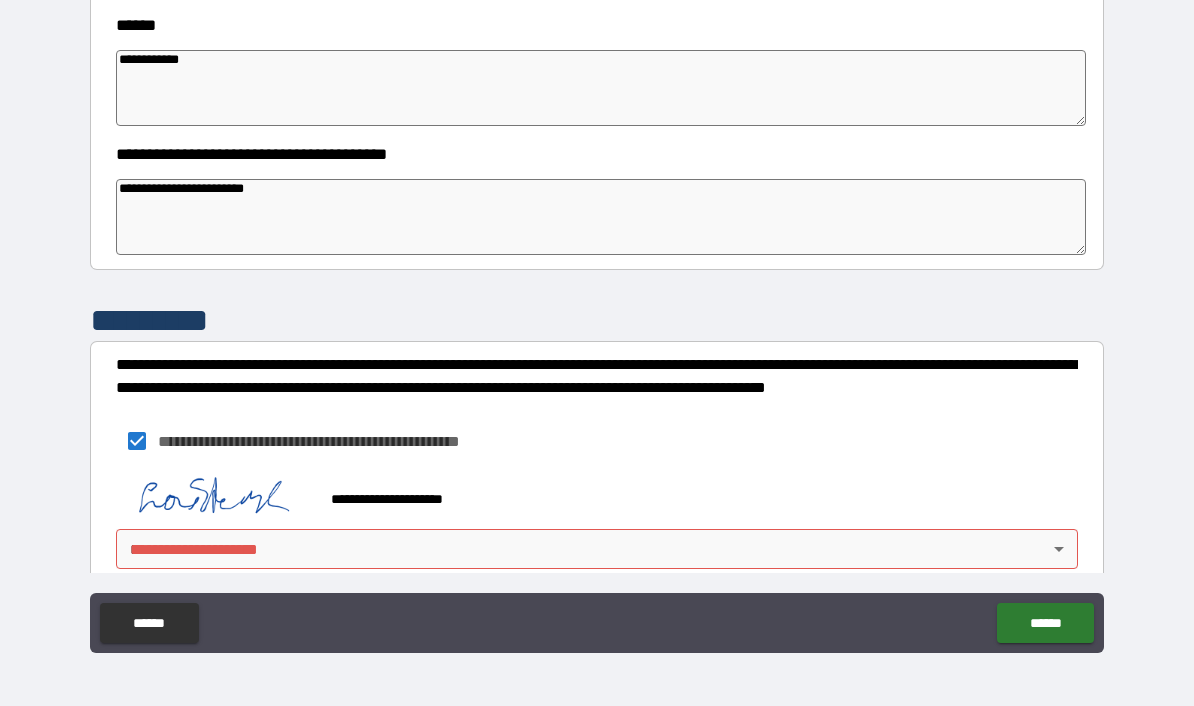 click on "******" at bounding box center (1045, 623) 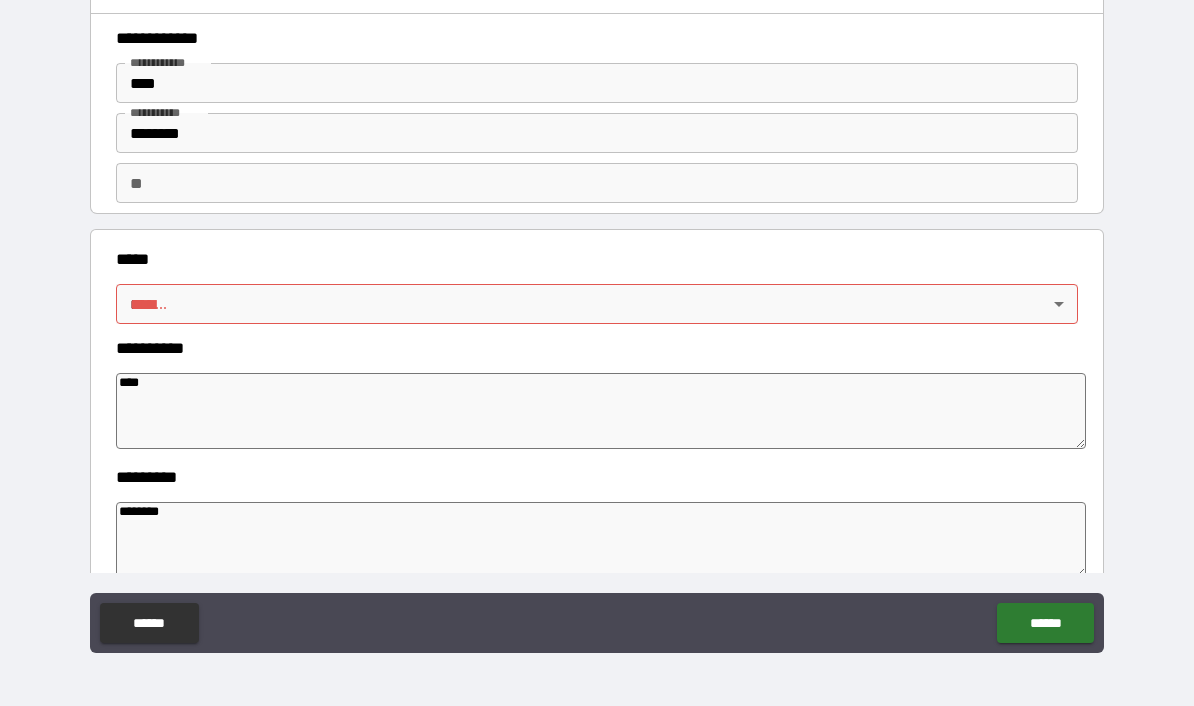 scroll, scrollTop: 0, scrollLeft: 0, axis: both 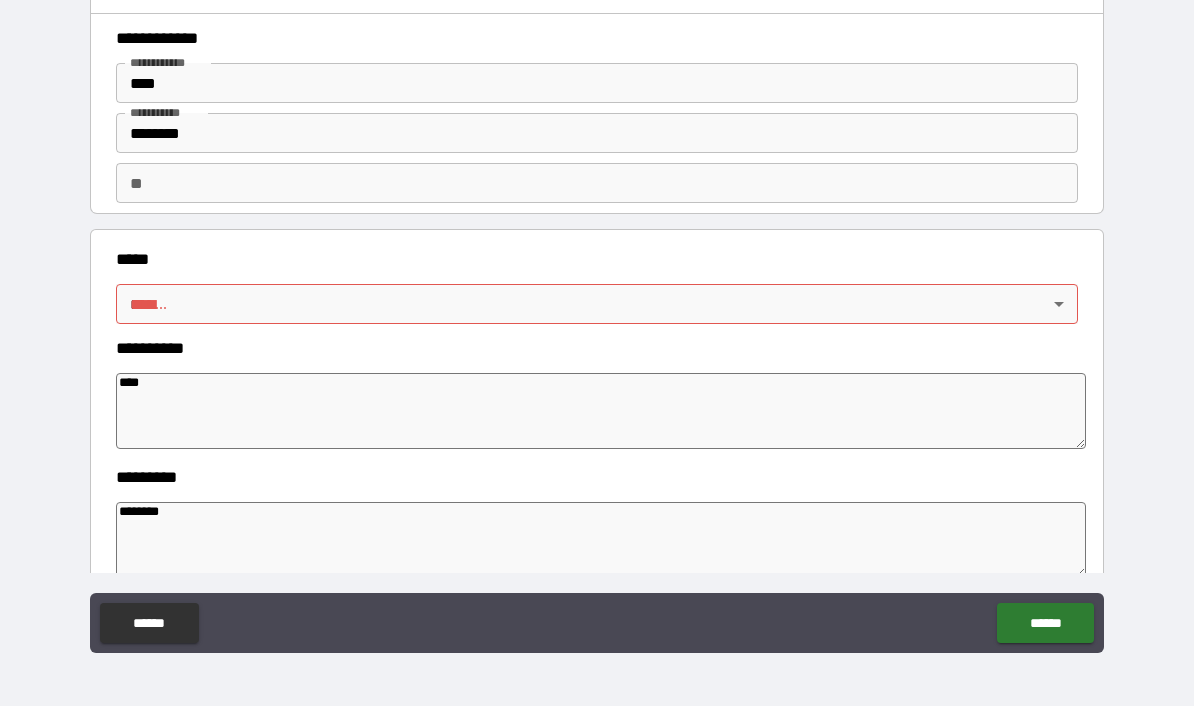 click on "**********" at bounding box center [597, 312] 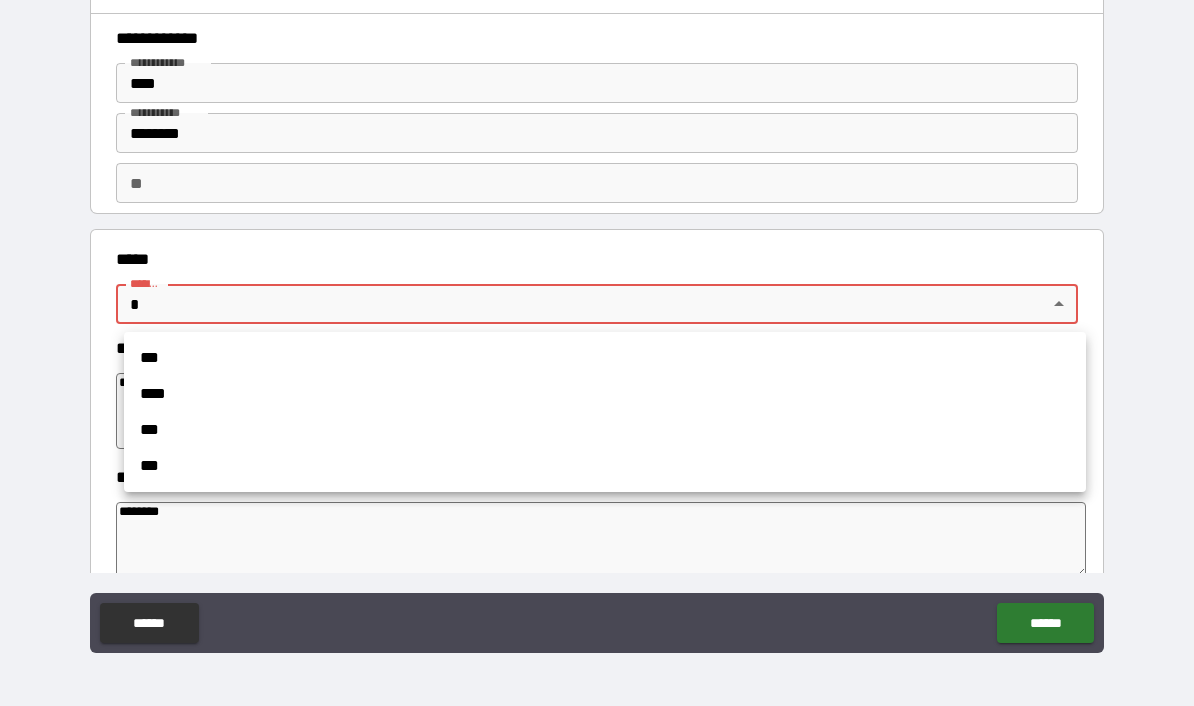 click on "***" at bounding box center (605, 430) 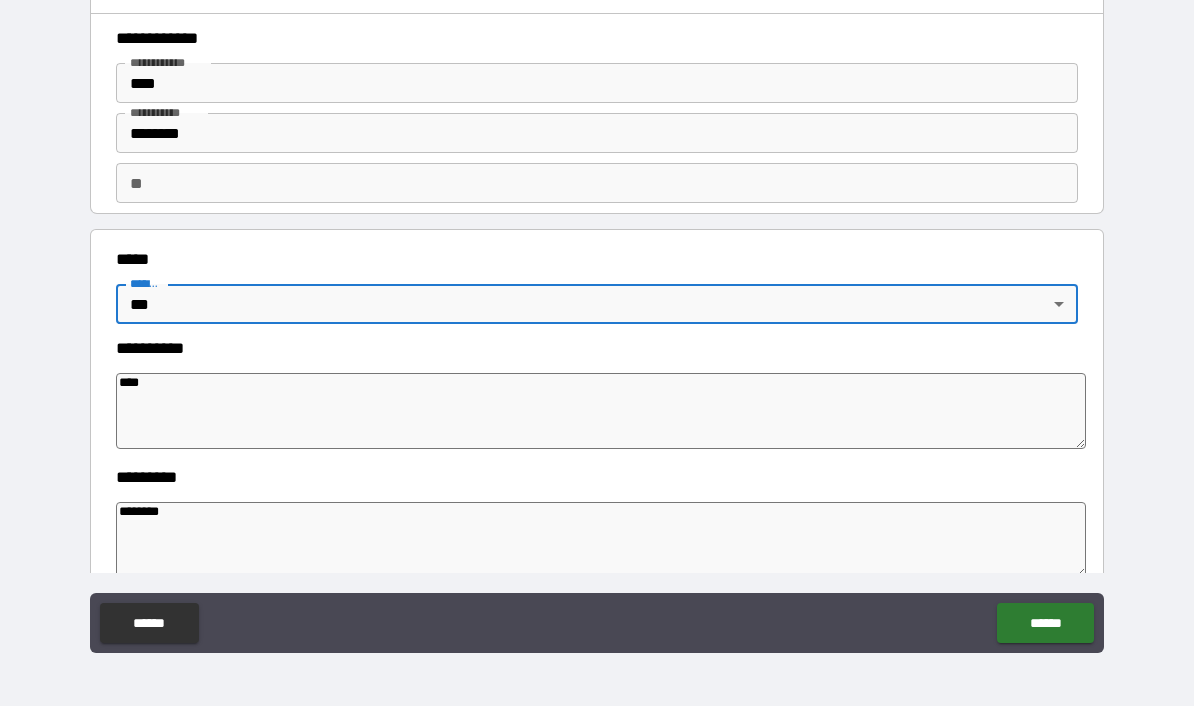 click on "******" at bounding box center (1045, 623) 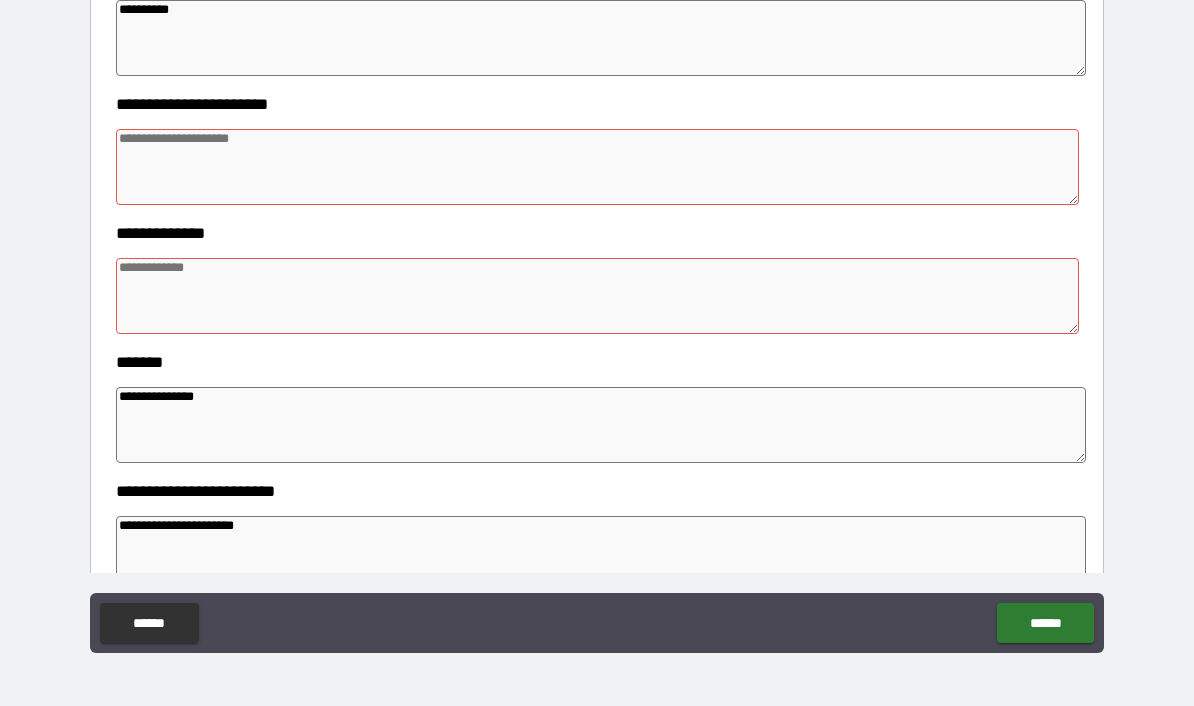 scroll, scrollTop: 1072, scrollLeft: 0, axis: vertical 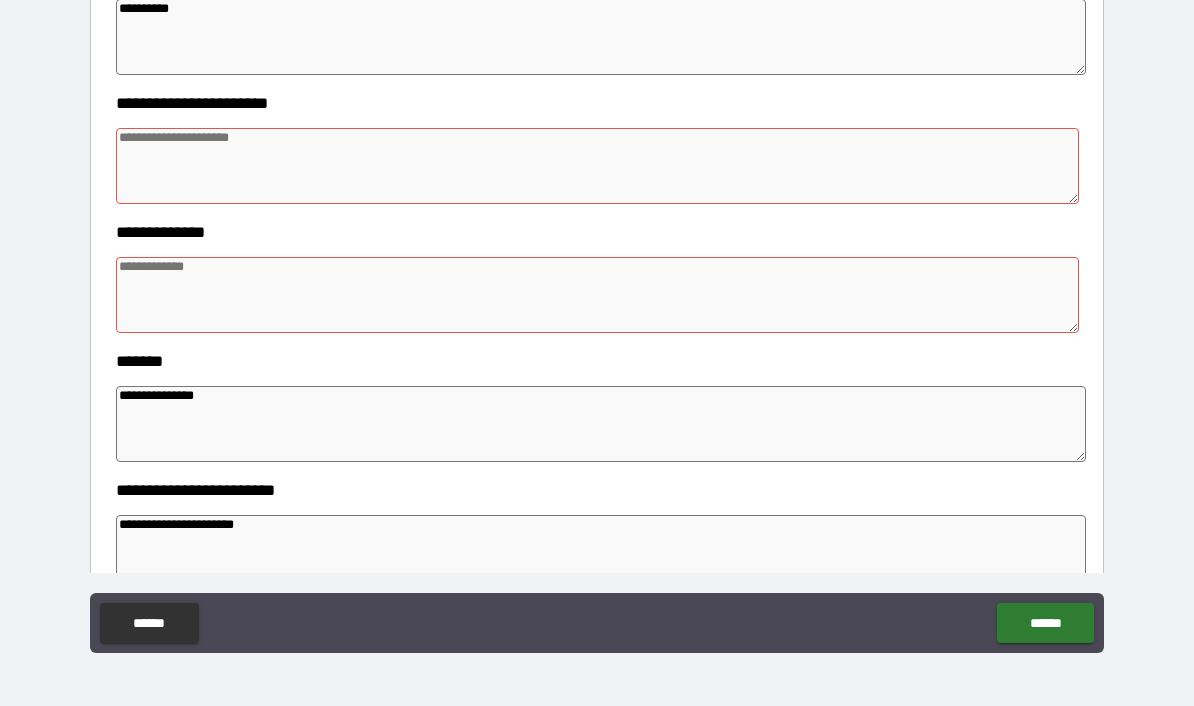 click at bounding box center (597, 166) 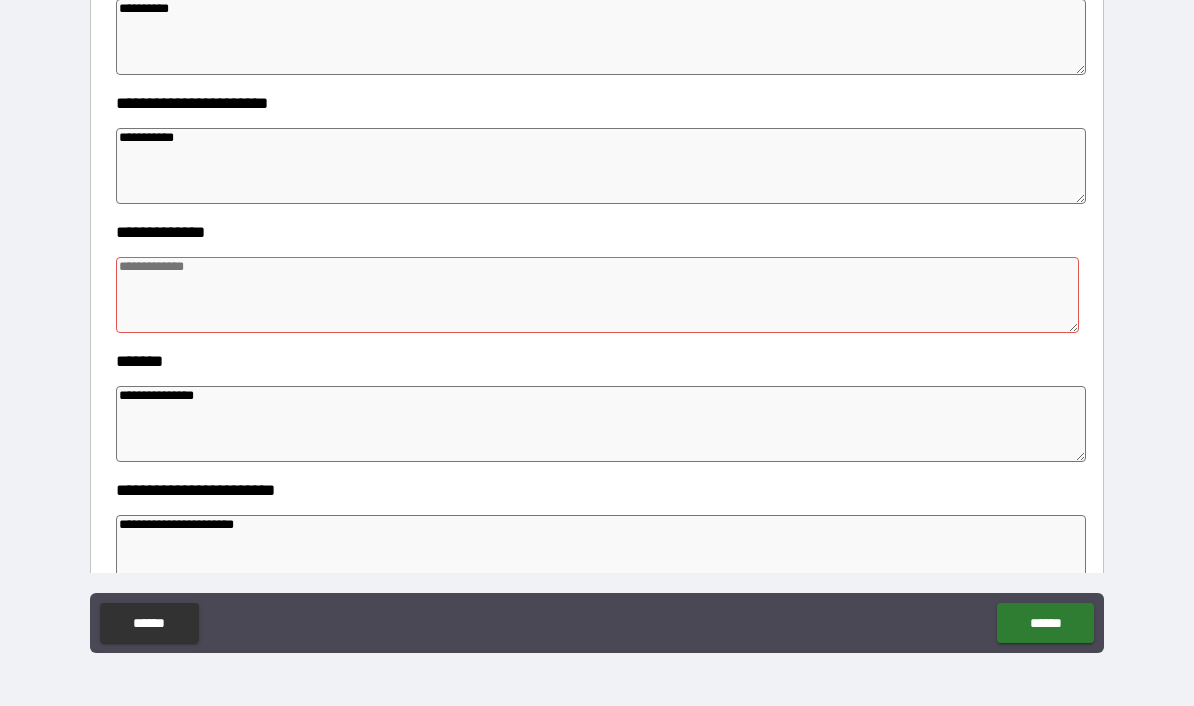 click at bounding box center [597, 295] 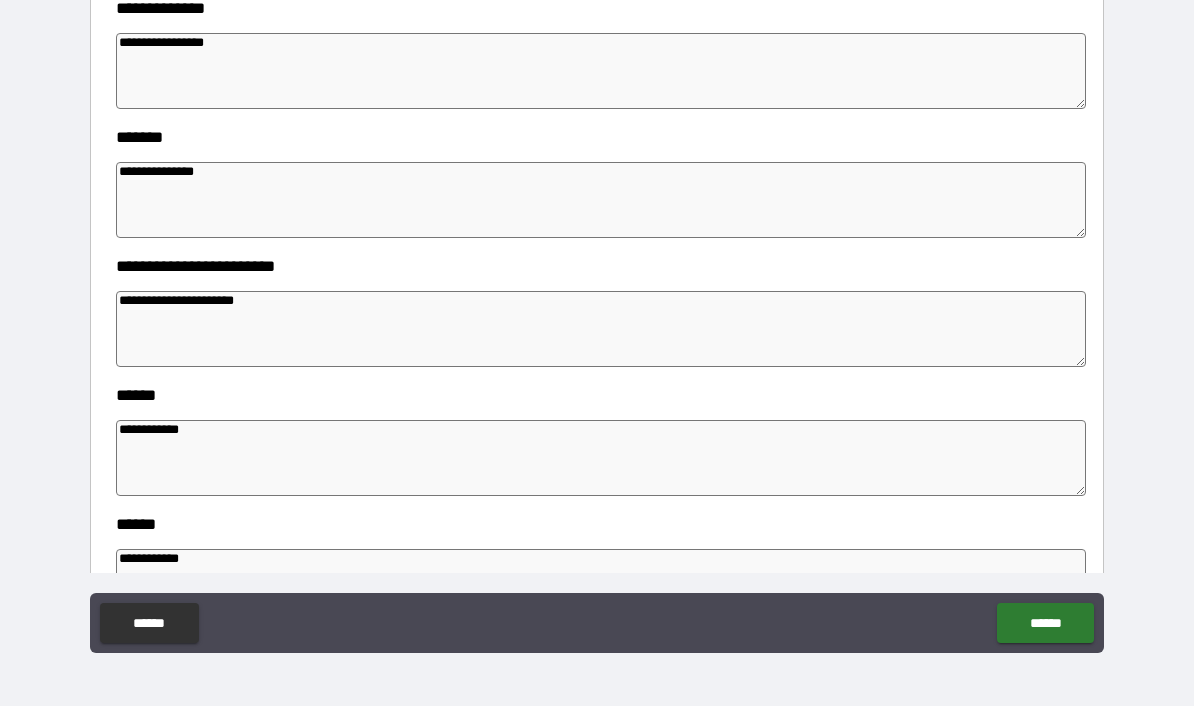 scroll, scrollTop: 1293, scrollLeft: 0, axis: vertical 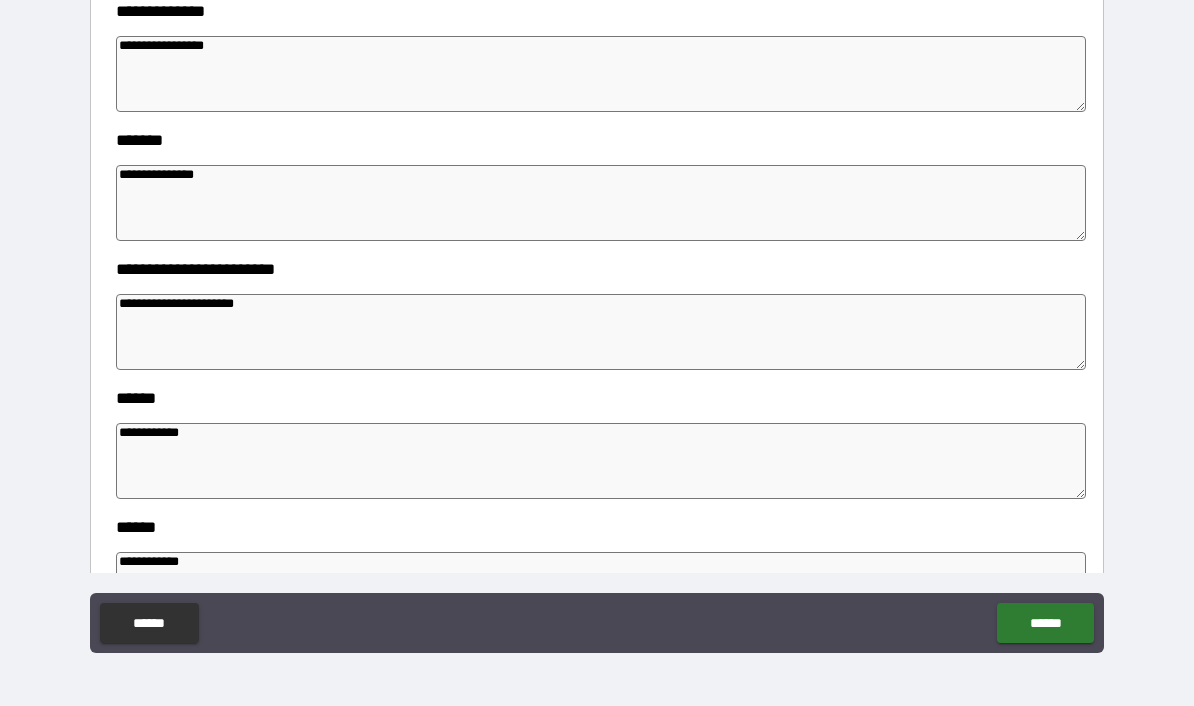 click on "******" at bounding box center [1045, 623] 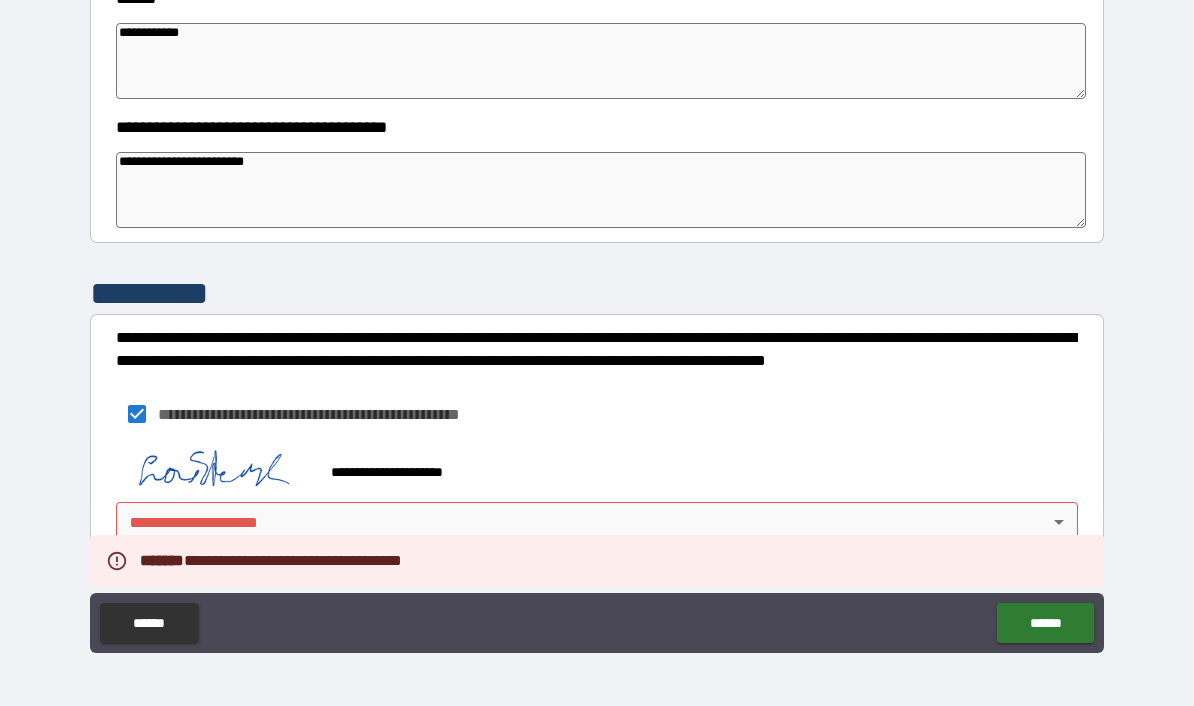 scroll, scrollTop: 1822, scrollLeft: 0, axis: vertical 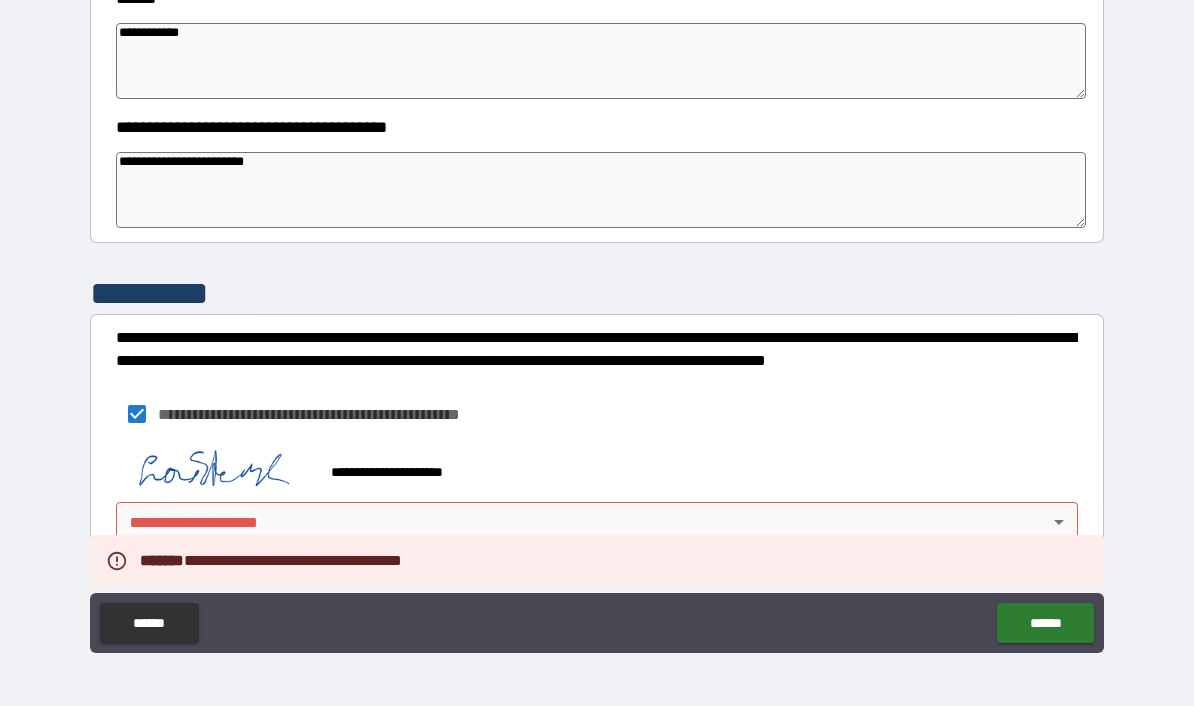 click on "**********" at bounding box center [597, 312] 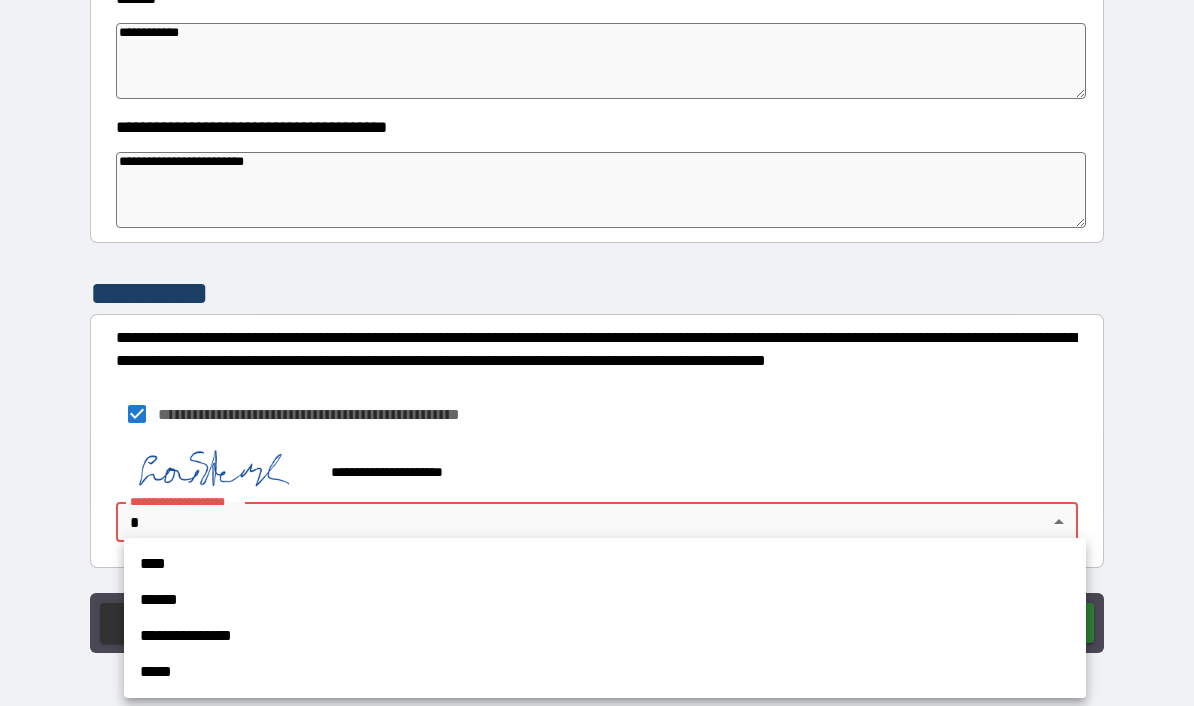 click on "****" at bounding box center (605, 564) 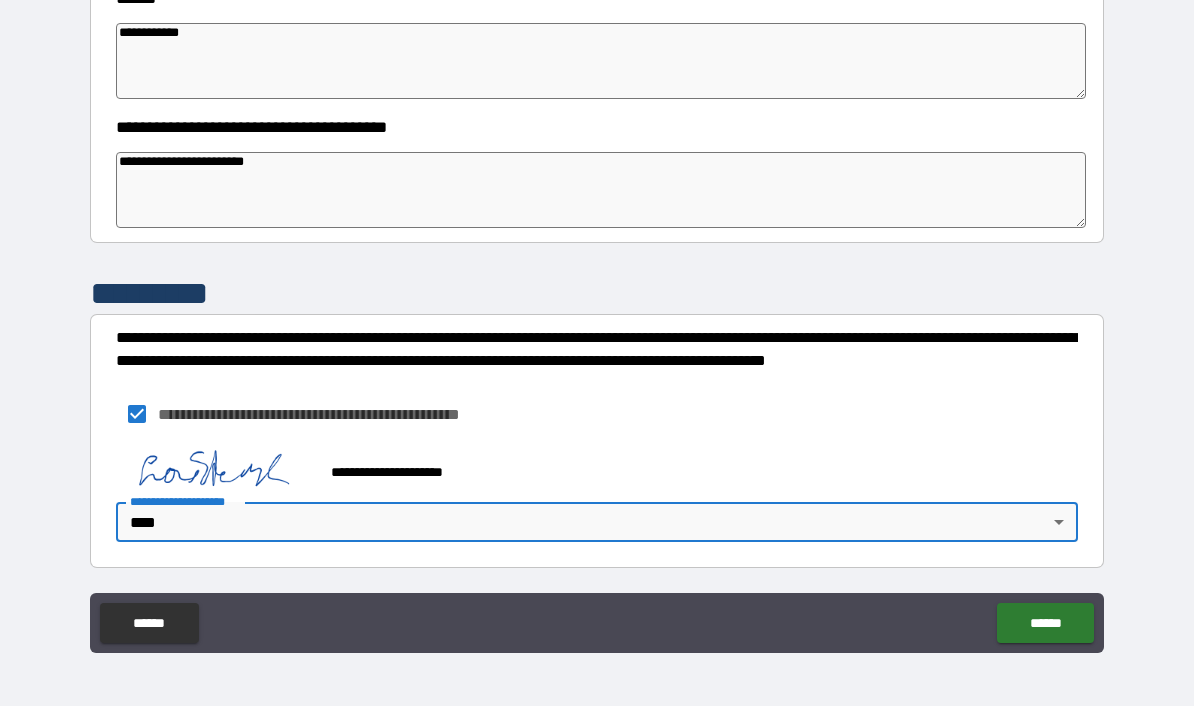 click on "******" at bounding box center (1045, 623) 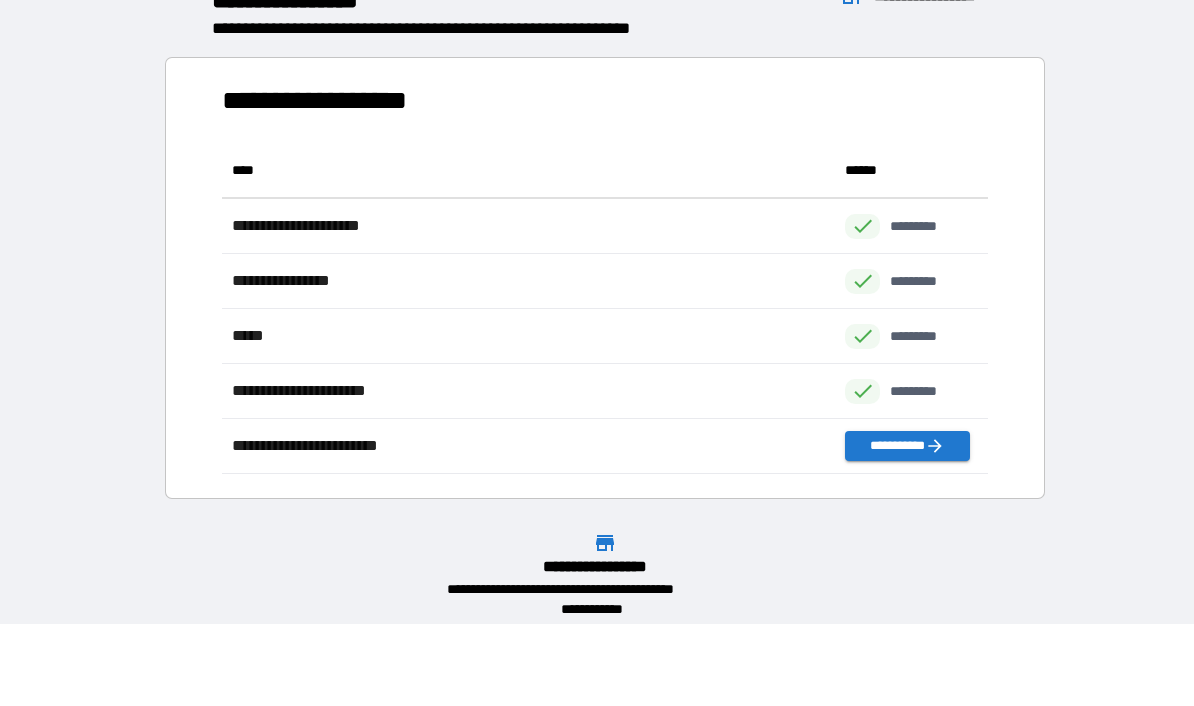scroll, scrollTop: 1, scrollLeft: 1, axis: both 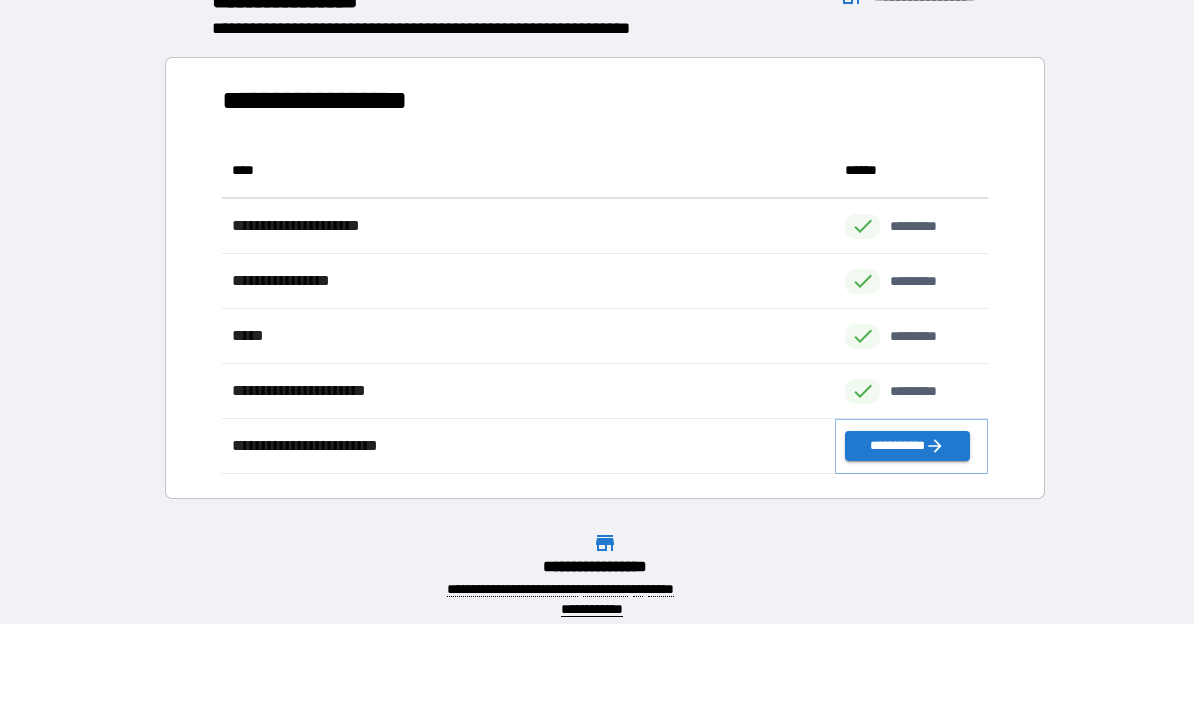 click on "**********" at bounding box center [907, 446] 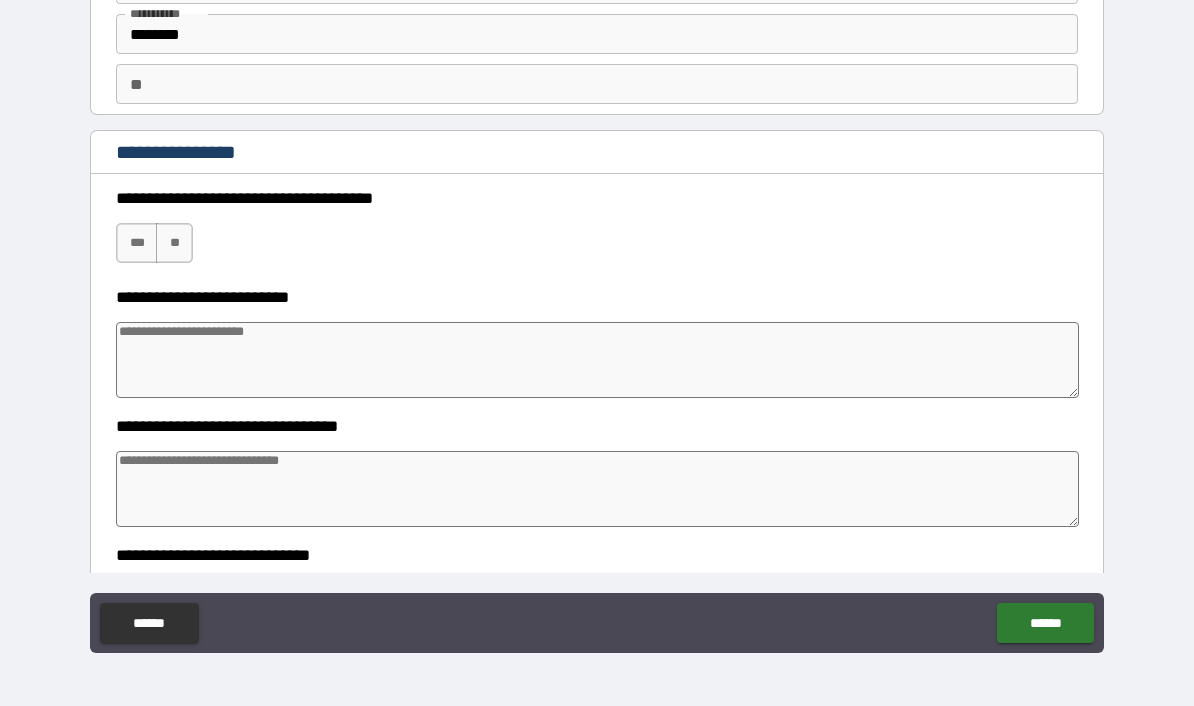 scroll, scrollTop: 113, scrollLeft: 0, axis: vertical 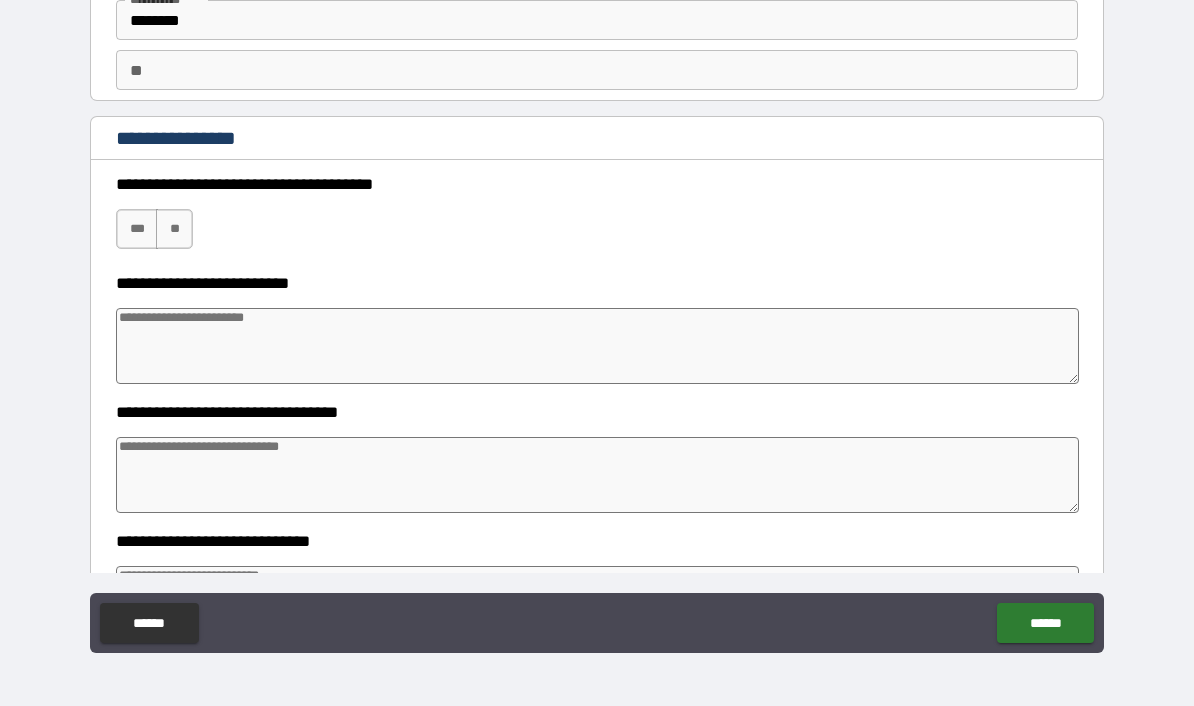 click on "**" at bounding box center (174, 229) 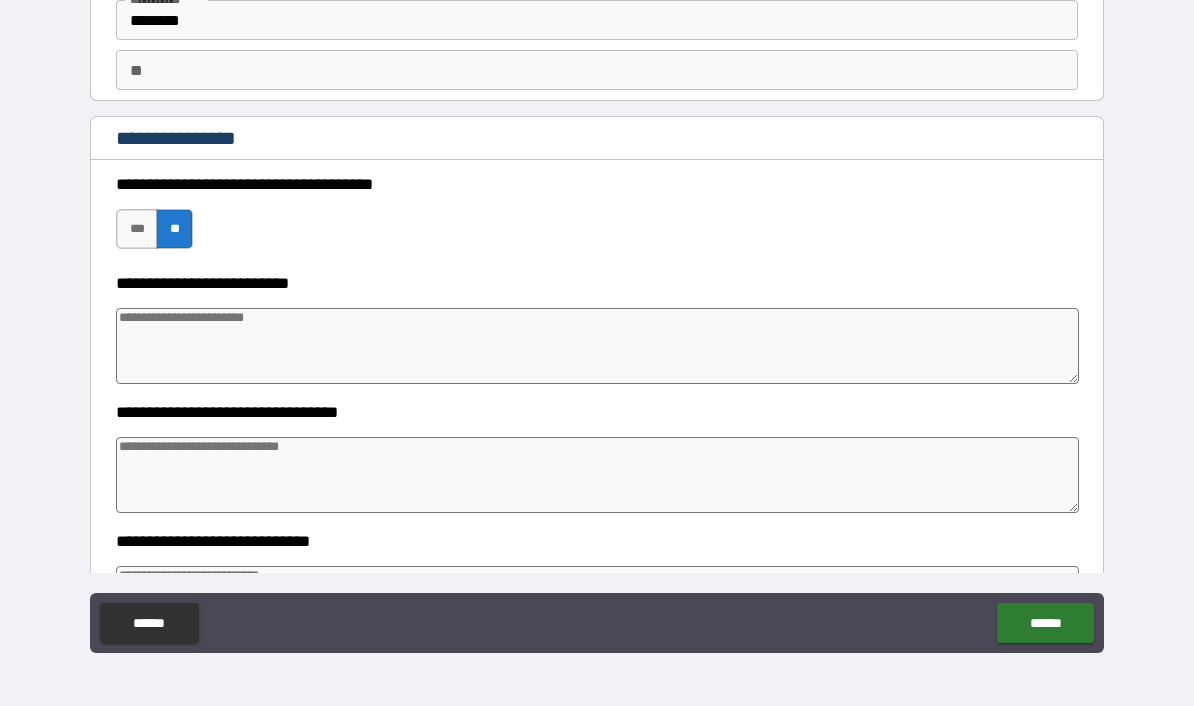 click at bounding box center (597, 346) 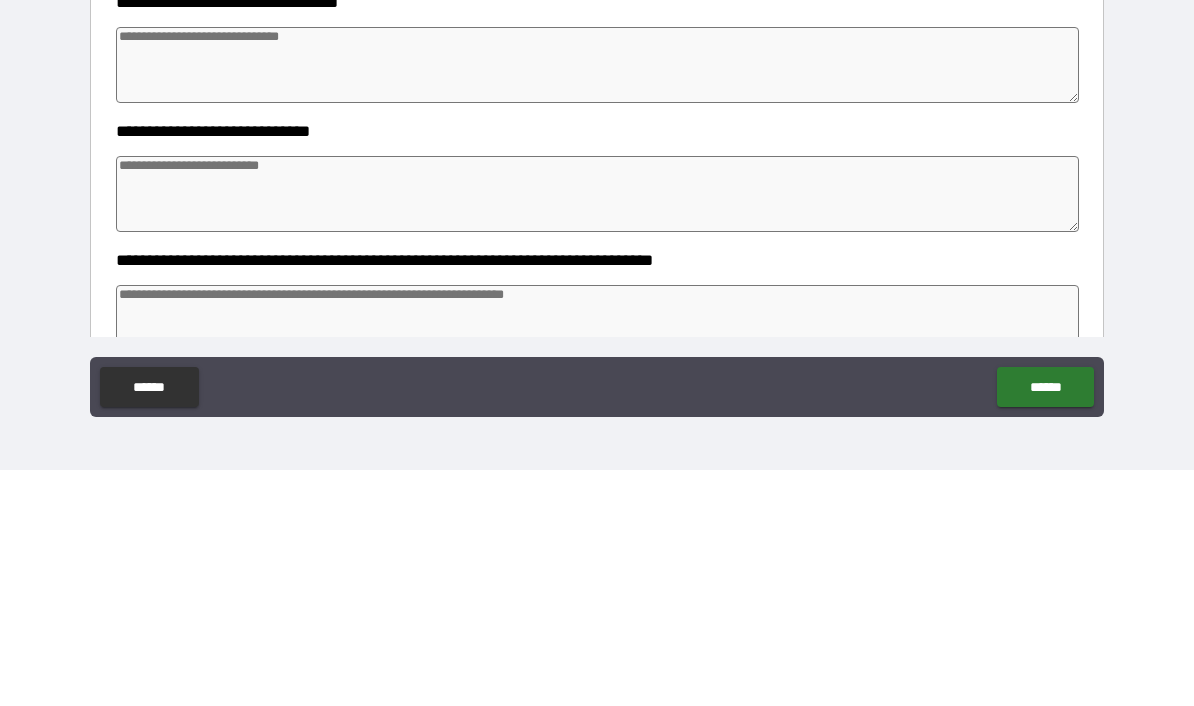 scroll, scrollTop: 288, scrollLeft: 0, axis: vertical 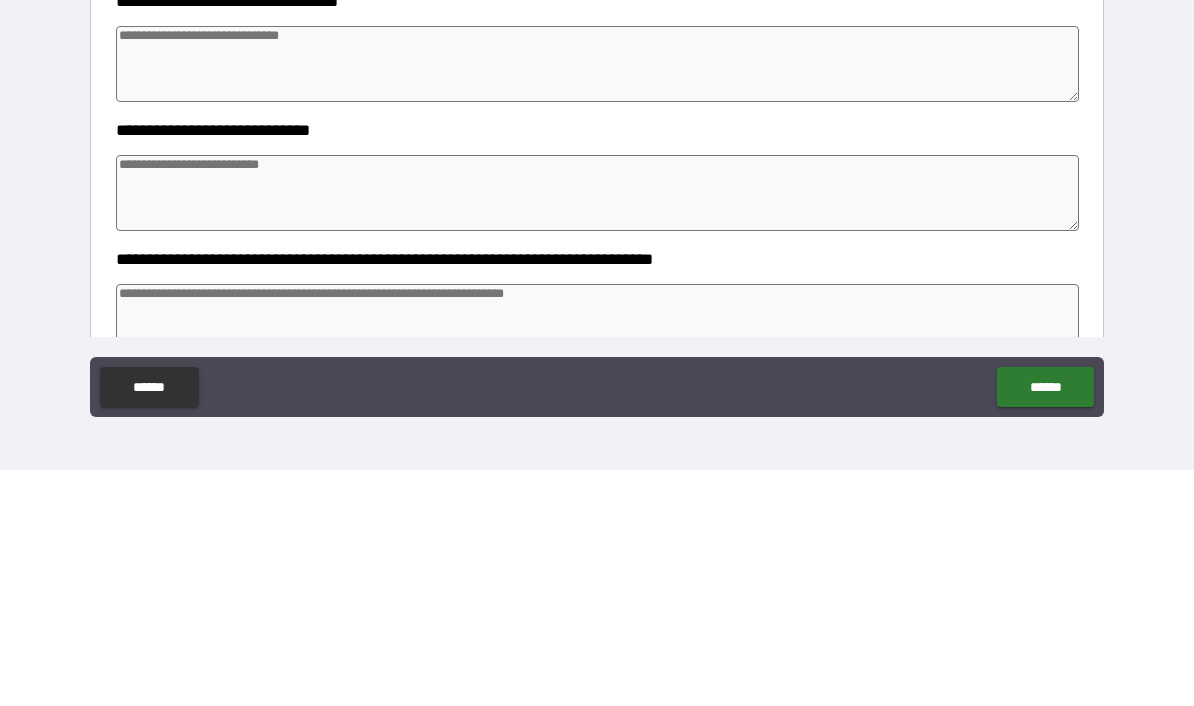 click at bounding box center [597, 300] 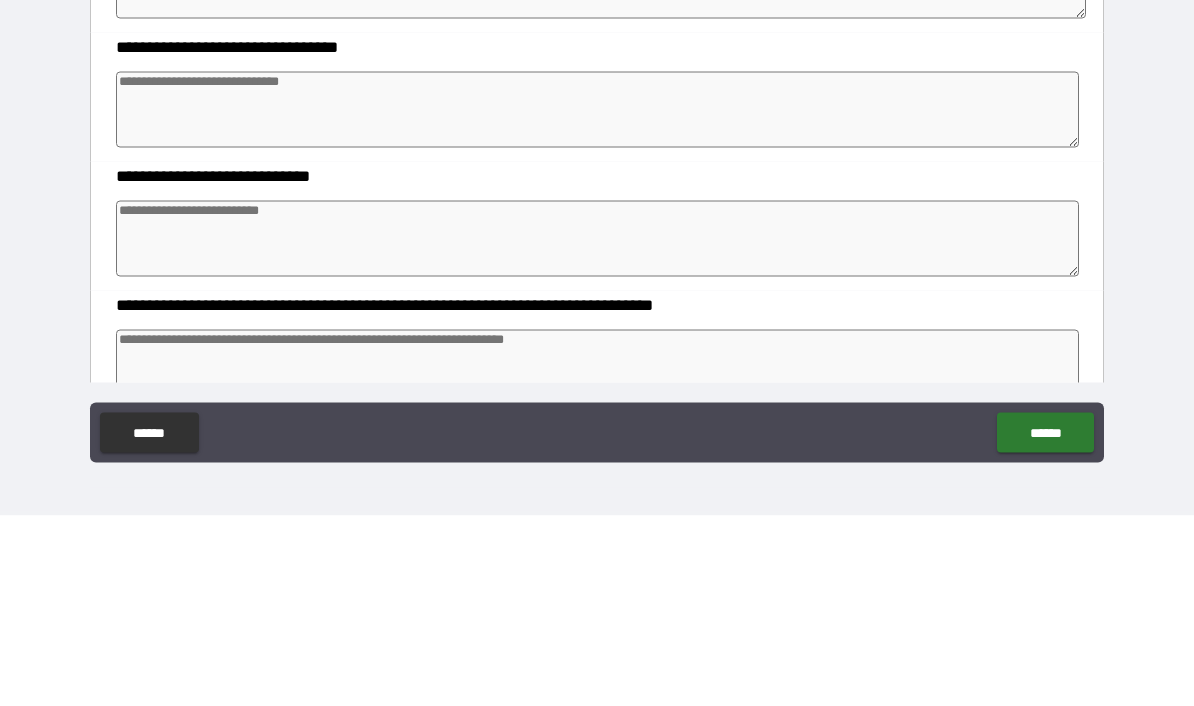 click at bounding box center [597, 300] 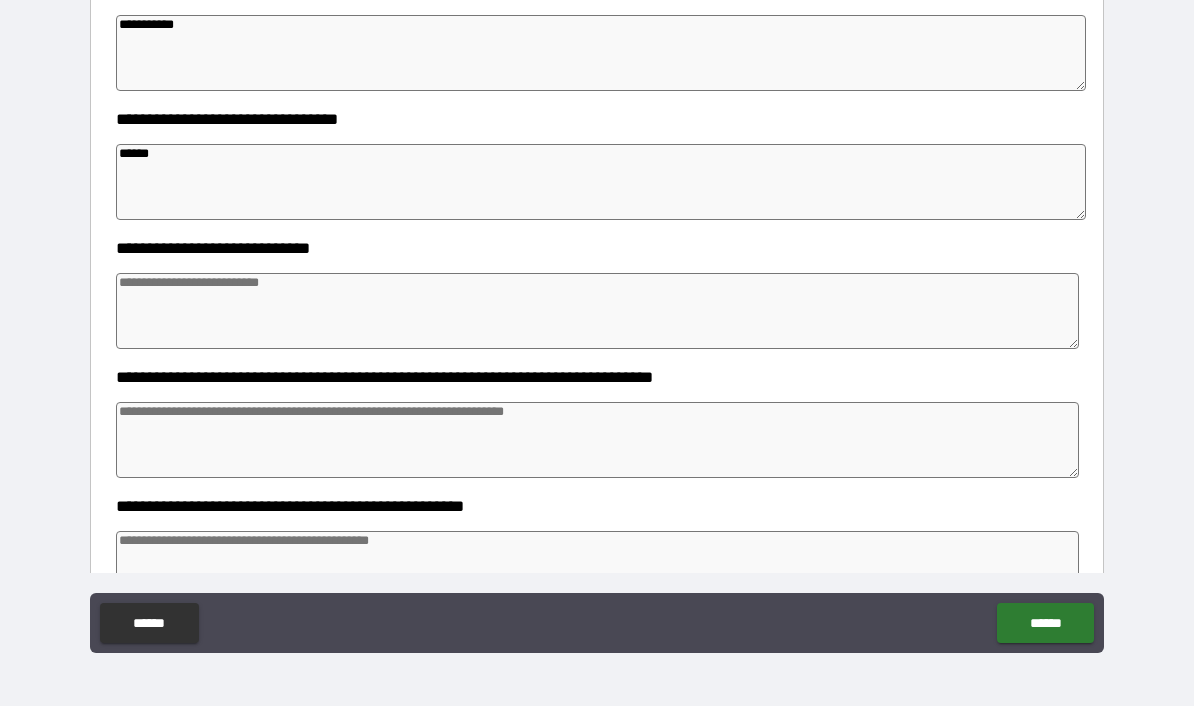 scroll, scrollTop: 405, scrollLeft: 0, axis: vertical 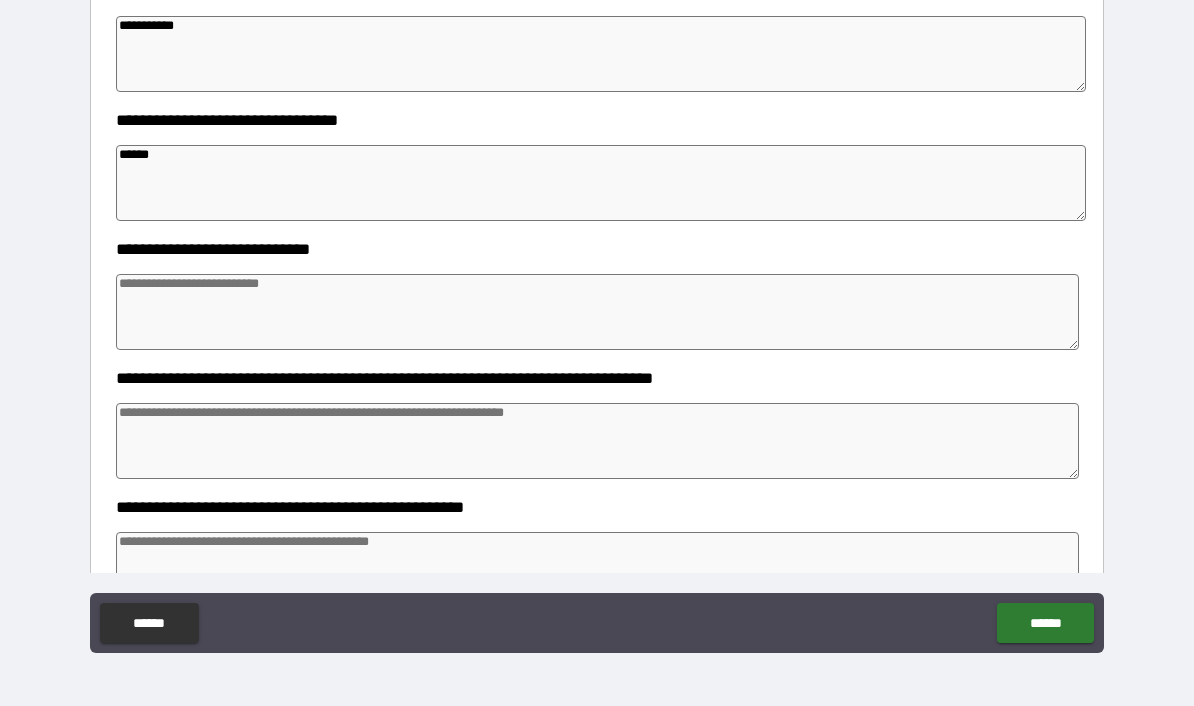 click at bounding box center [597, 312] 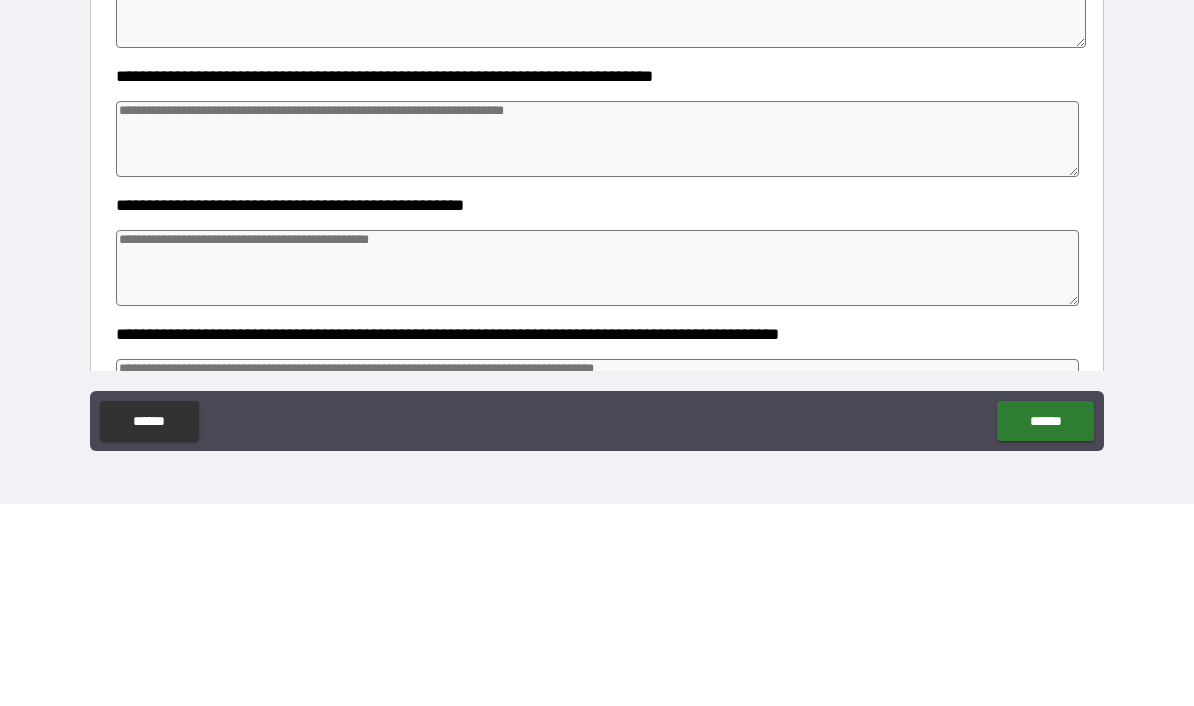 scroll, scrollTop: 503, scrollLeft: 0, axis: vertical 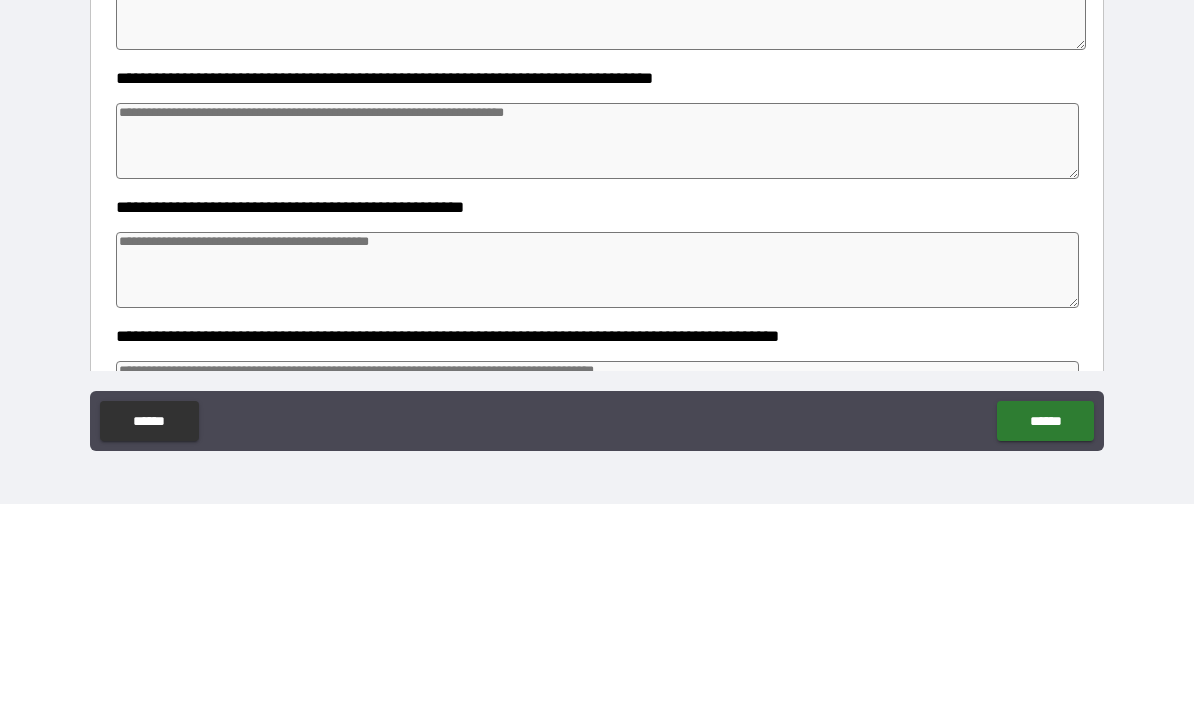 click at bounding box center (597, 343) 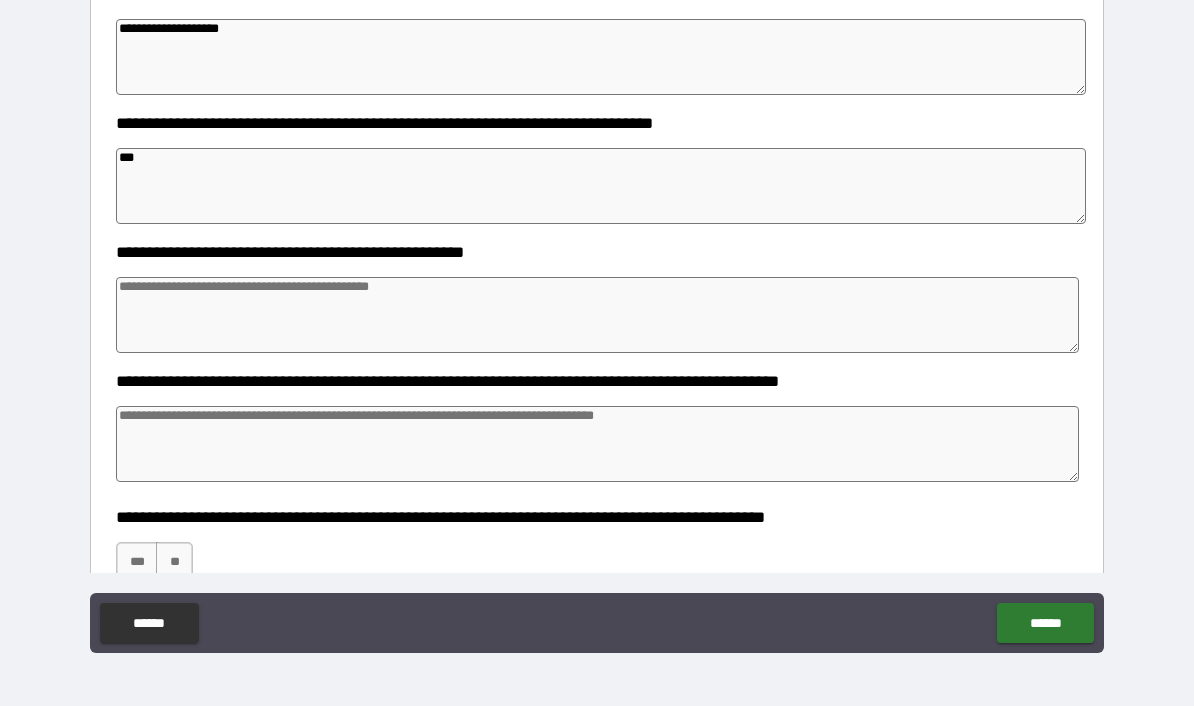 scroll, scrollTop: 675, scrollLeft: 0, axis: vertical 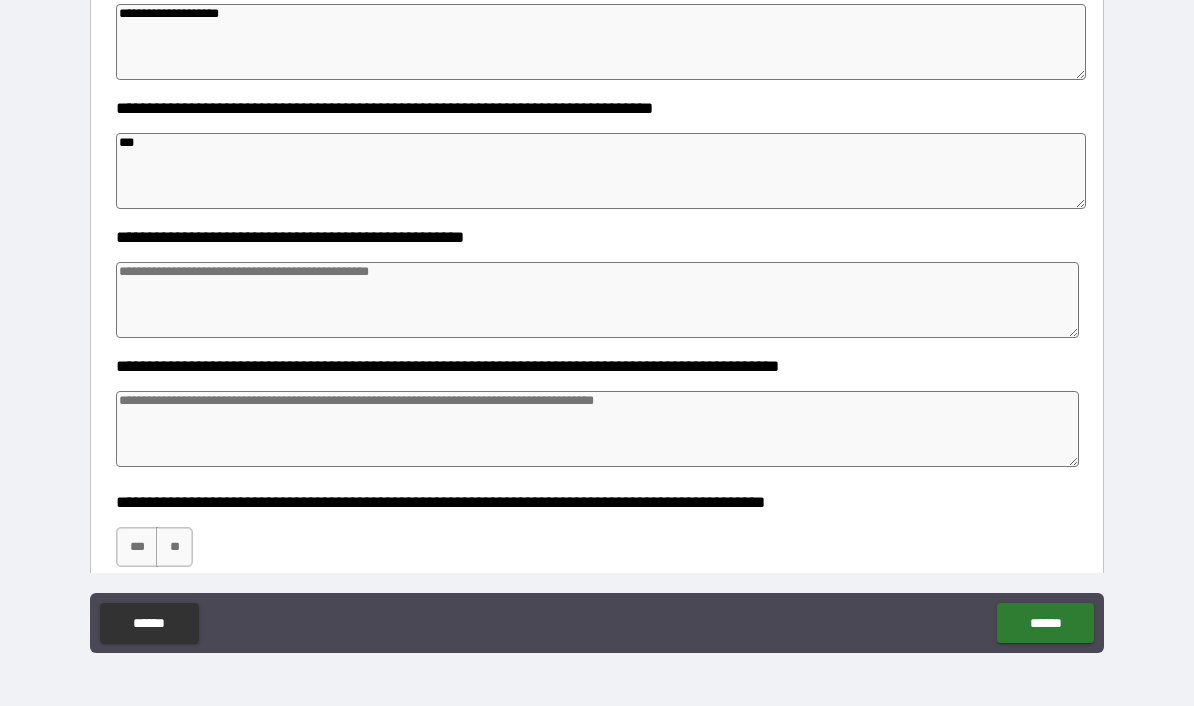 click on "***" at bounding box center (601, 171) 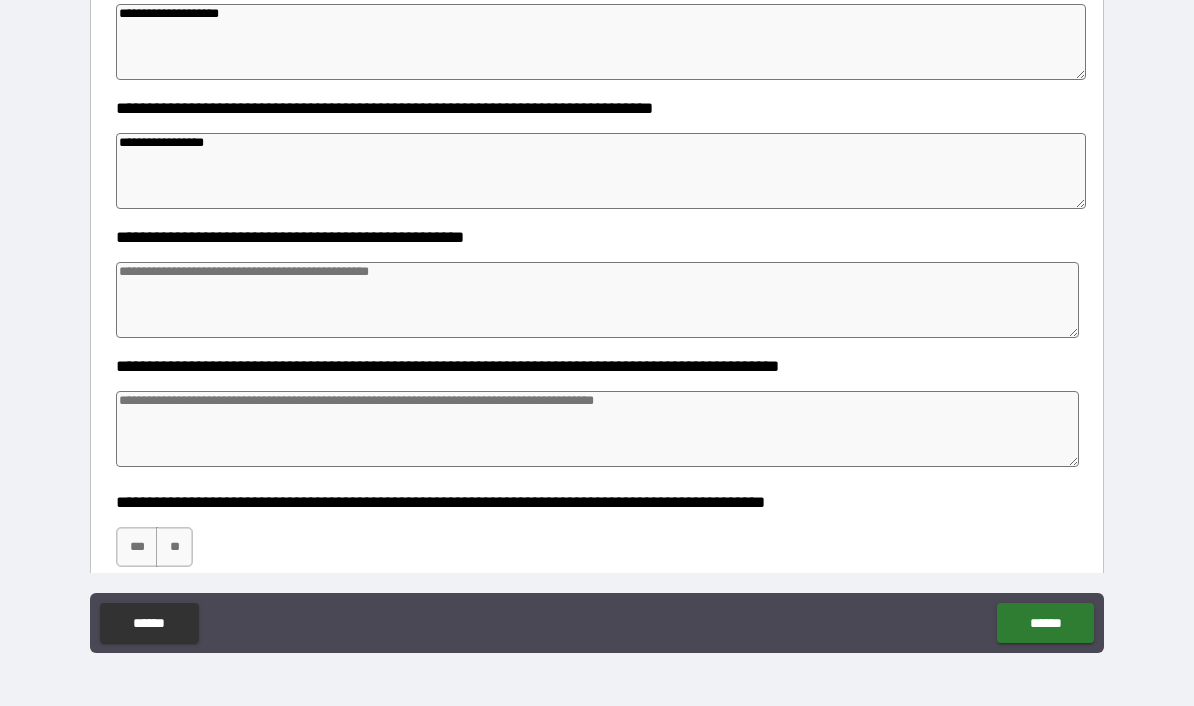 click at bounding box center (597, 300) 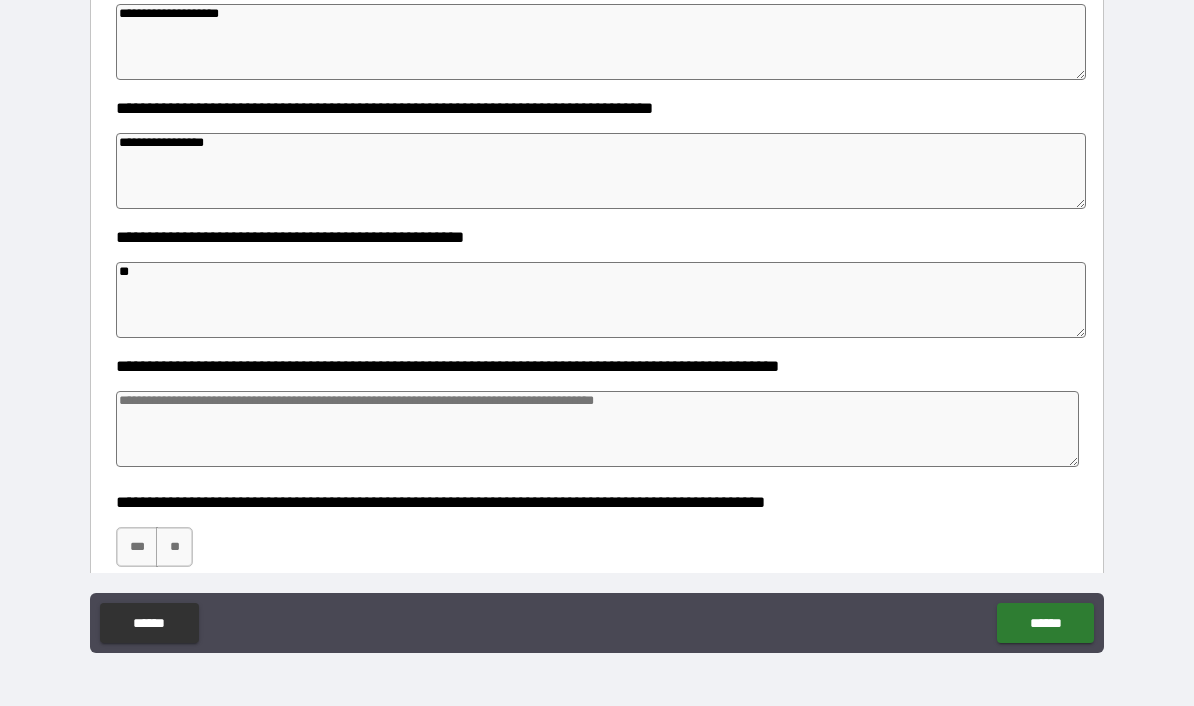 click at bounding box center [597, 429] 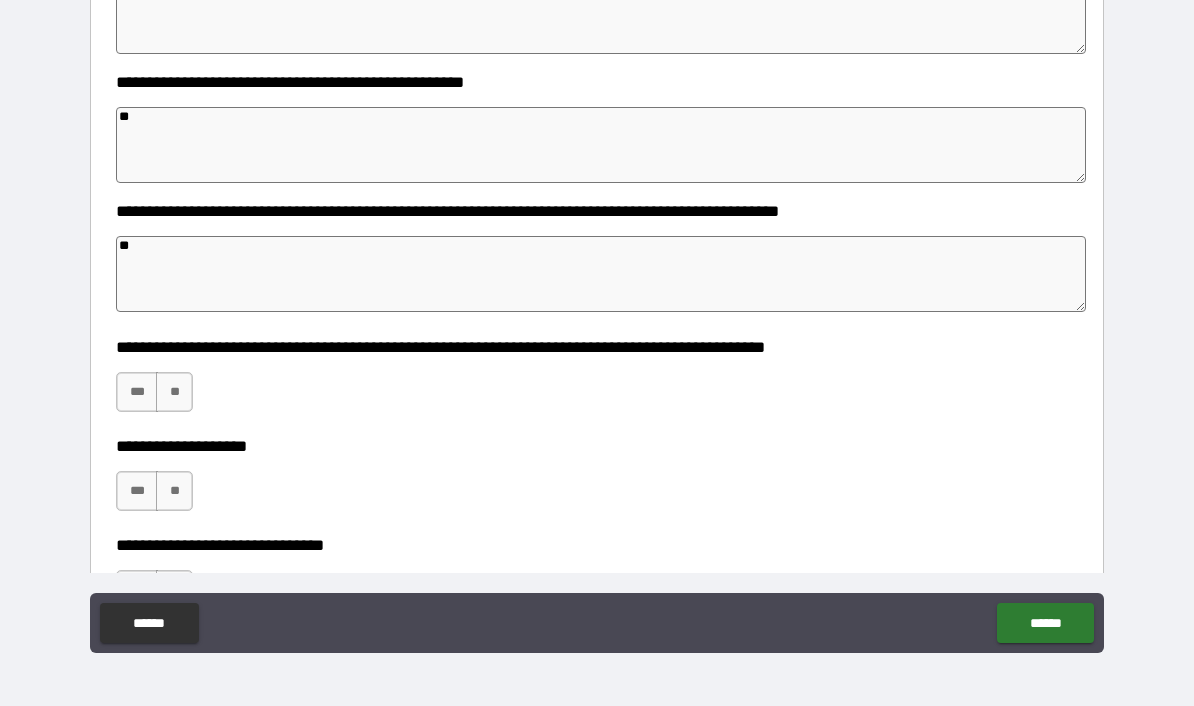 scroll, scrollTop: 848, scrollLeft: 0, axis: vertical 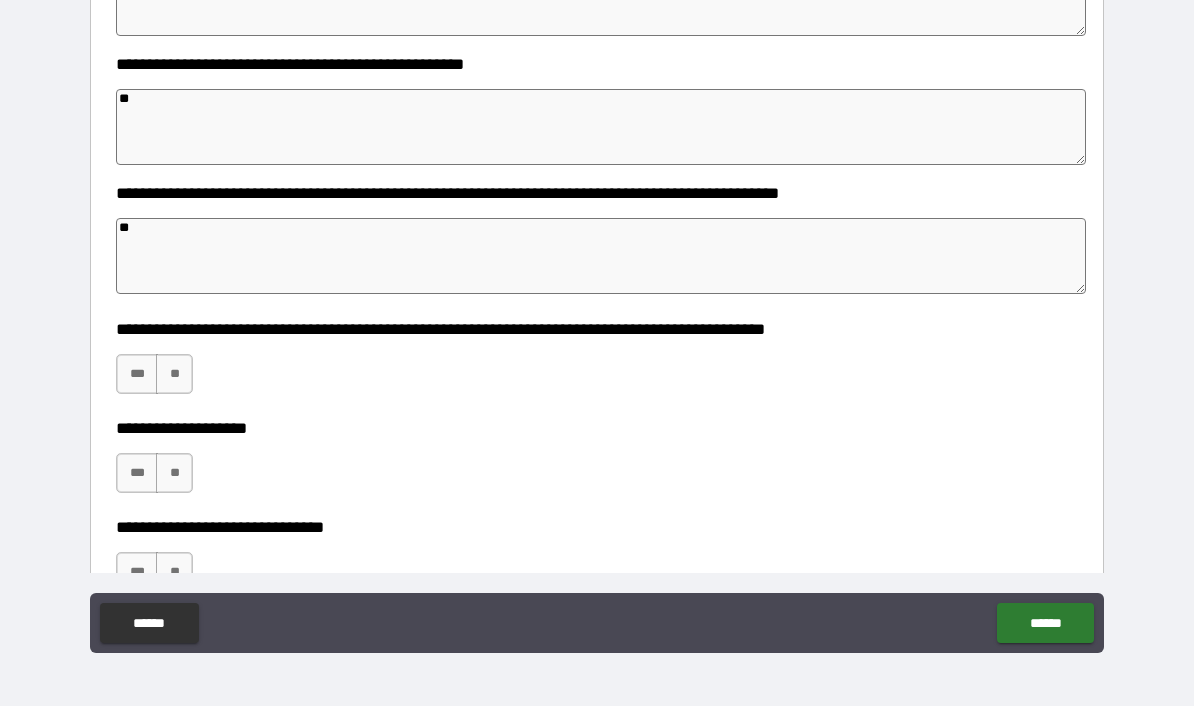 click on "***" at bounding box center [137, 374] 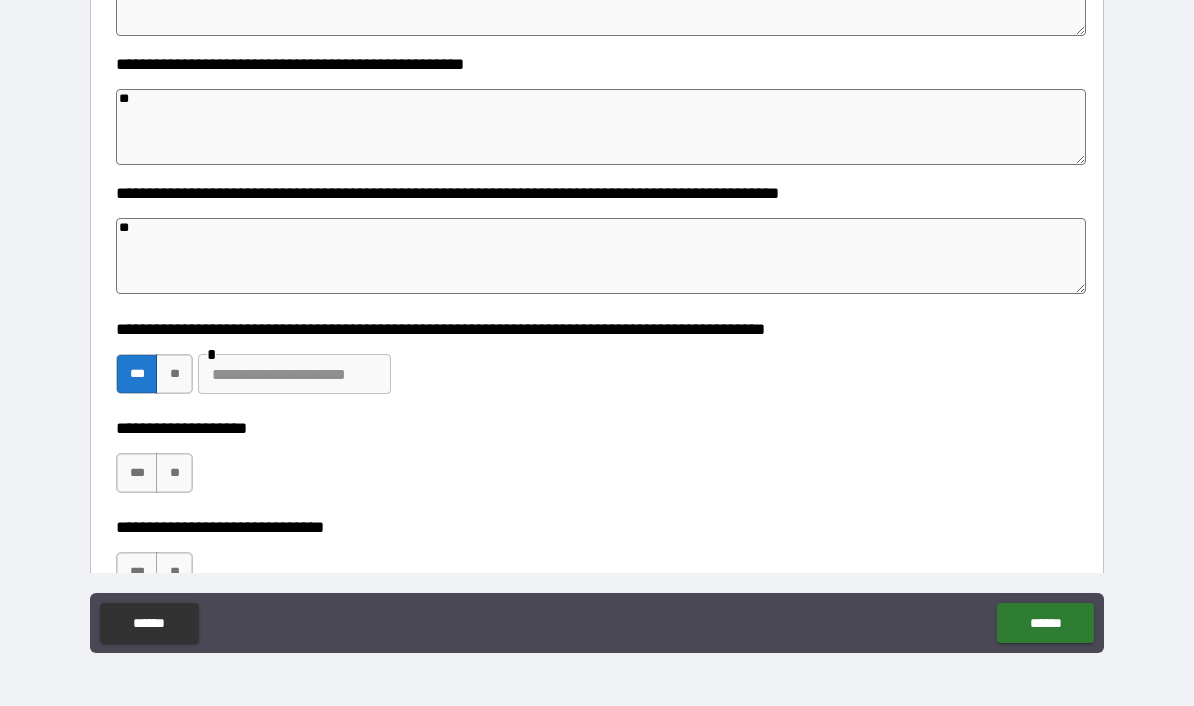 click at bounding box center (294, 374) 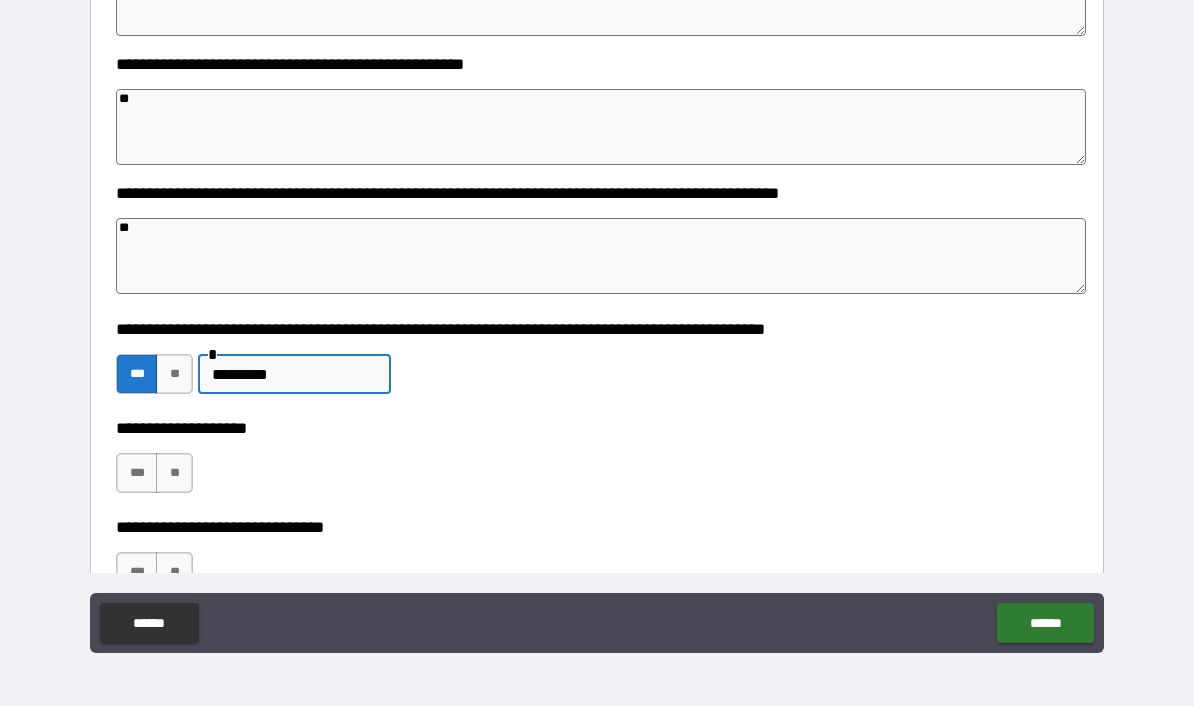 click on "**" at bounding box center (174, 473) 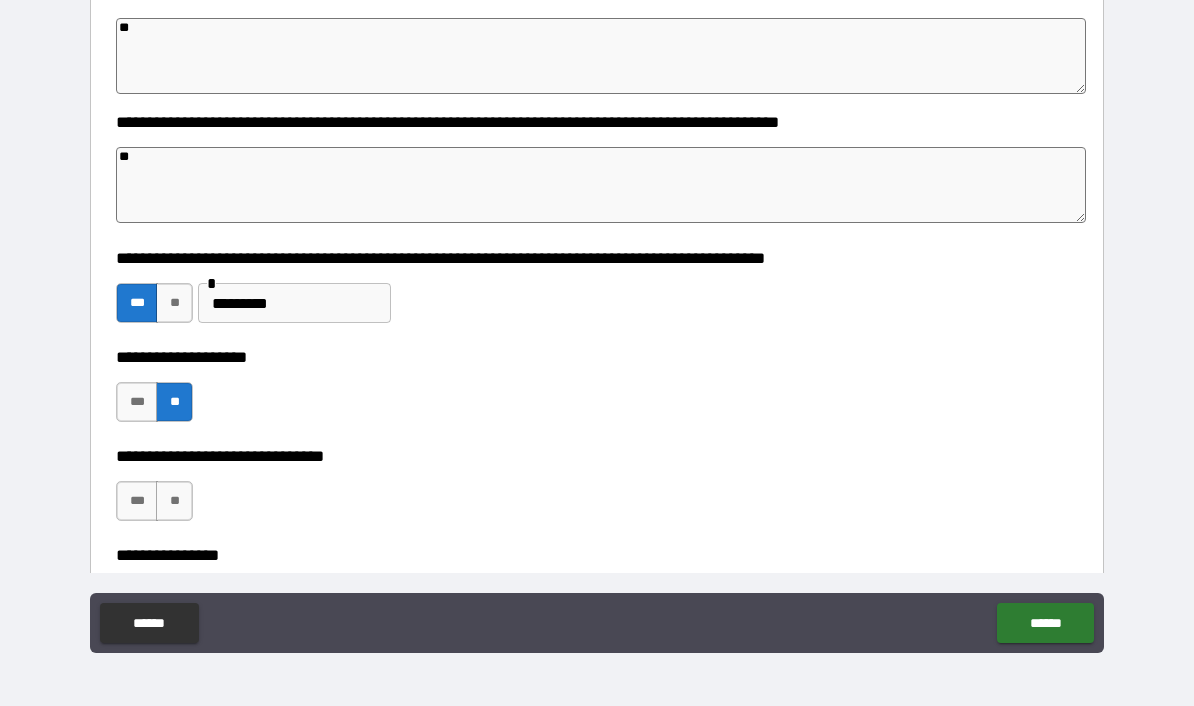 scroll, scrollTop: 927, scrollLeft: 0, axis: vertical 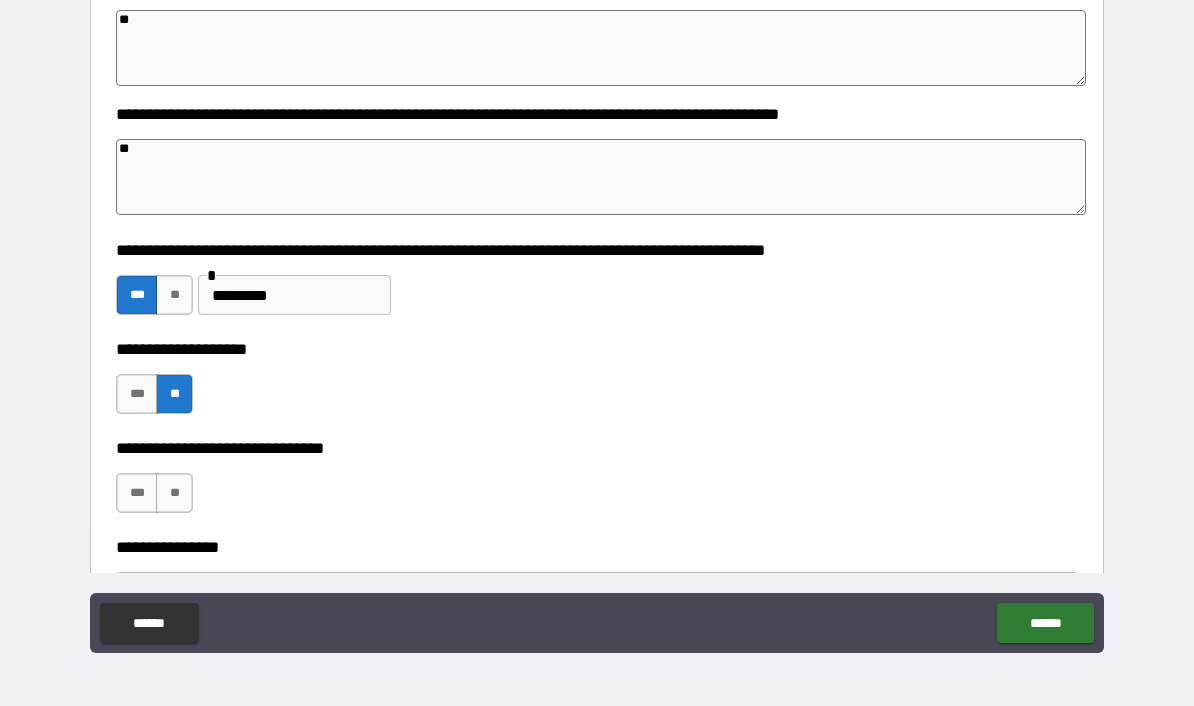 click on "**" at bounding box center [174, 493] 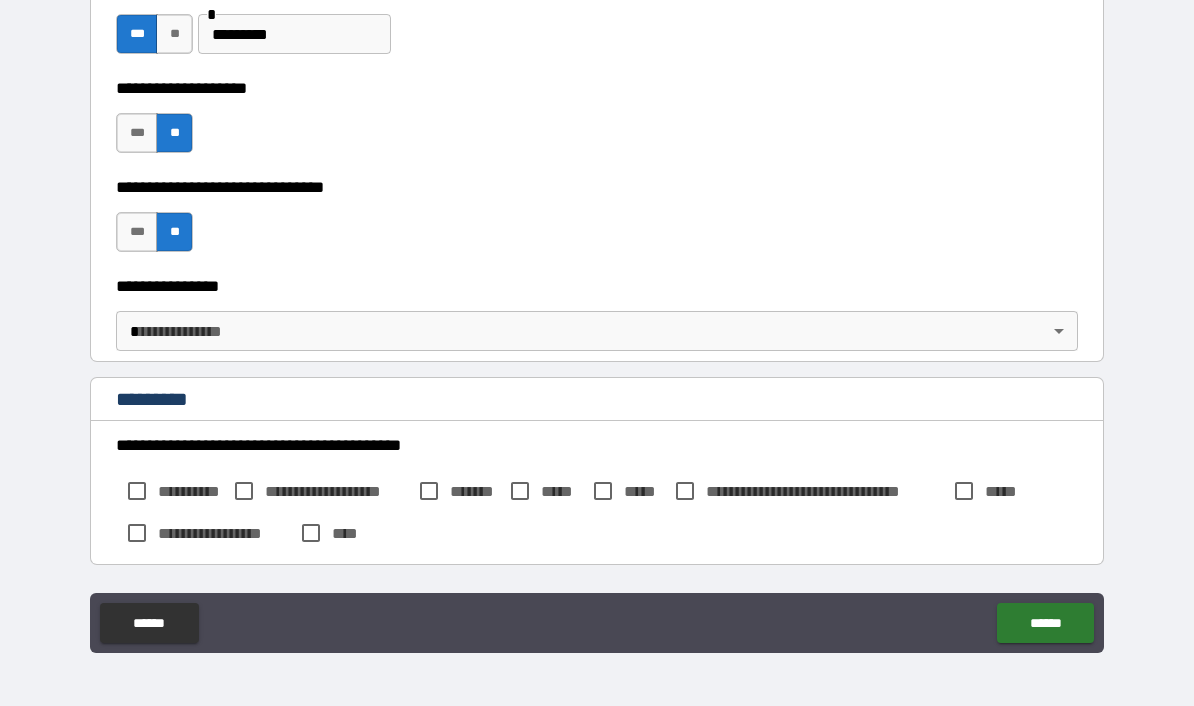 scroll, scrollTop: 1192, scrollLeft: 0, axis: vertical 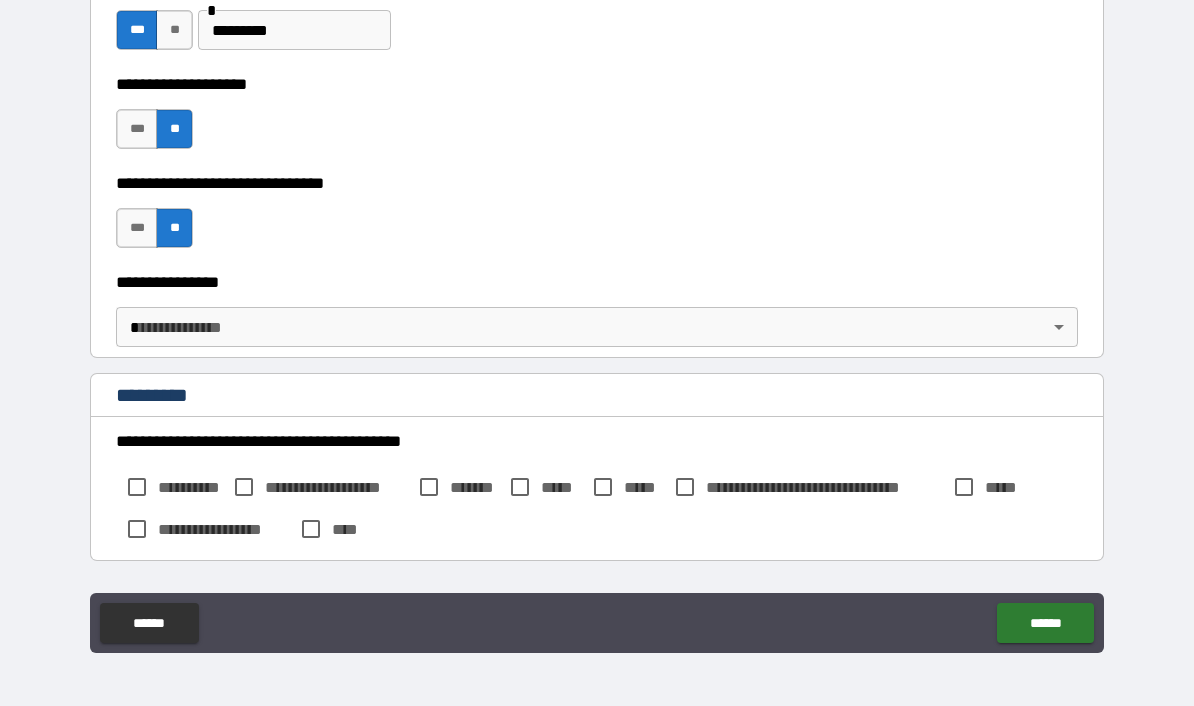 click on "**********" at bounding box center [597, 312] 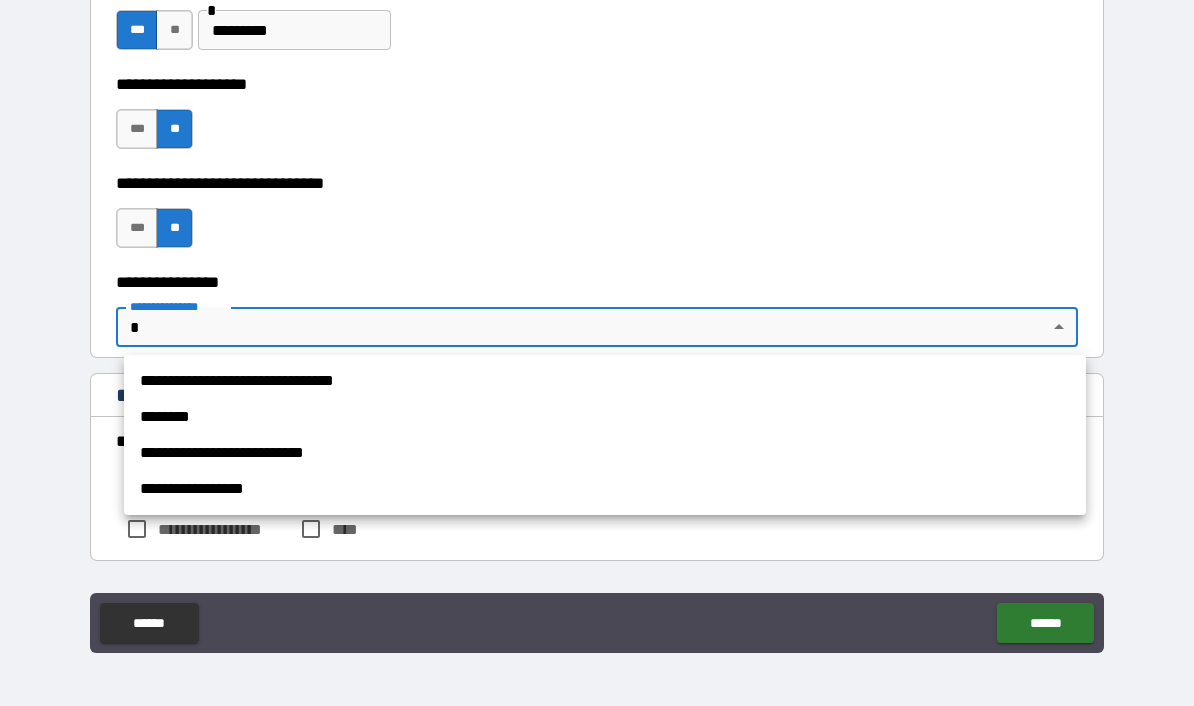 click on "**********" at bounding box center (605, 489) 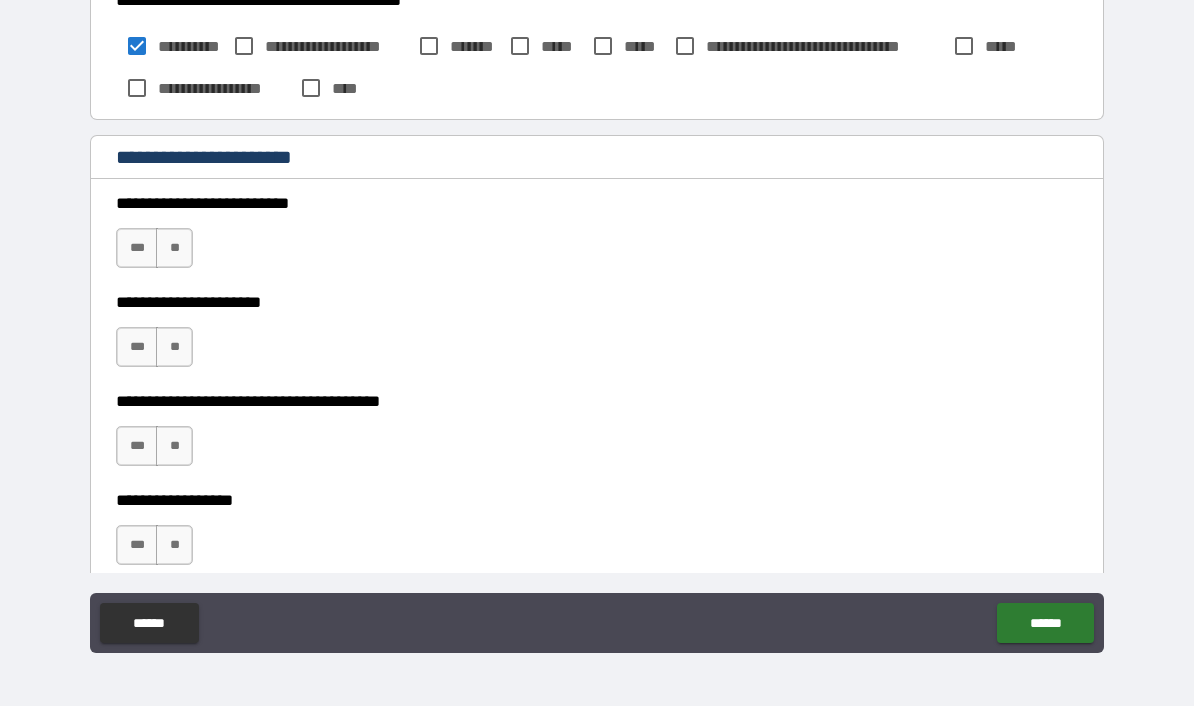 scroll, scrollTop: 1635, scrollLeft: 0, axis: vertical 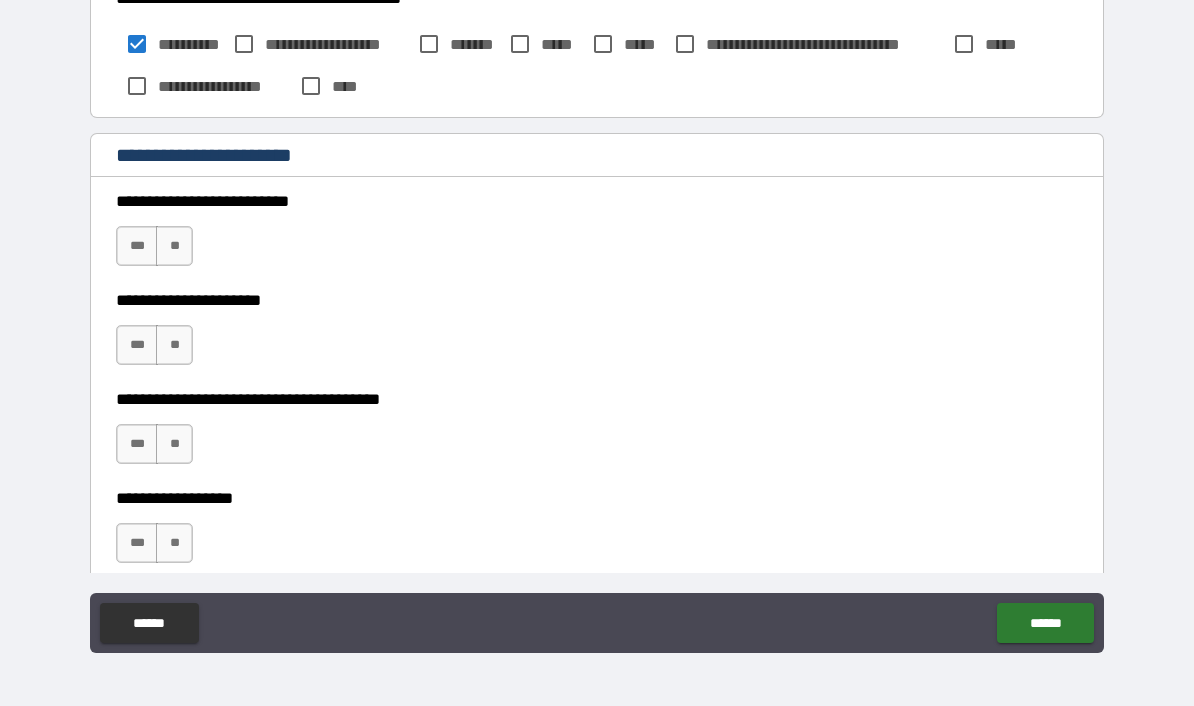 click on "**" at bounding box center (174, 246) 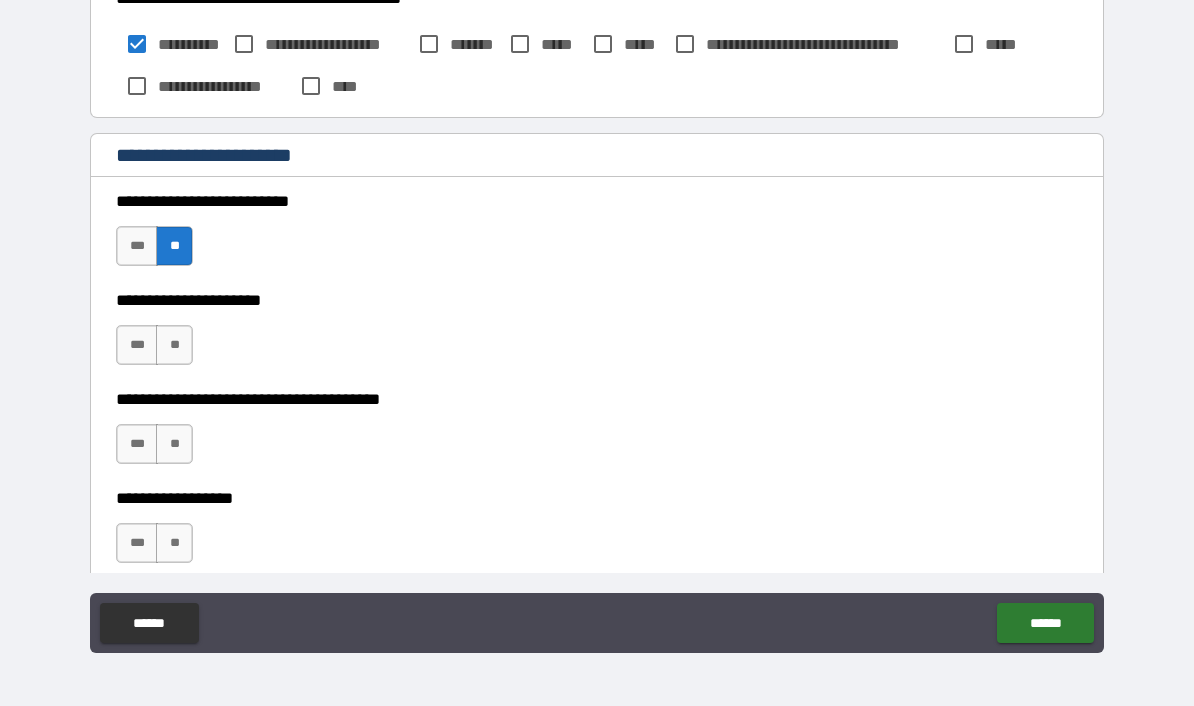 click on "**" at bounding box center (174, 345) 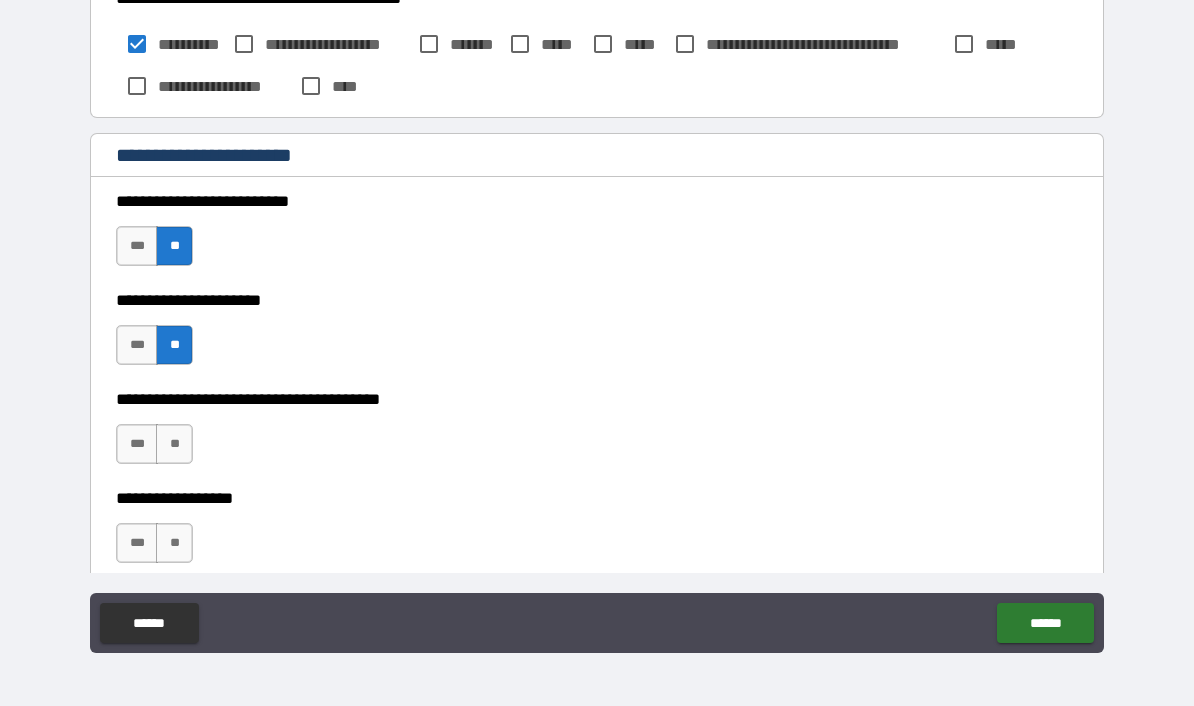 click on "**" at bounding box center [174, 444] 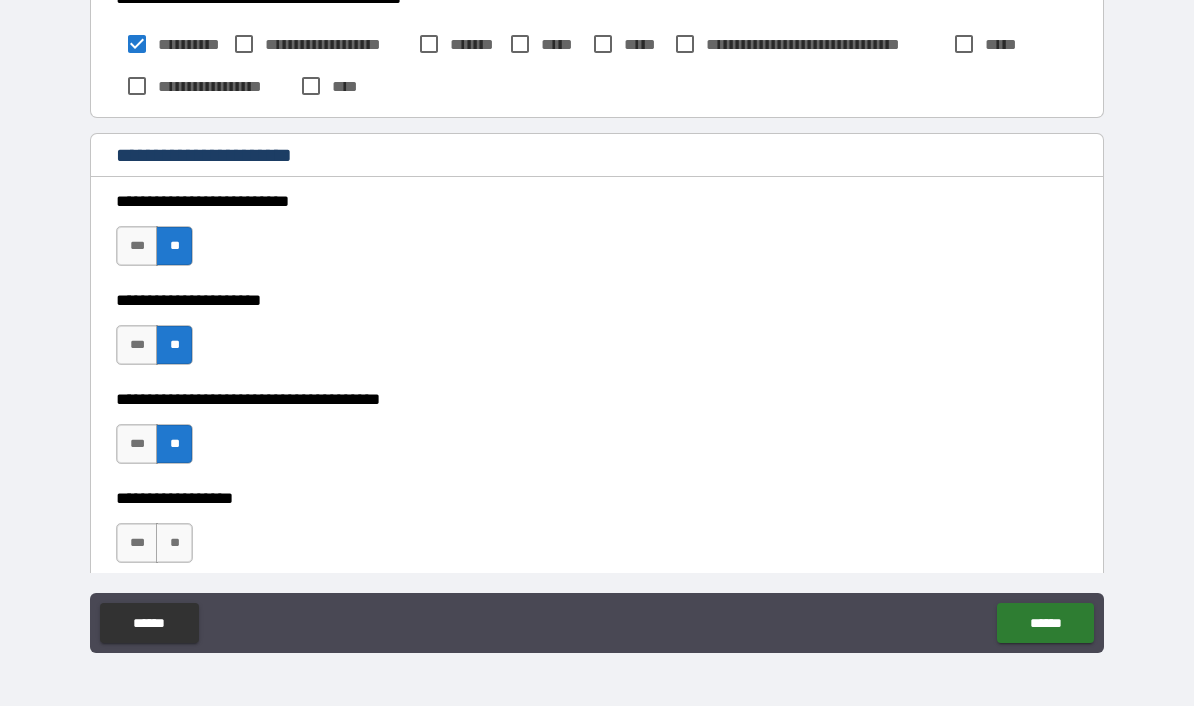 click on "**" at bounding box center (174, 543) 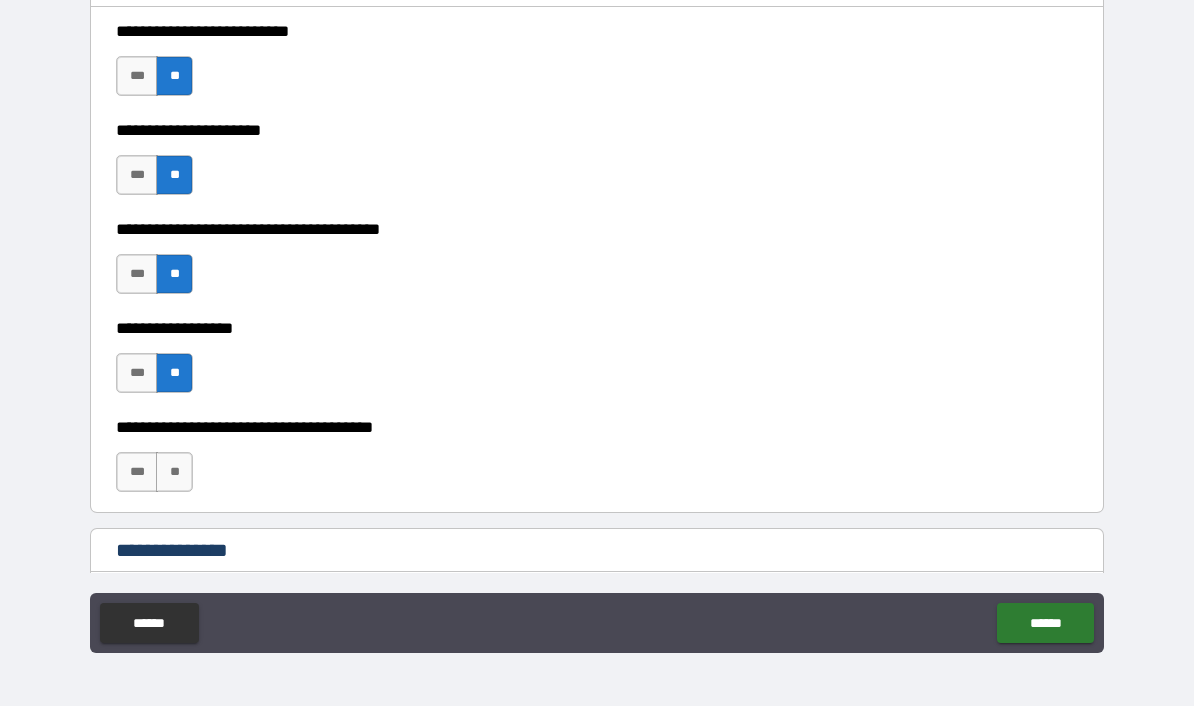 scroll, scrollTop: 1804, scrollLeft: 0, axis: vertical 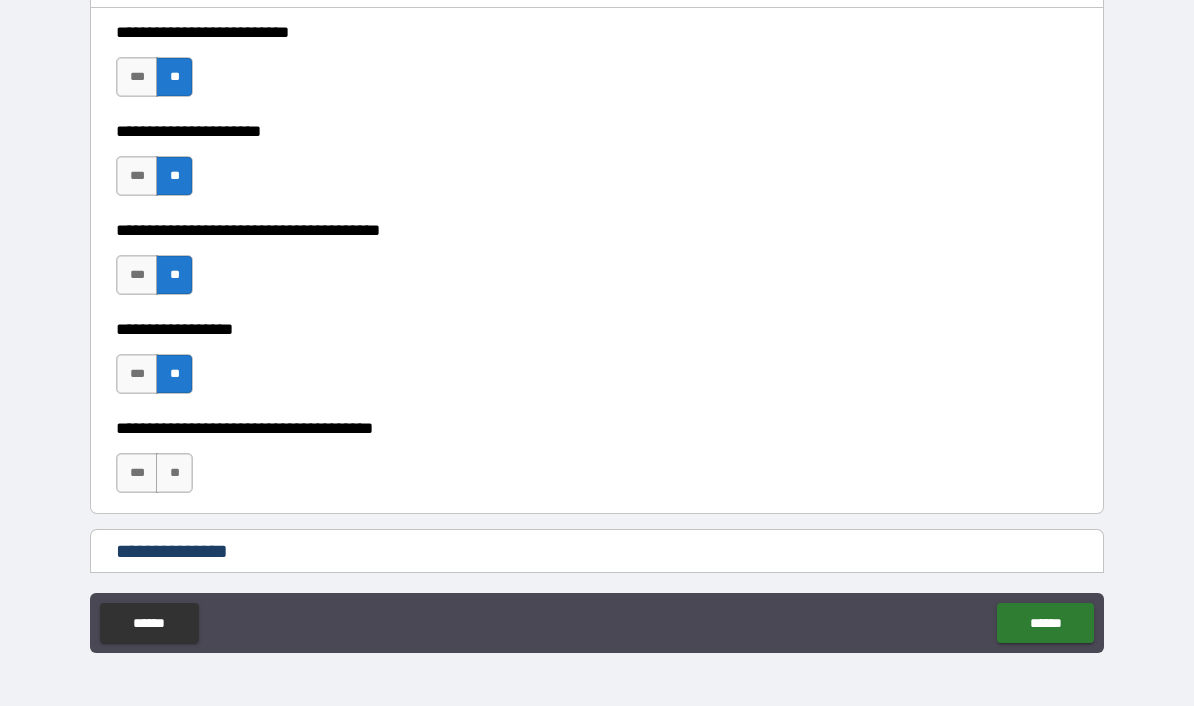 click on "**" at bounding box center [174, 473] 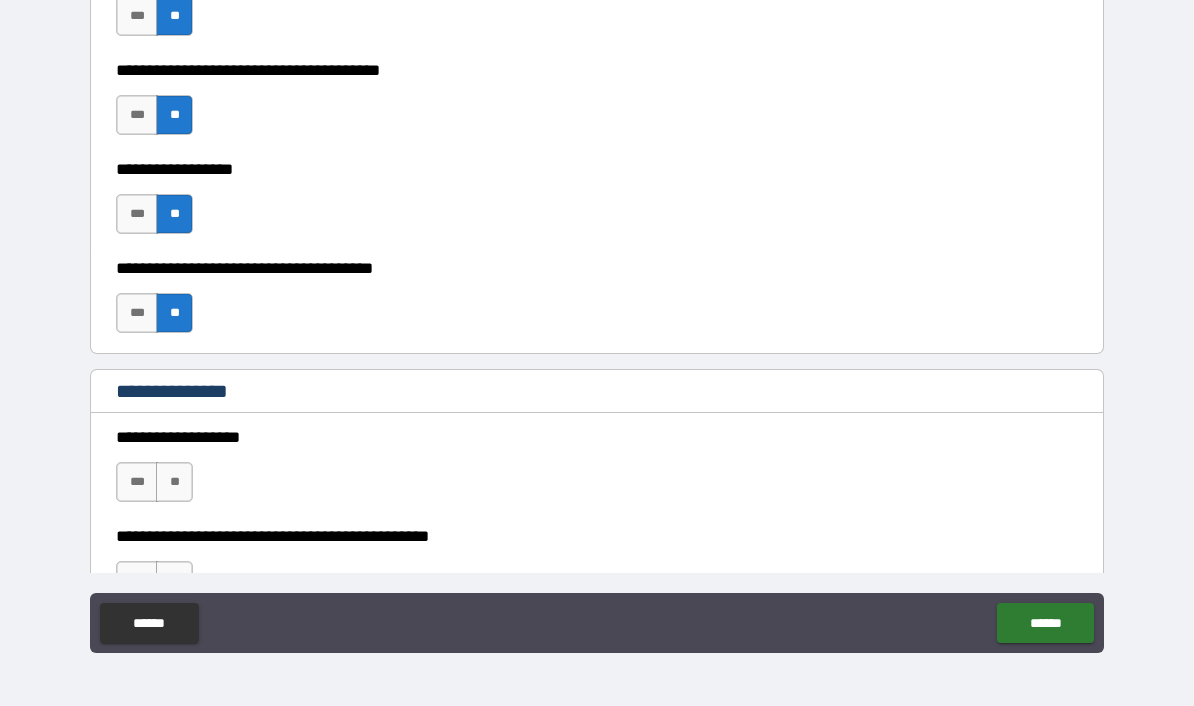 scroll, scrollTop: 1975, scrollLeft: 0, axis: vertical 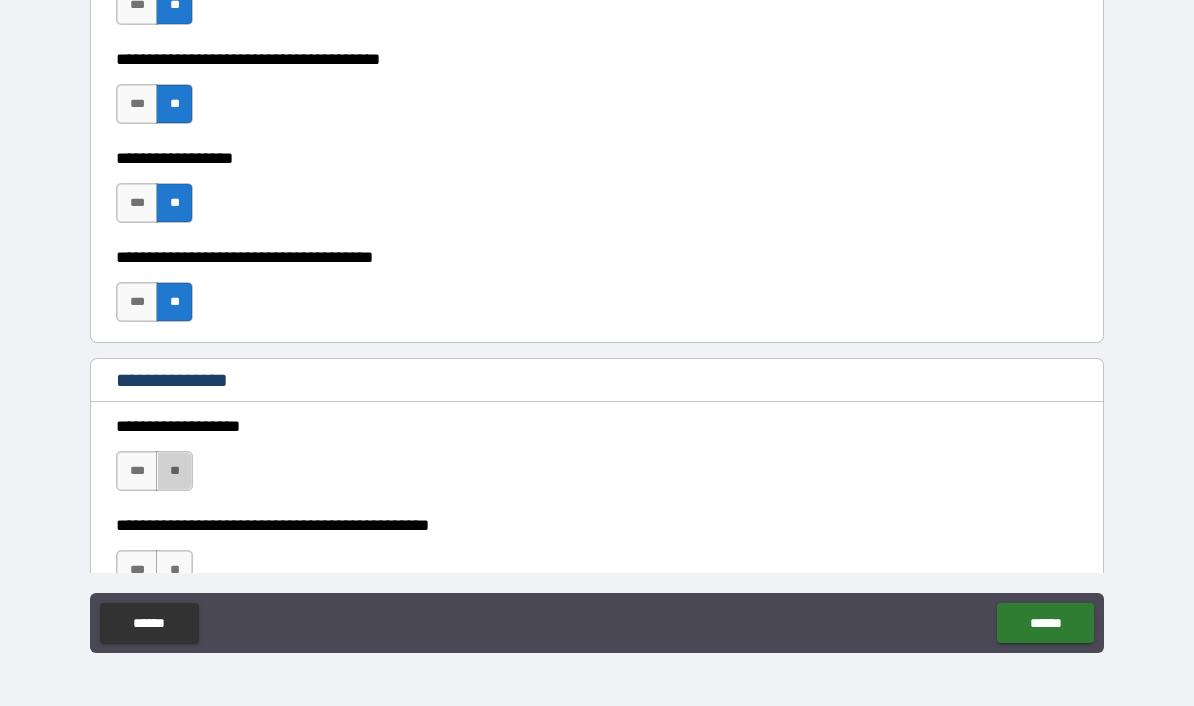 click on "**" at bounding box center [174, 471] 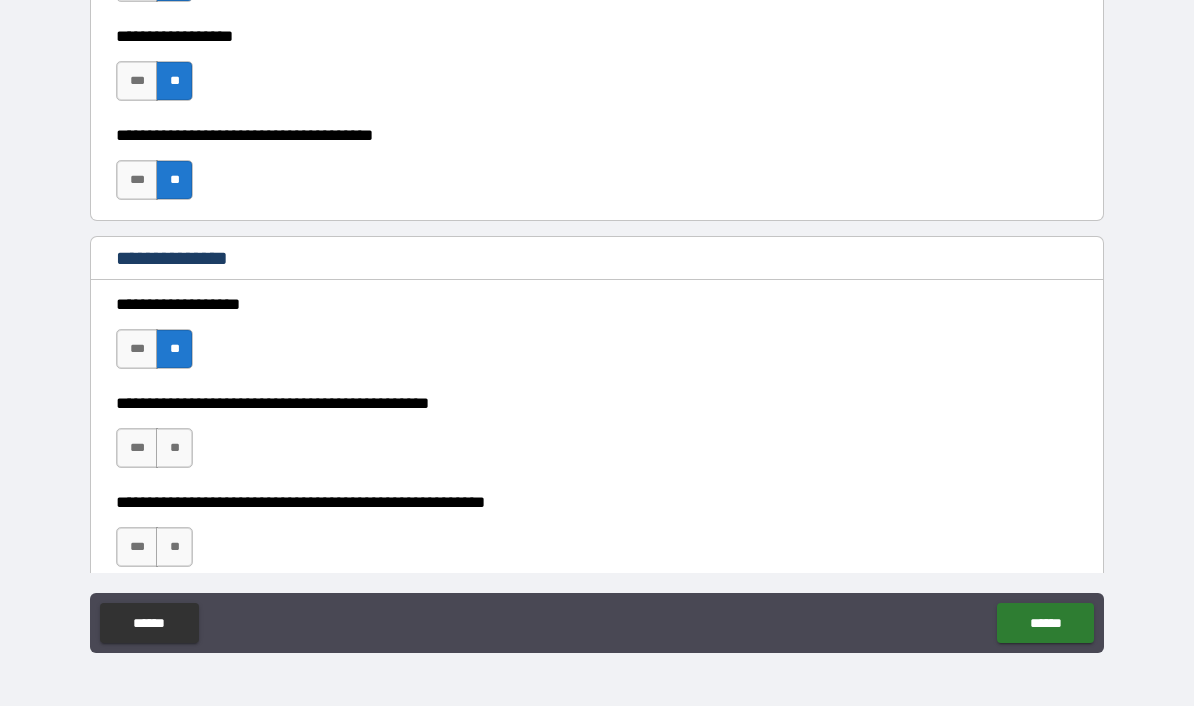 scroll, scrollTop: 2108, scrollLeft: 0, axis: vertical 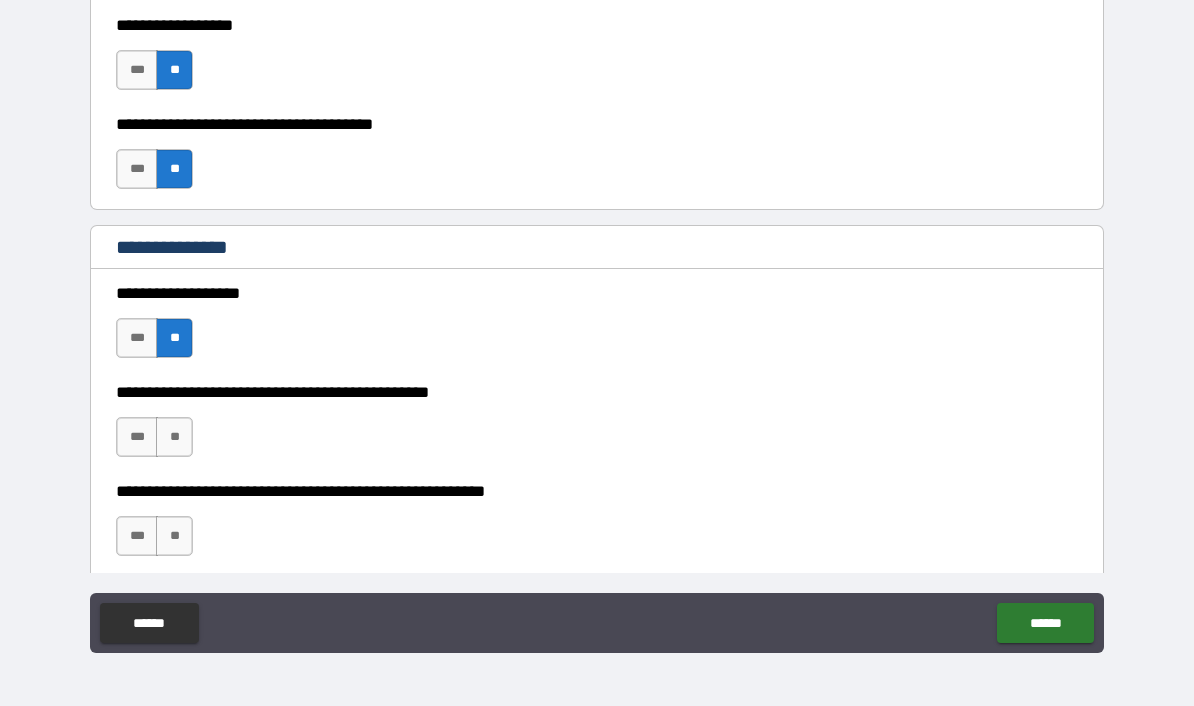 click on "**" at bounding box center [174, 437] 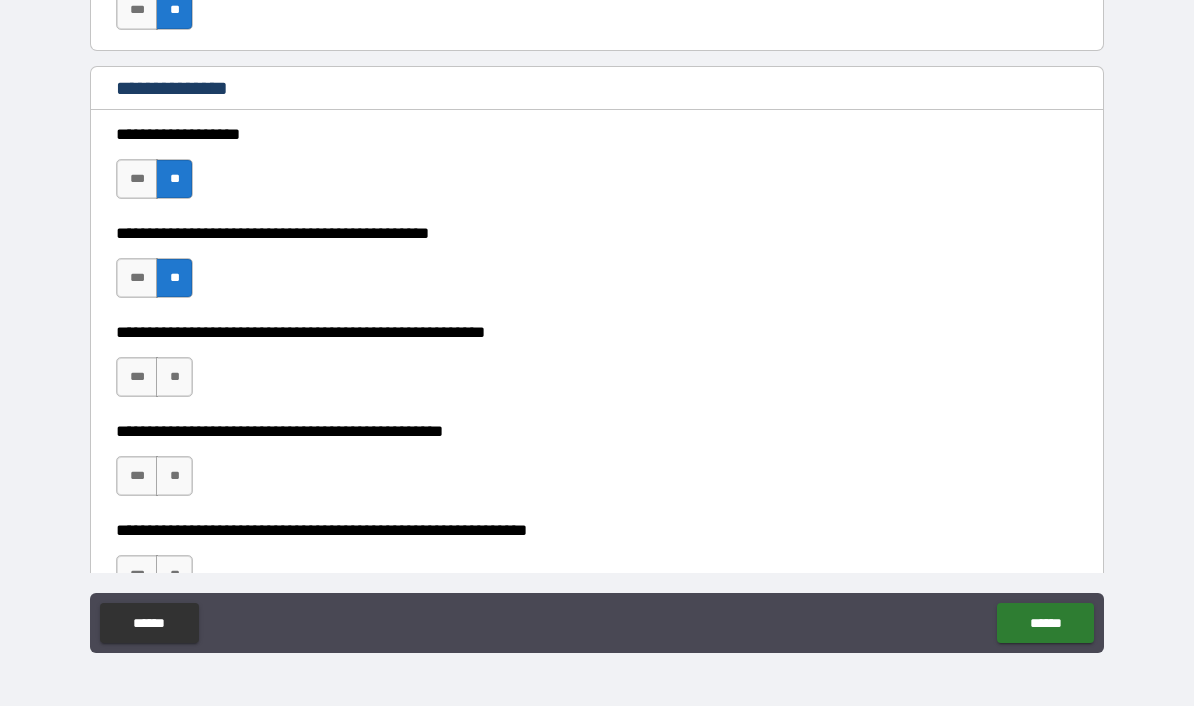 scroll, scrollTop: 2288, scrollLeft: 0, axis: vertical 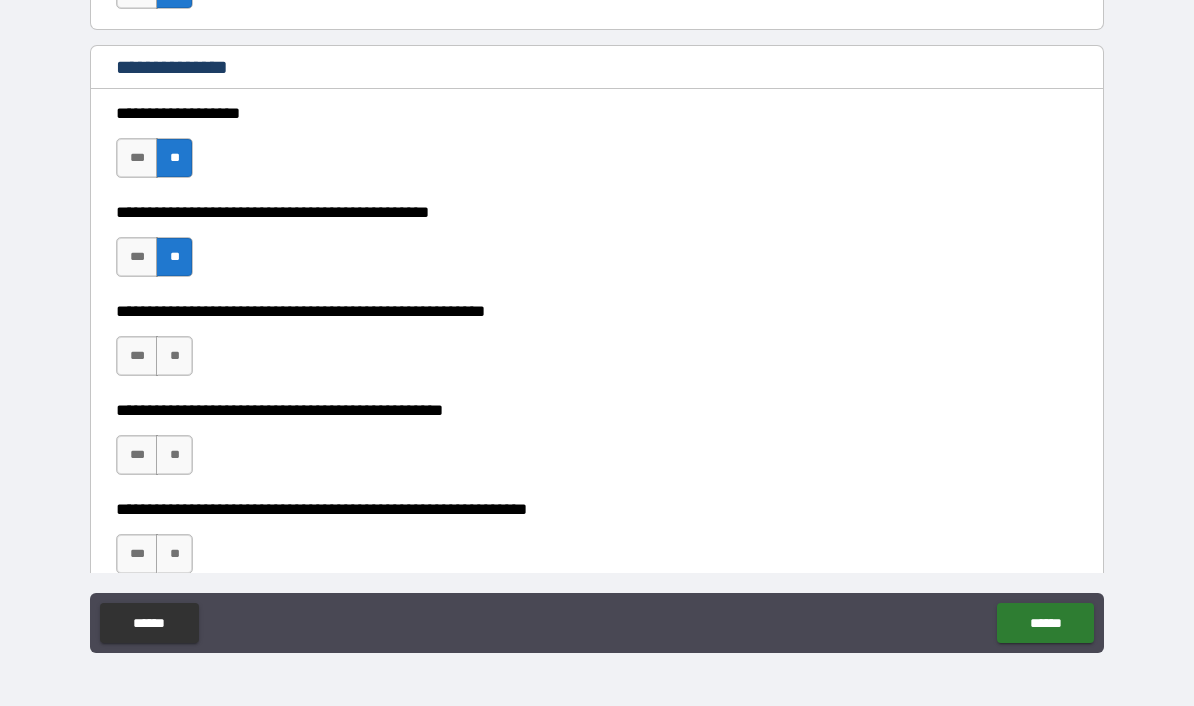 click on "**" at bounding box center [174, 356] 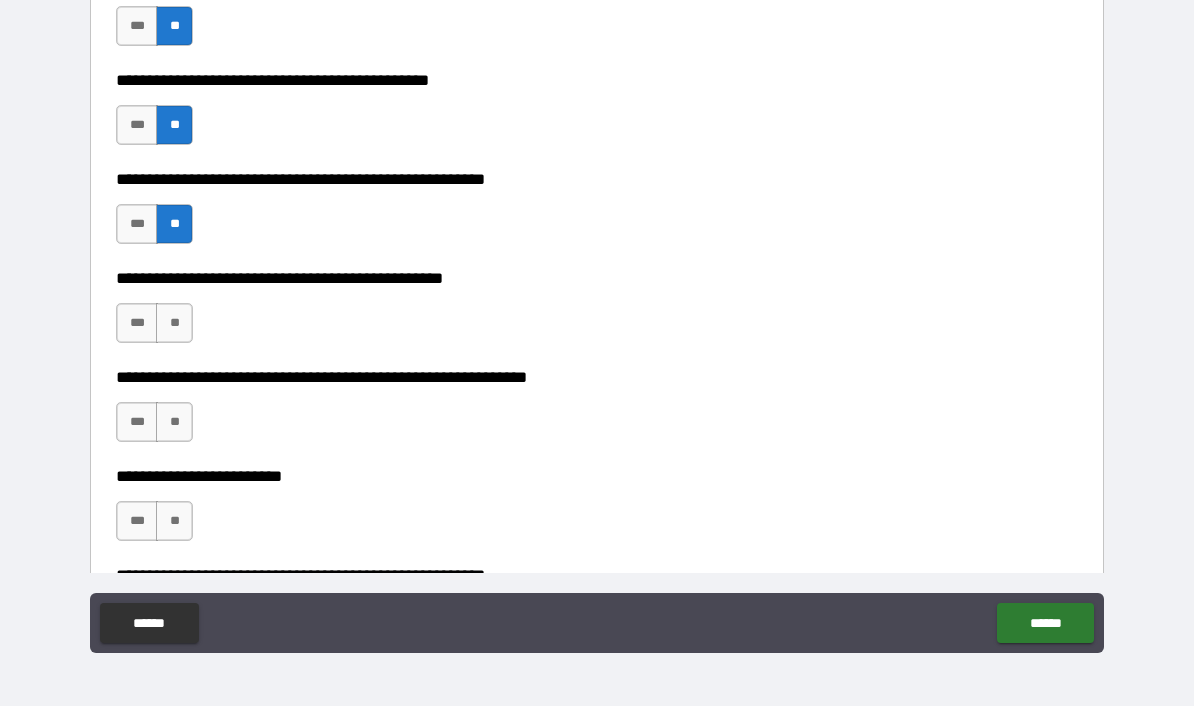 scroll, scrollTop: 2449, scrollLeft: 0, axis: vertical 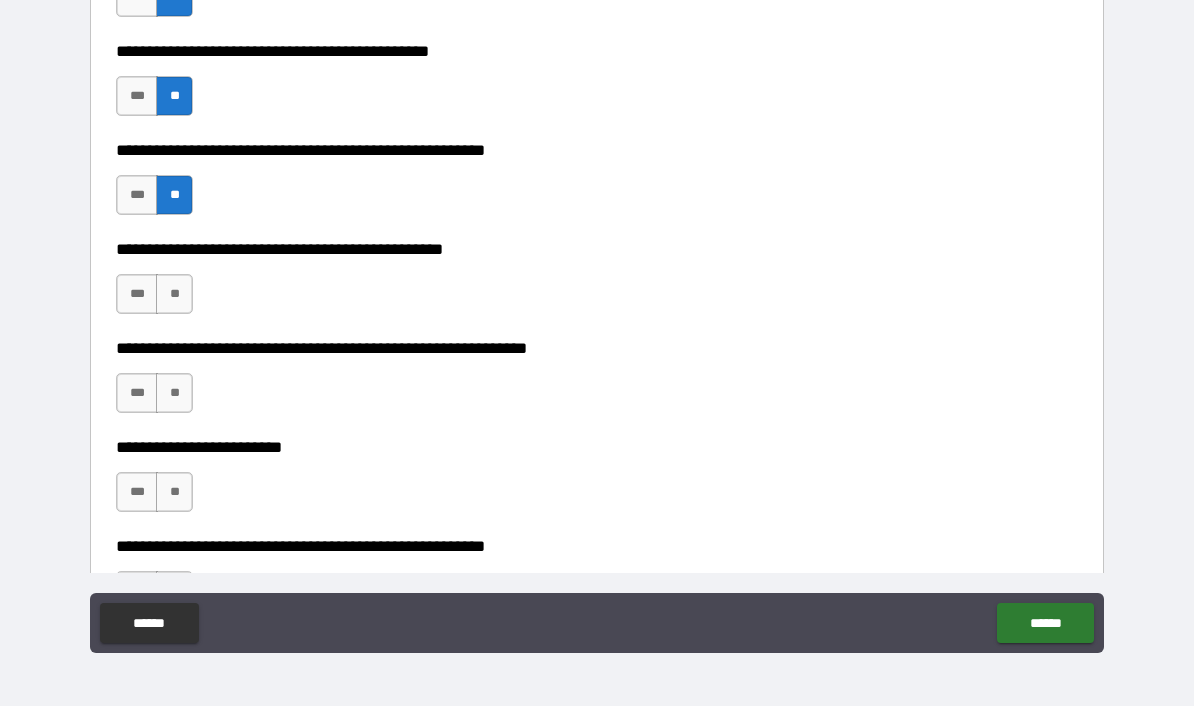 click on "***" at bounding box center [137, 294] 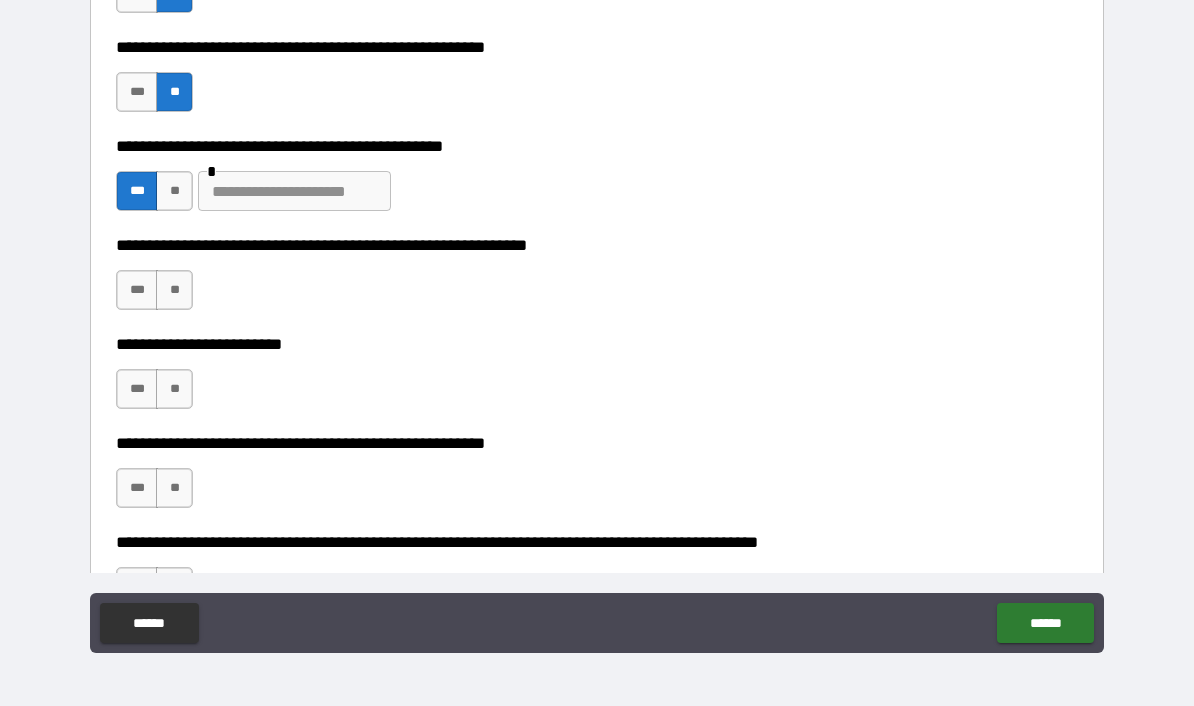 scroll, scrollTop: 2554, scrollLeft: 0, axis: vertical 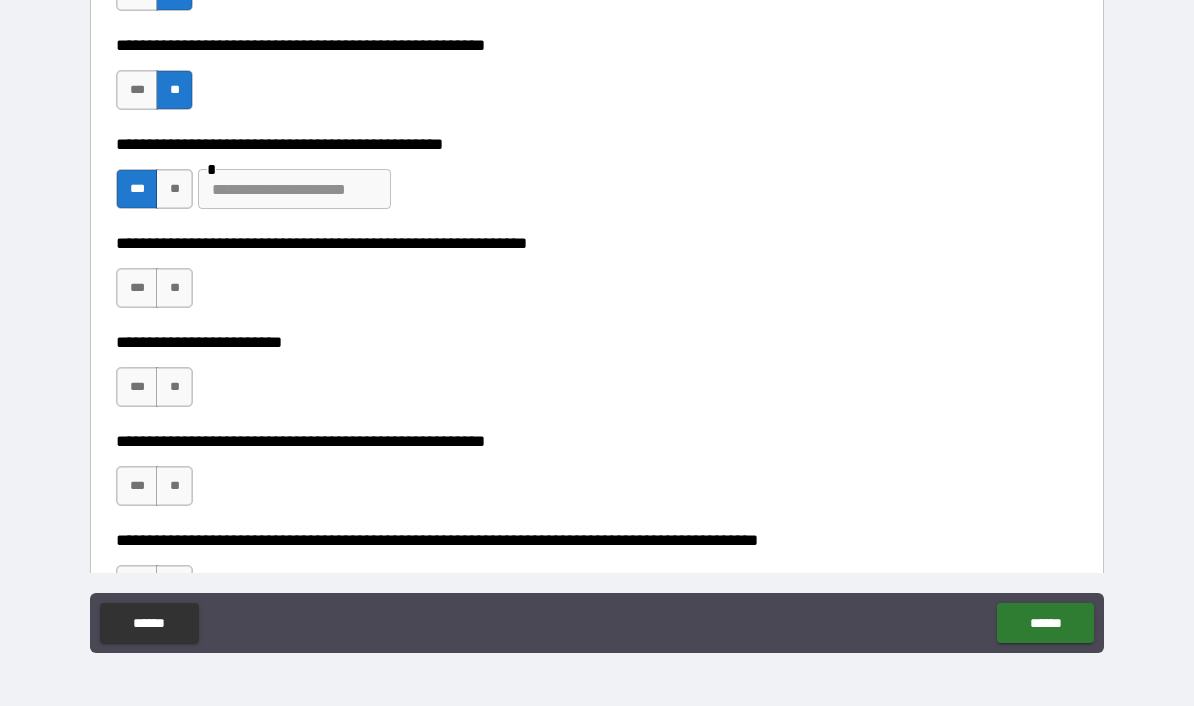 click on "***" at bounding box center [137, 288] 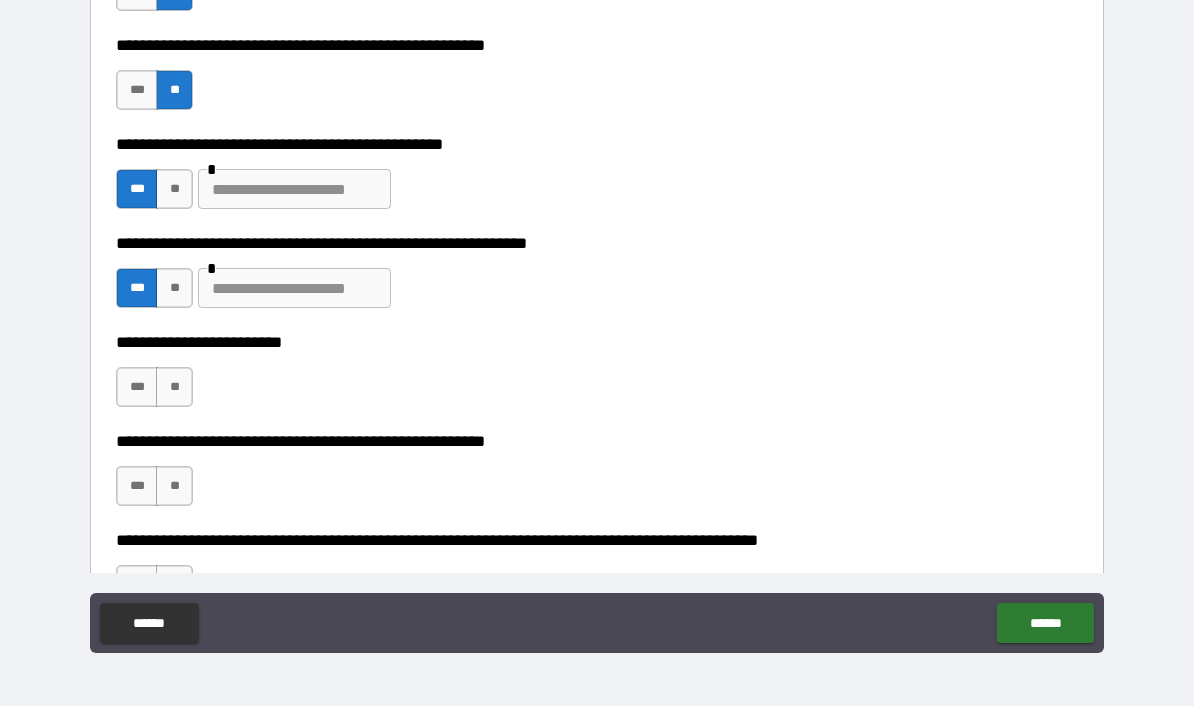 click on "***" at bounding box center [137, 387] 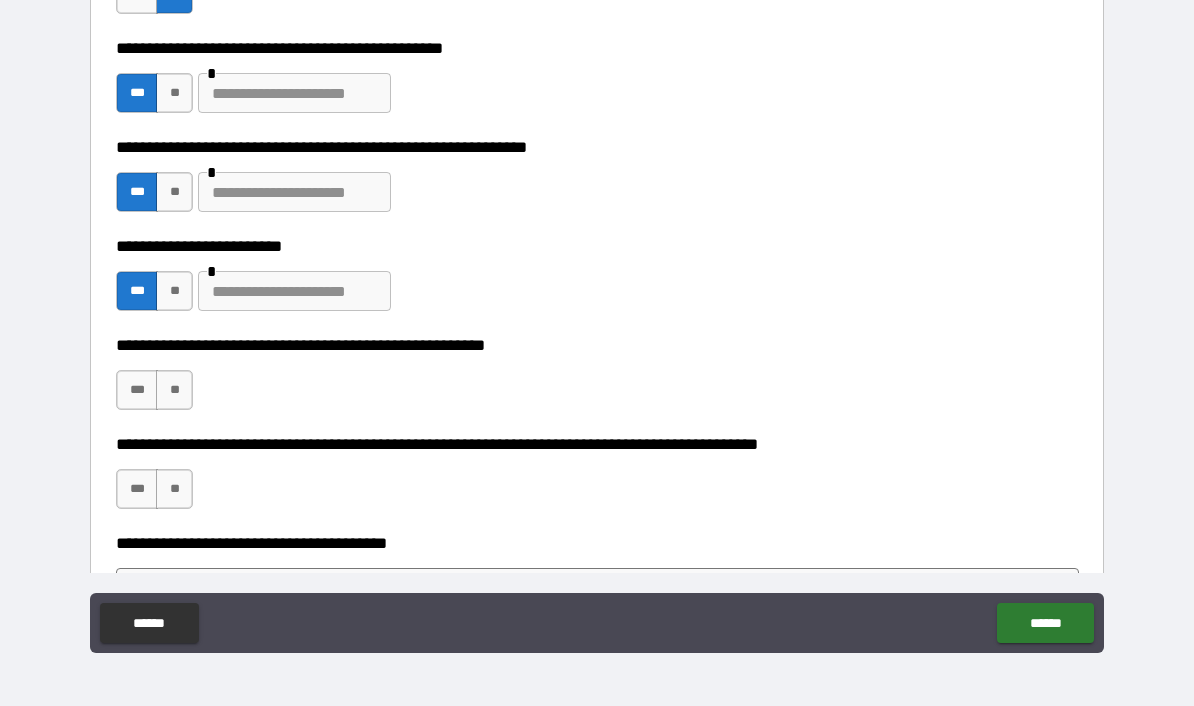scroll, scrollTop: 2651, scrollLeft: 0, axis: vertical 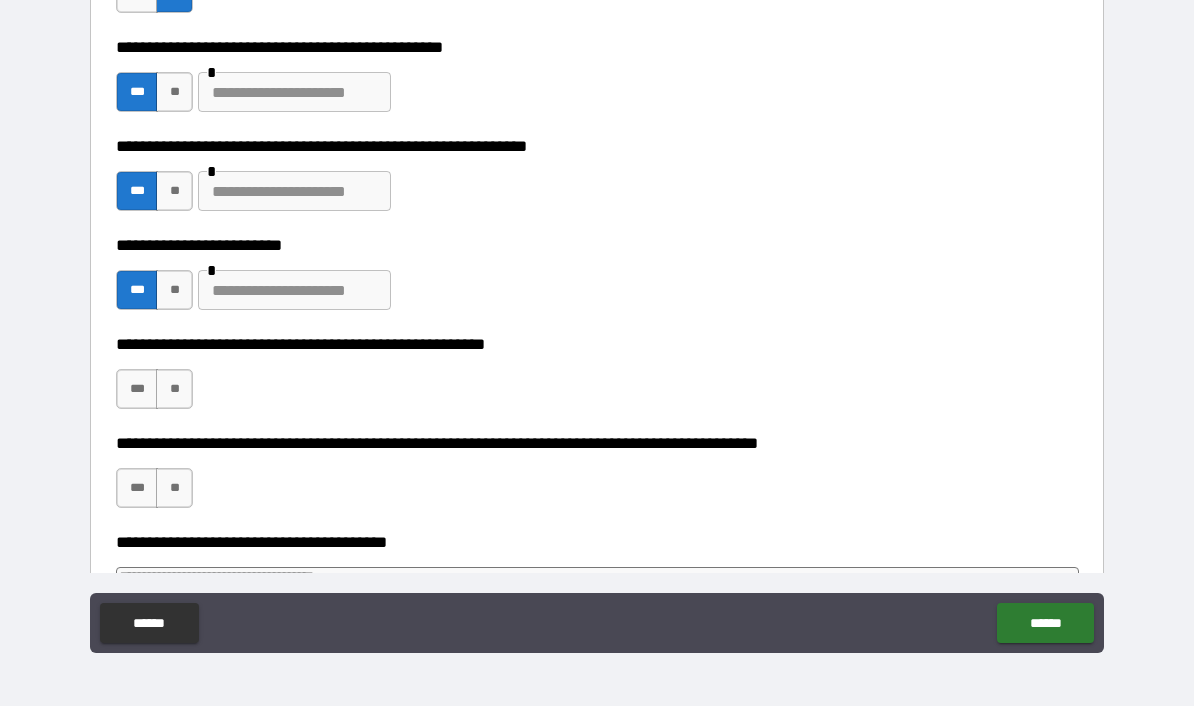 click on "**" at bounding box center [174, 389] 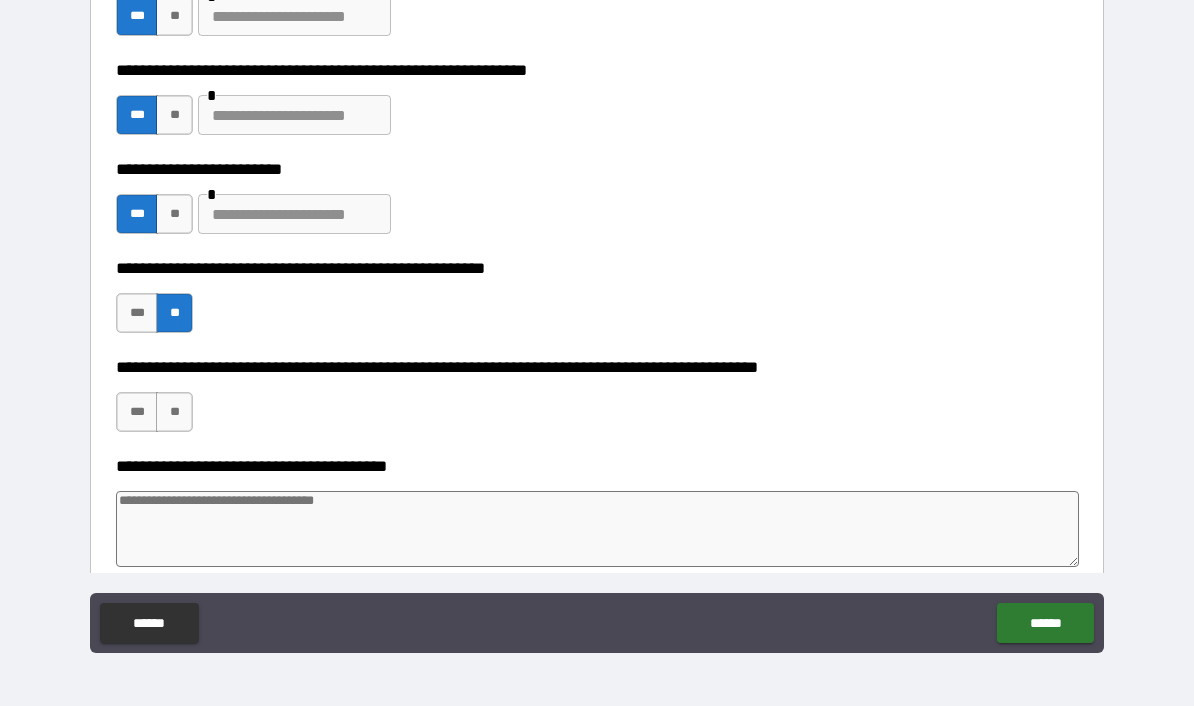 scroll, scrollTop: 2784, scrollLeft: 0, axis: vertical 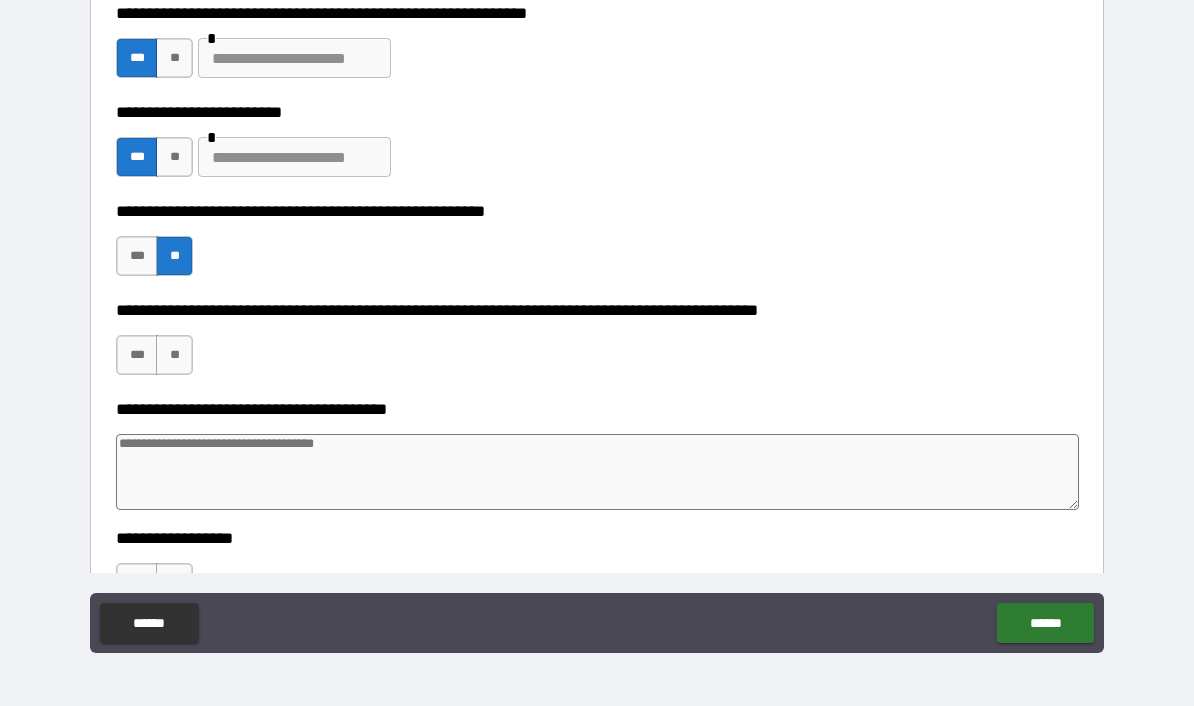 click on "***" at bounding box center (137, 355) 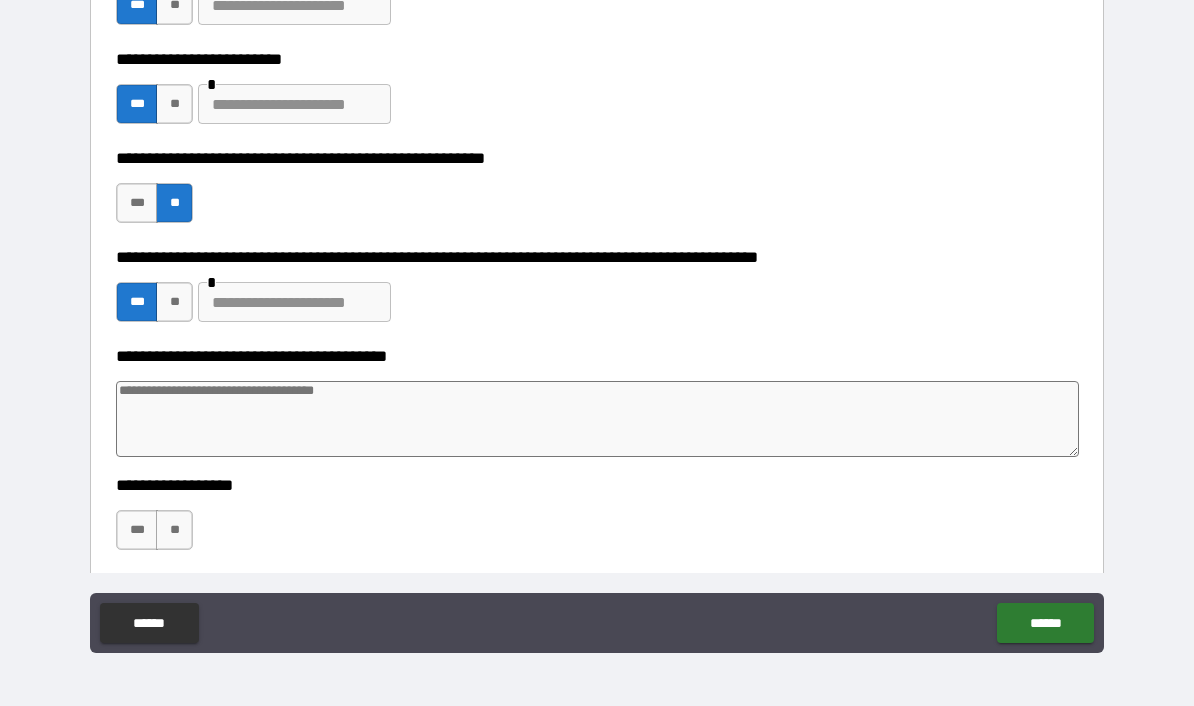 scroll, scrollTop: 2841, scrollLeft: 0, axis: vertical 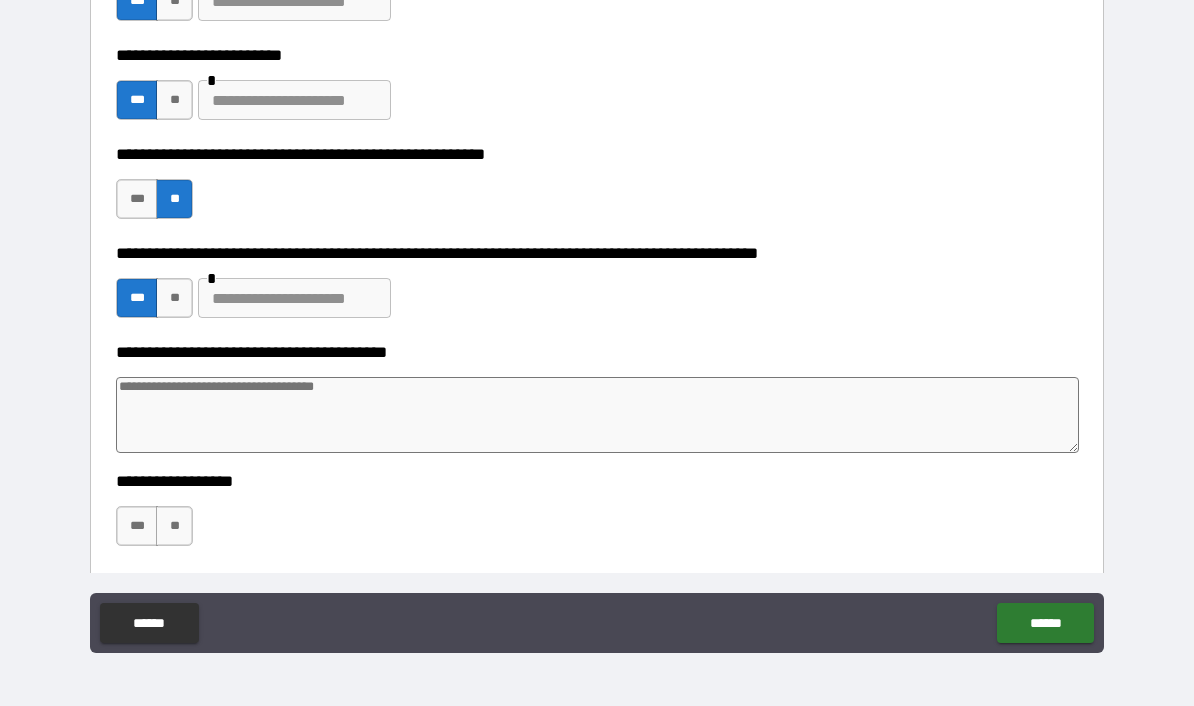 click at bounding box center (597, 415) 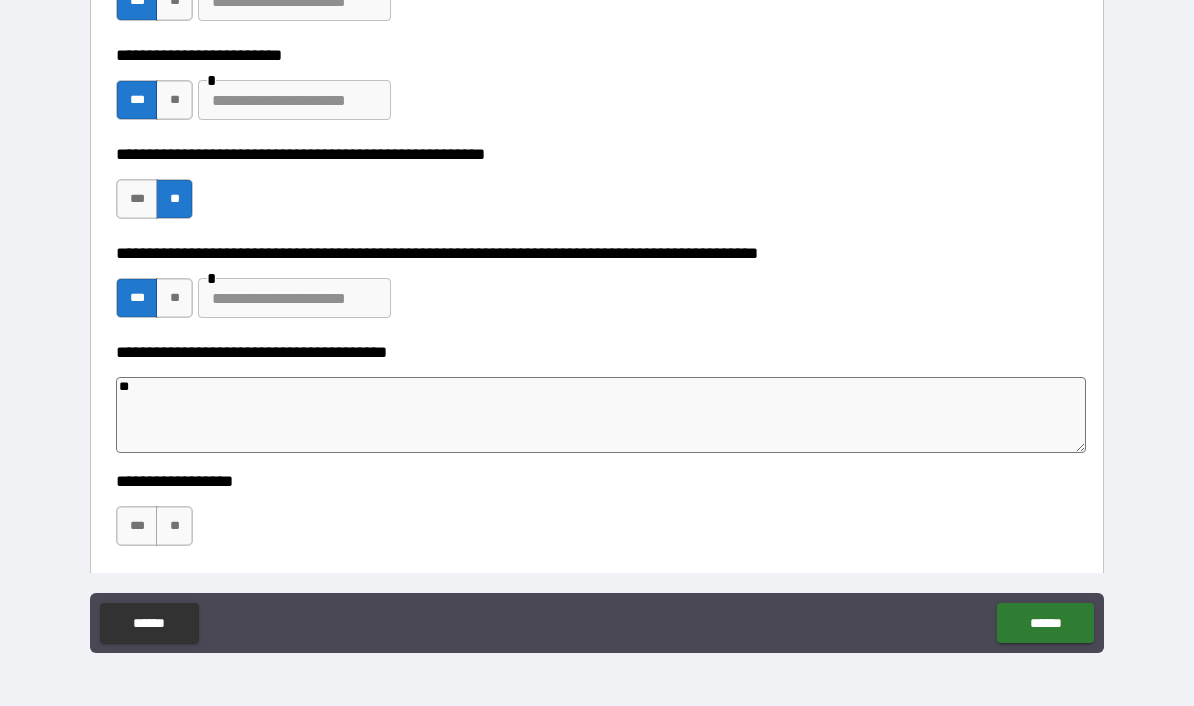 click on "**" at bounding box center (174, 526) 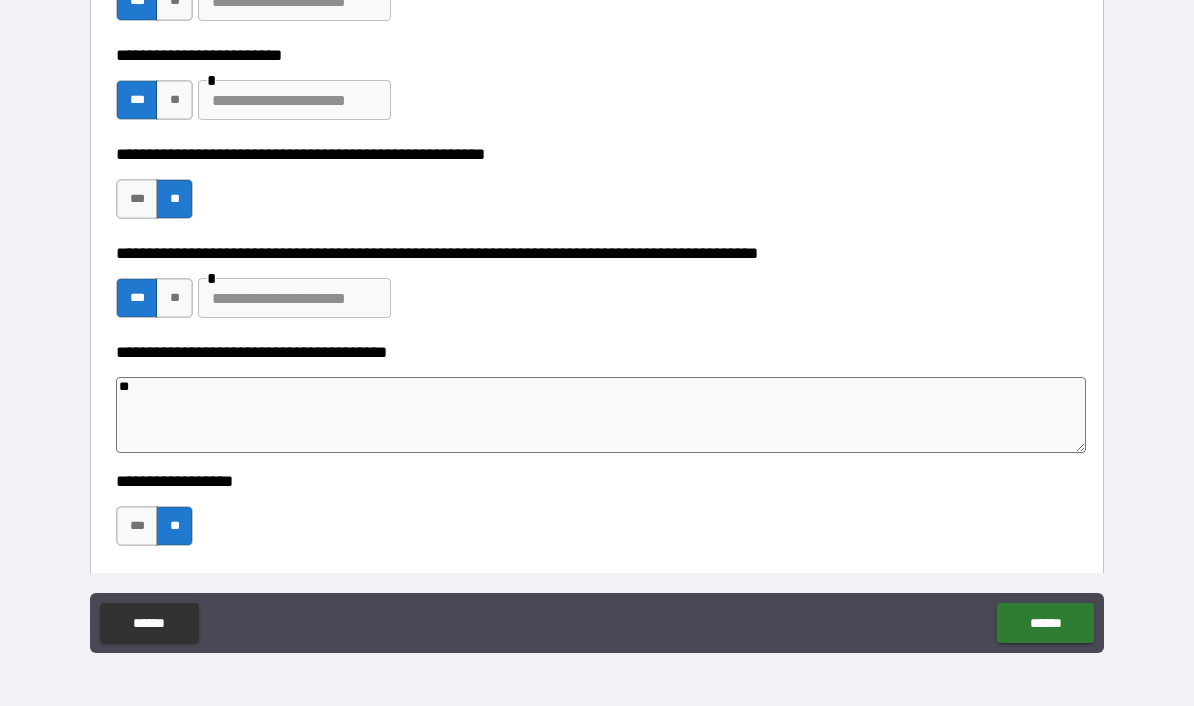 click on "******" at bounding box center [1045, 623] 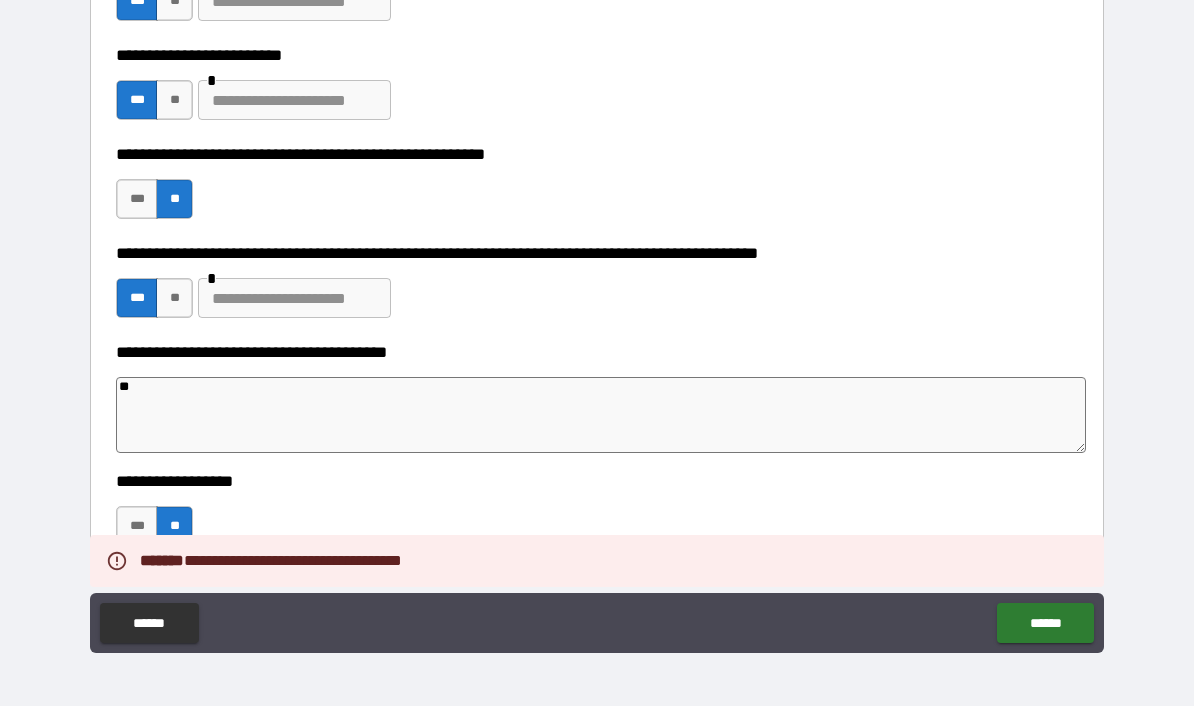 click on "******" at bounding box center [1045, 623] 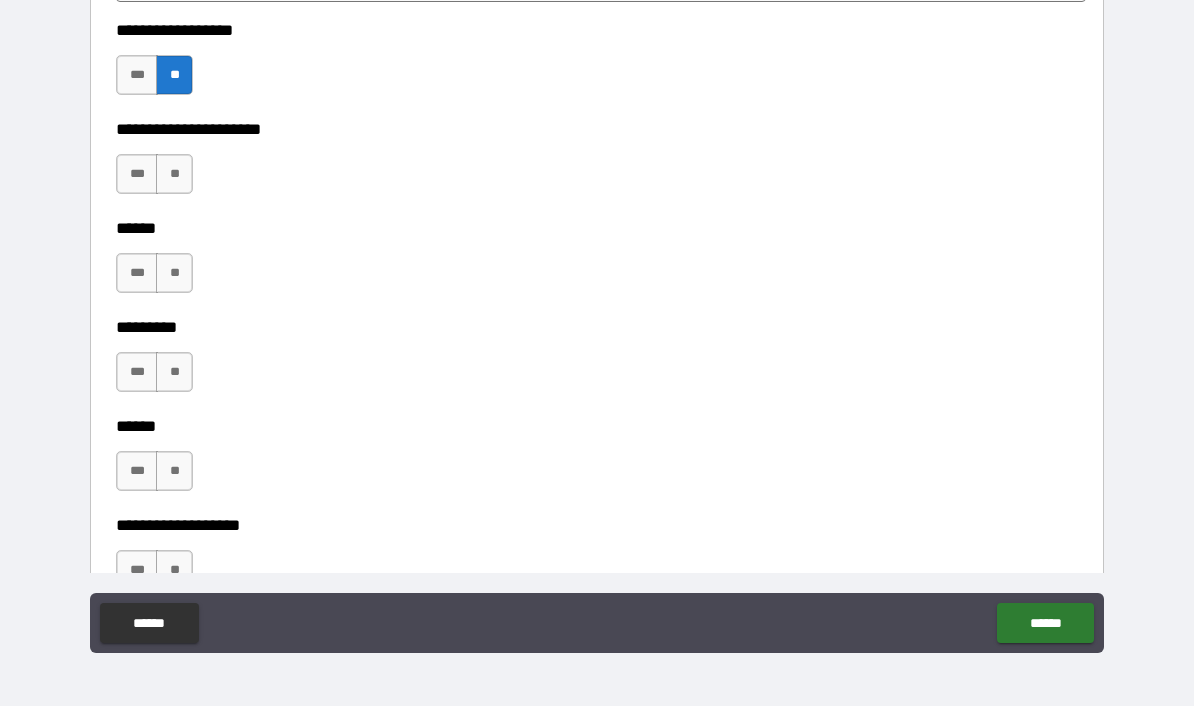 scroll, scrollTop: 3293, scrollLeft: 0, axis: vertical 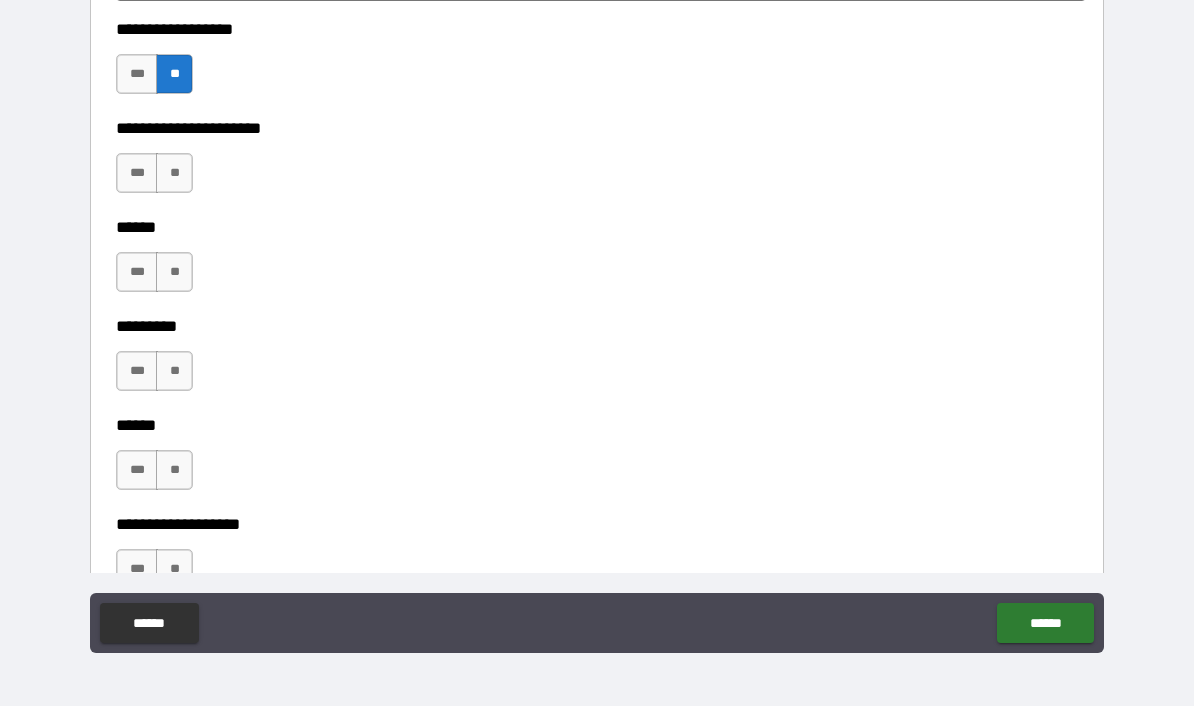 click on "**" at bounding box center [174, 173] 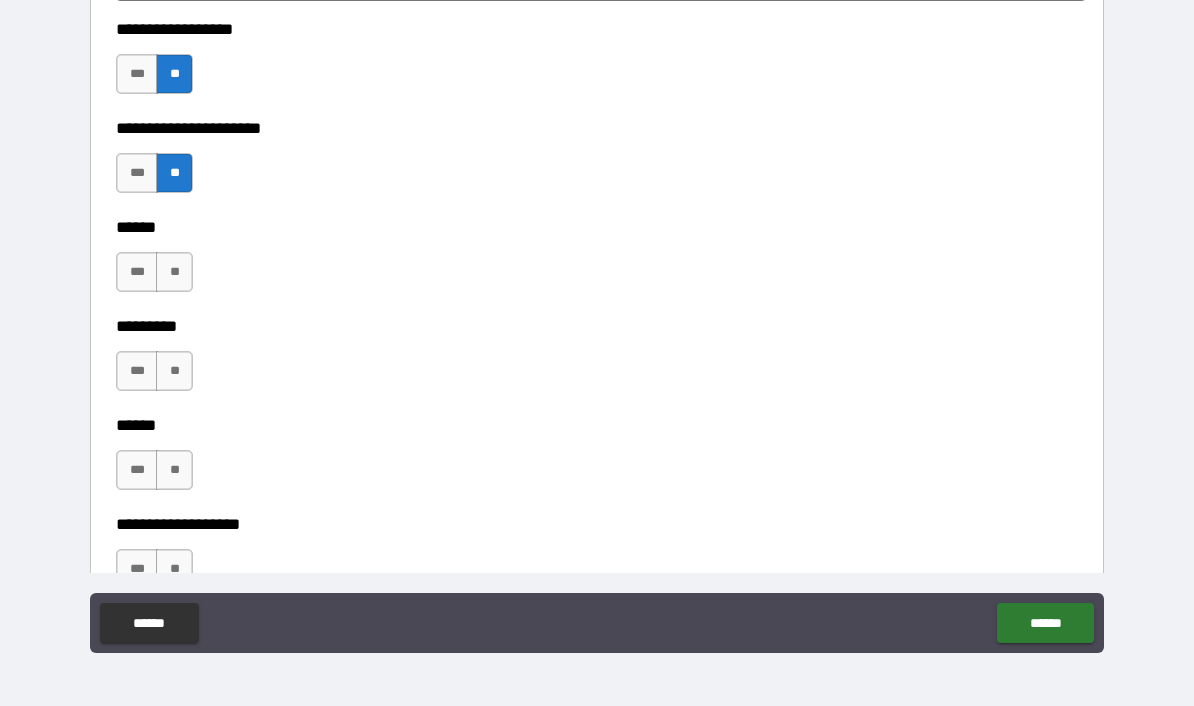 click on "**" at bounding box center [174, 272] 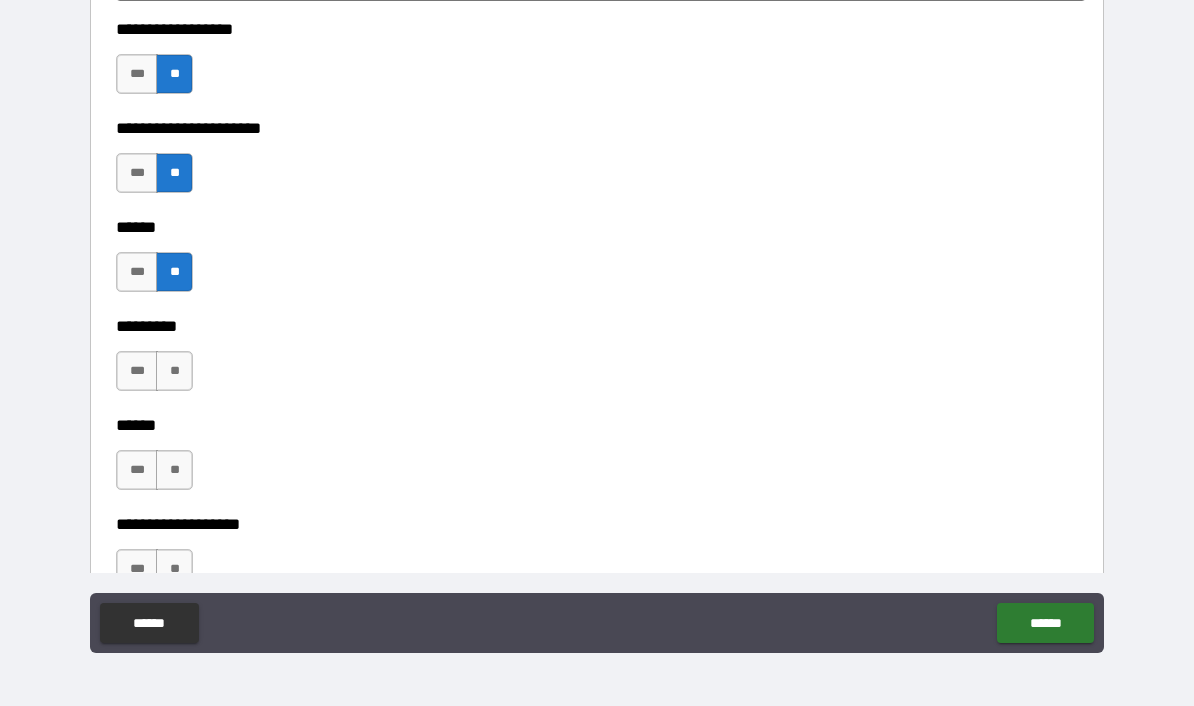 click on "***" at bounding box center (137, 371) 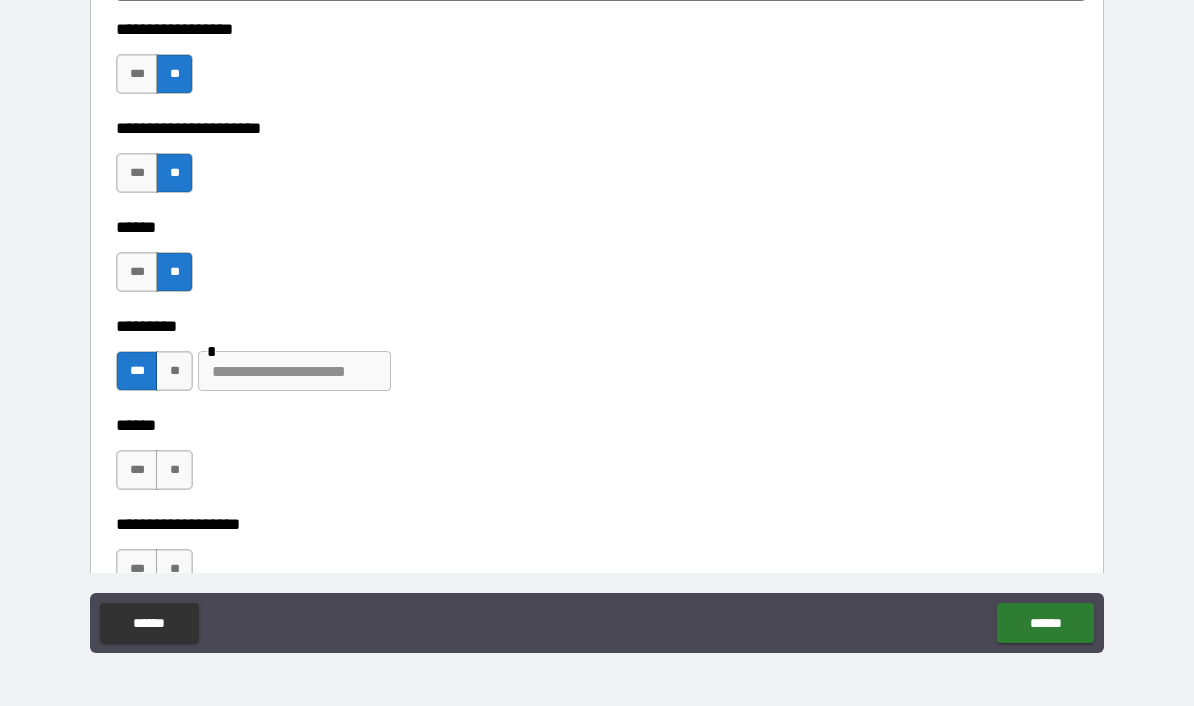 click on "**" at bounding box center (174, 371) 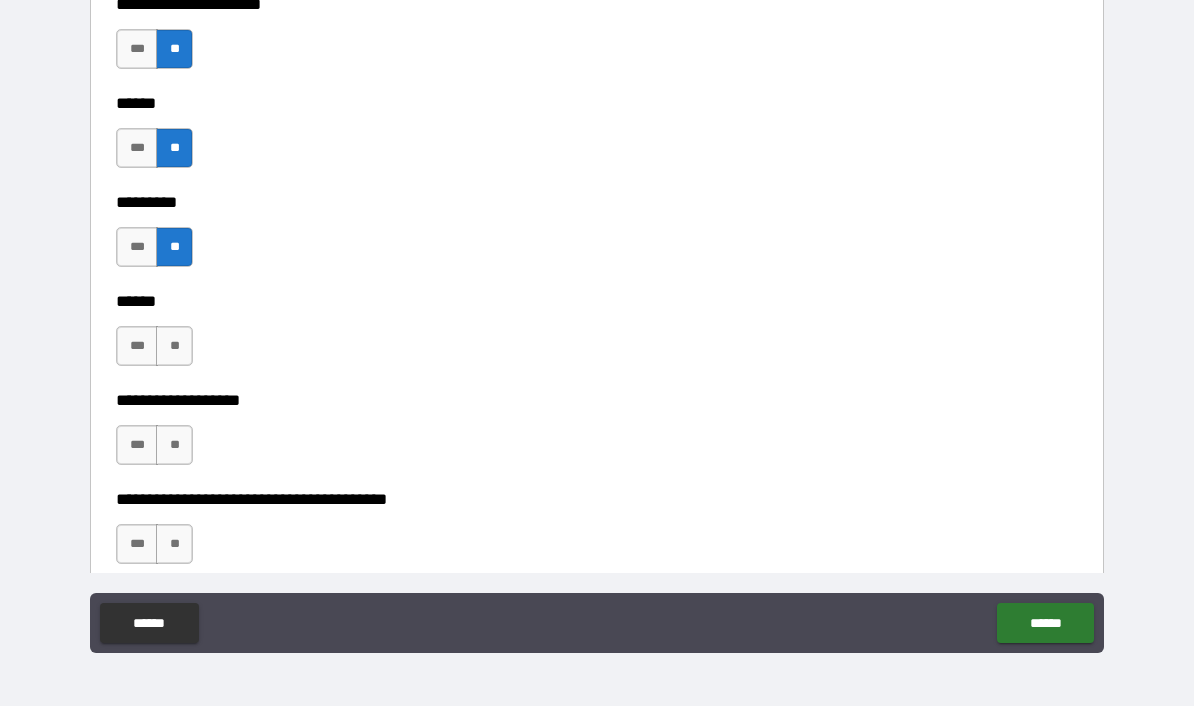 scroll, scrollTop: 3490, scrollLeft: 0, axis: vertical 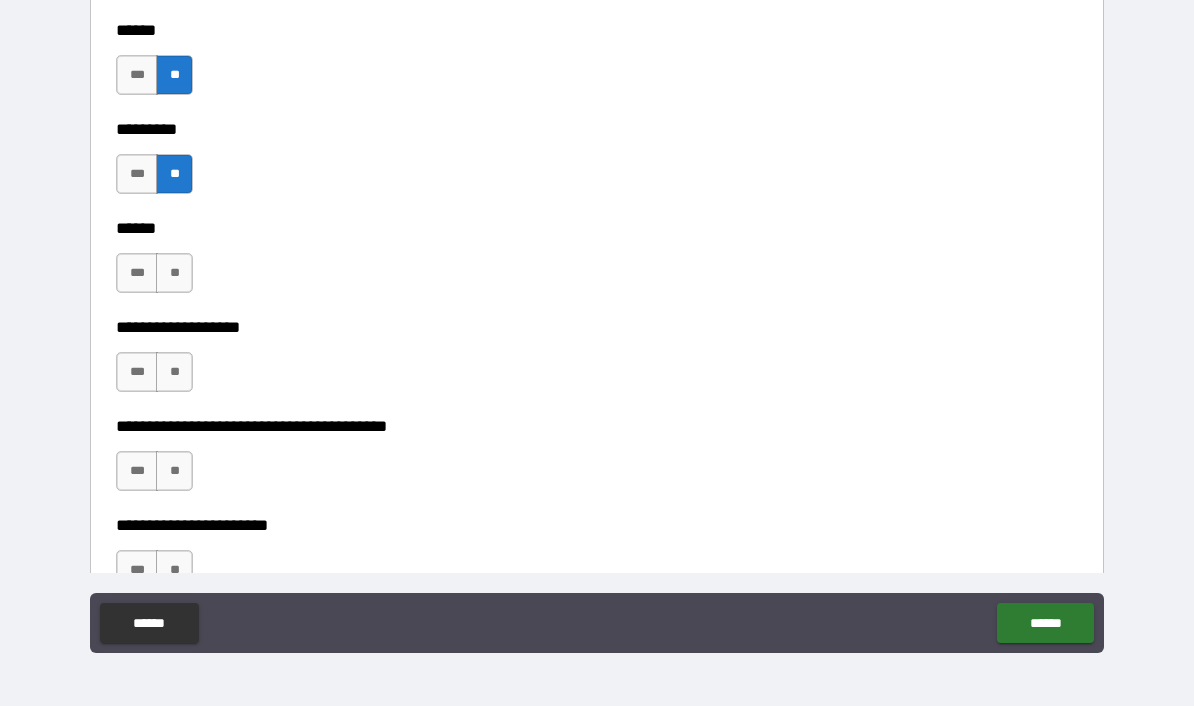 click on "**" at bounding box center [174, 273] 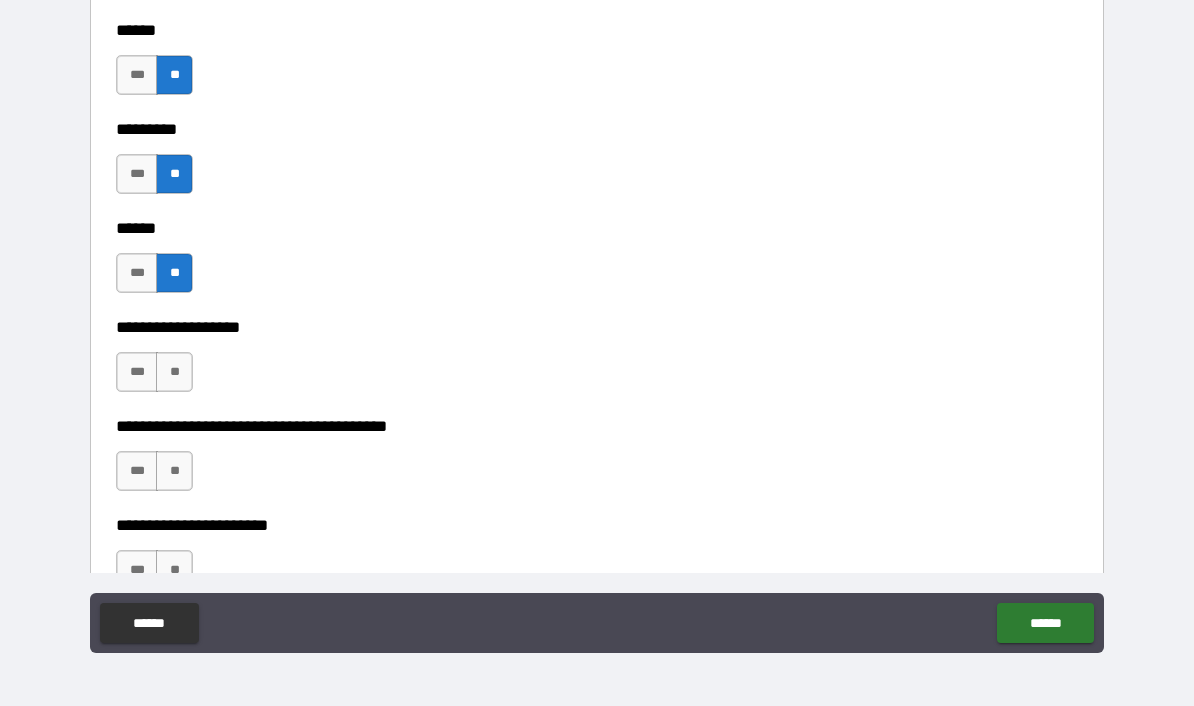 click on "**" at bounding box center (174, 372) 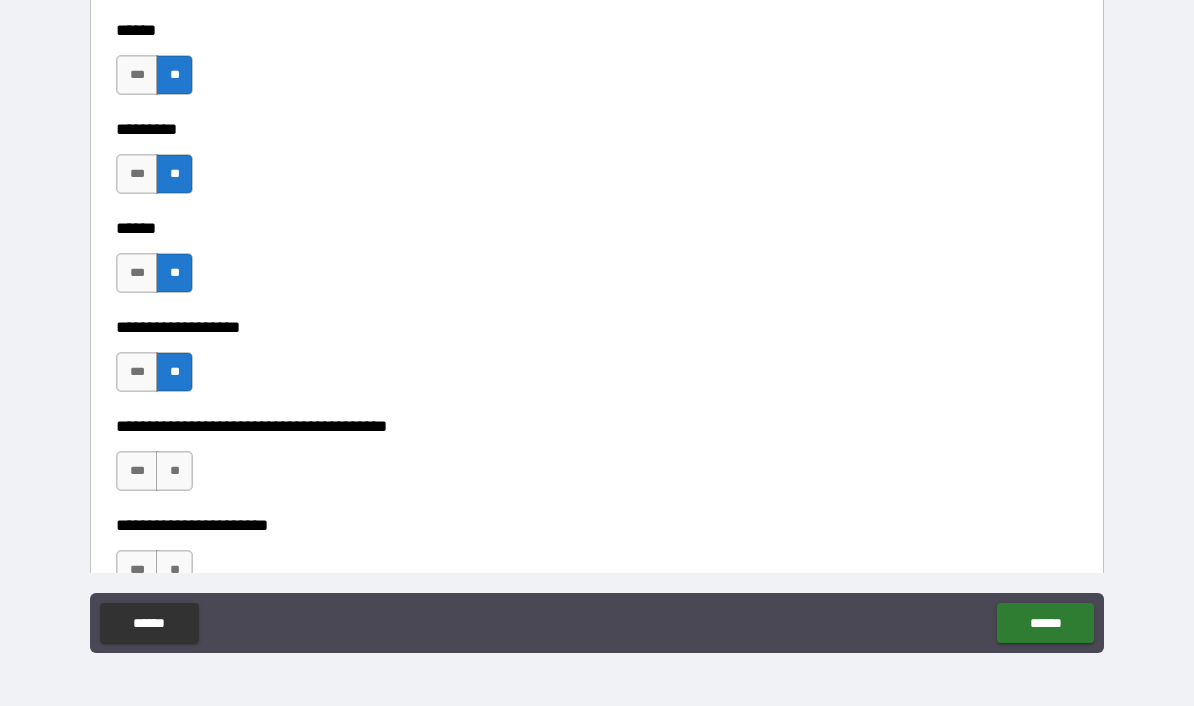 click on "**" at bounding box center (174, 471) 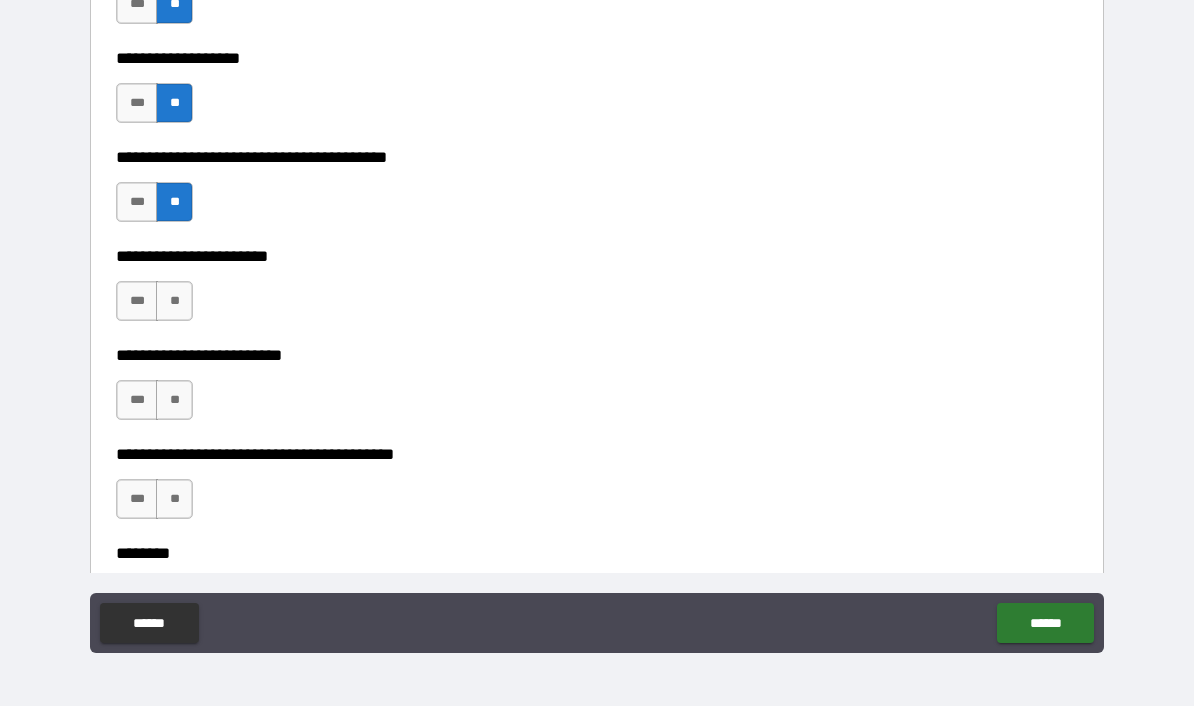 scroll, scrollTop: 3762, scrollLeft: 0, axis: vertical 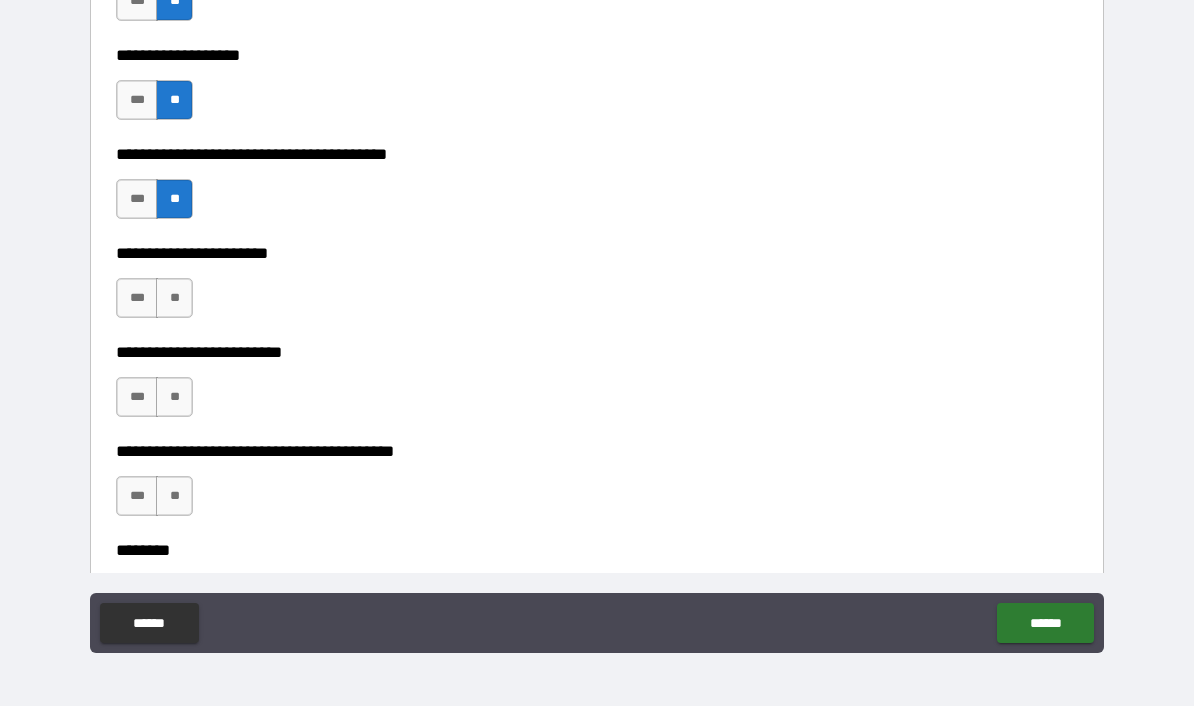 click on "**" at bounding box center (174, 298) 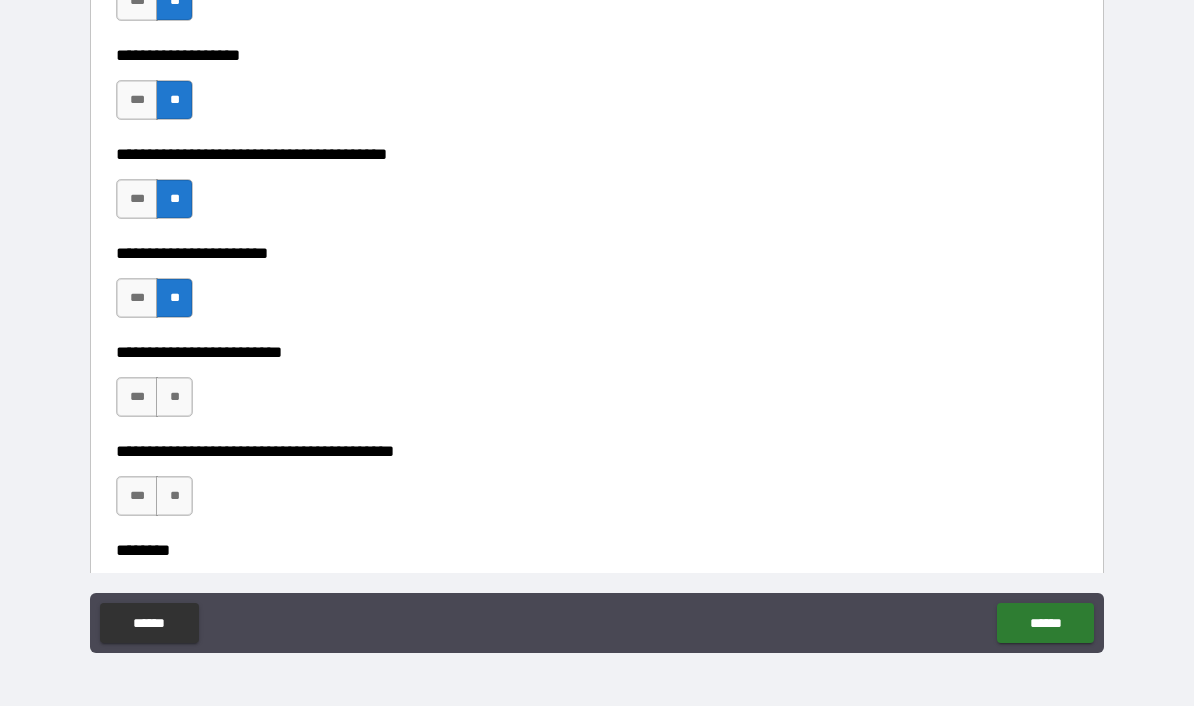 click on "**" at bounding box center (174, 397) 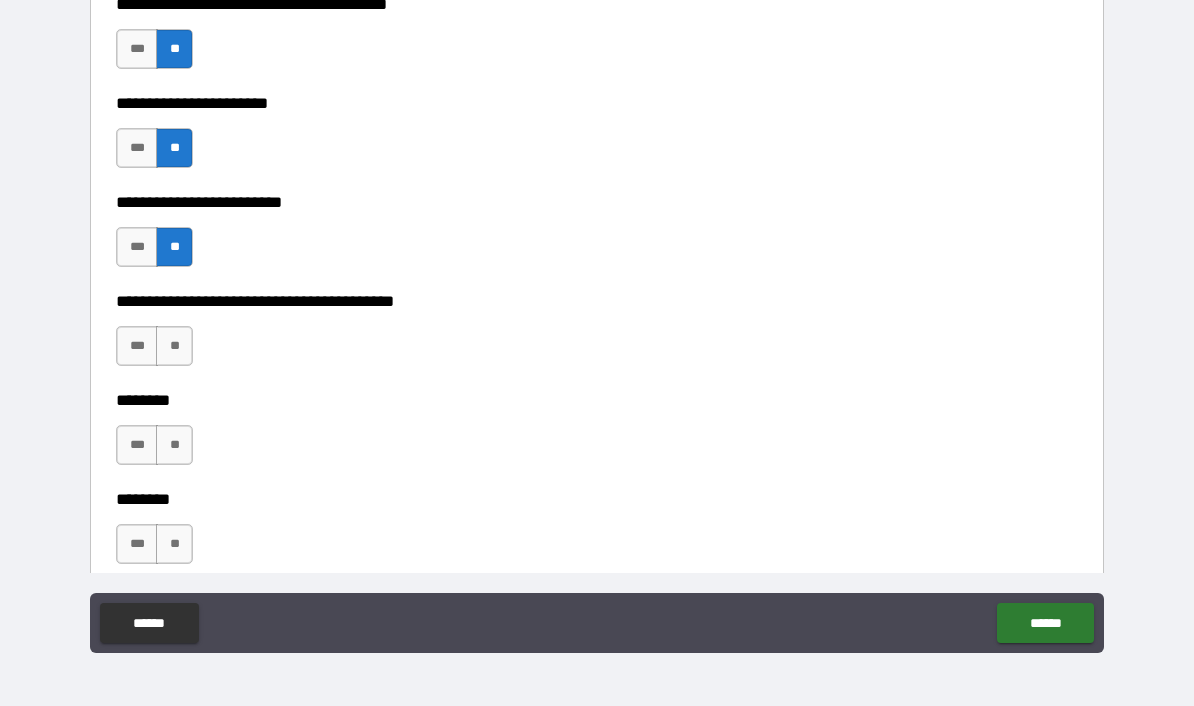 scroll, scrollTop: 3975, scrollLeft: 0, axis: vertical 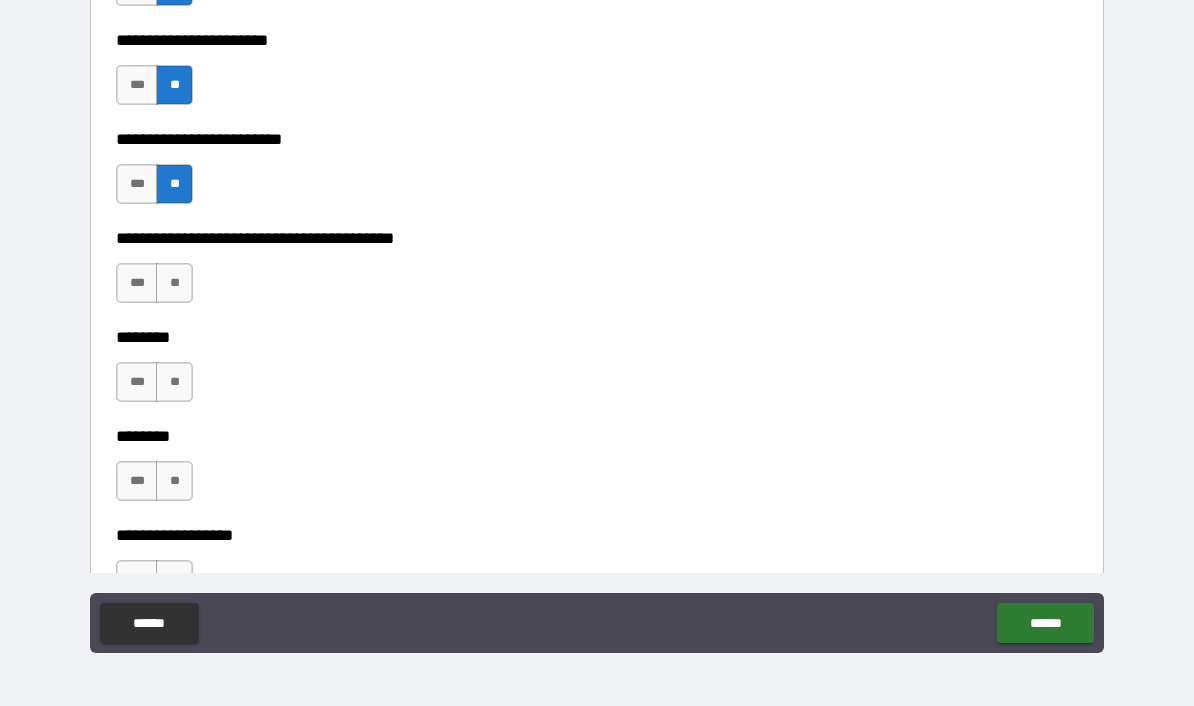 click on "**" at bounding box center [174, 283] 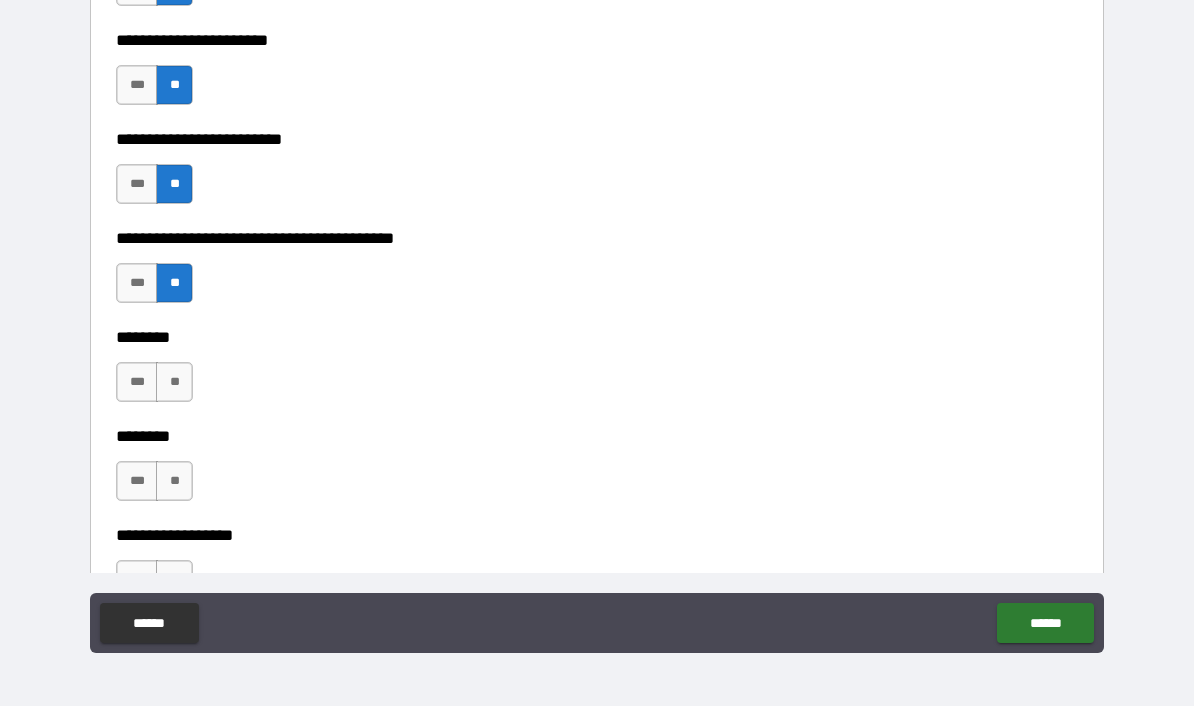 click on "**" at bounding box center (174, 382) 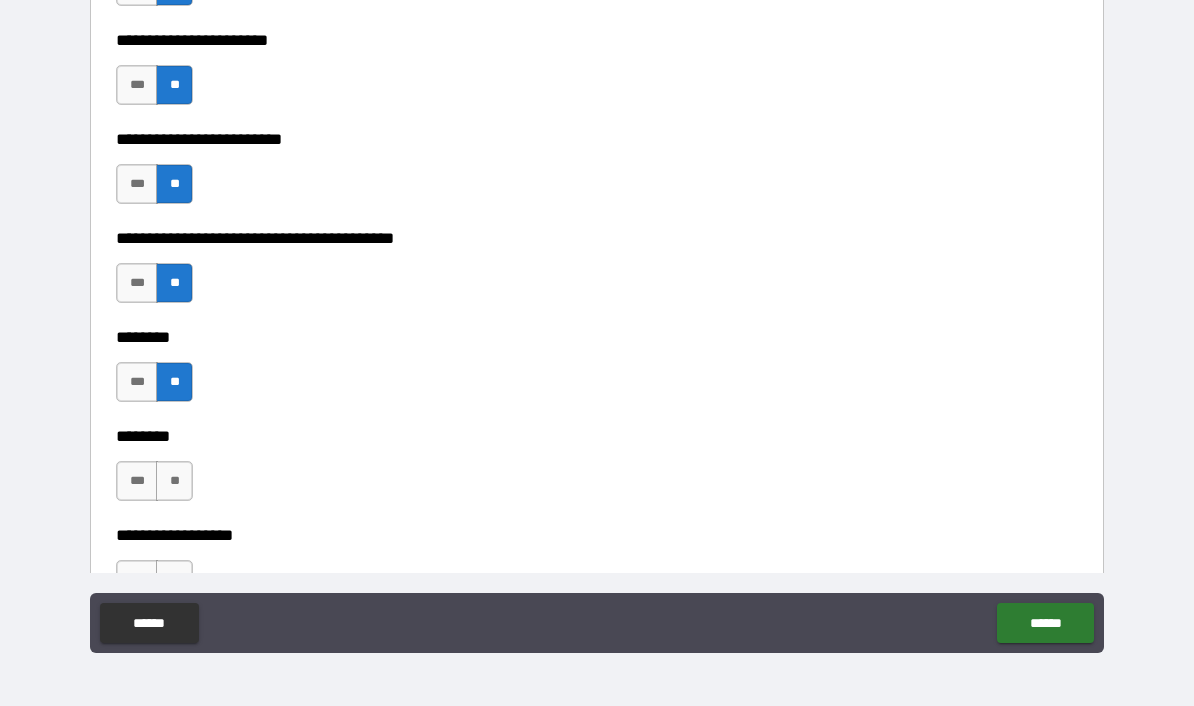 click on "**" at bounding box center [174, 481] 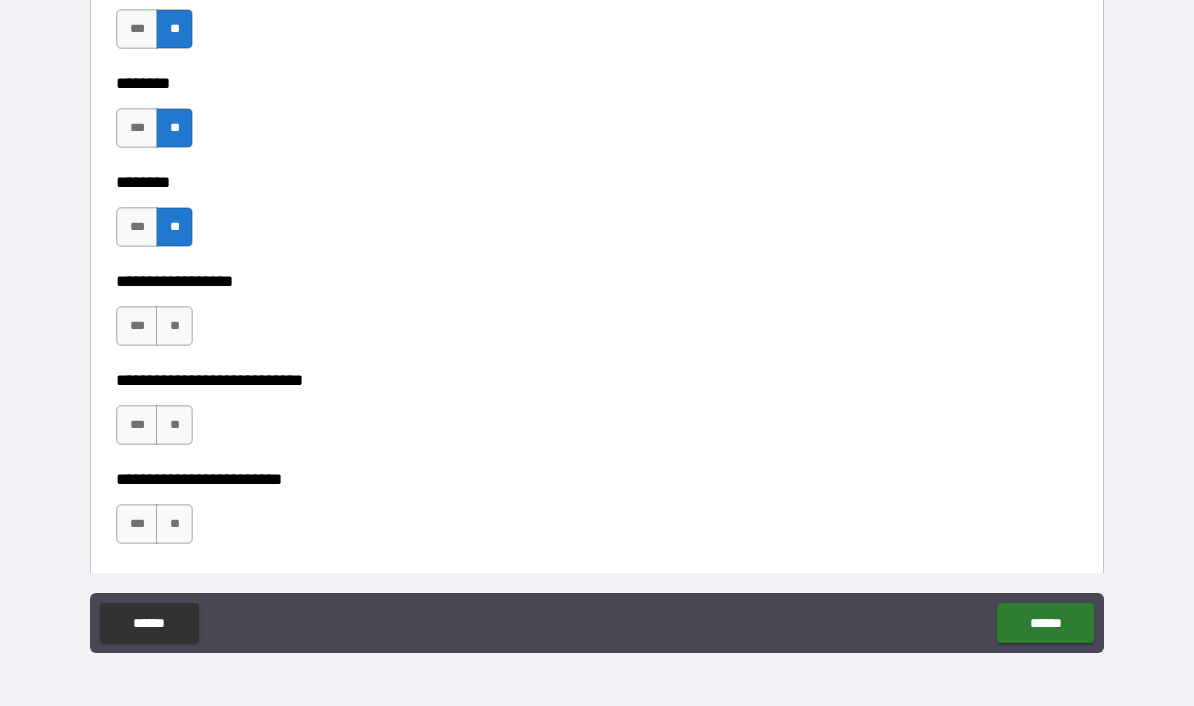 scroll, scrollTop: 4230, scrollLeft: 0, axis: vertical 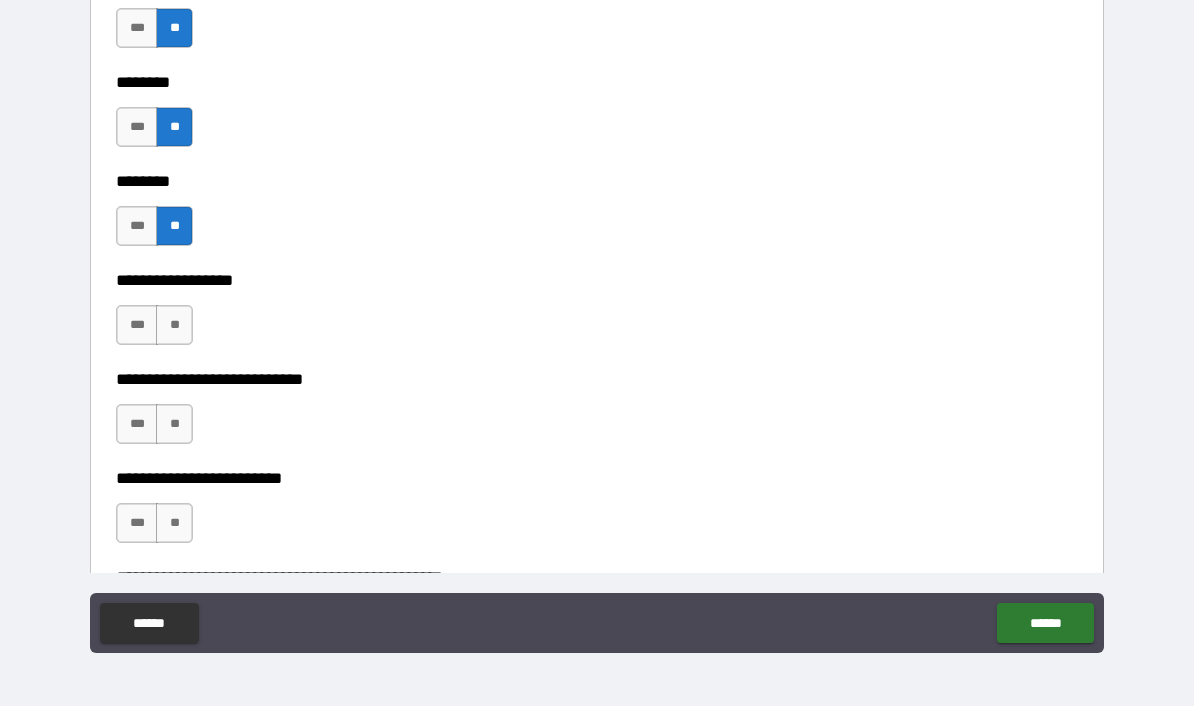 click on "**" at bounding box center [174, 325] 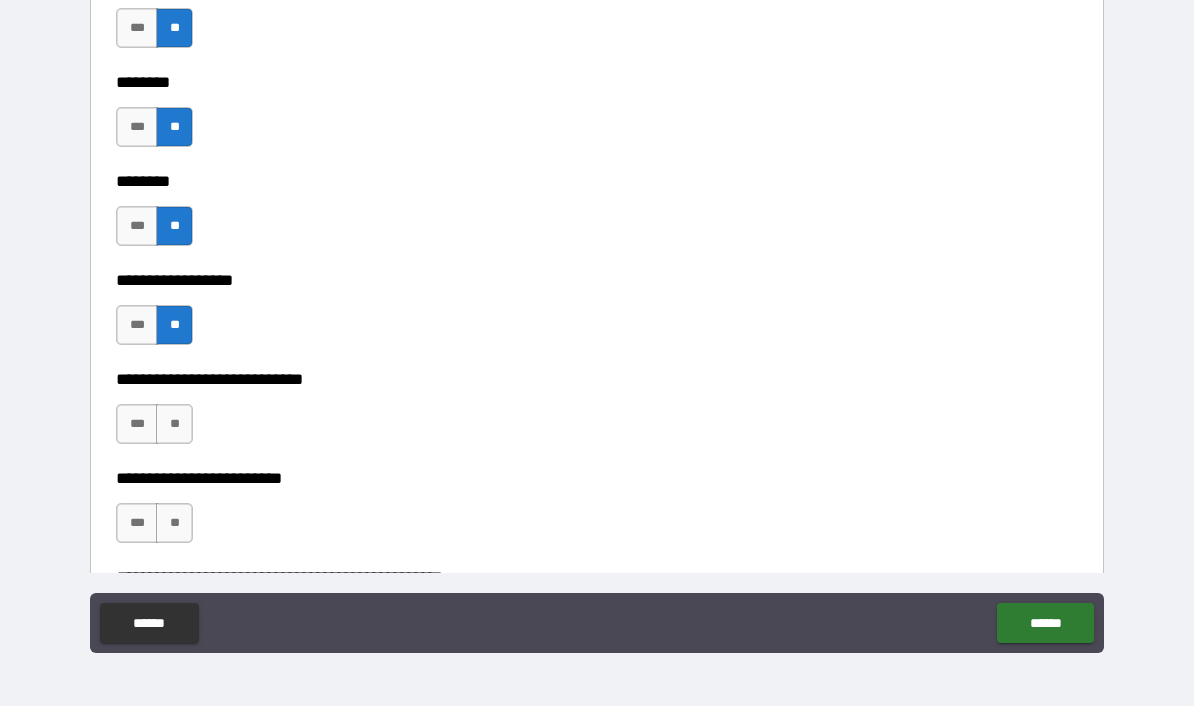 click on "**" at bounding box center [174, 424] 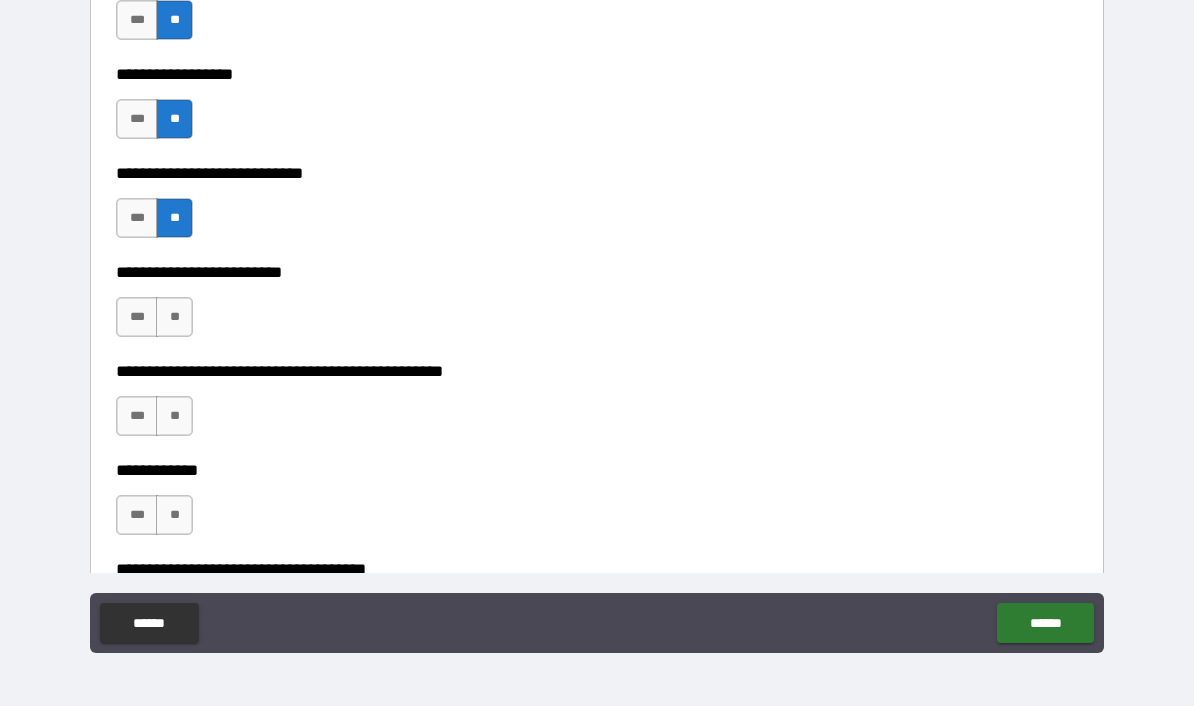 scroll, scrollTop: 4462, scrollLeft: 0, axis: vertical 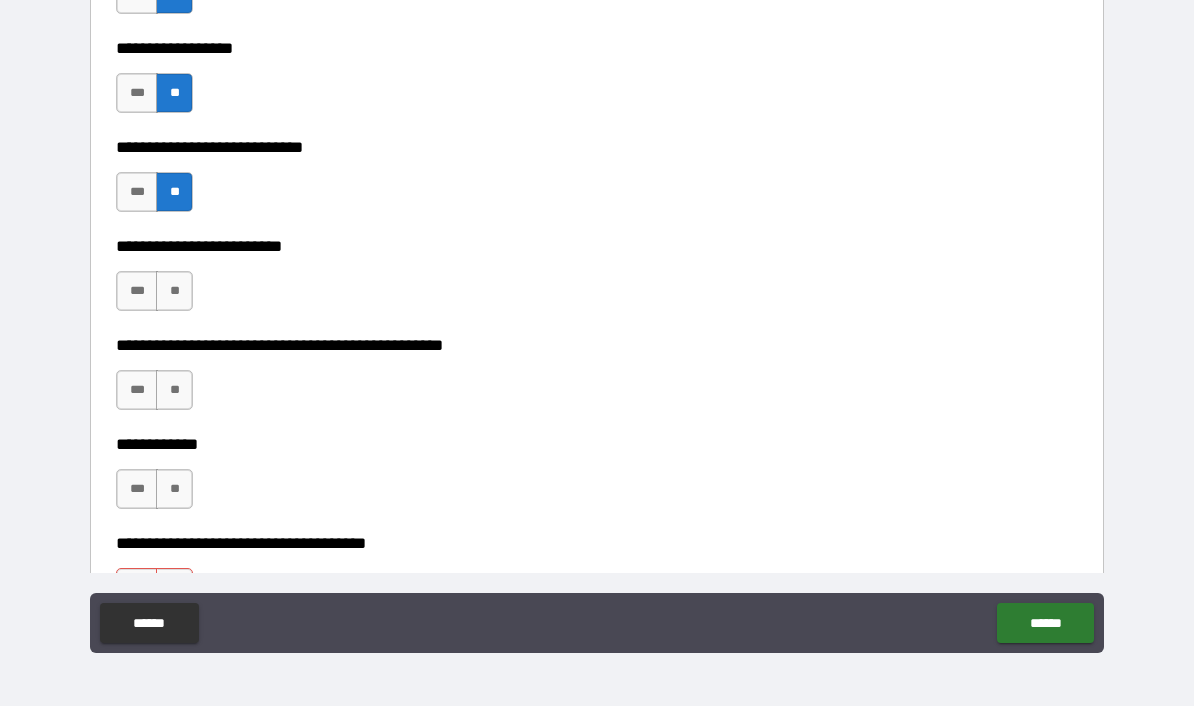 click on "**" at bounding box center (174, 291) 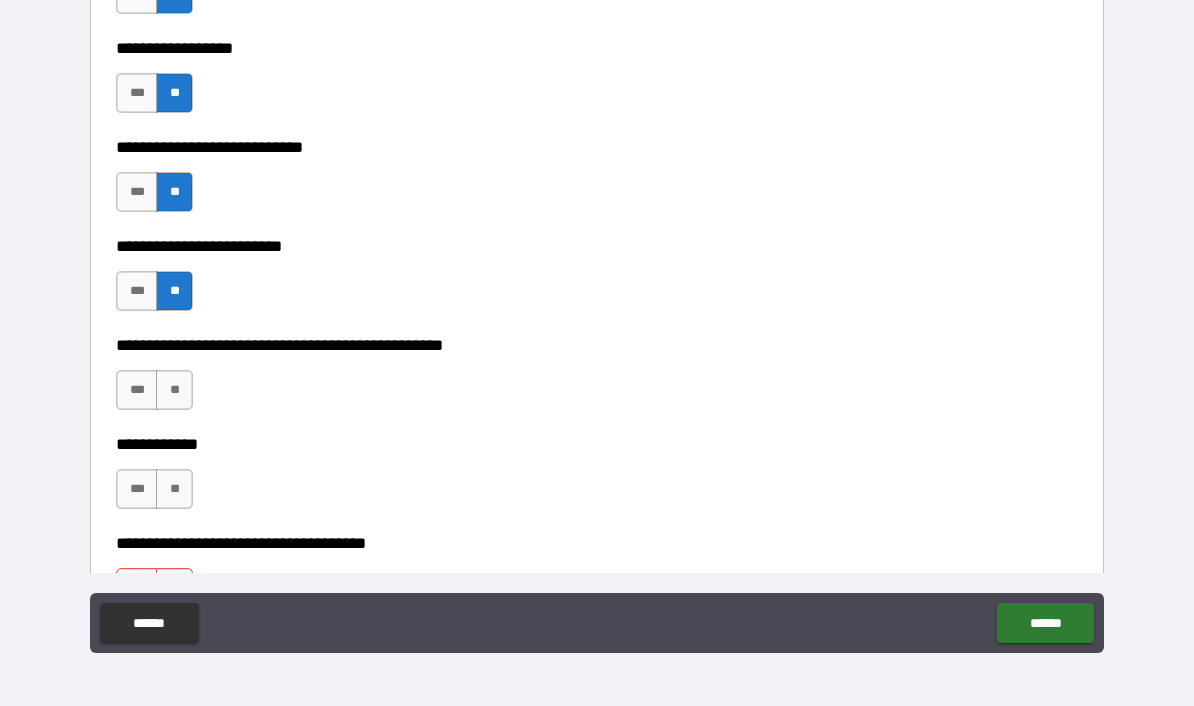 click on "***" at bounding box center [137, 390] 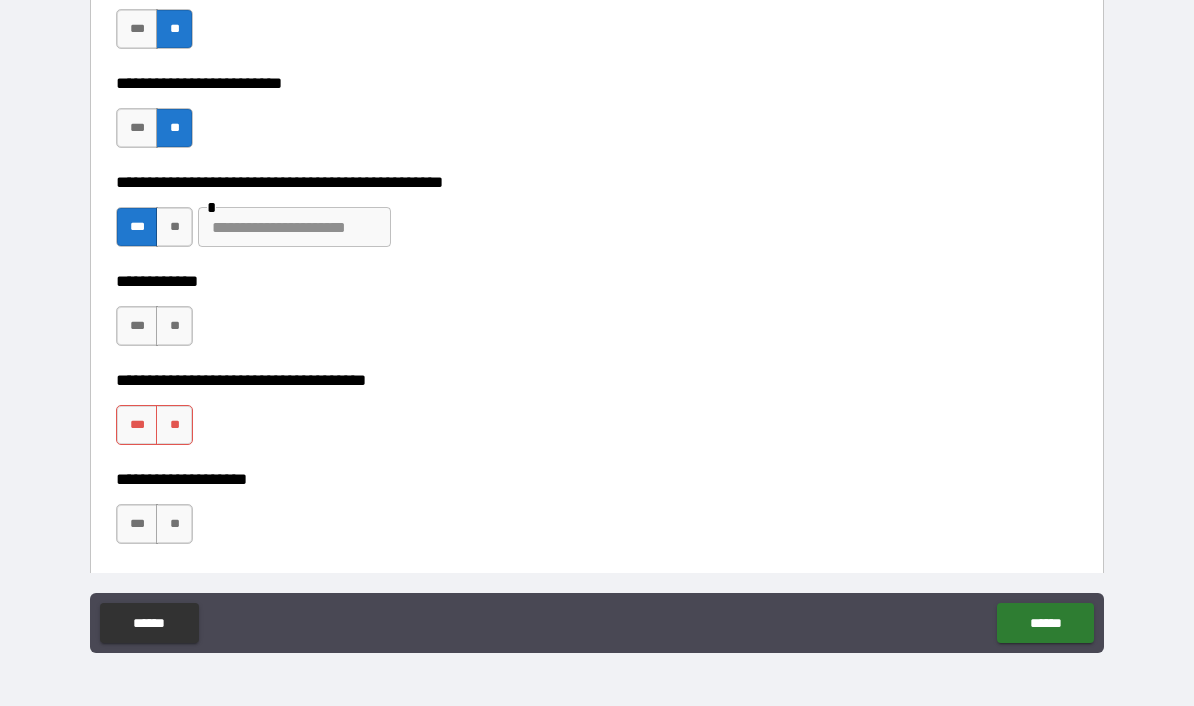 scroll, scrollTop: 4649, scrollLeft: 0, axis: vertical 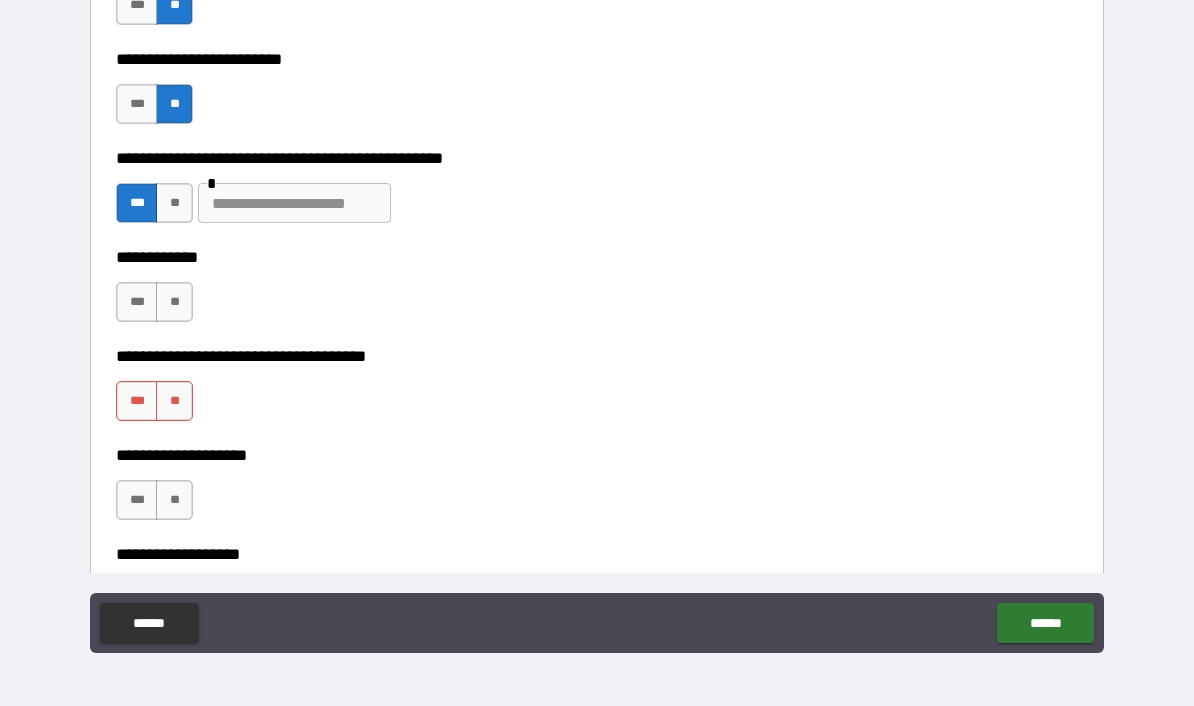 click at bounding box center [294, 203] 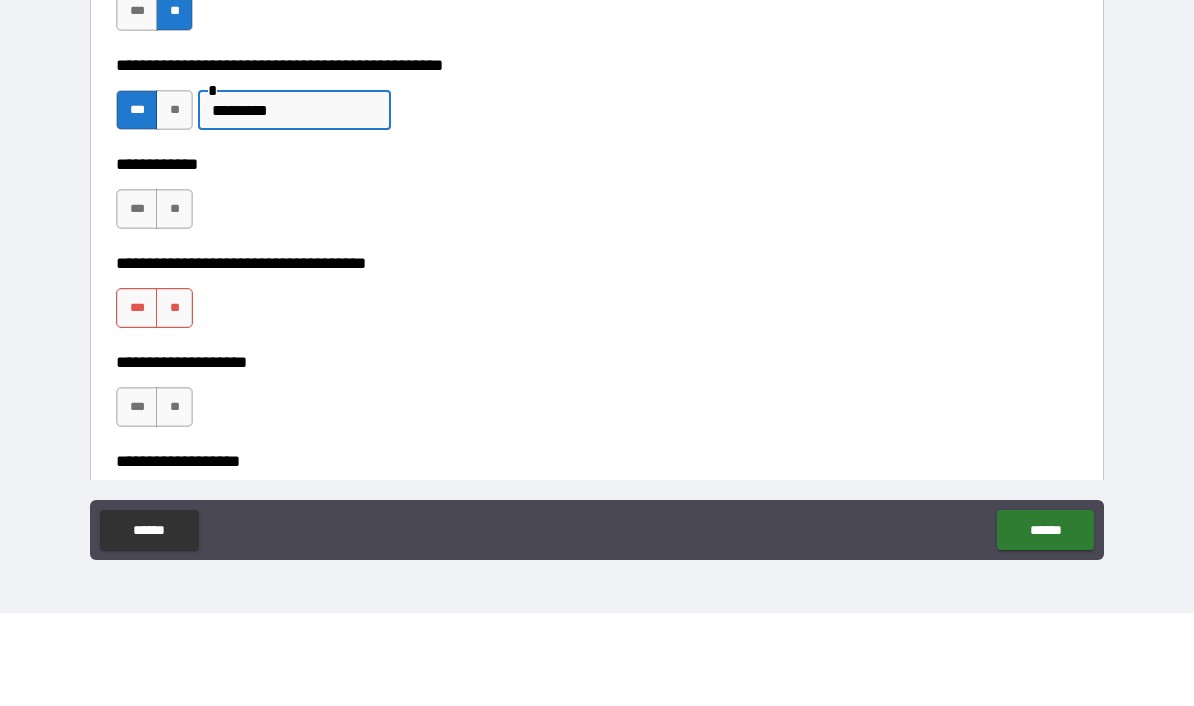 click on "**" at bounding box center (174, 302) 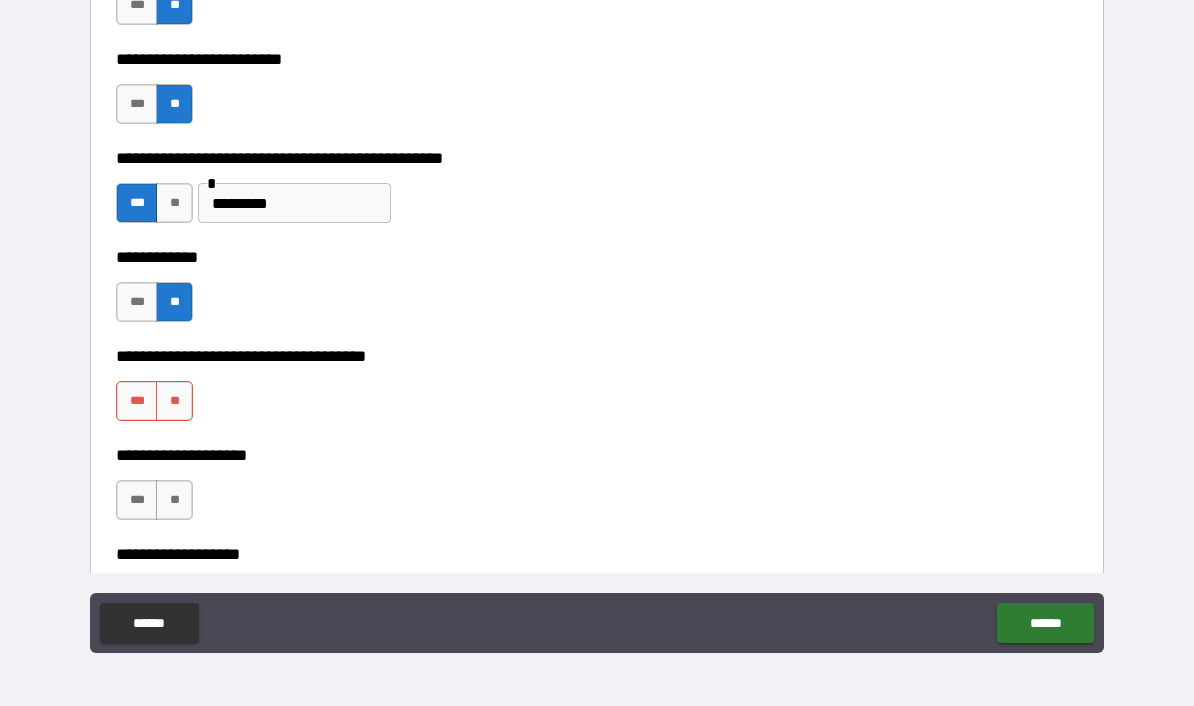 click on "**" at bounding box center (174, 401) 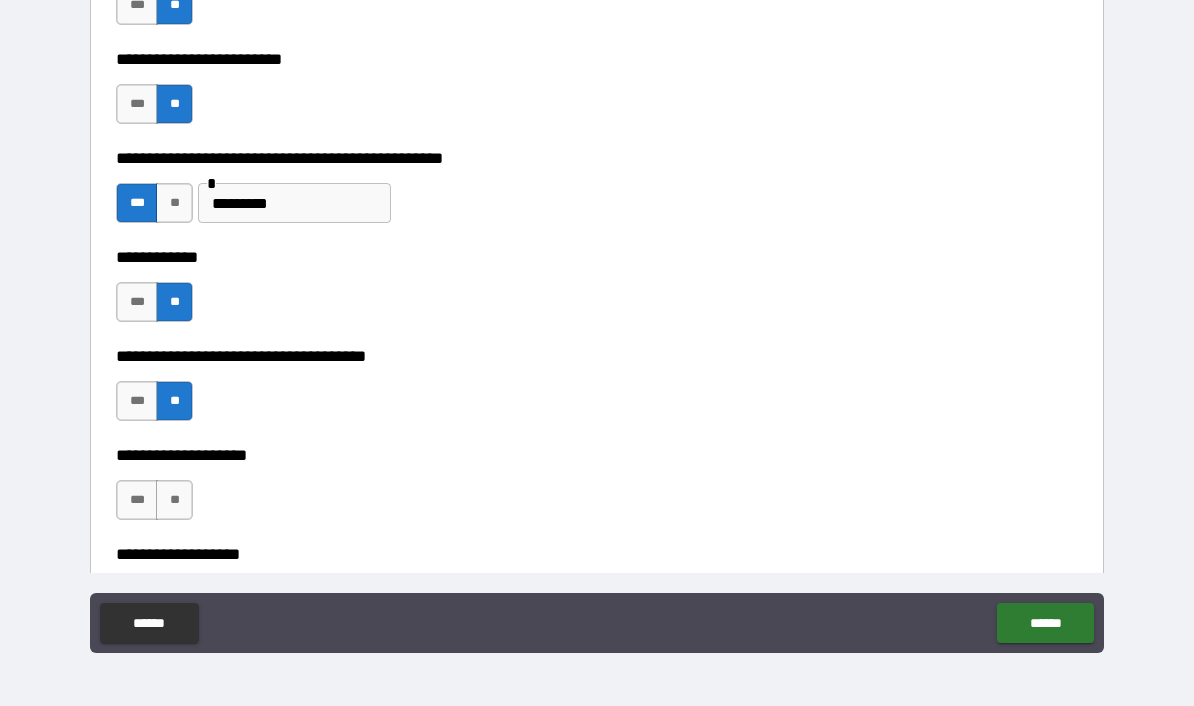 click on "**" at bounding box center (174, 500) 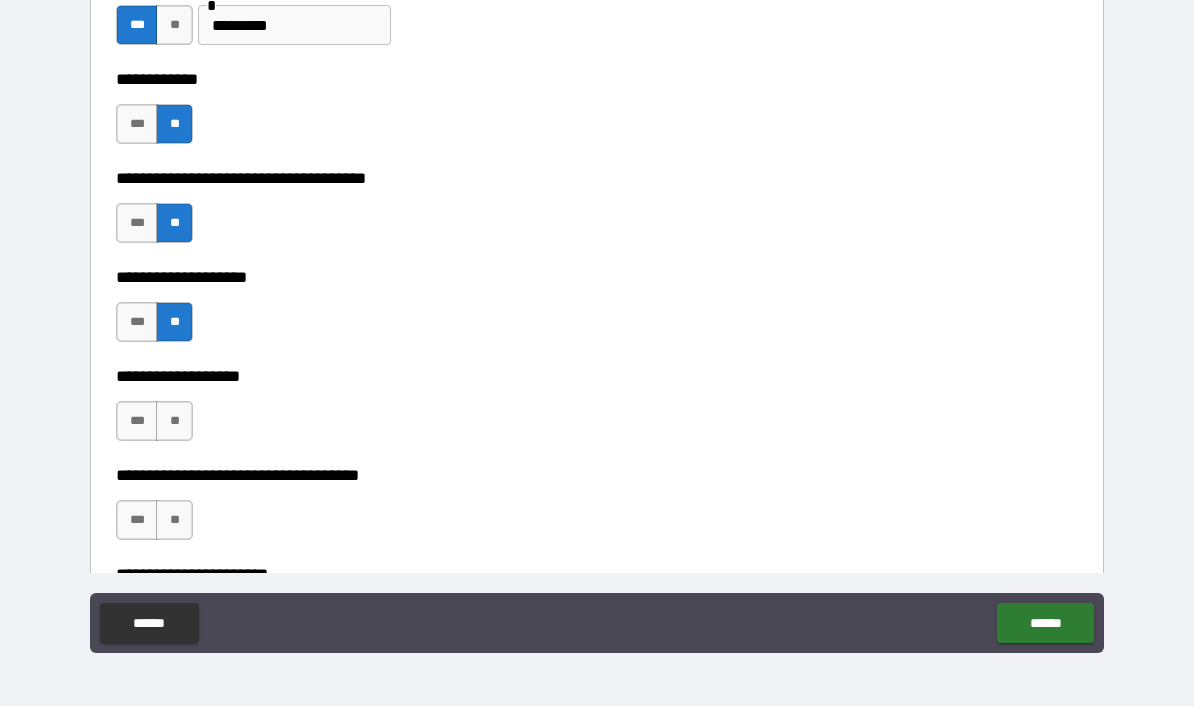 scroll, scrollTop: 4926, scrollLeft: 0, axis: vertical 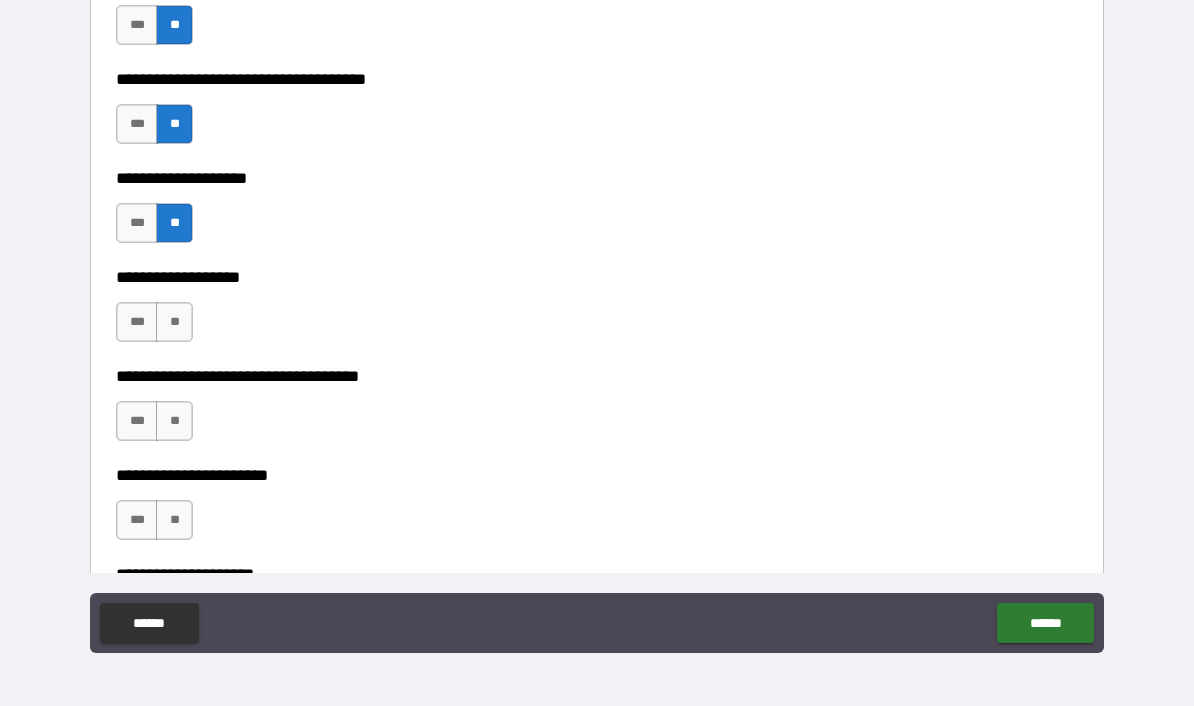 click on "**" at bounding box center [174, 322] 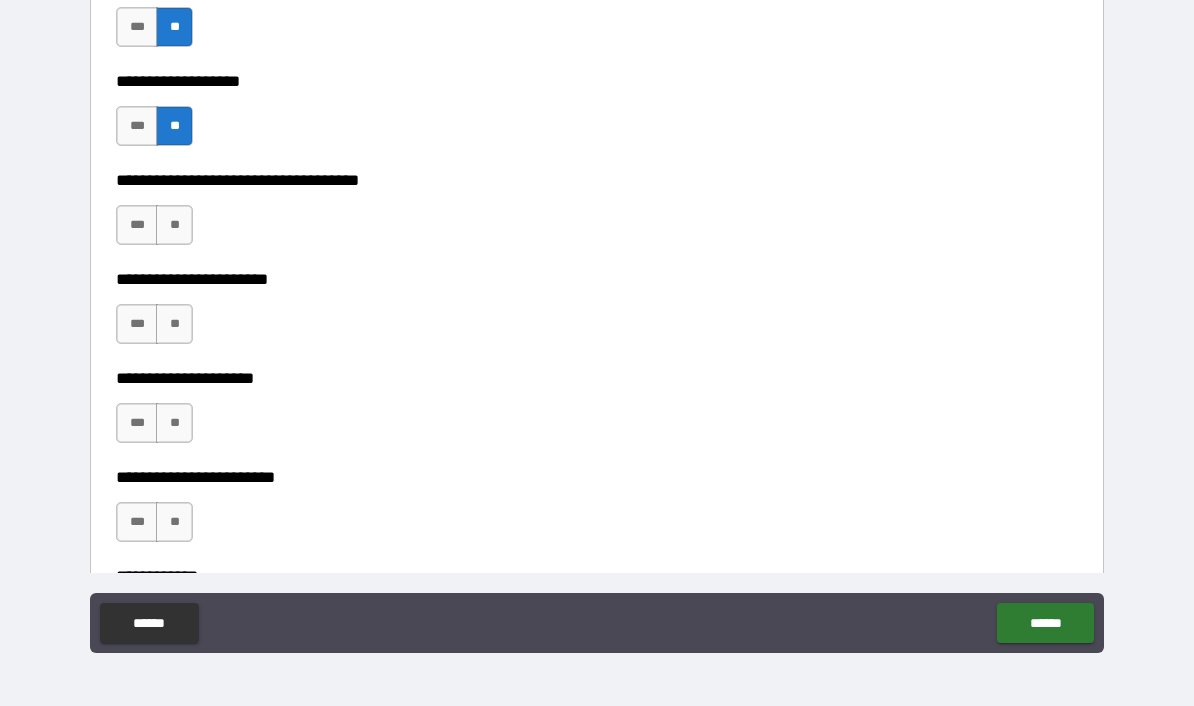 scroll, scrollTop: 5123, scrollLeft: 0, axis: vertical 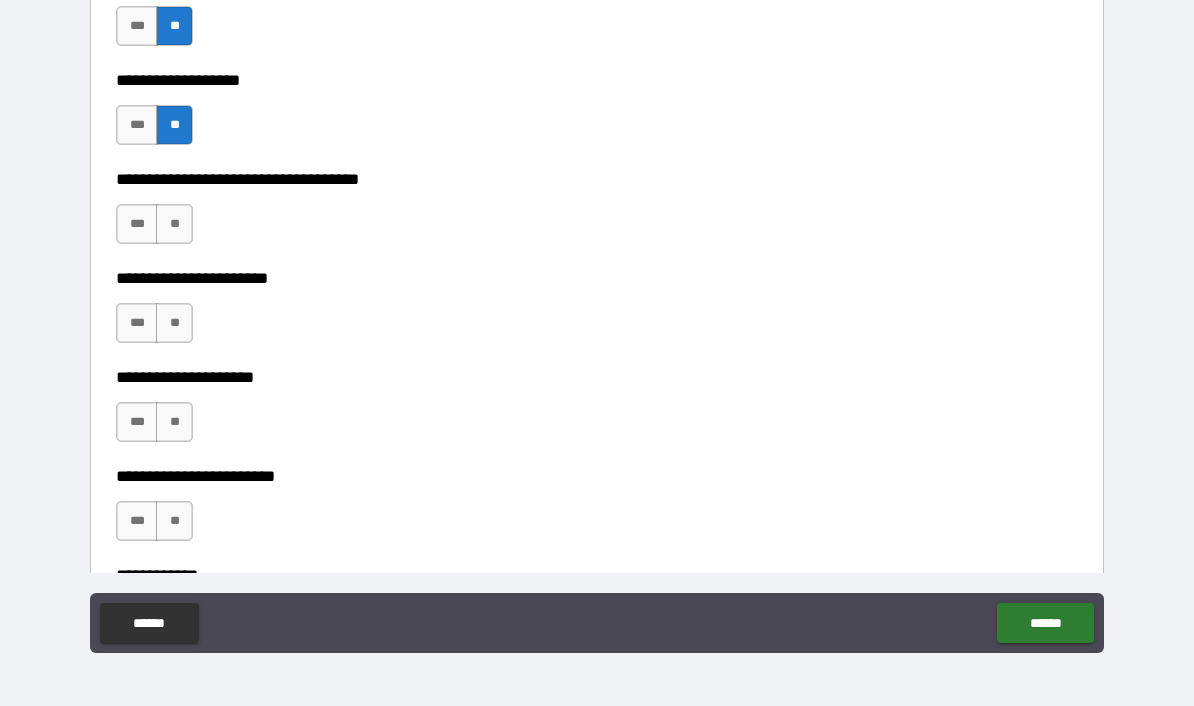 click on "**" at bounding box center (174, 224) 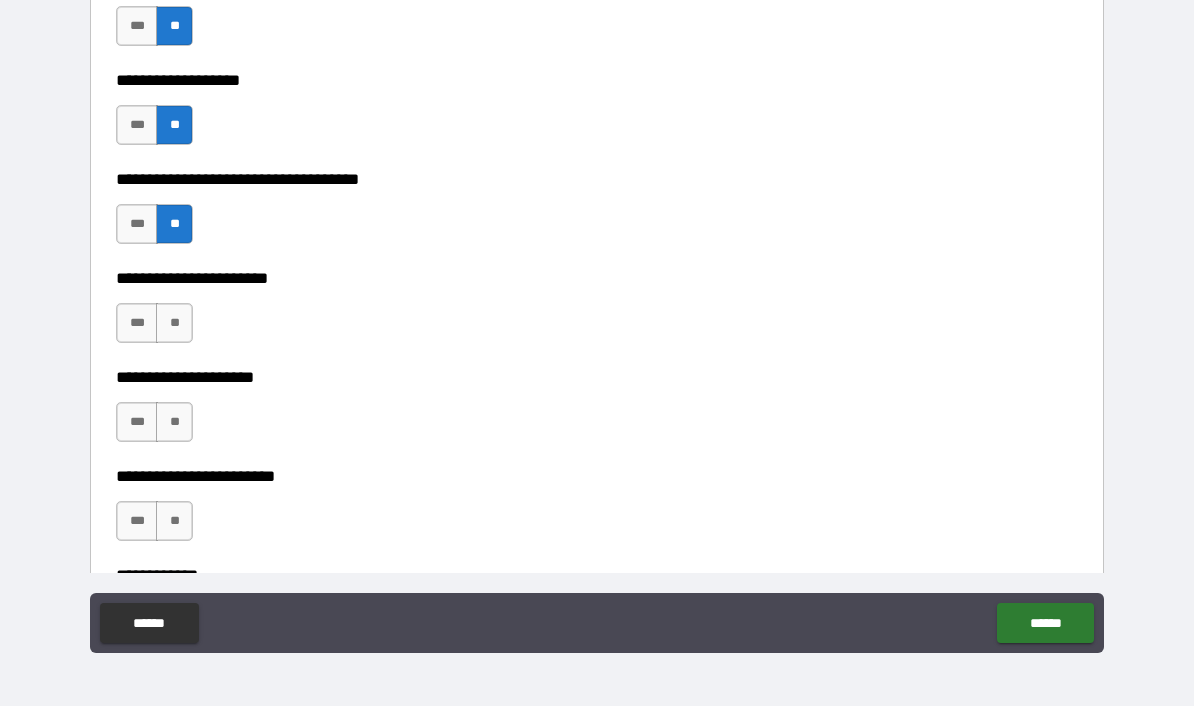 click on "**" at bounding box center [174, 323] 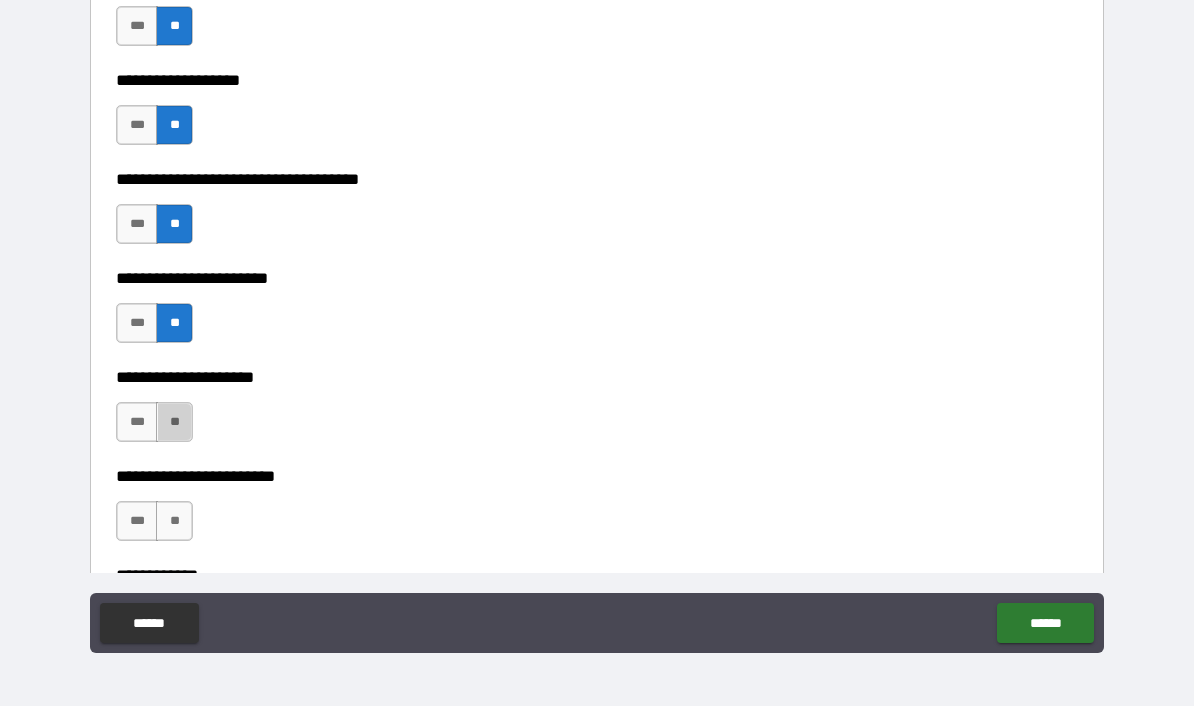 click on "**" at bounding box center [174, 422] 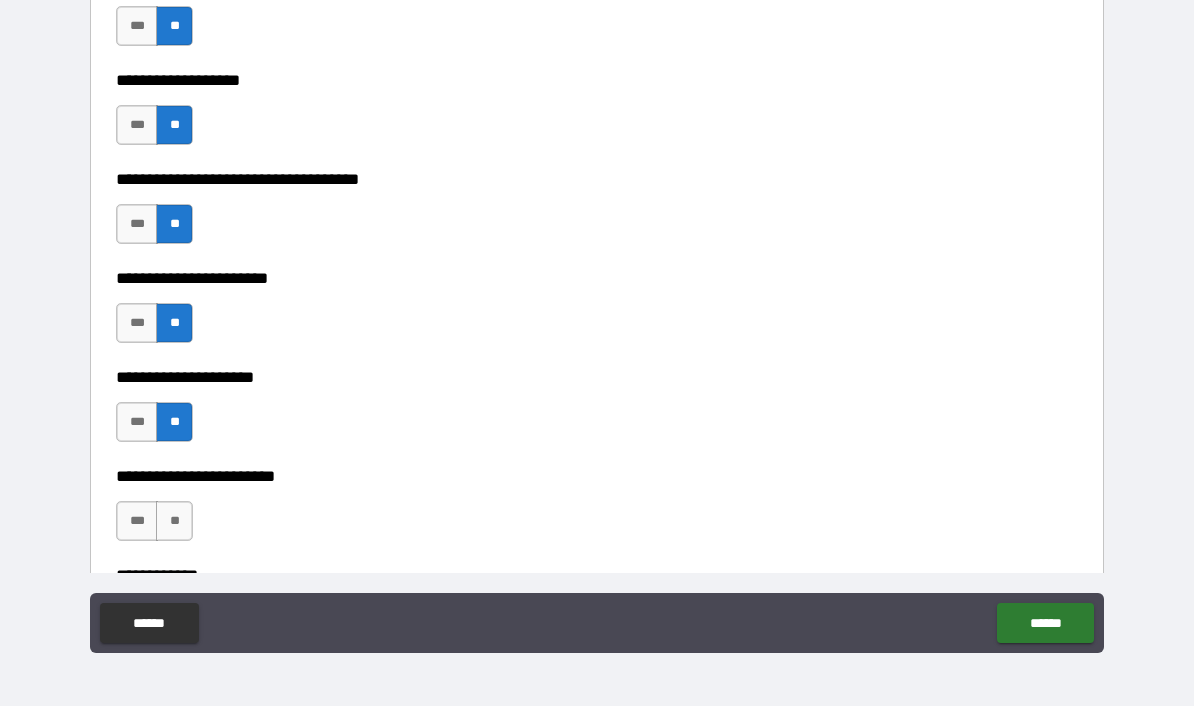 click on "**" at bounding box center [174, 521] 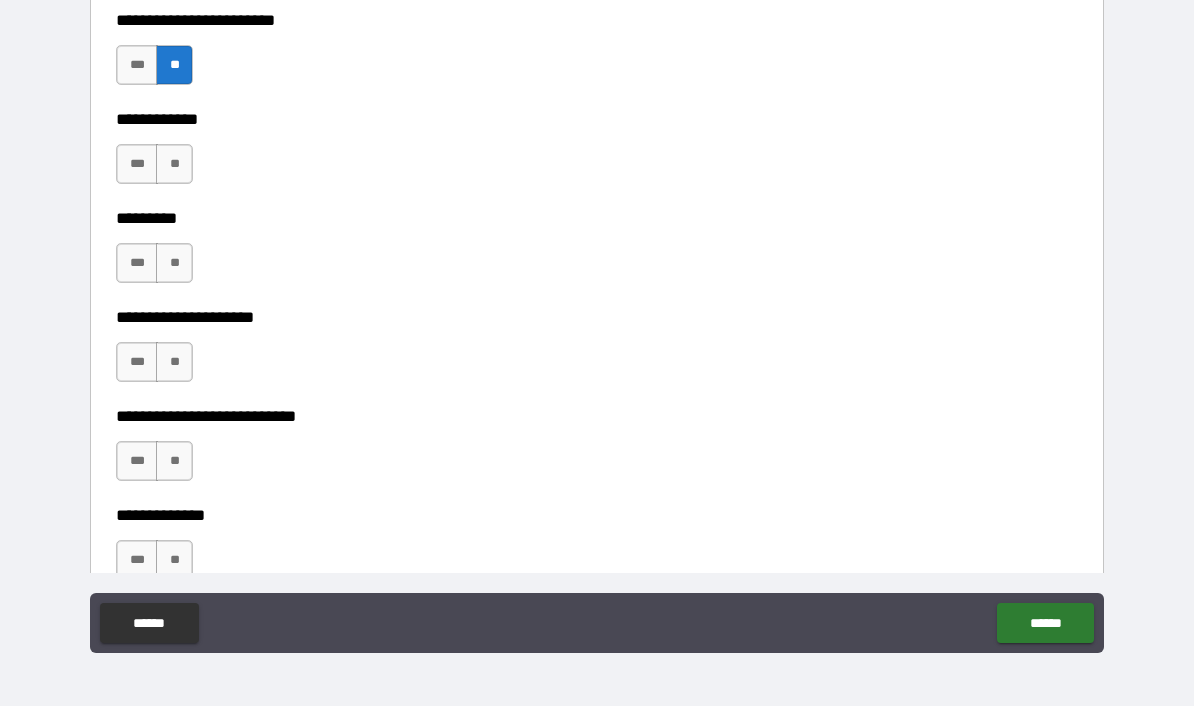 scroll, scrollTop: 5580, scrollLeft: 0, axis: vertical 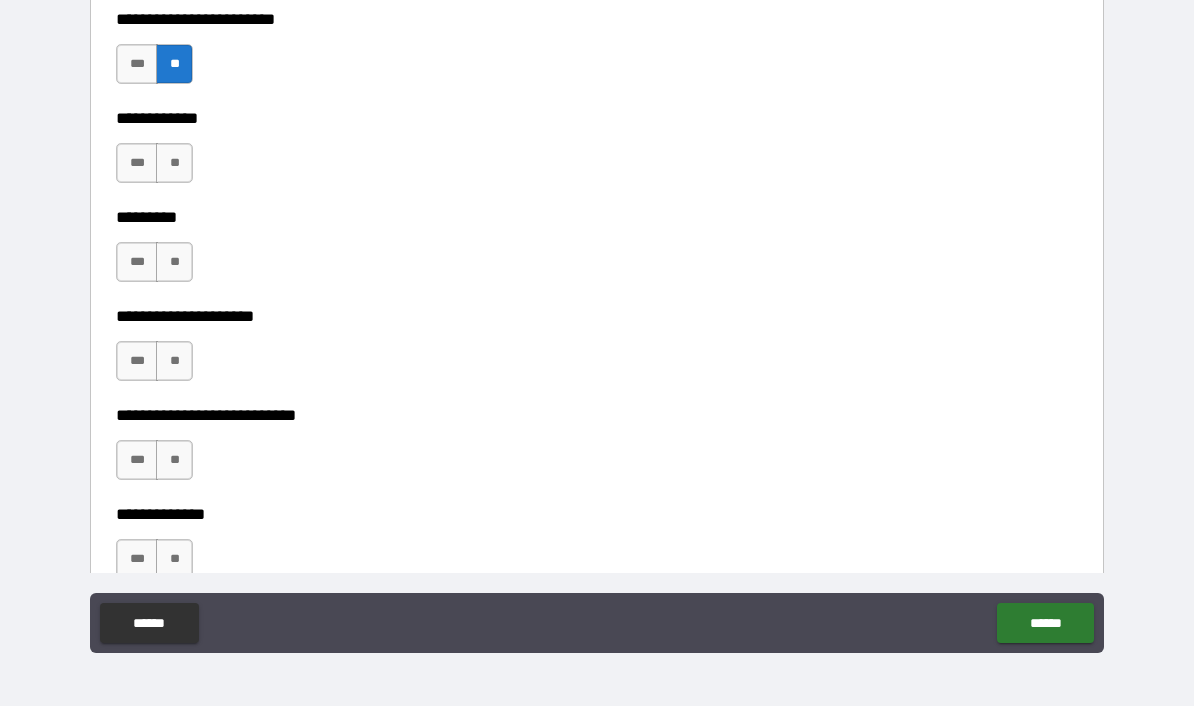click on "**" at bounding box center [174, 163] 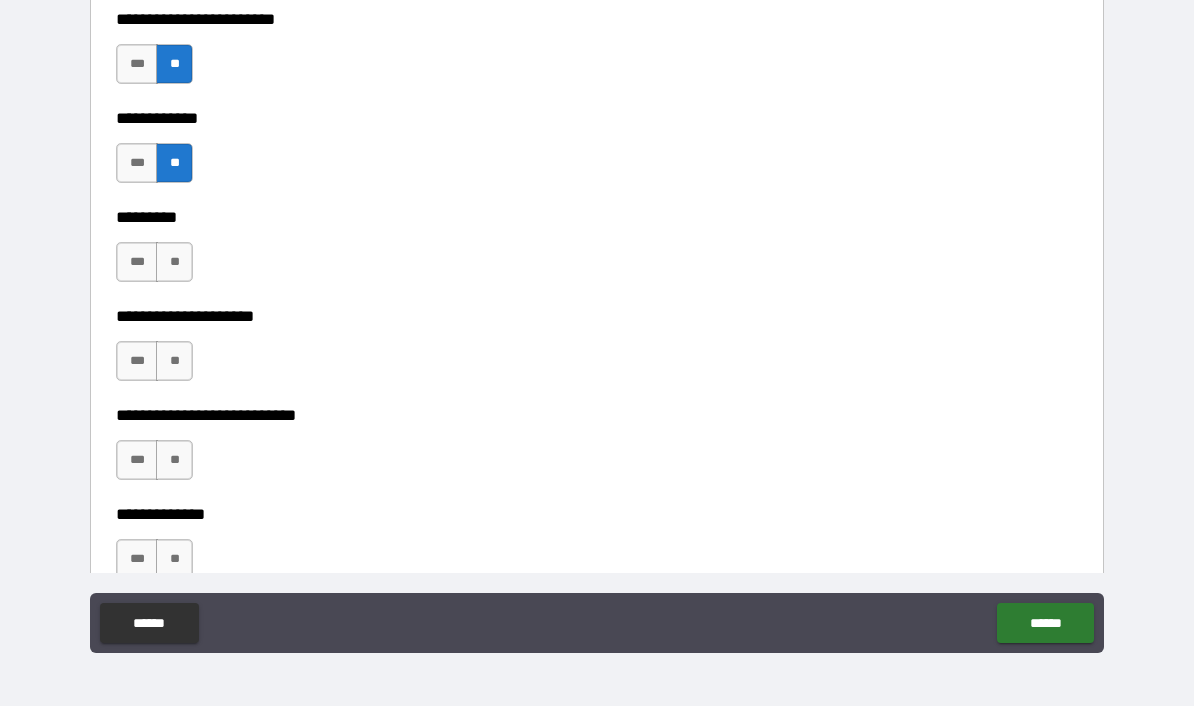 click on "**" at bounding box center (174, 262) 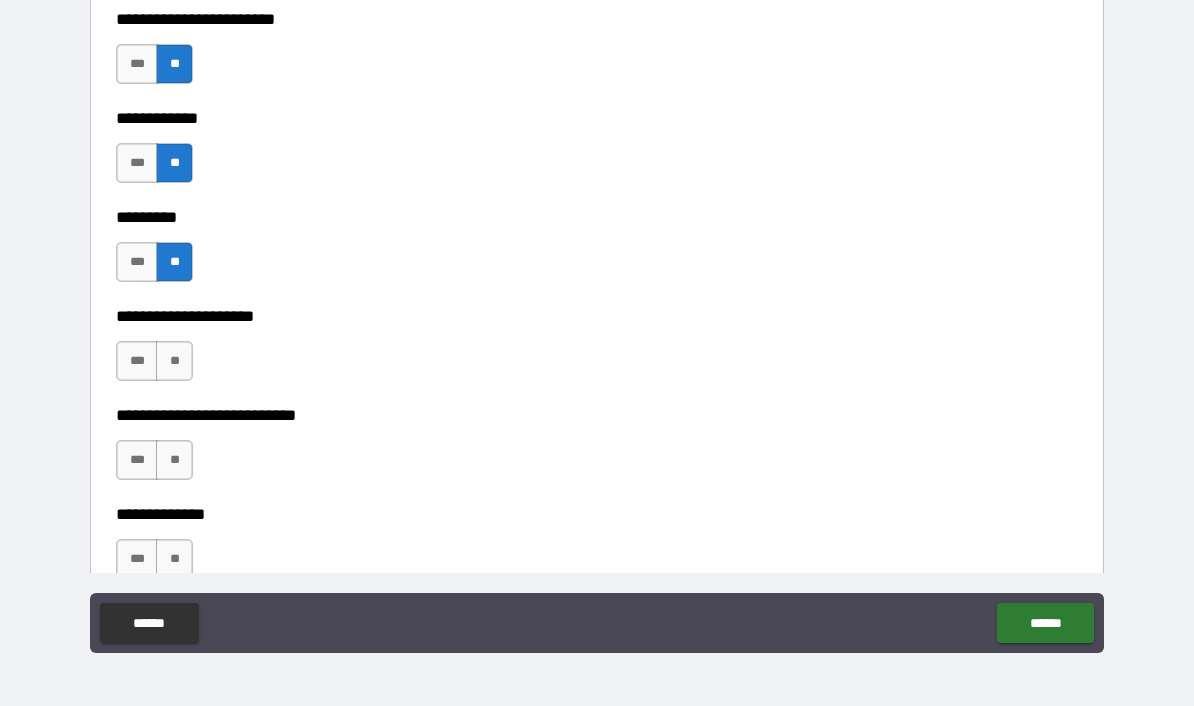 click on "**" at bounding box center (174, 361) 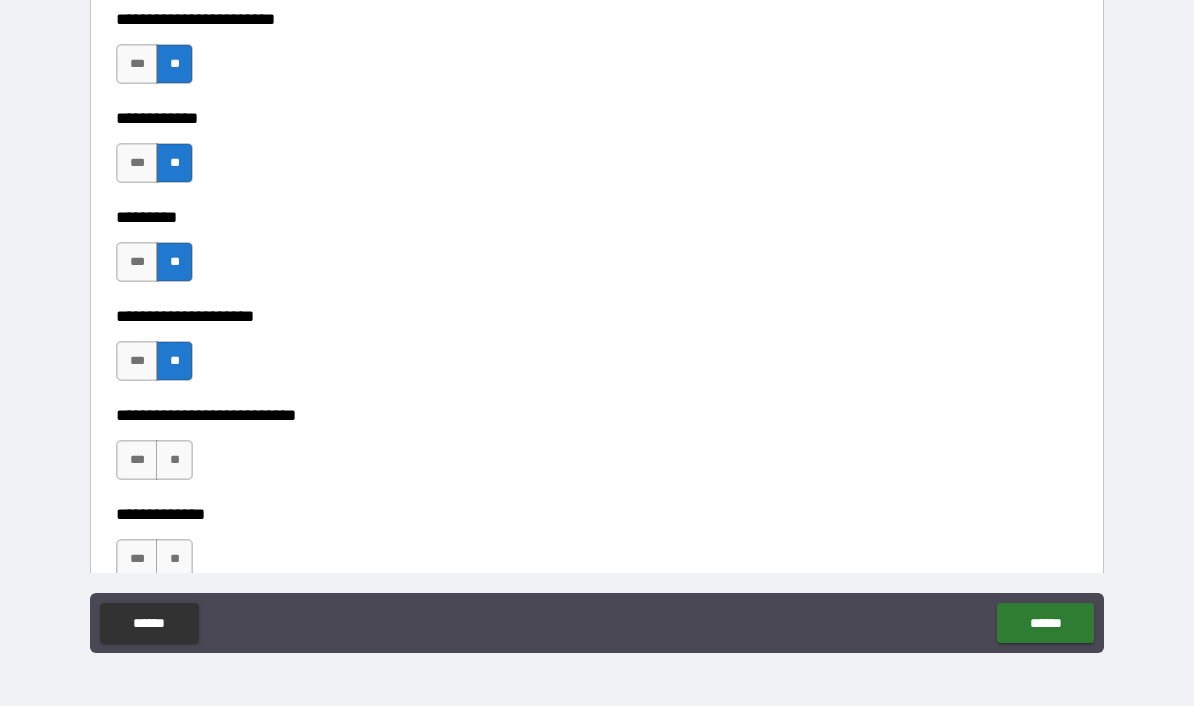 click on "**" at bounding box center (174, 460) 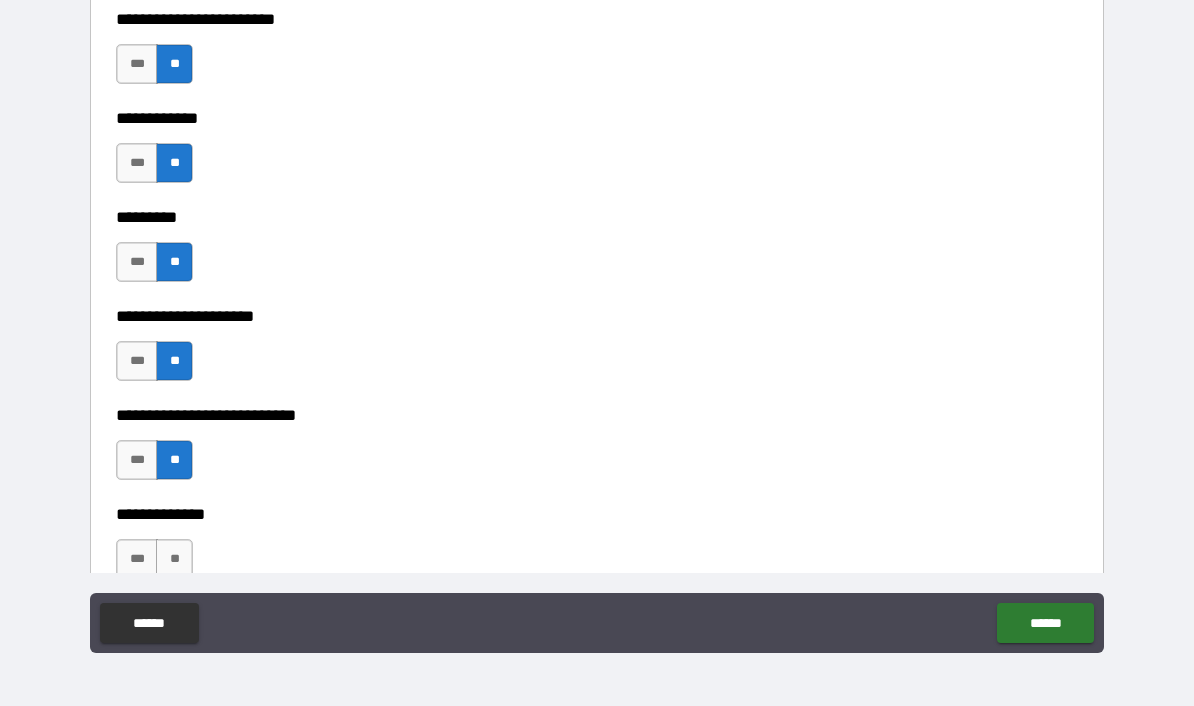 click on "**" at bounding box center [174, 559] 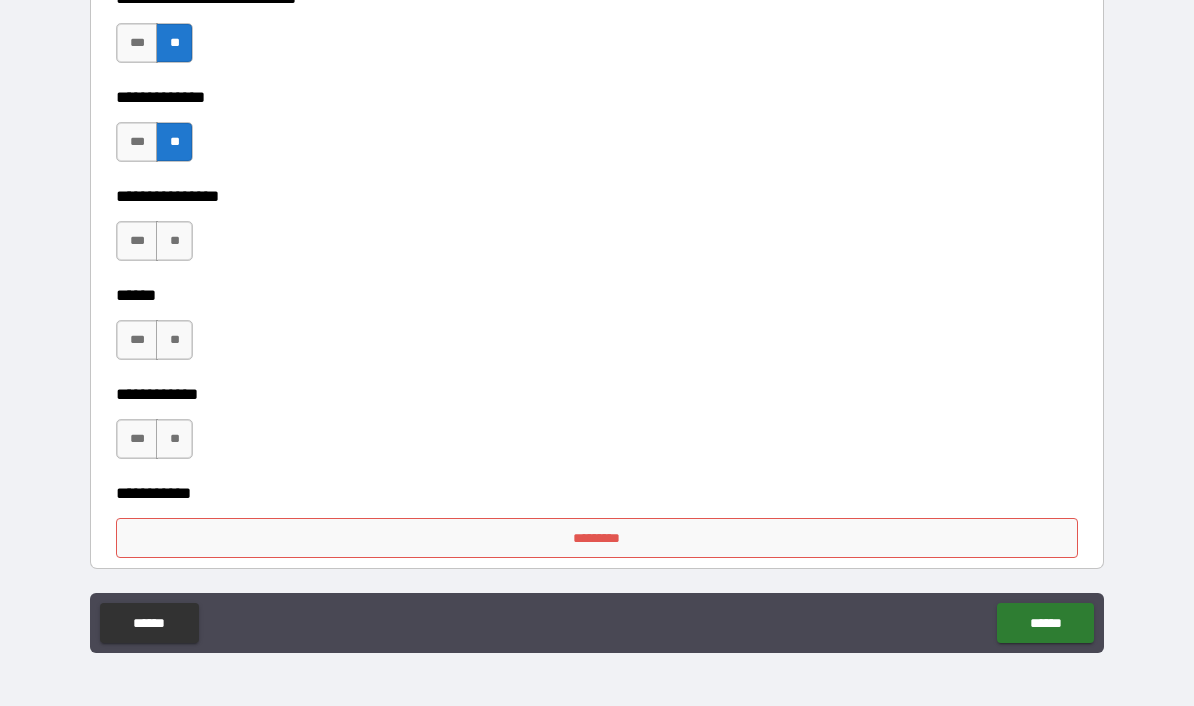 scroll, scrollTop: 6019, scrollLeft: 0, axis: vertical 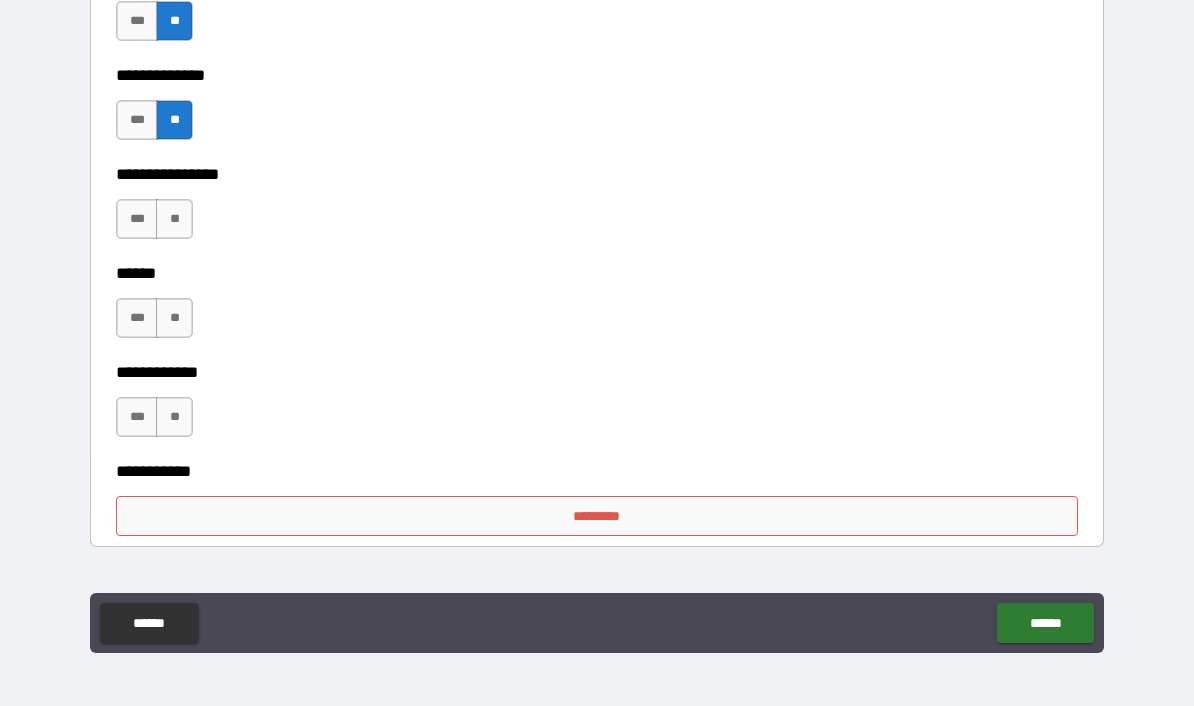 click on "**" at bounding box center [174, 219] 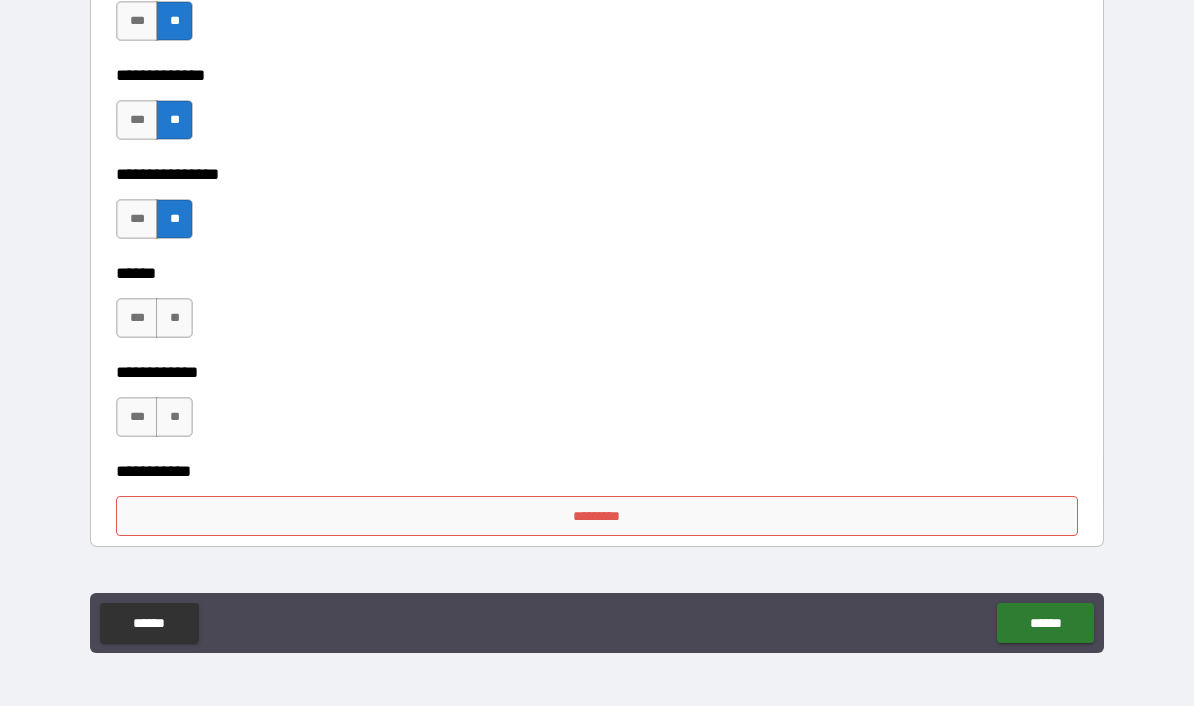 click on "**" at bounding box center [174, 318] 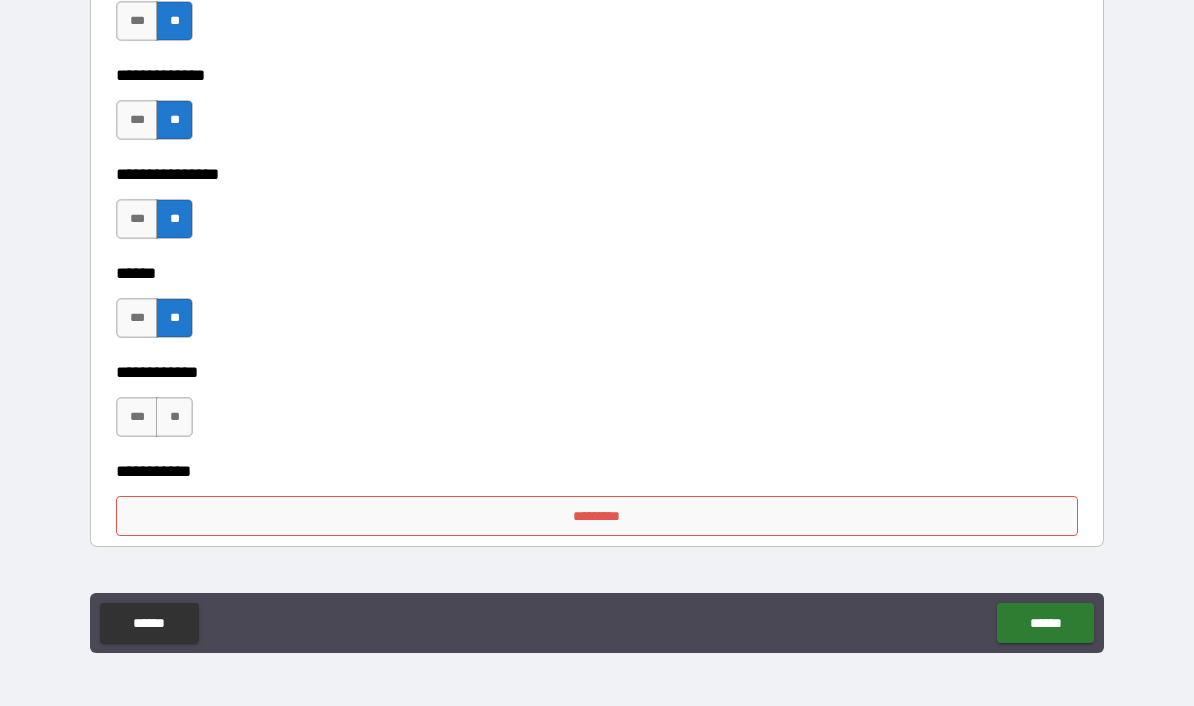 click on "**" at bounding box center [174, 417] 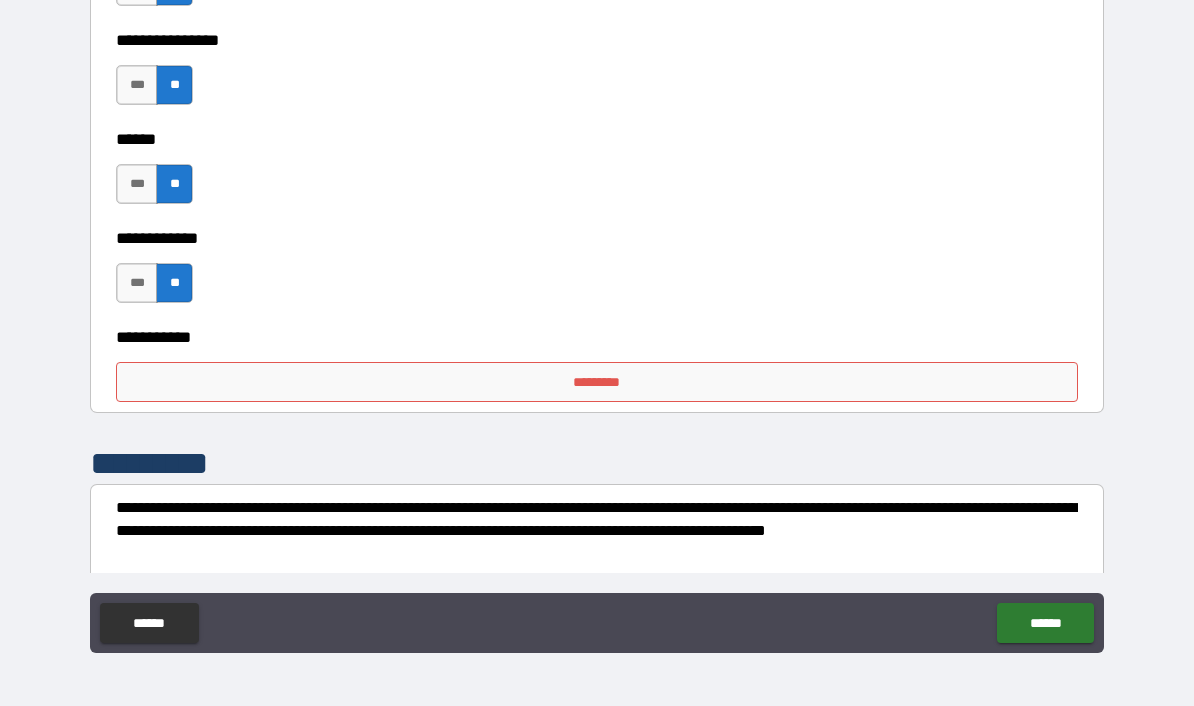 scroll, scrollTop: 6154, scrollLeft: 0, axis: vertical 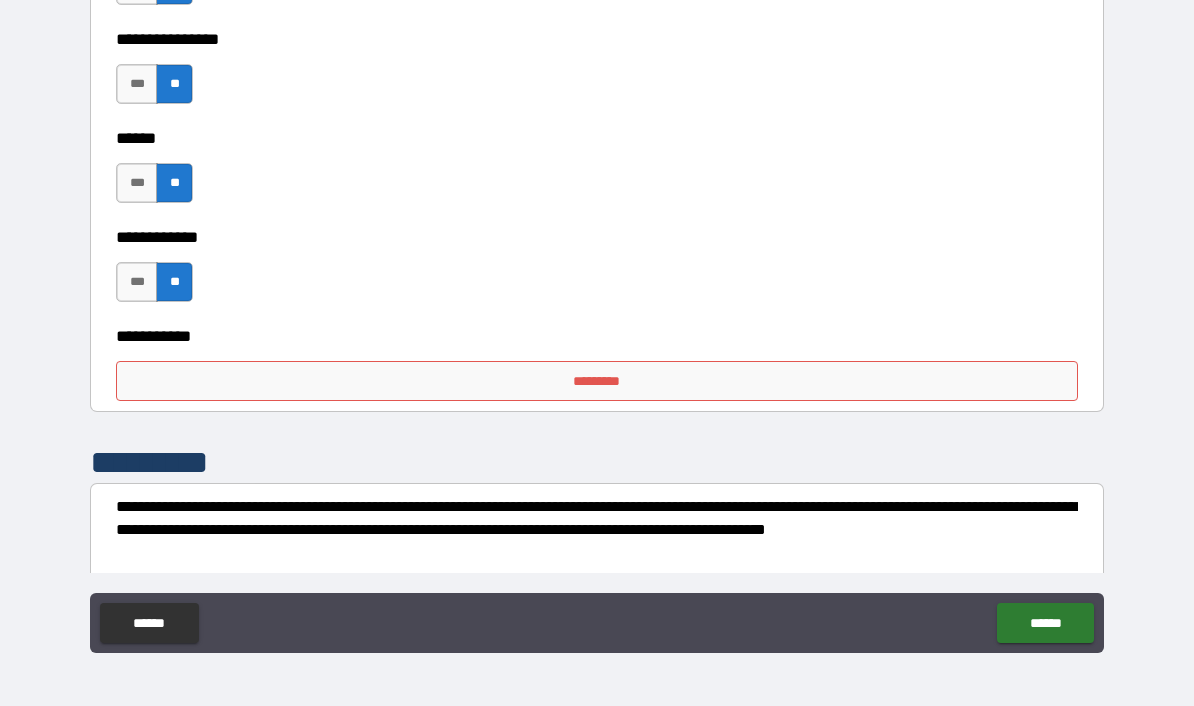 click on "*********" at bounding box center (597, 381) 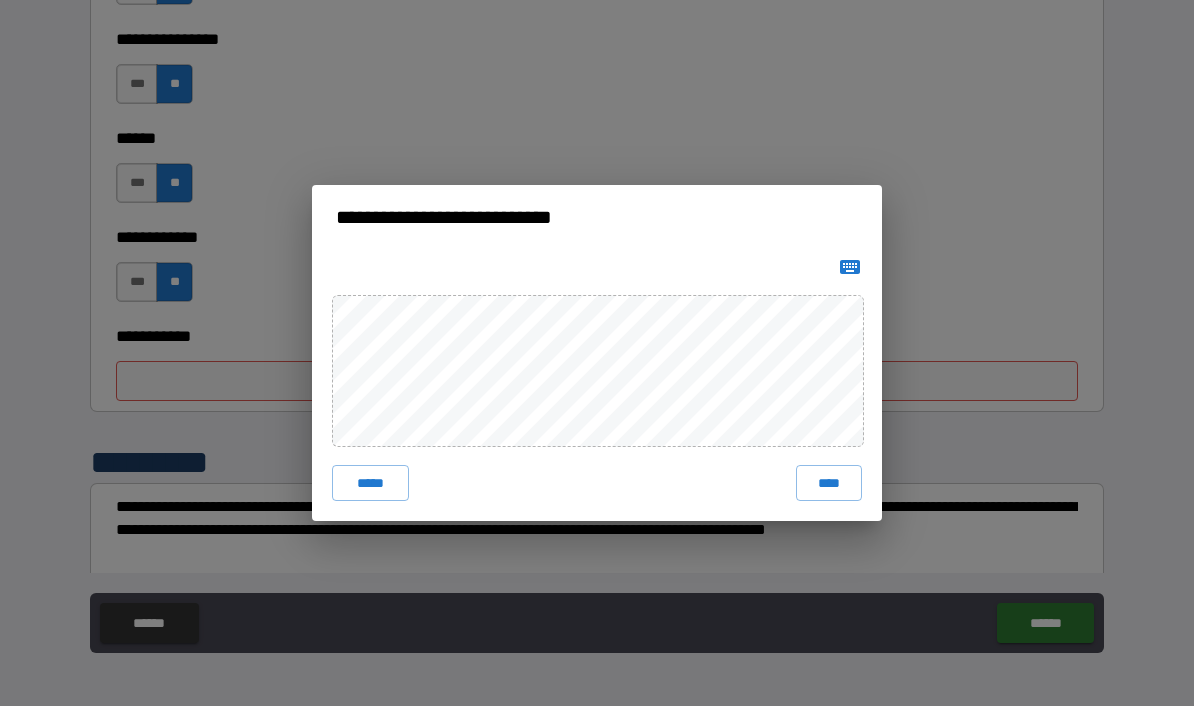 click on "****" at bounding box center [829, 483] 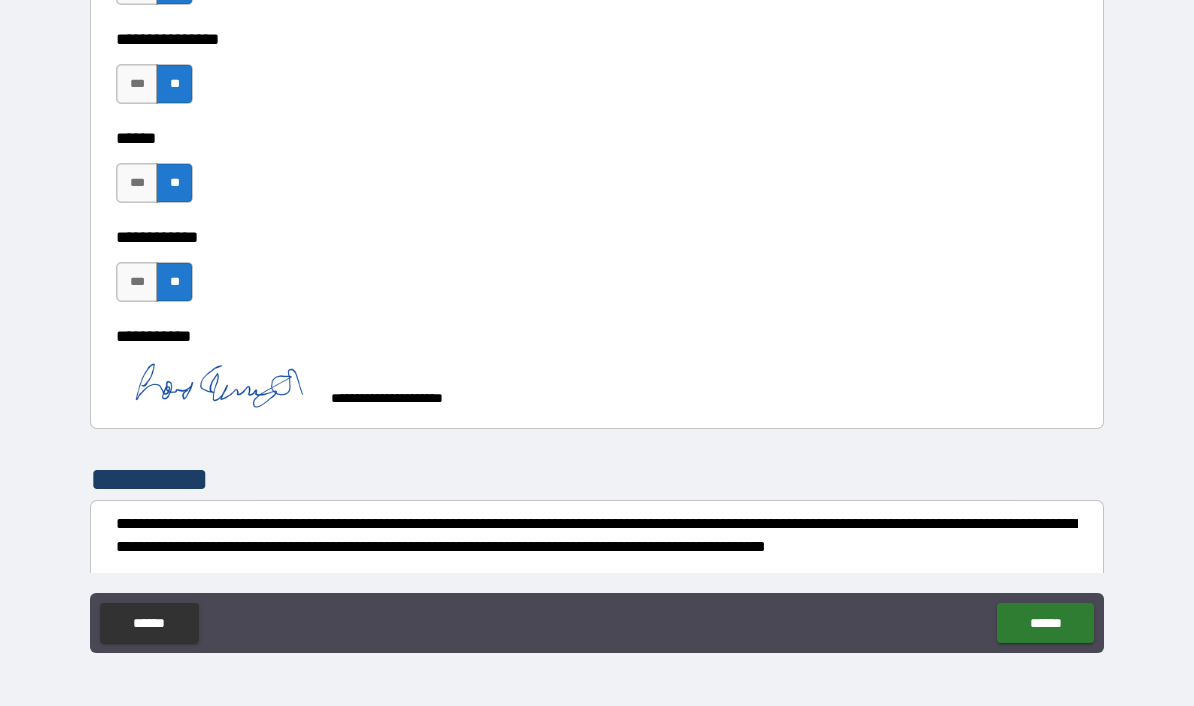 click on "******" at bounding box center [1045, 623] 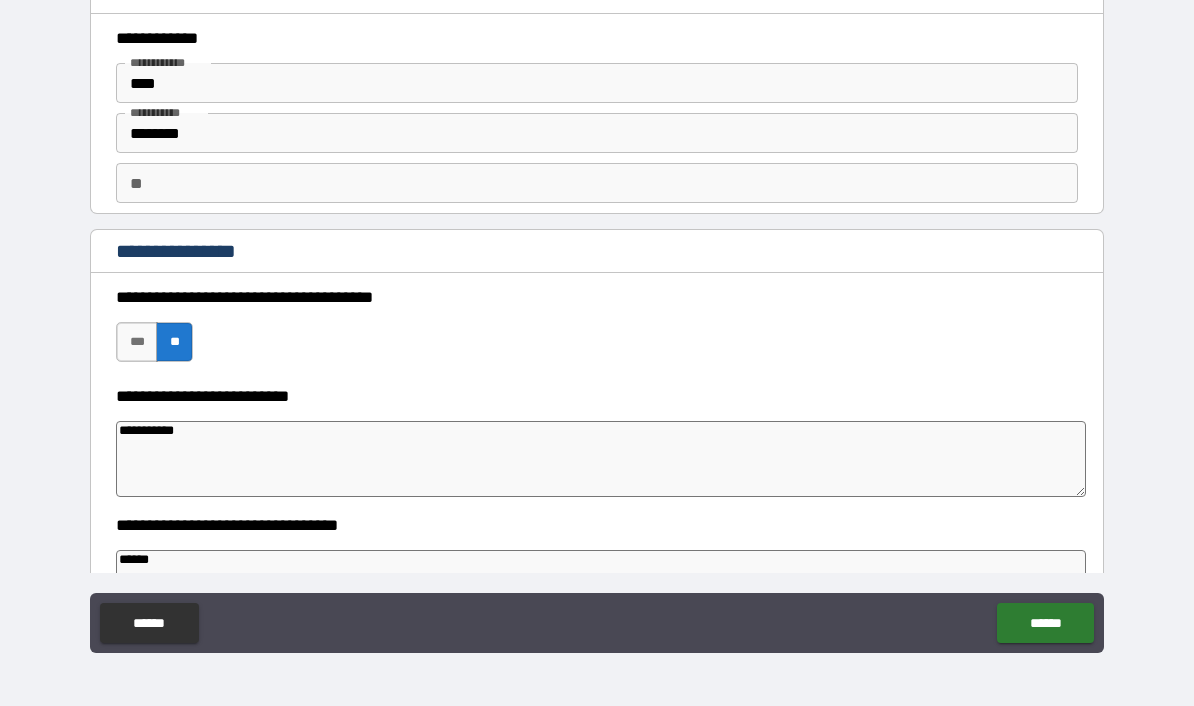 scroll, scrollTop: 0, scrollLeft: 0, axis: both 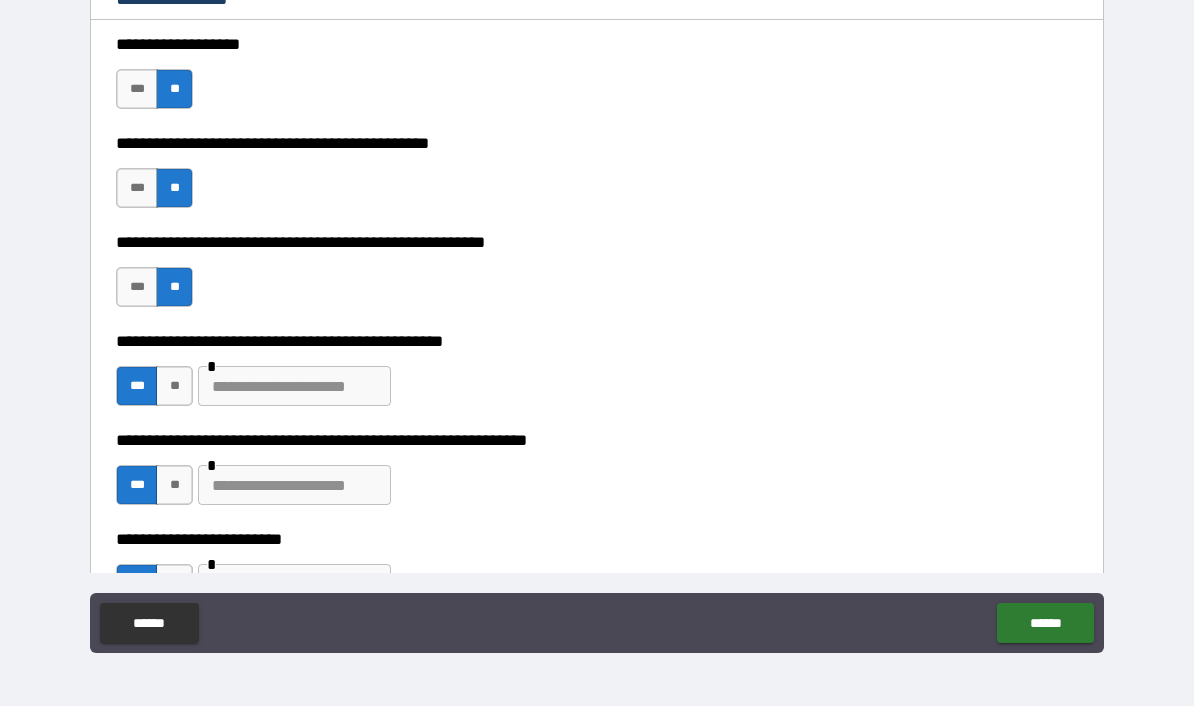 click at bounding box center (294, 386) 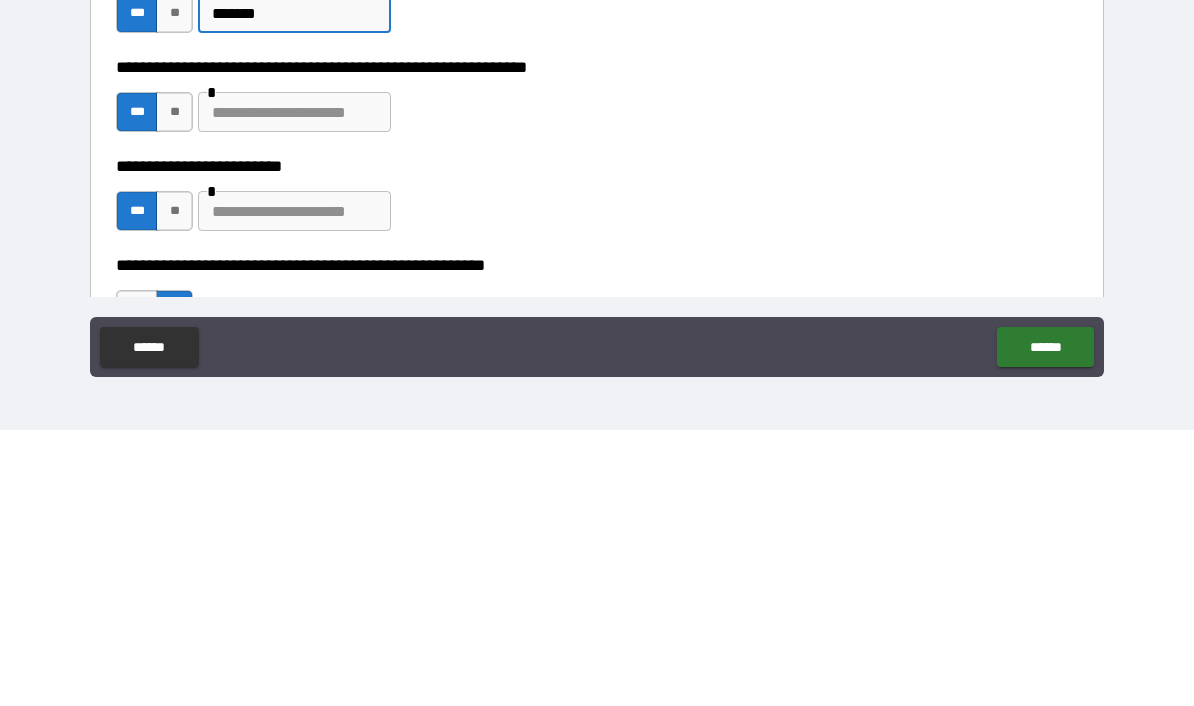 scroll, scrollTop: 2453, scrollLeft: 0, axis: vertical 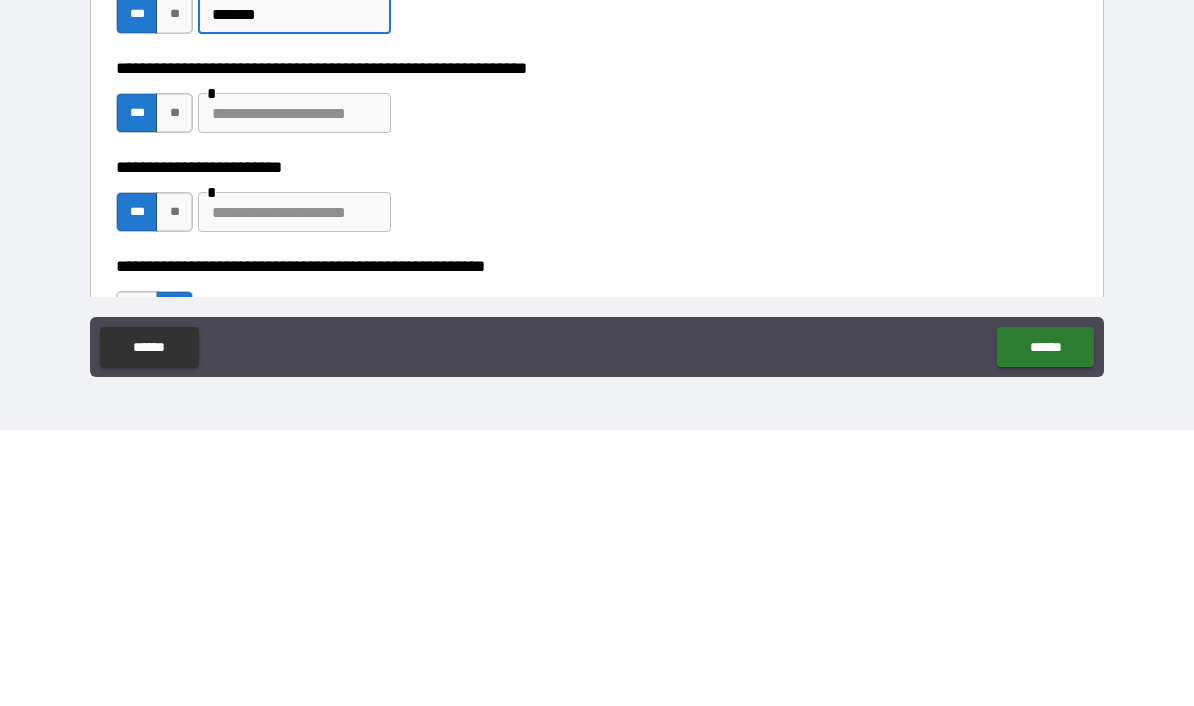 click at bounding box center [294, 389] 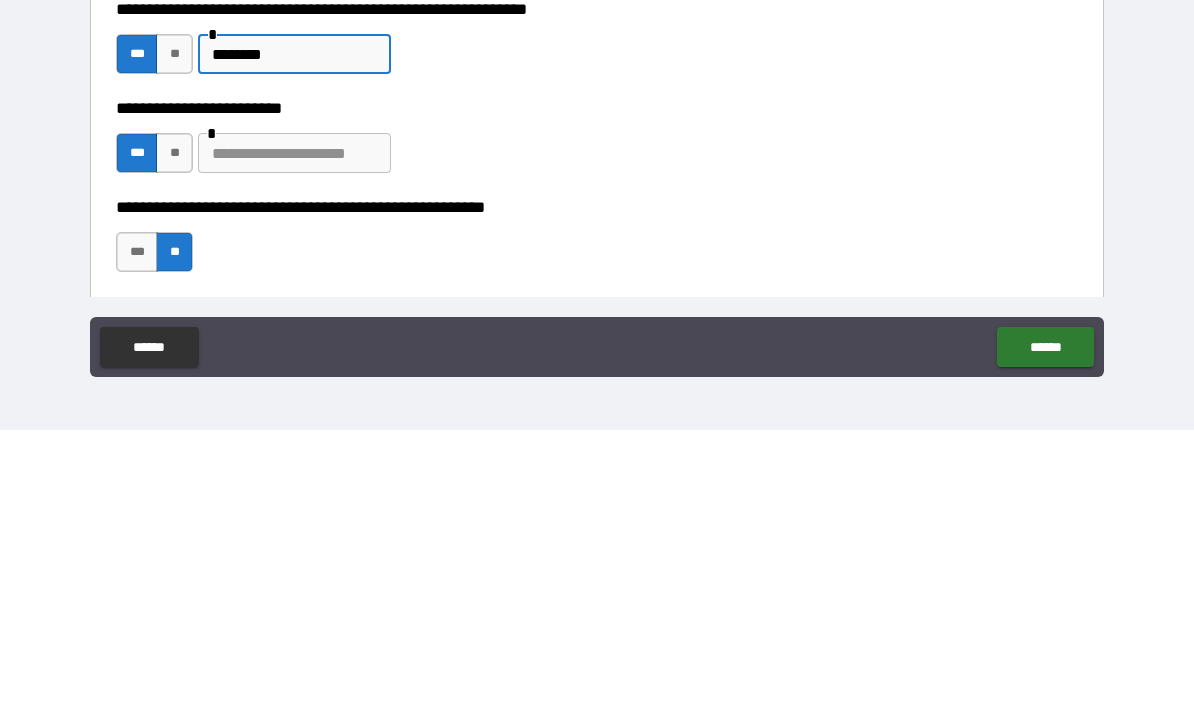 scroll, scrollTop: 2516, scrollLeft: 0, axis: vertical 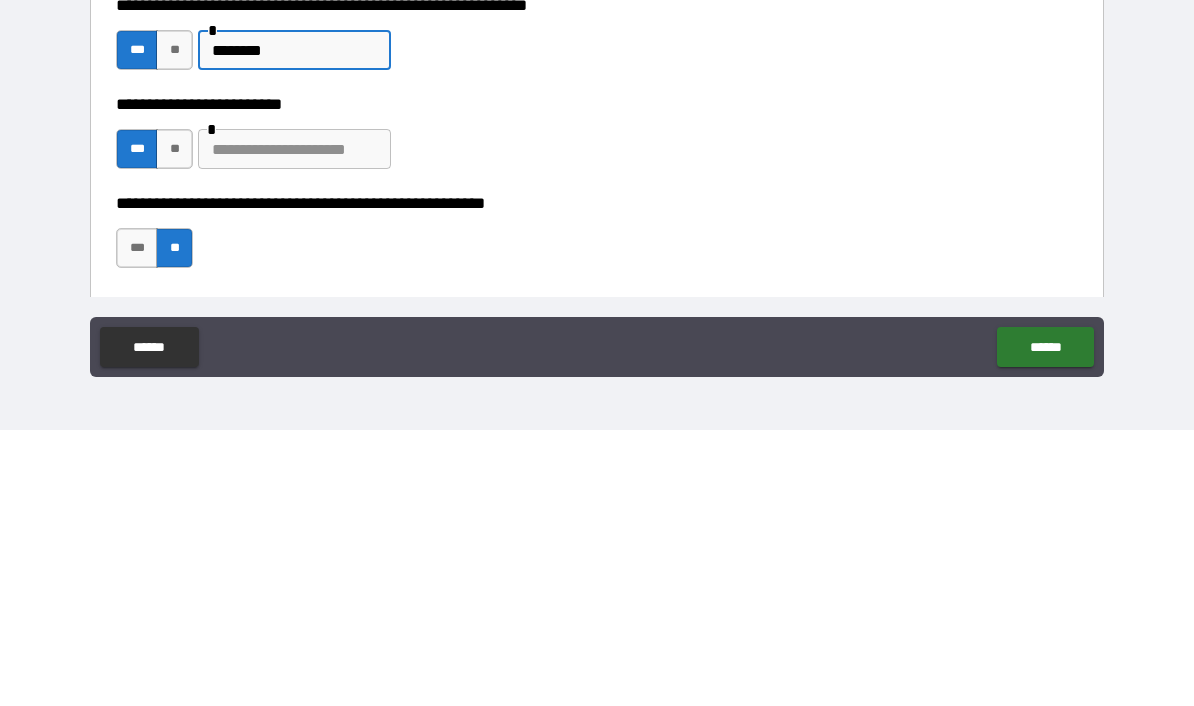 click at bounding box center (294, 425) 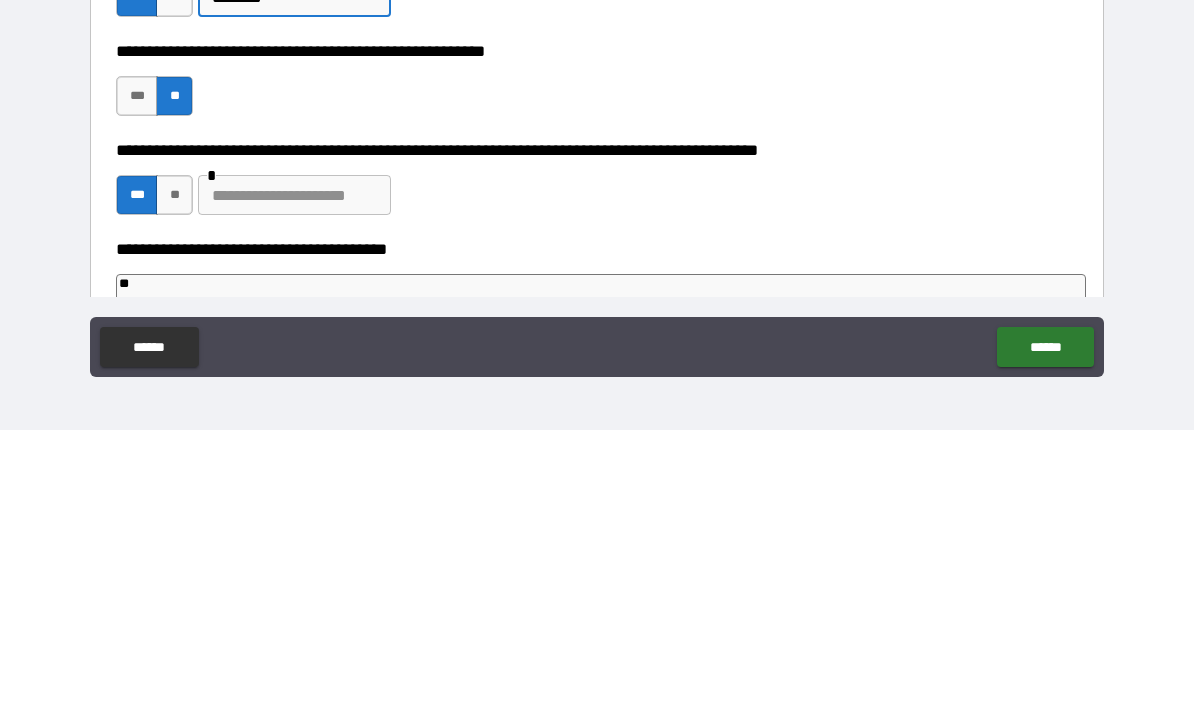 scroll, scrollTop: 2667, scrollLeft: 0, axis: vertical 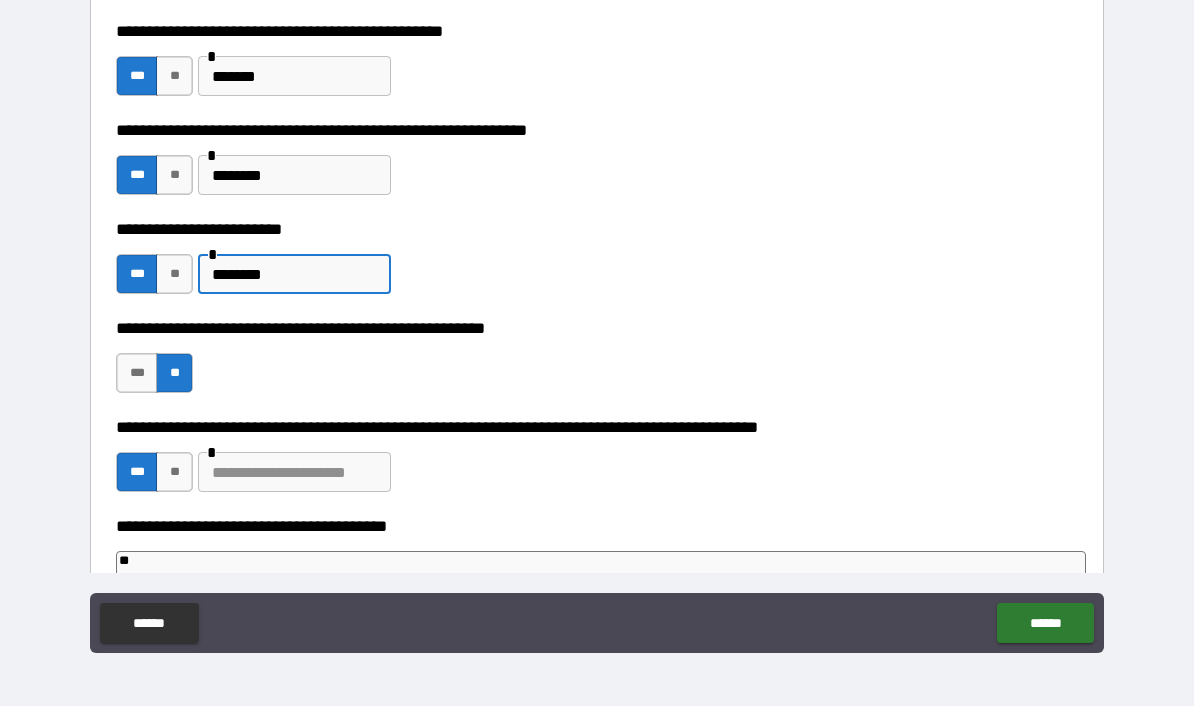 click on "******" at bounding box center [1045, 623] 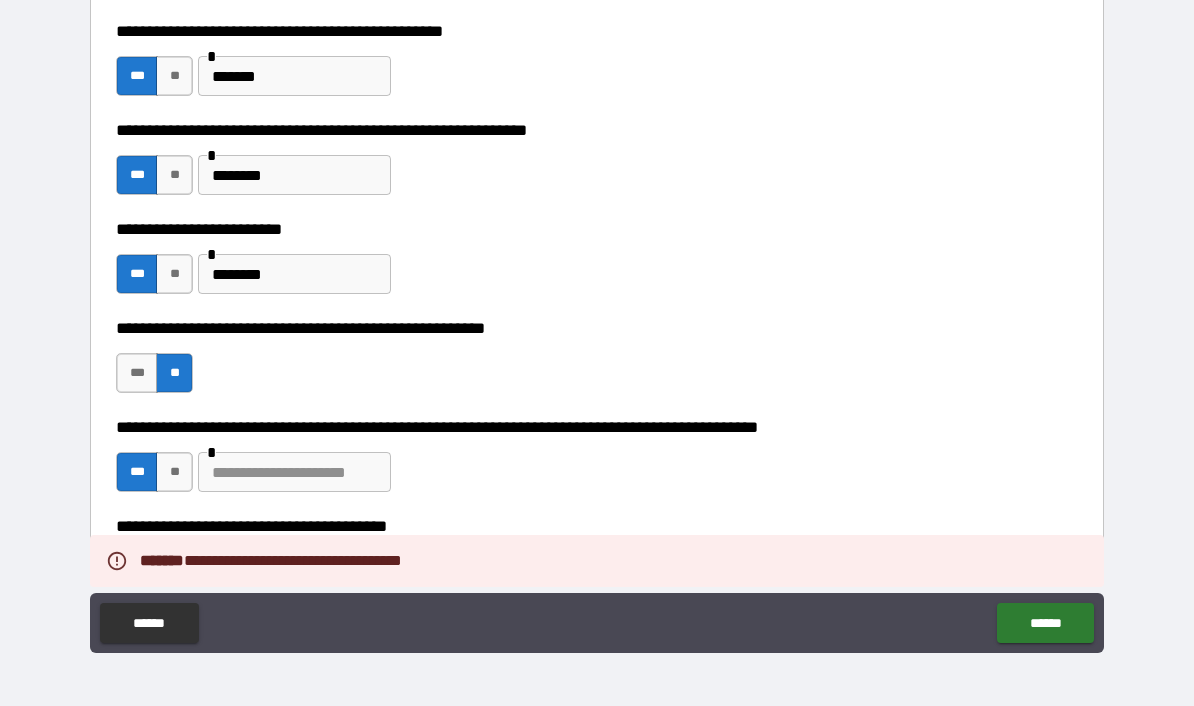 click at bounding box center (294, 472) 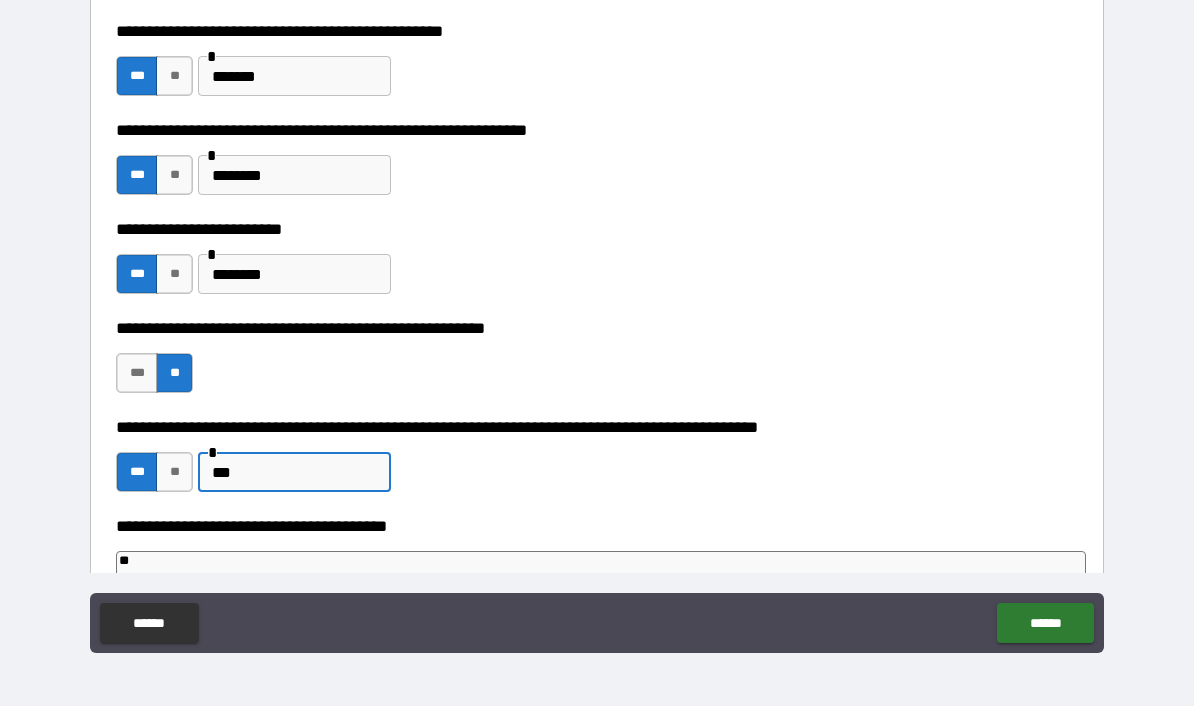 click on "******" at bounding box center [1045, 623] 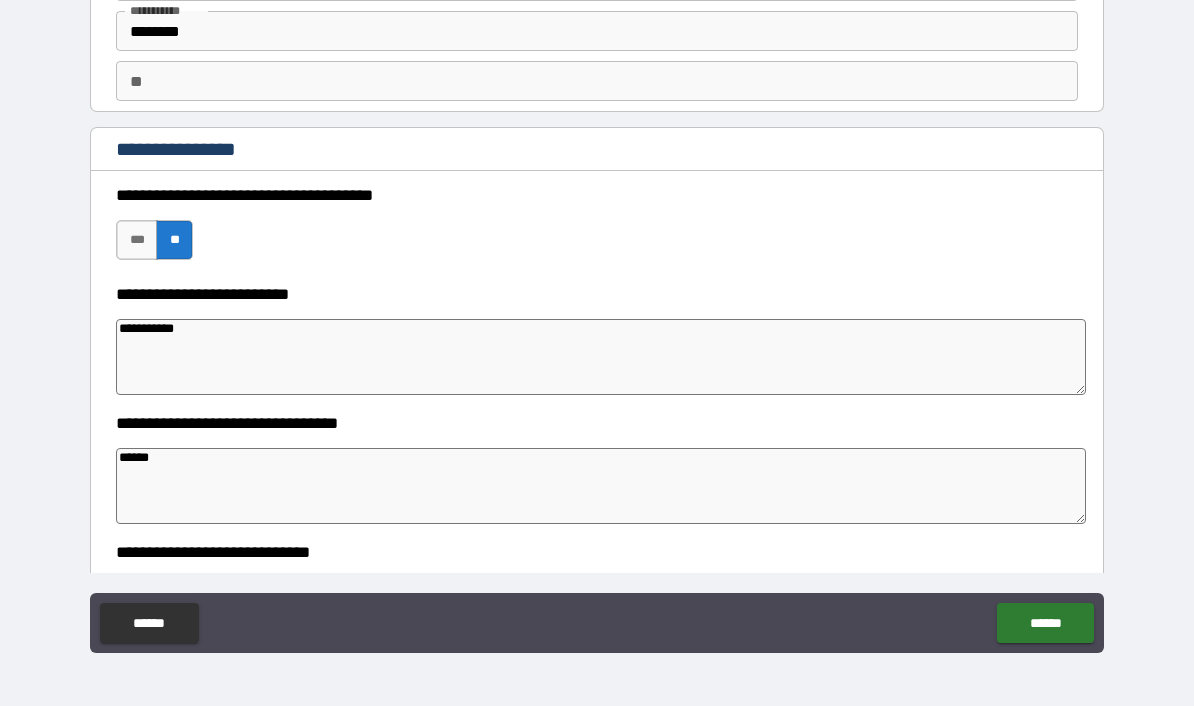 scroll, scrollTop: 103, scrollLeft: 0, axis: vertical 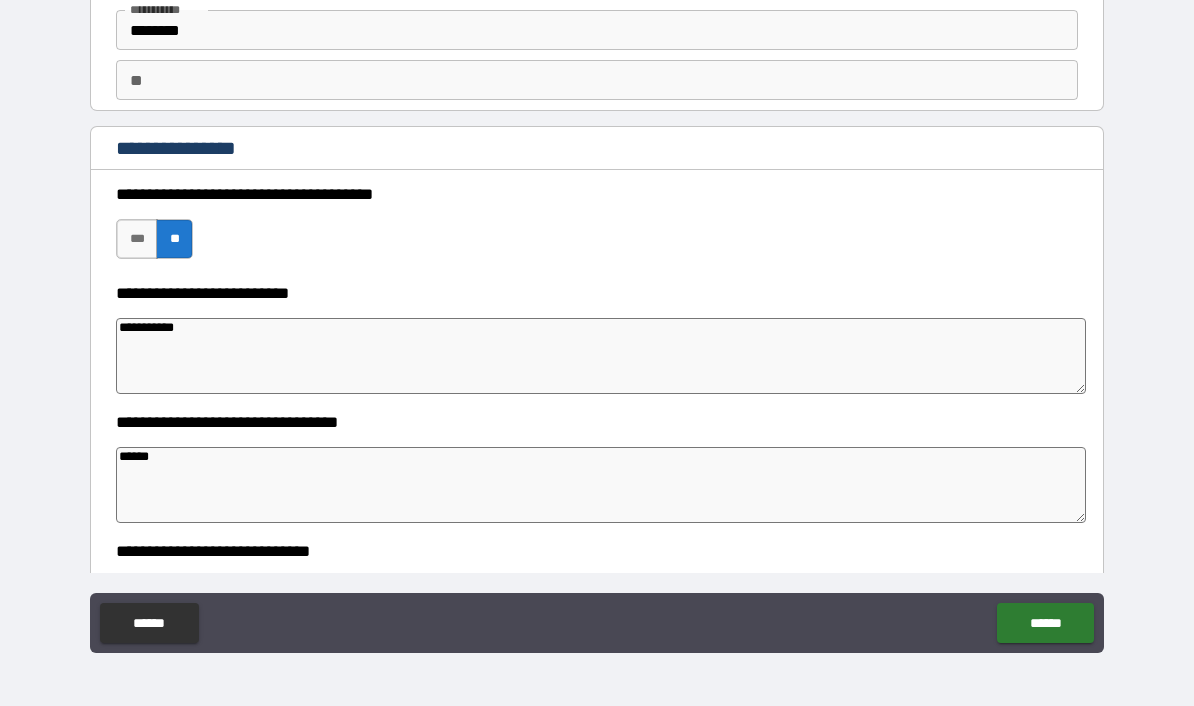 click on "**" at bounding box center (597, 80) 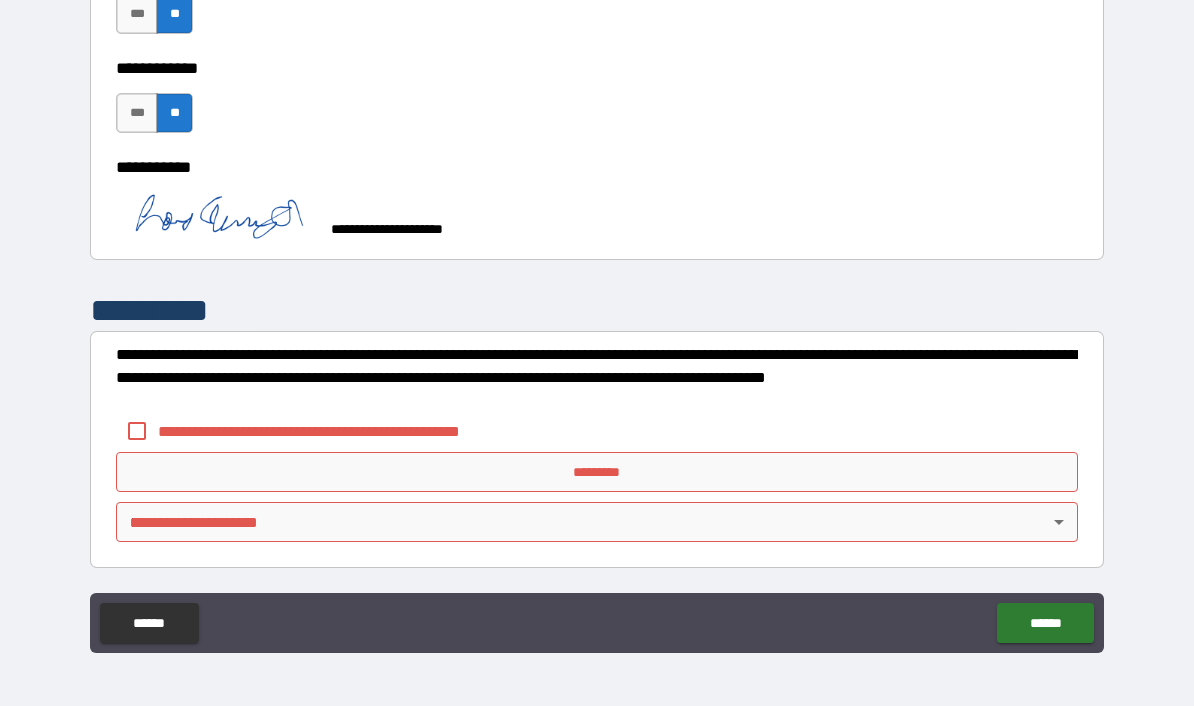 scroll, scrollTop: 6323, scrollLeft: 0, axis: vertical 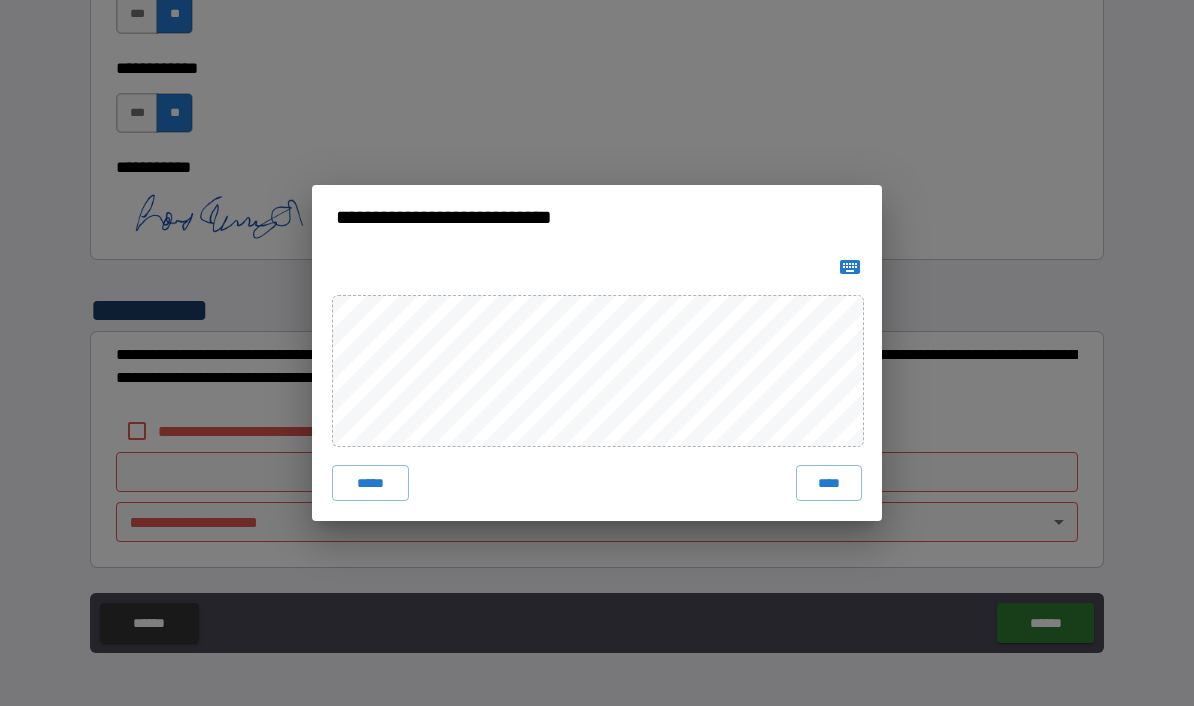 click on "**********" at bounding box center (597, 353) 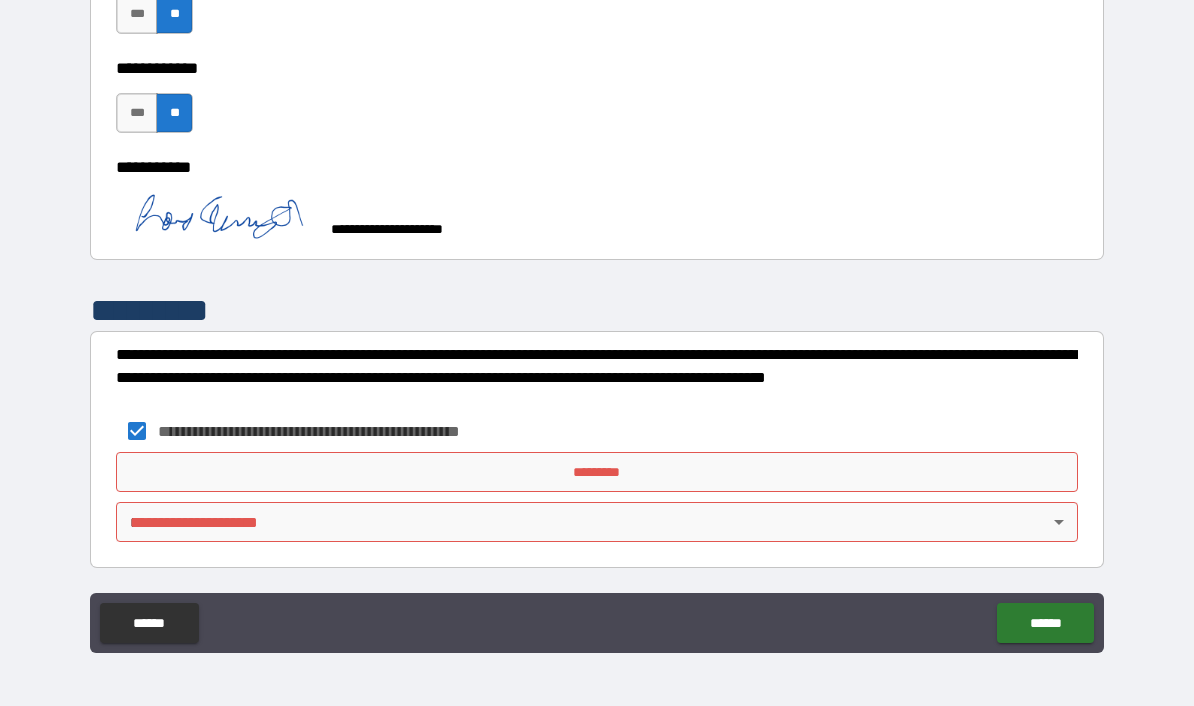 click on "*********" at bounding box center (597, 472) 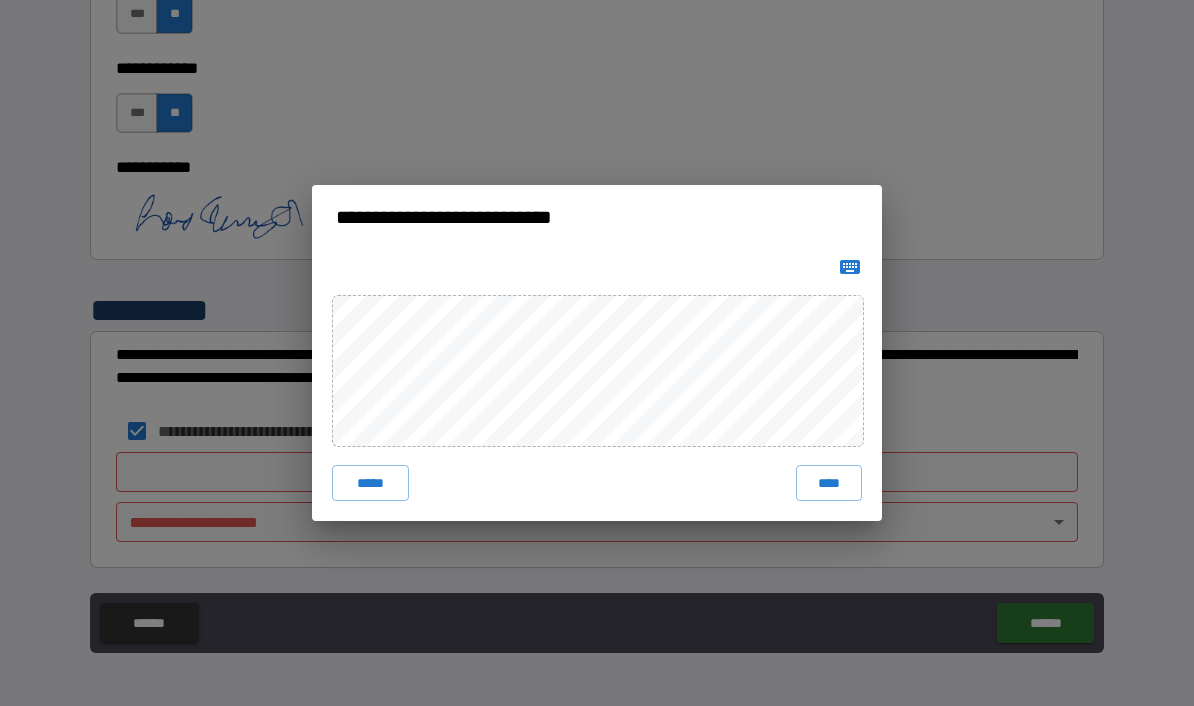 click on "****" at bounding box center [829, 483] 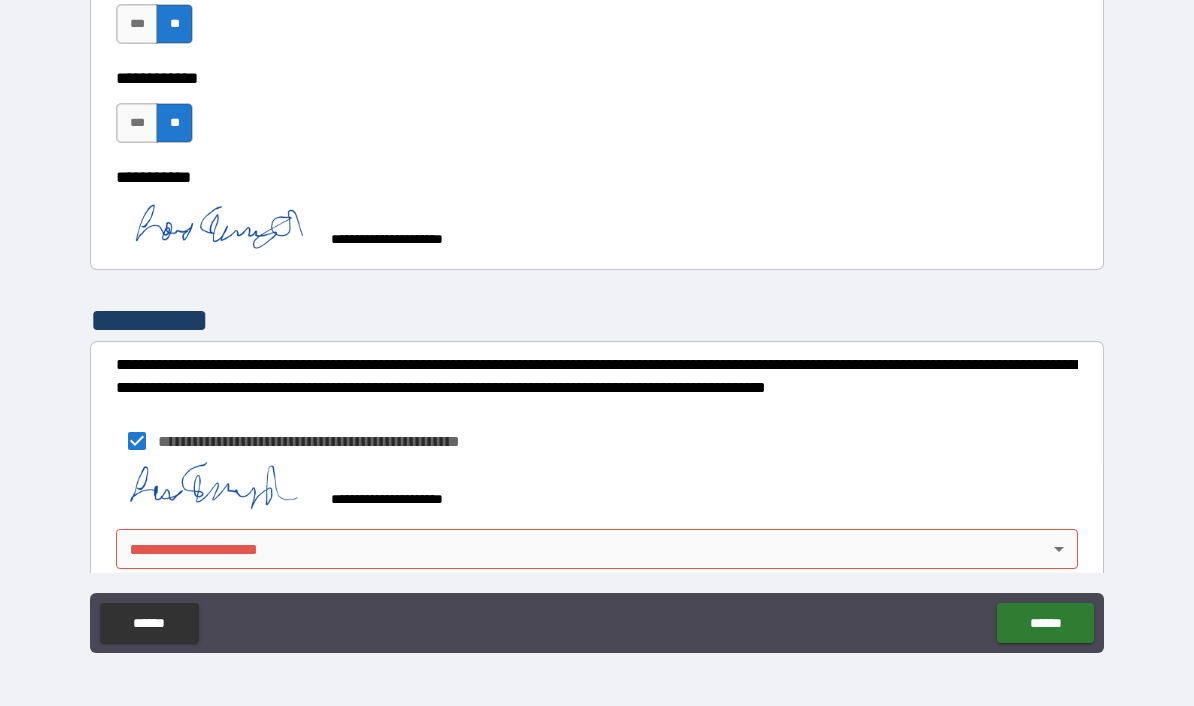click on "**********" at bounding box center [597, 312] 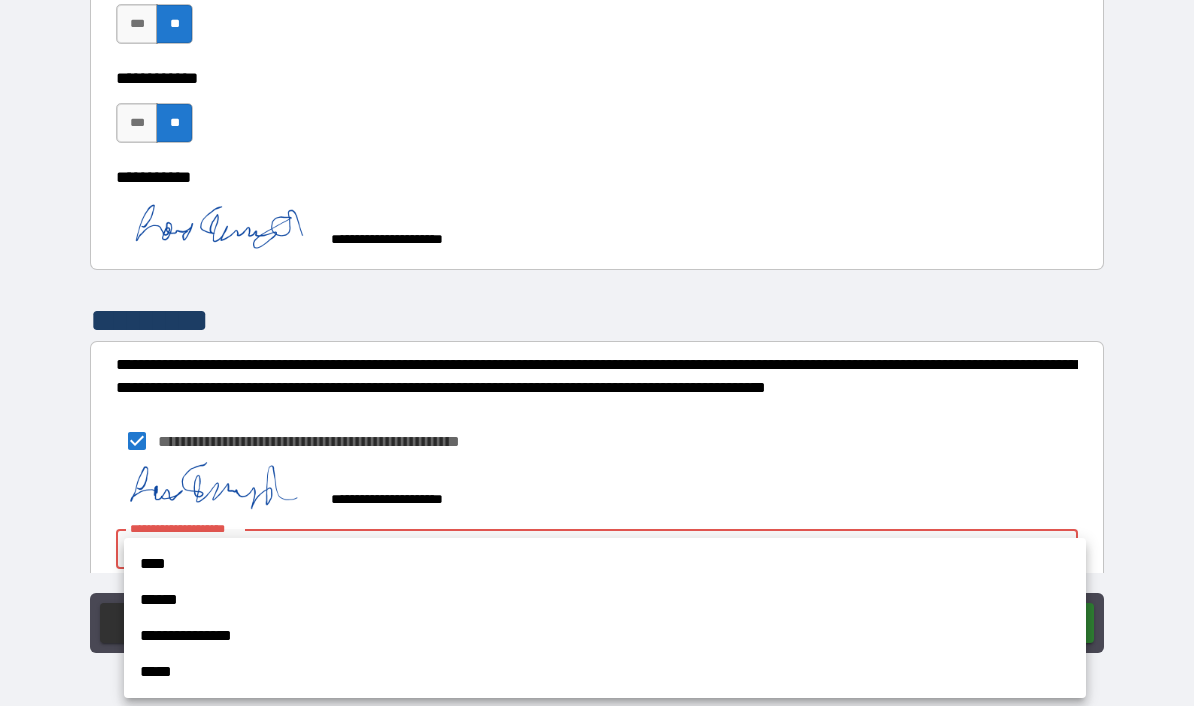 click on "****" at bounding box center (605, 564) 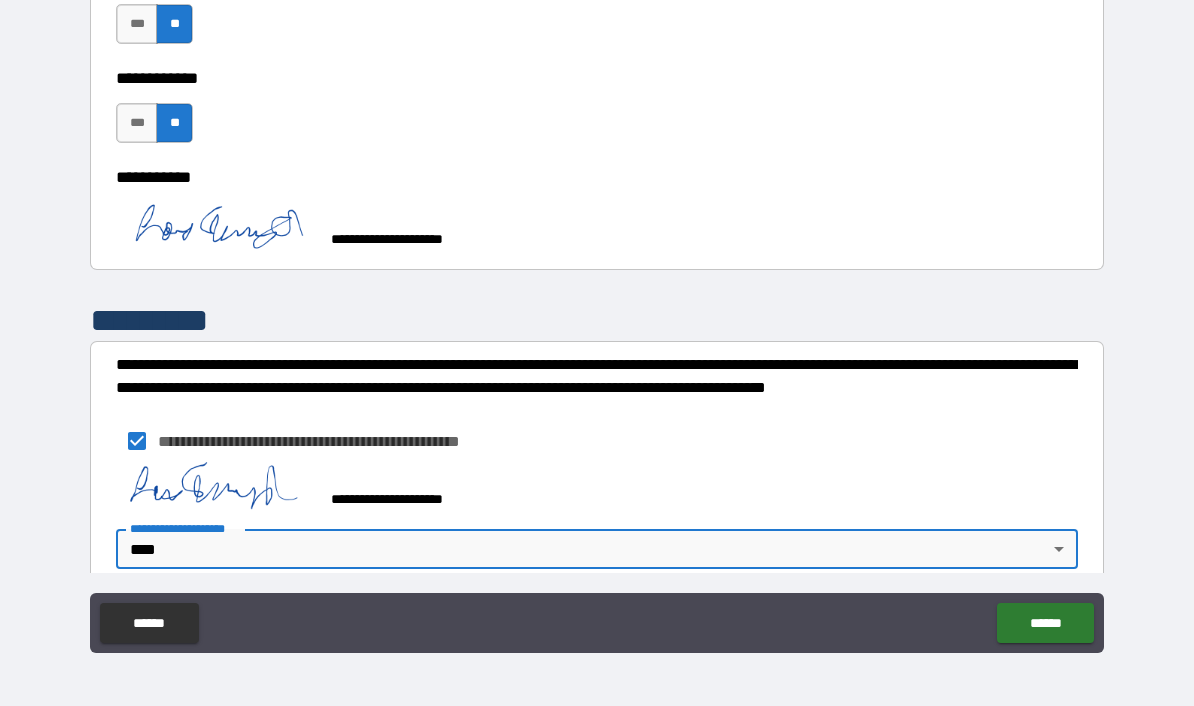 click on "******" at bounding box center [1045, 623] 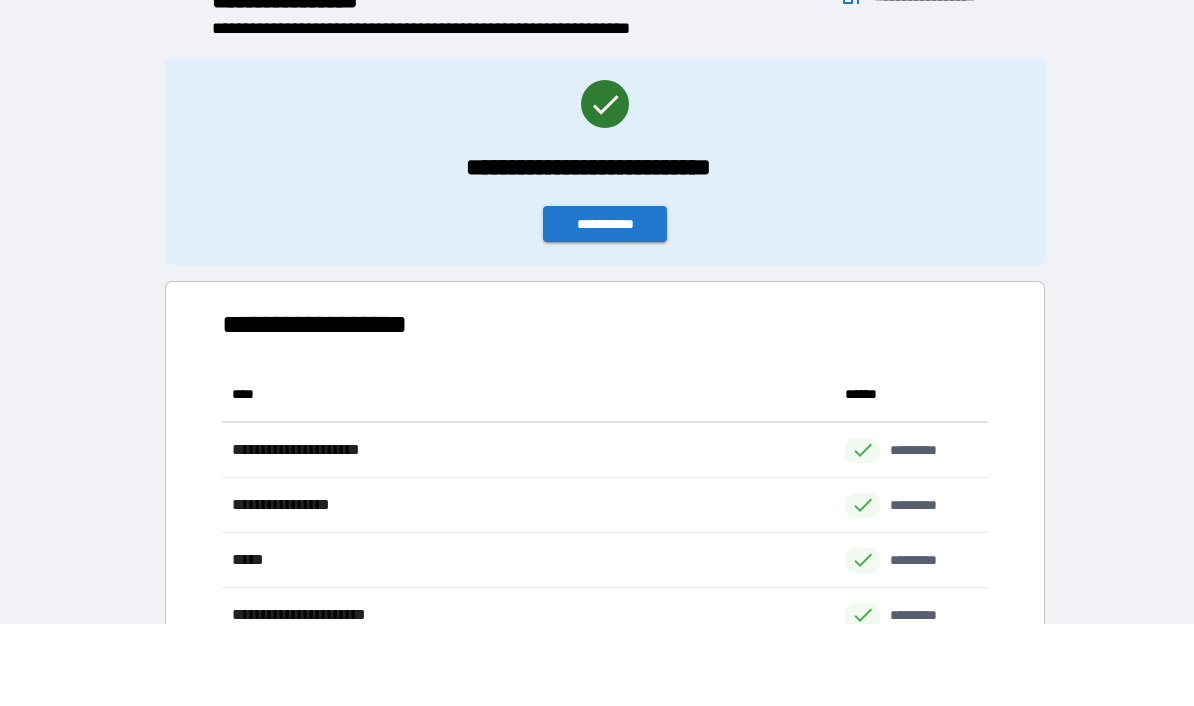 scroll, scrollTop: 1, scrollLeft: 1, axis: both 